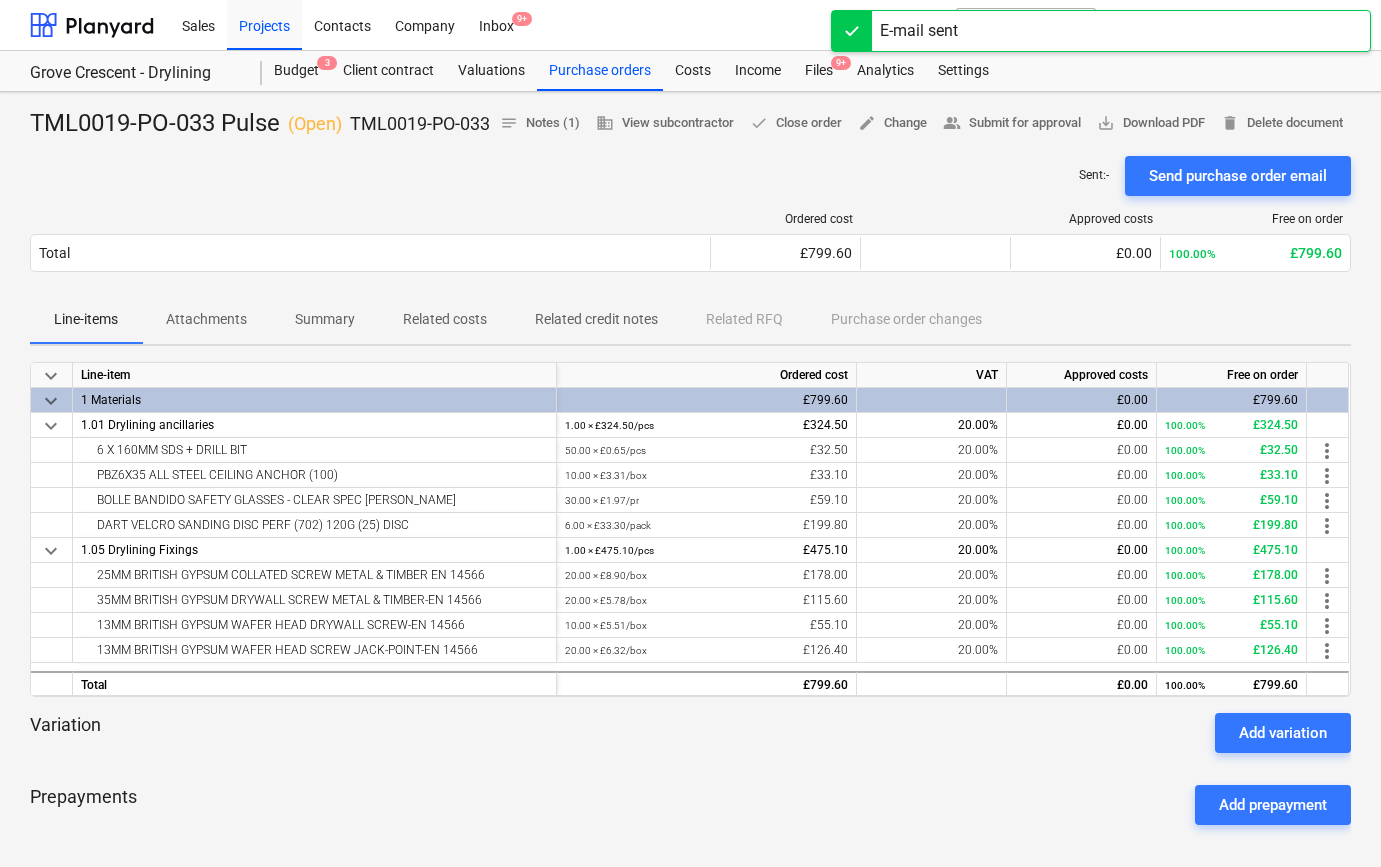 scroll, scrollTop: 0, scrollLeft: 0, axis: both 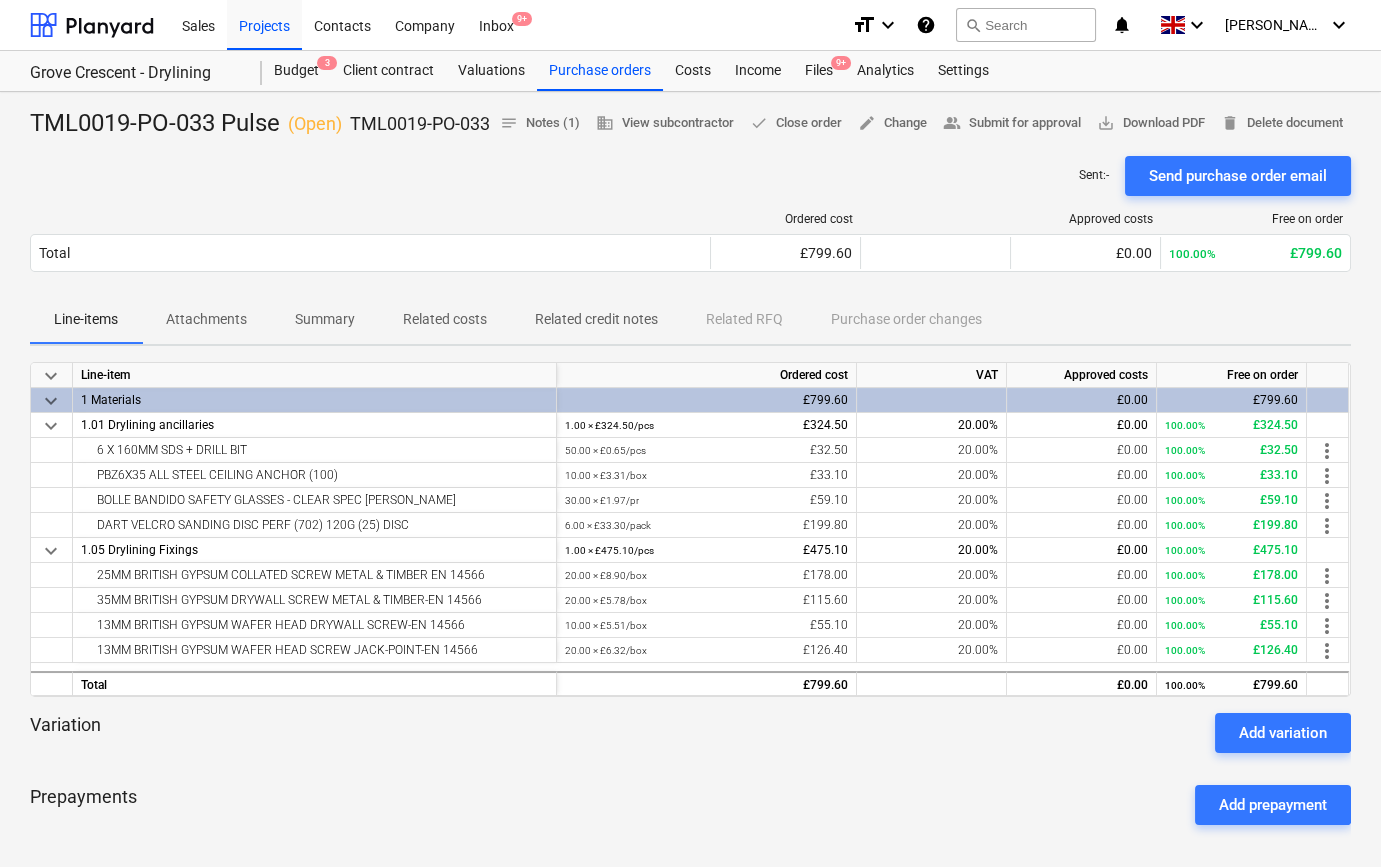 click at bounding box center [690, 761] 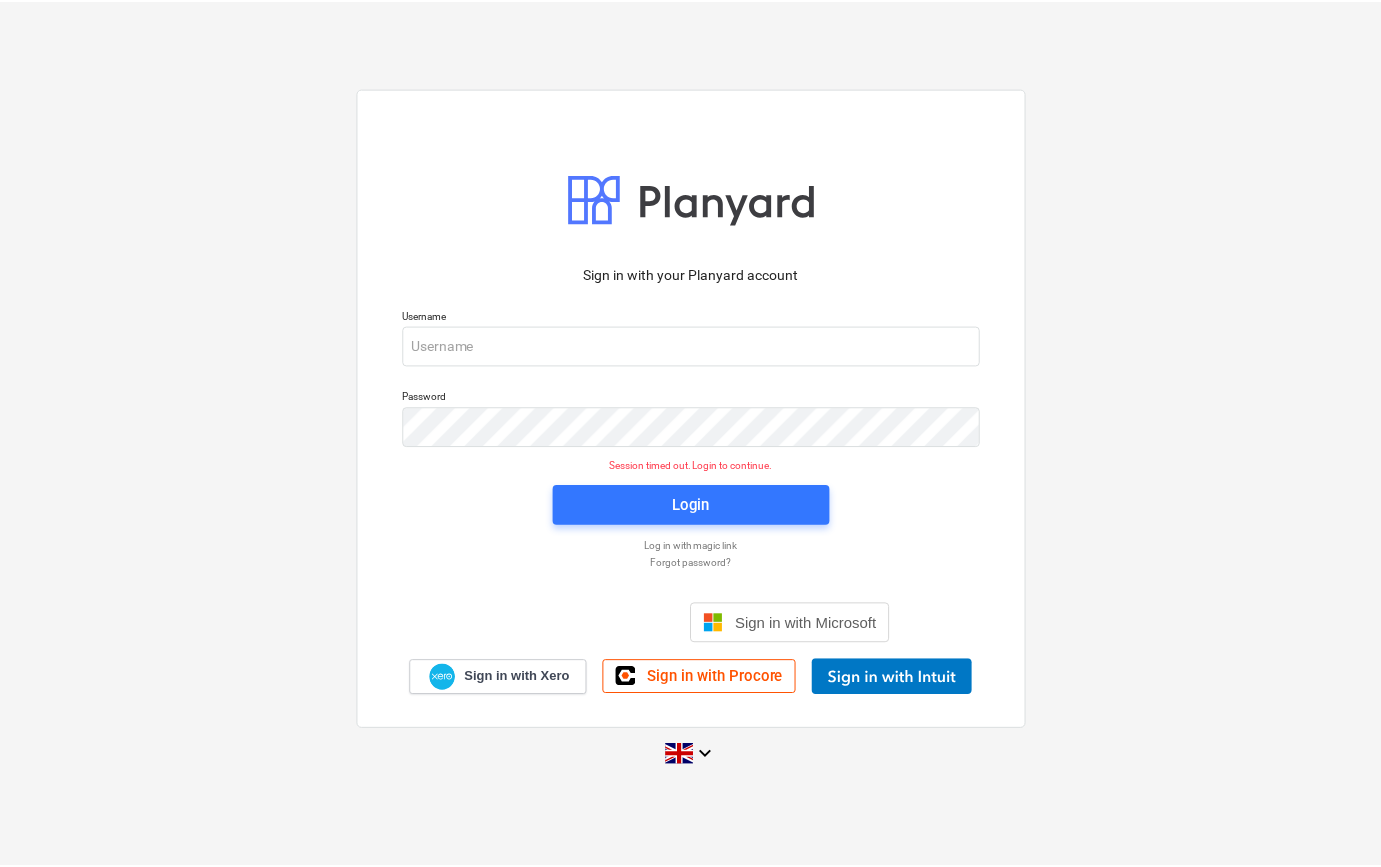 scroll, scrollTop: 0, scrollLeft: 0, axis: both 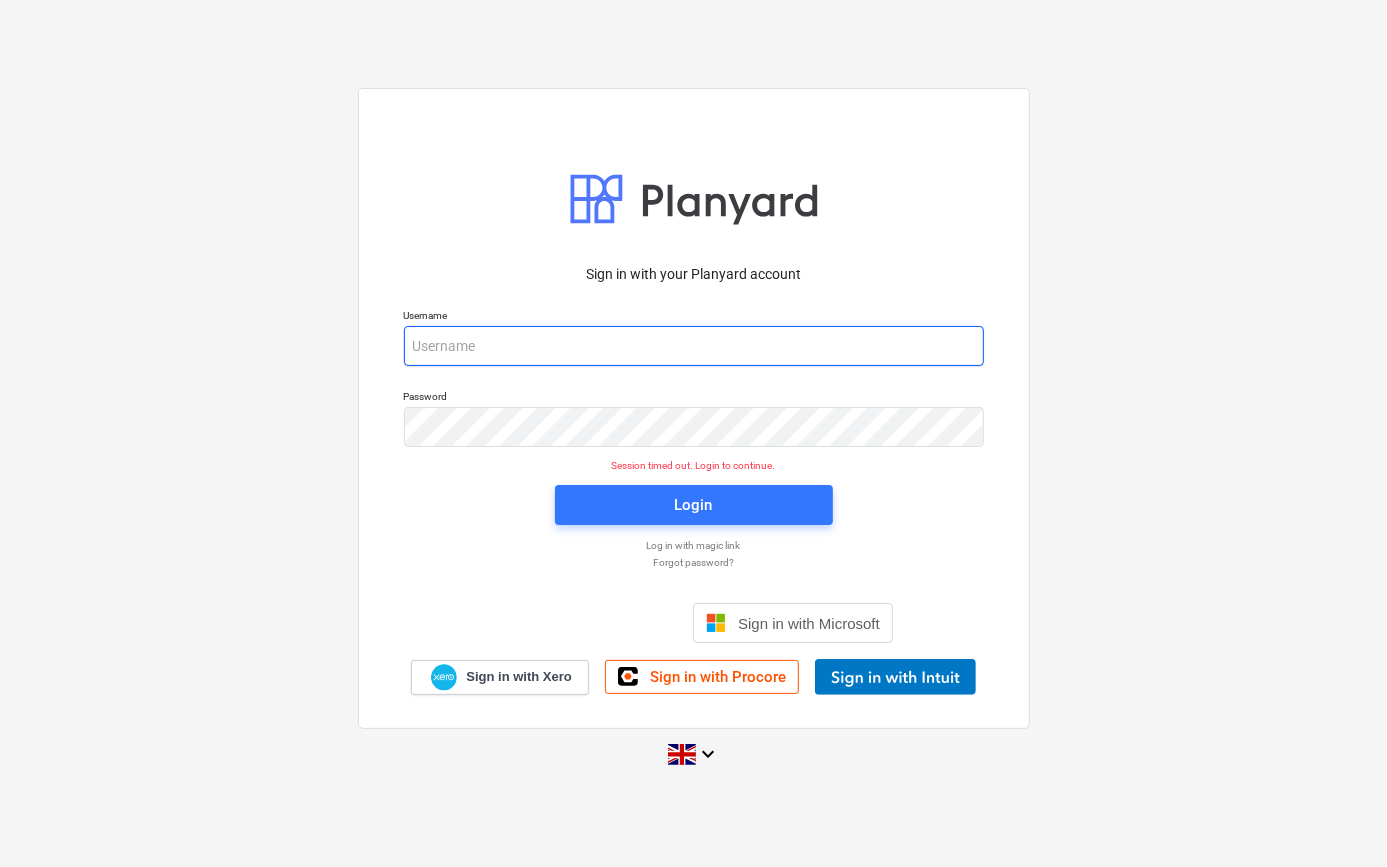 click at bounding box center (694, 346) 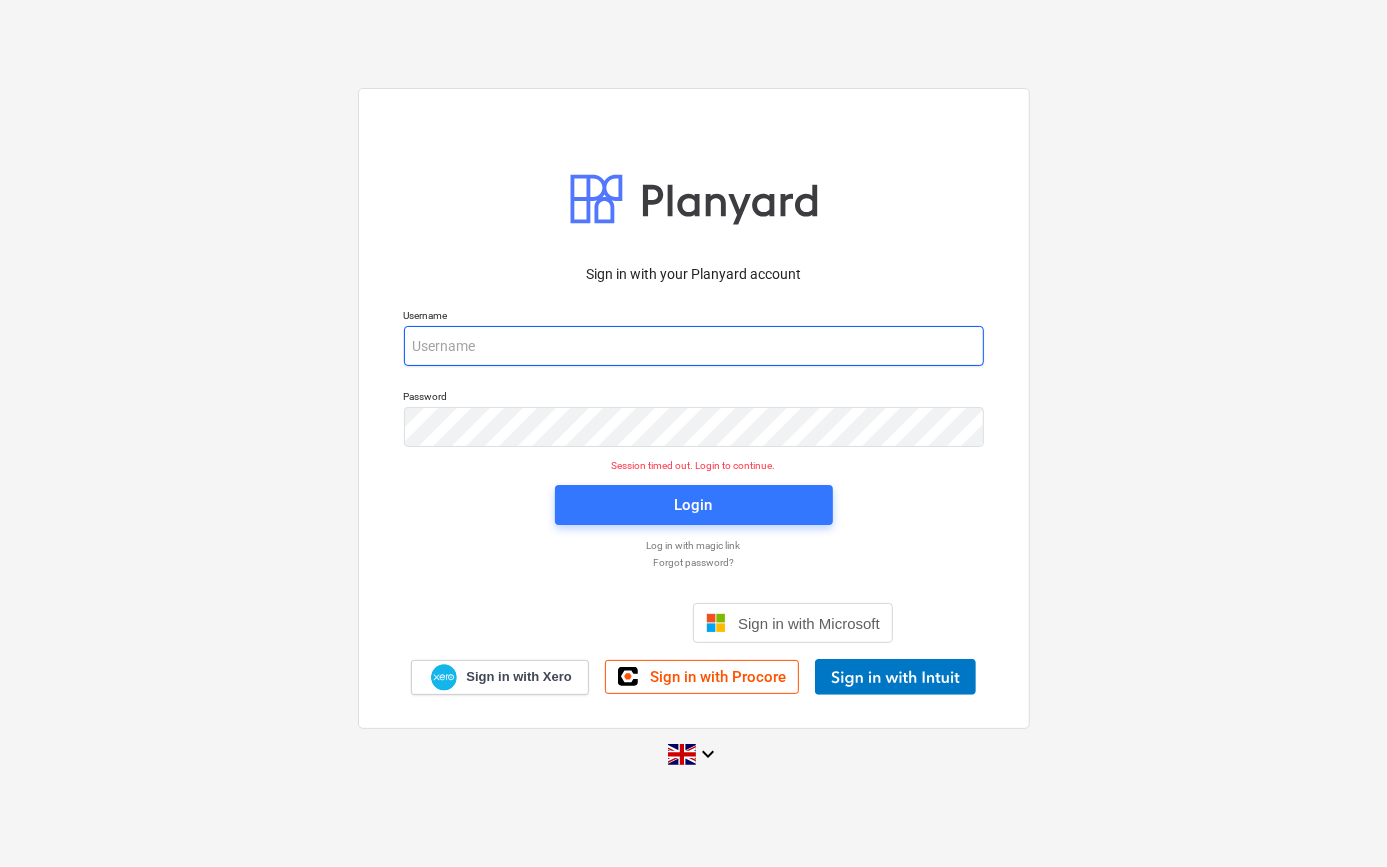 type on "[PERSON_NAME][EMAIL_ADDRESS][PERSON_NAME][DOMAIN_NAME]" 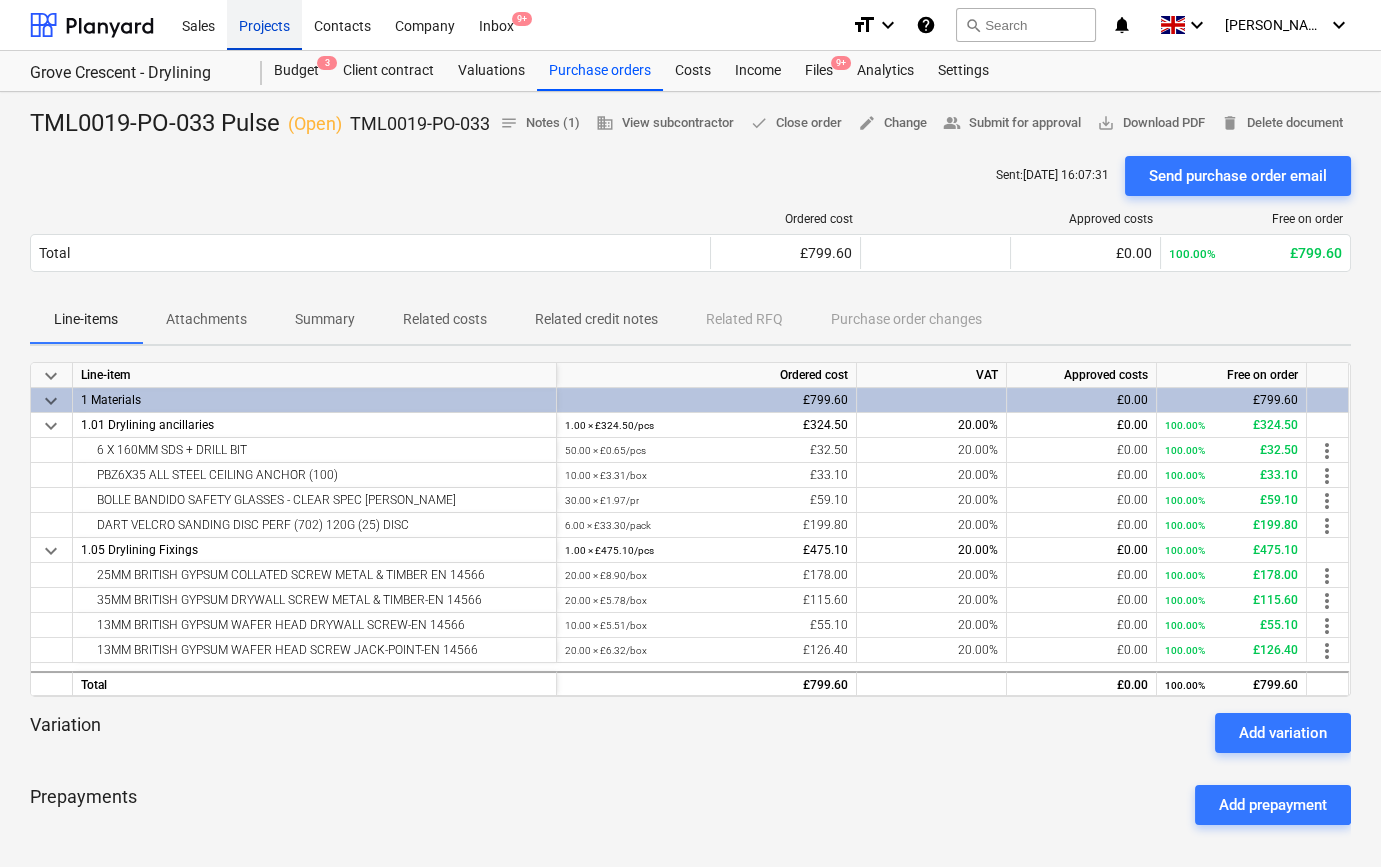 click on "Projects" at bounding box center (264, 24) 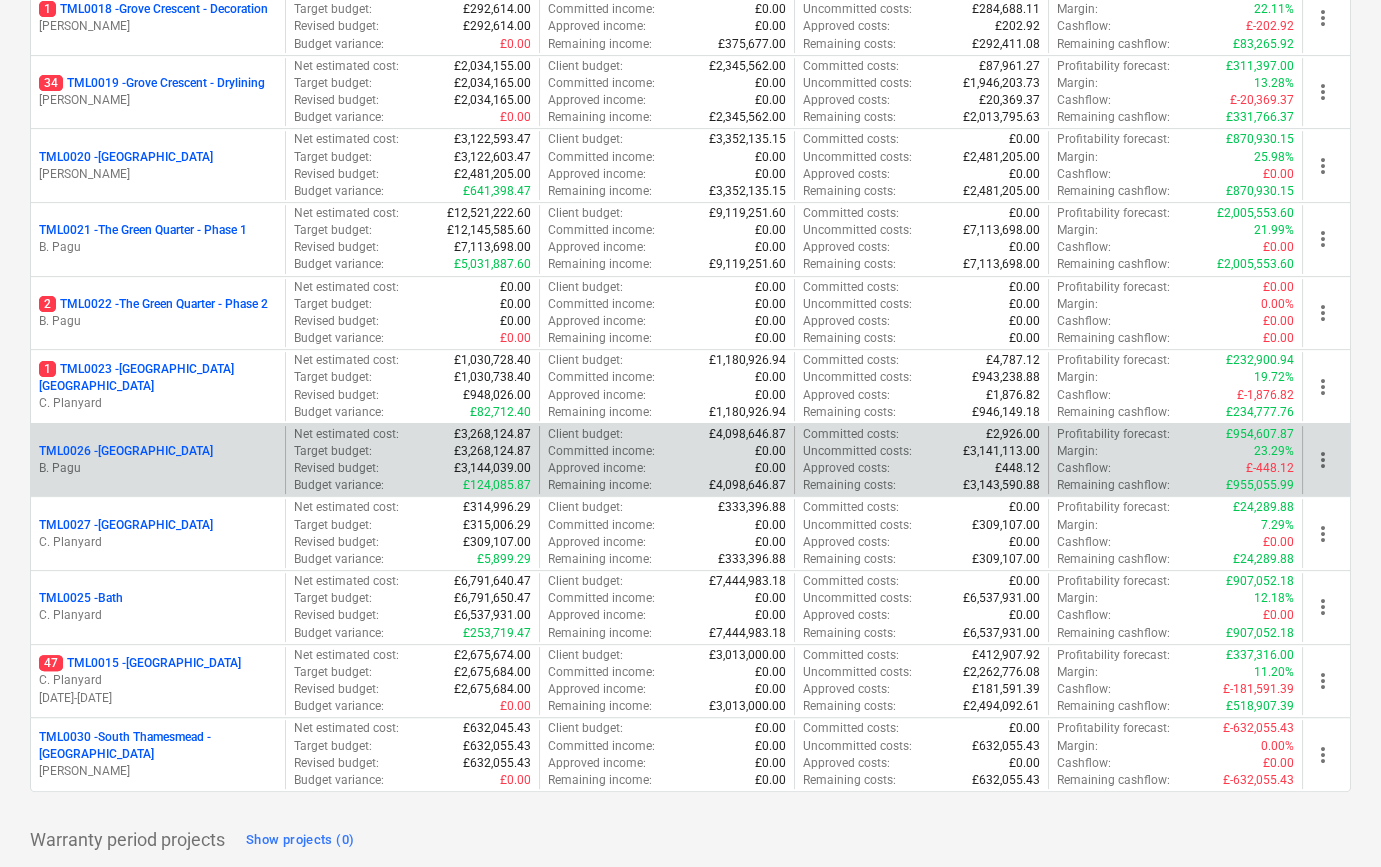 scroll, scrollTop: 1602, scrollLeft: 0, axis: vertical 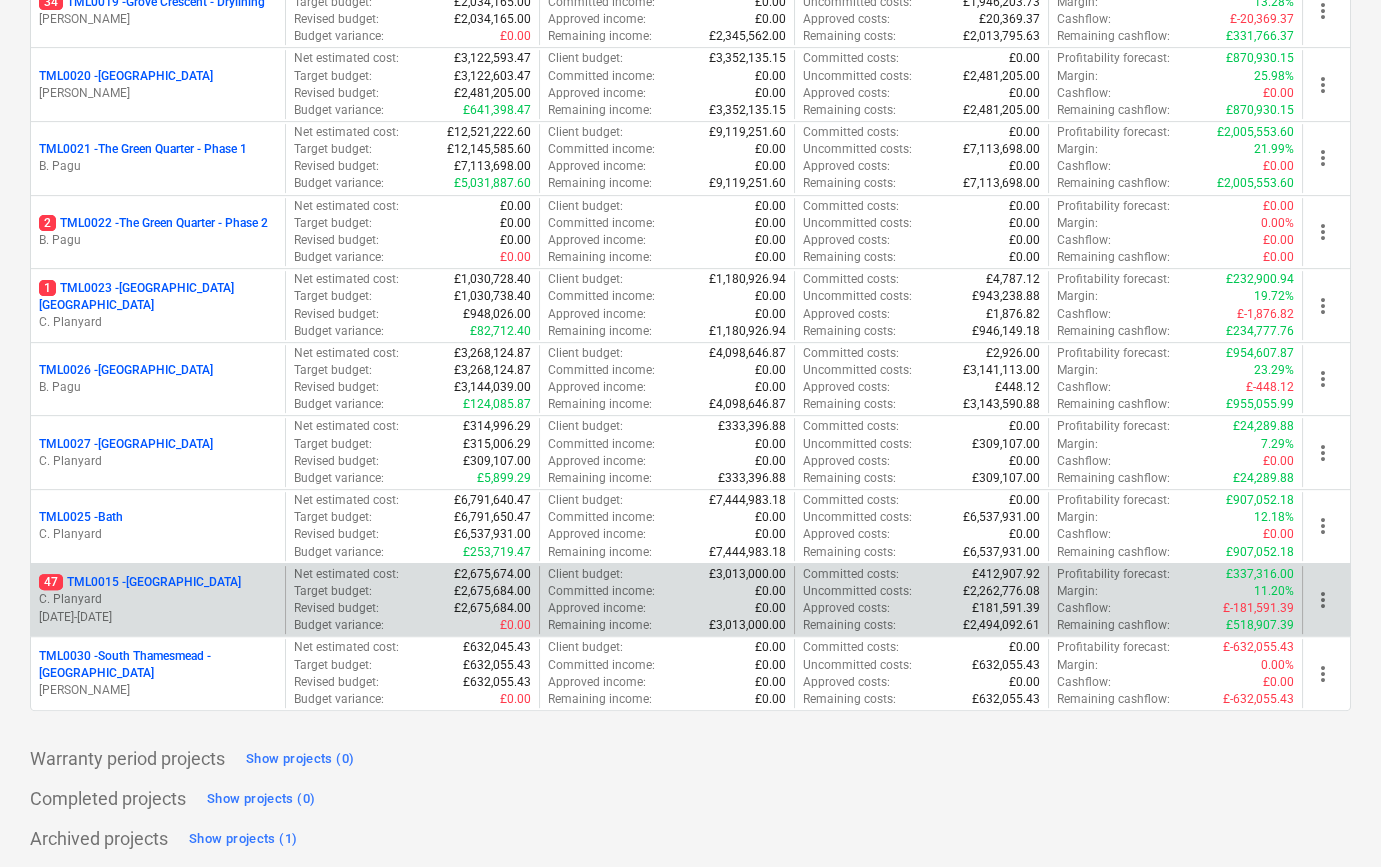 click on "C. Planyard" at bounding box center (158, 599) 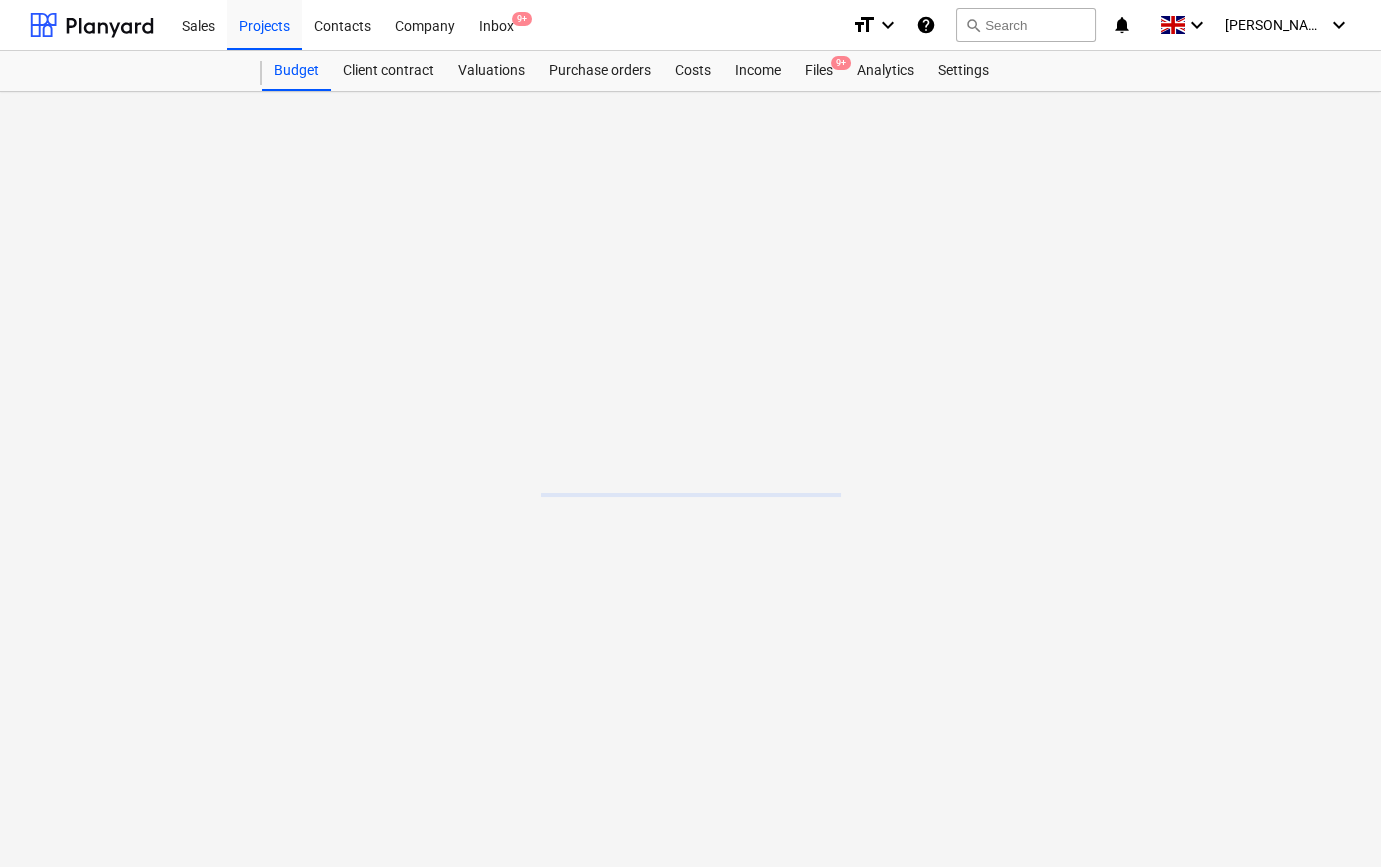 scroll, scrollTop: 0, scrollLeft: 0, axis: both 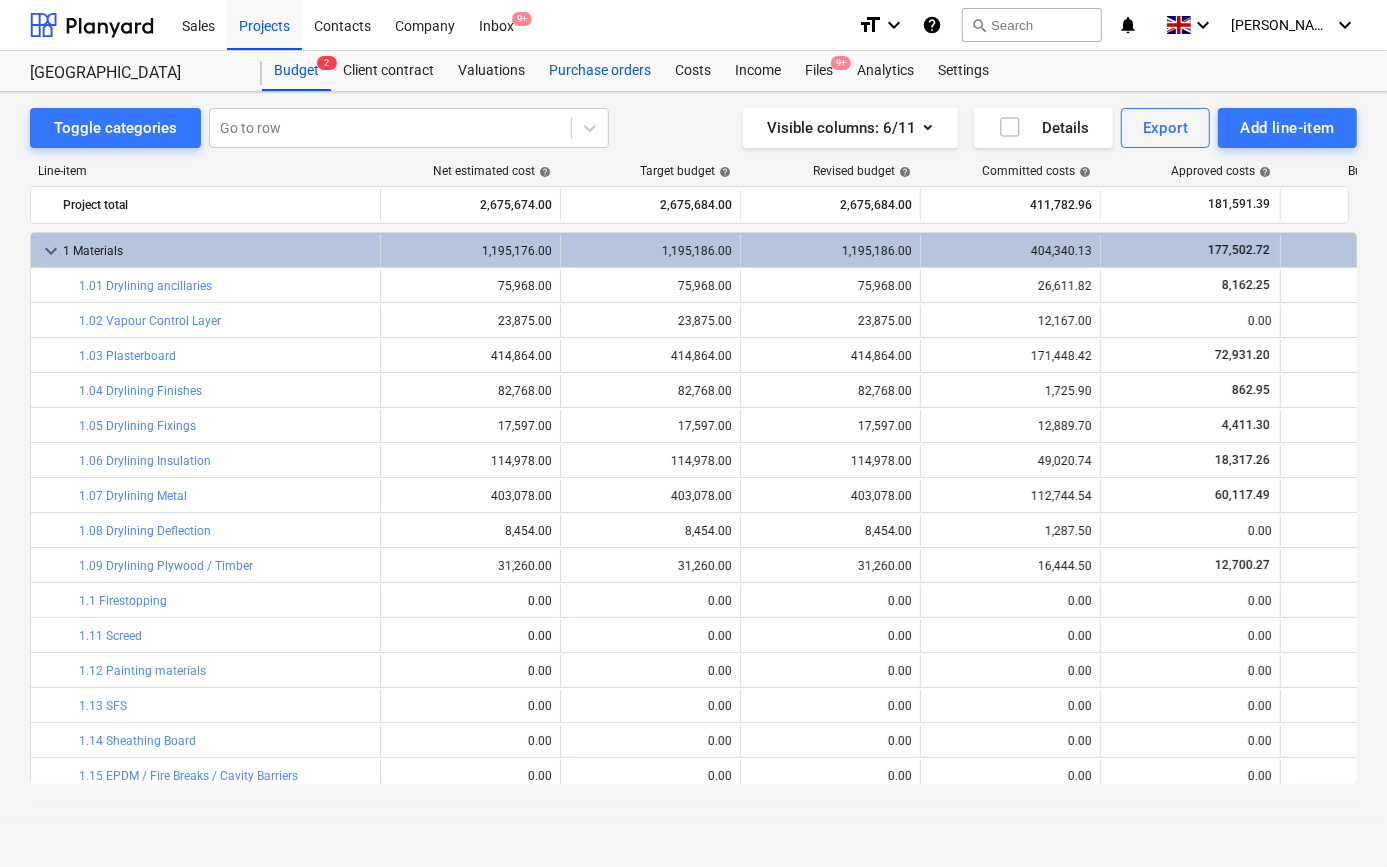 click on "Purchase orders" at bounding box center (600, 71) 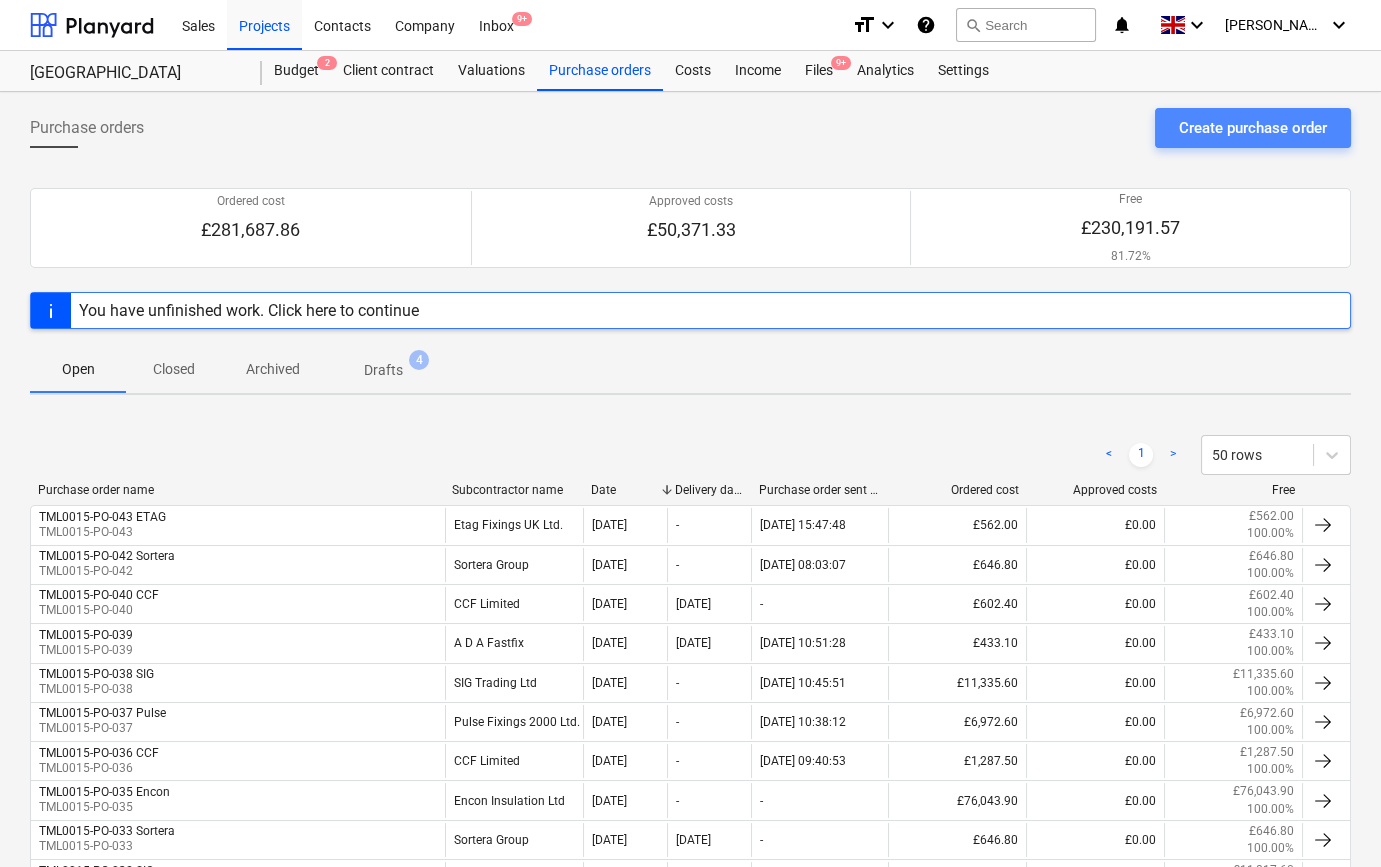 click on "Create purchase order" at bounding box center [1253, 128] 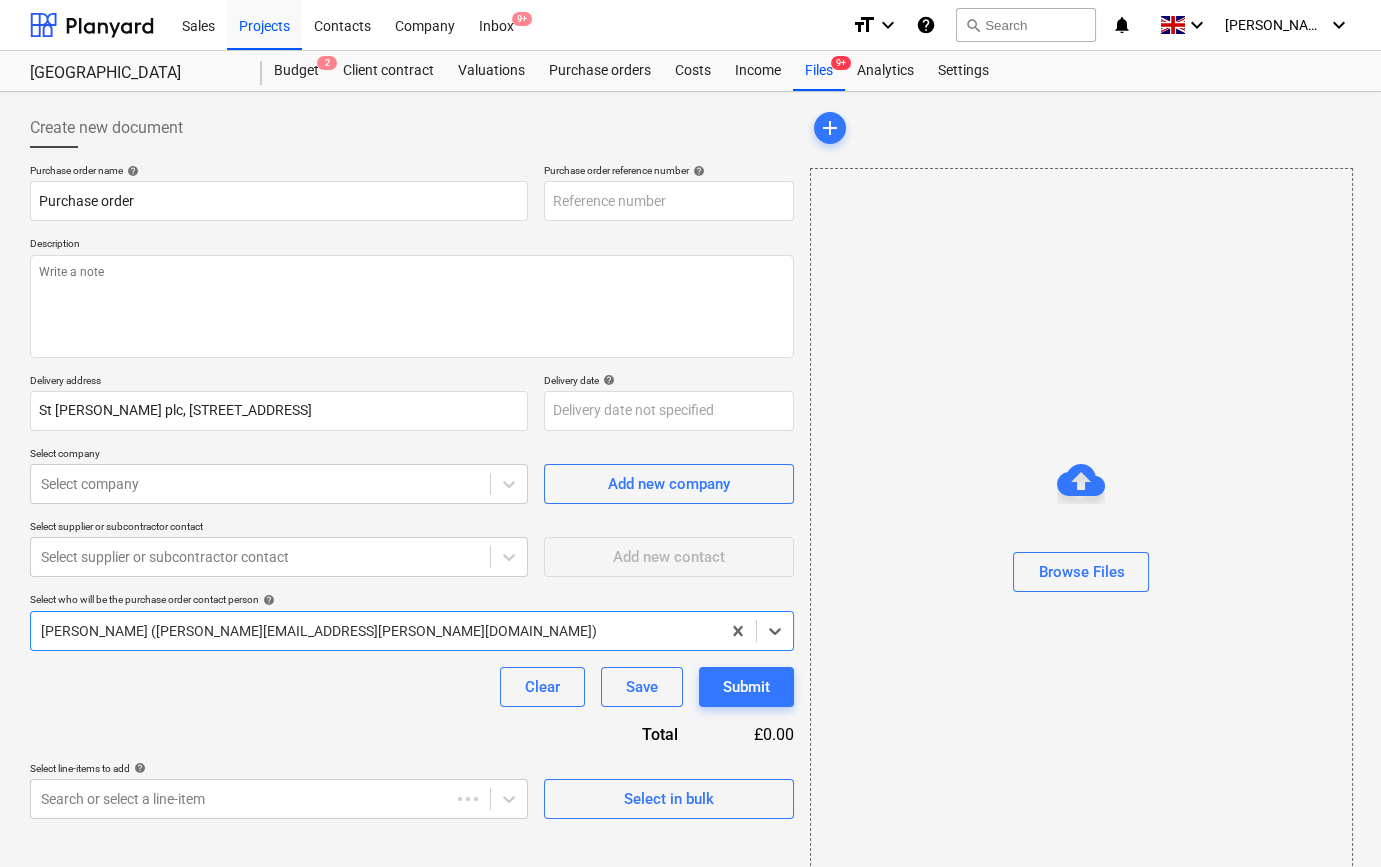 type on "x" 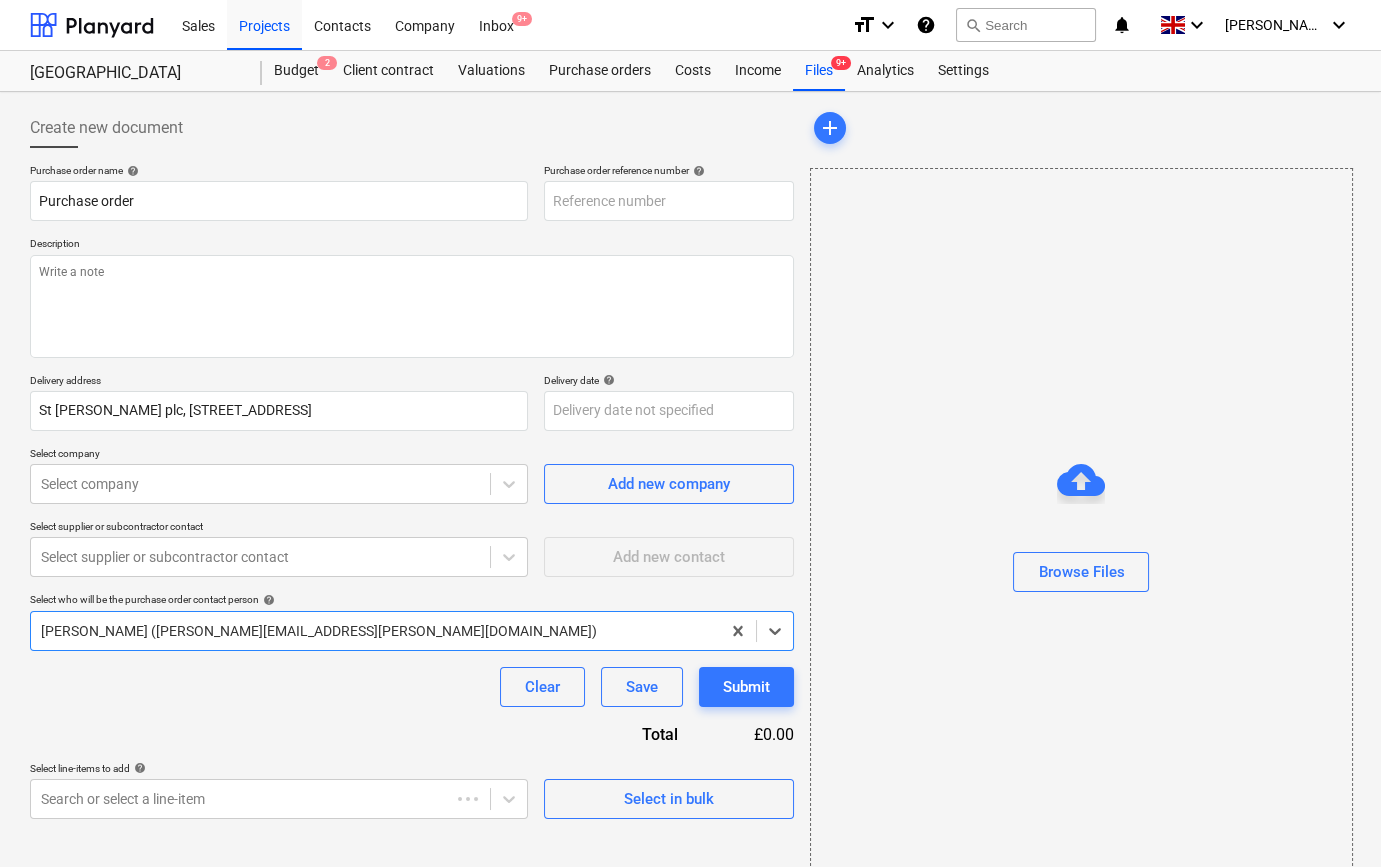 type on "TML0015-PO-044" 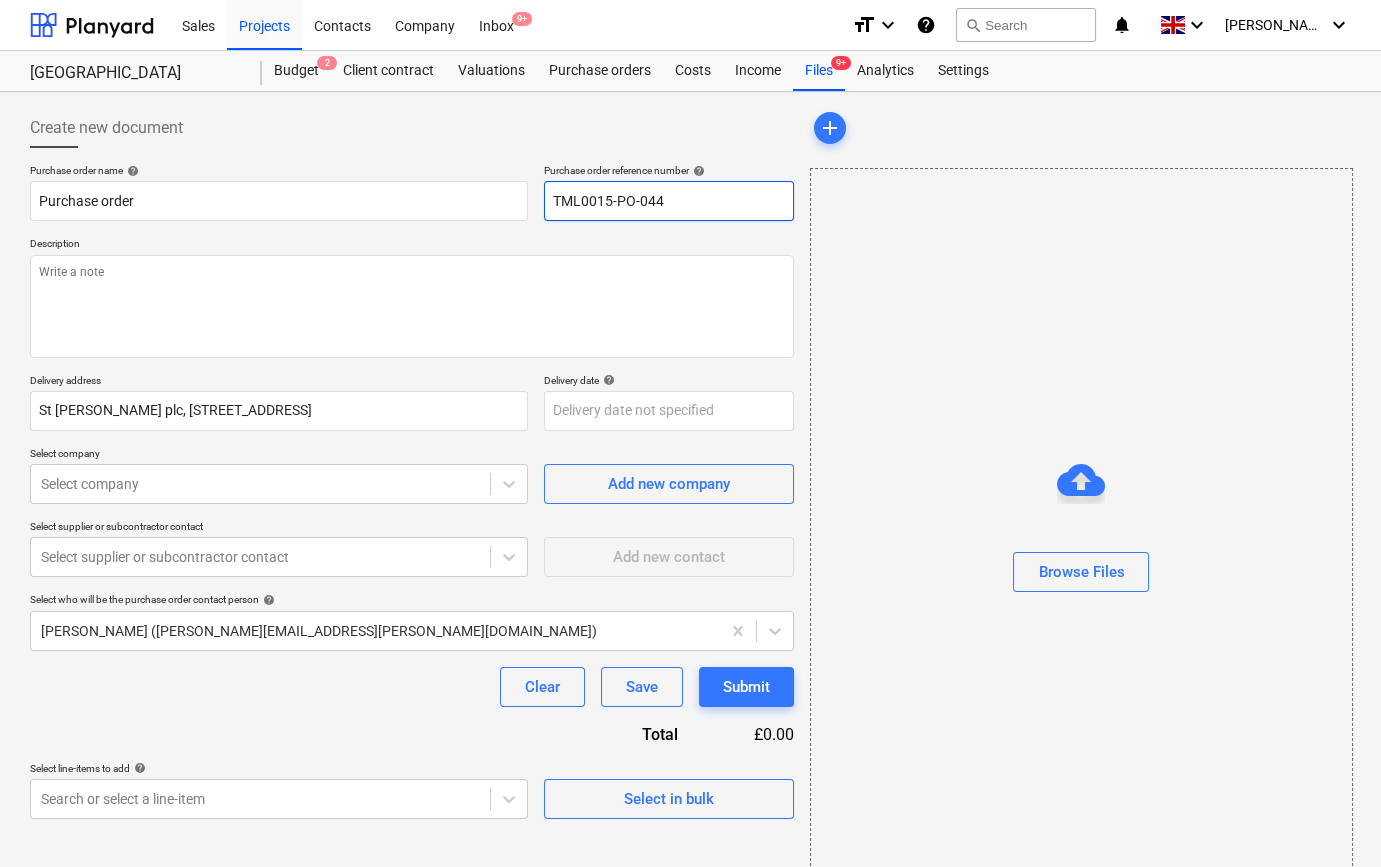 drag, startPoint x: 670, startPoint y: 200, endPoint x: 550, endPoint y: 200, distance: 120 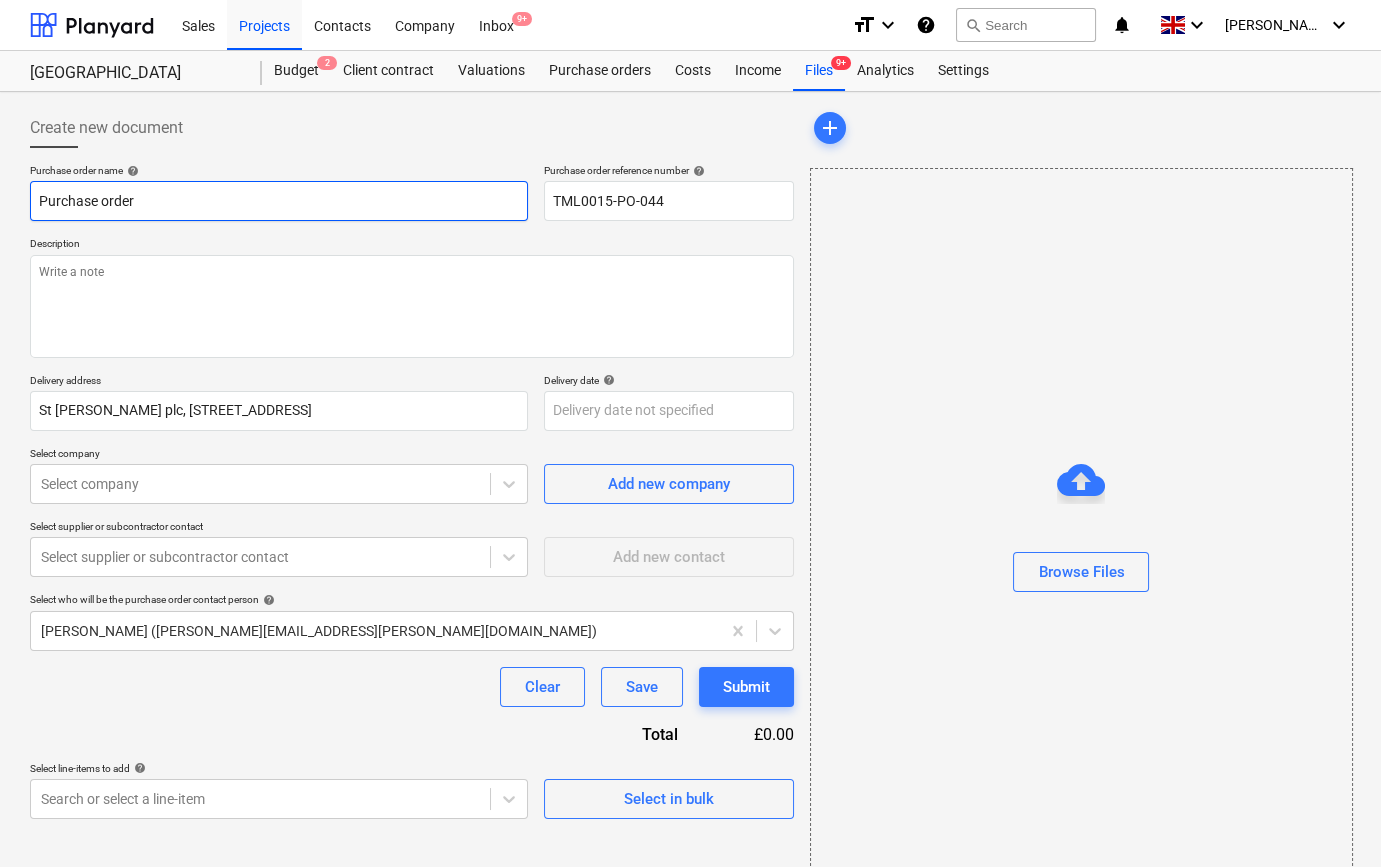 paste on "TML0015-PO-044" 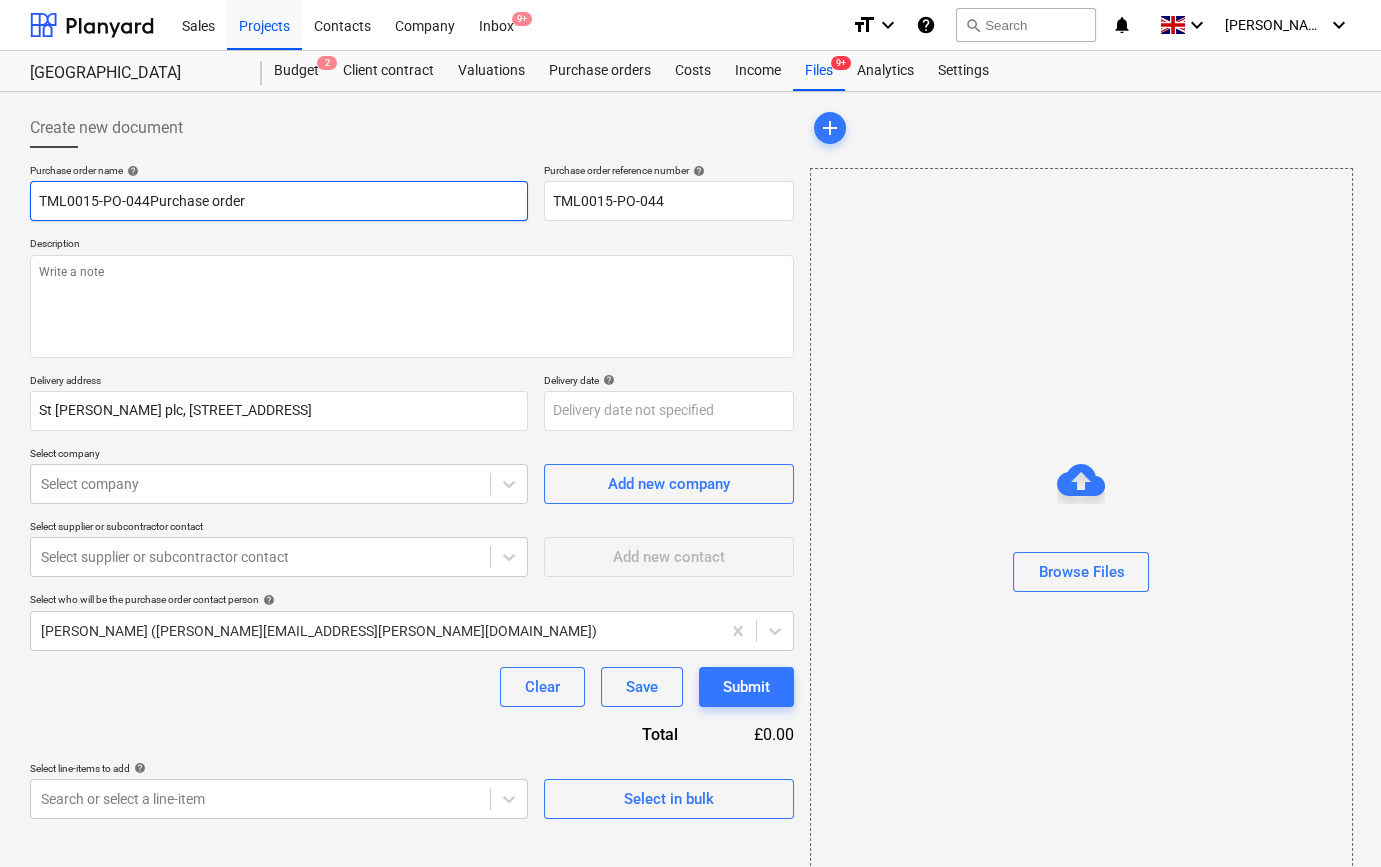 type on "x" 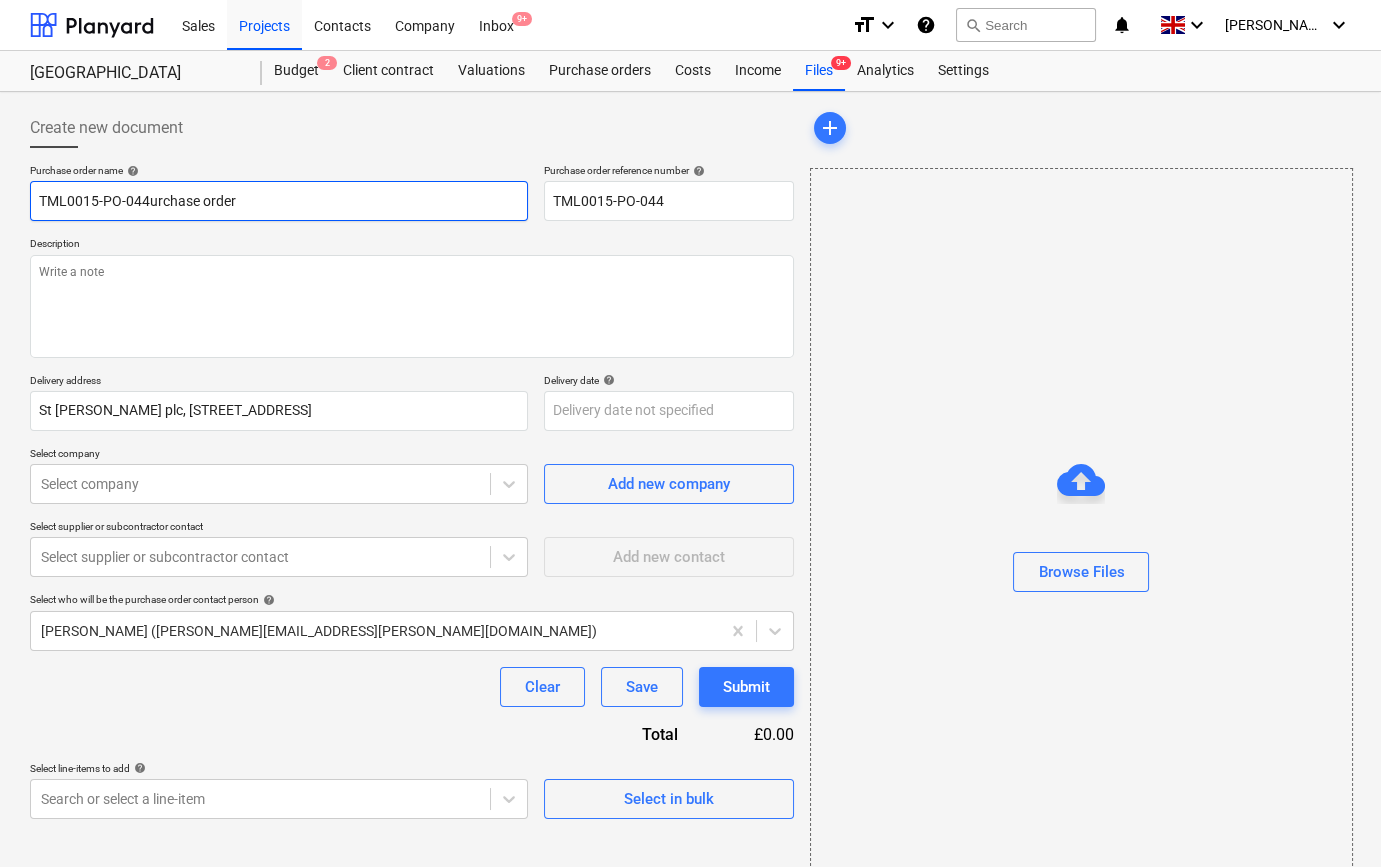 type on "x" 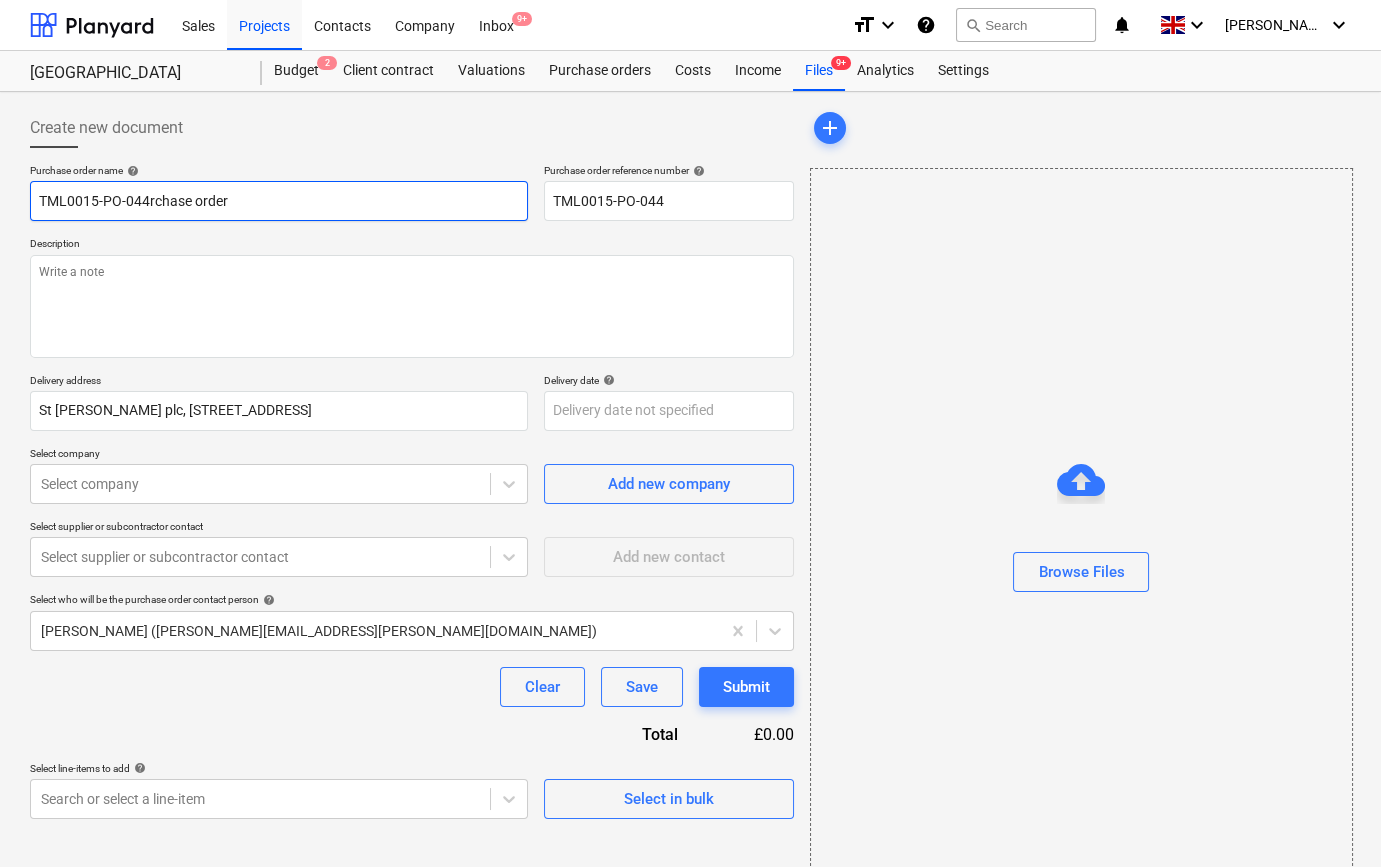 type on "x" 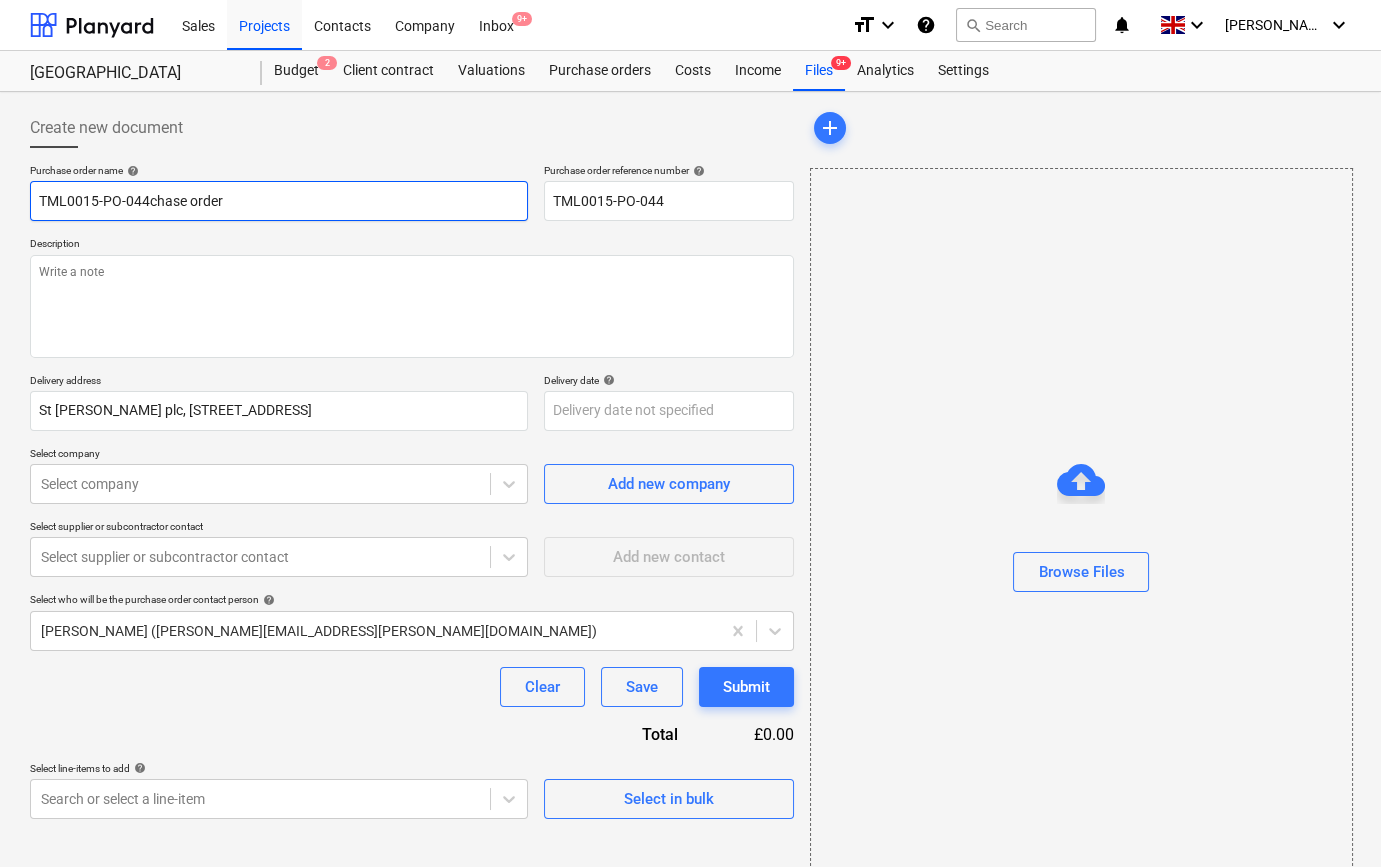 type on "x" 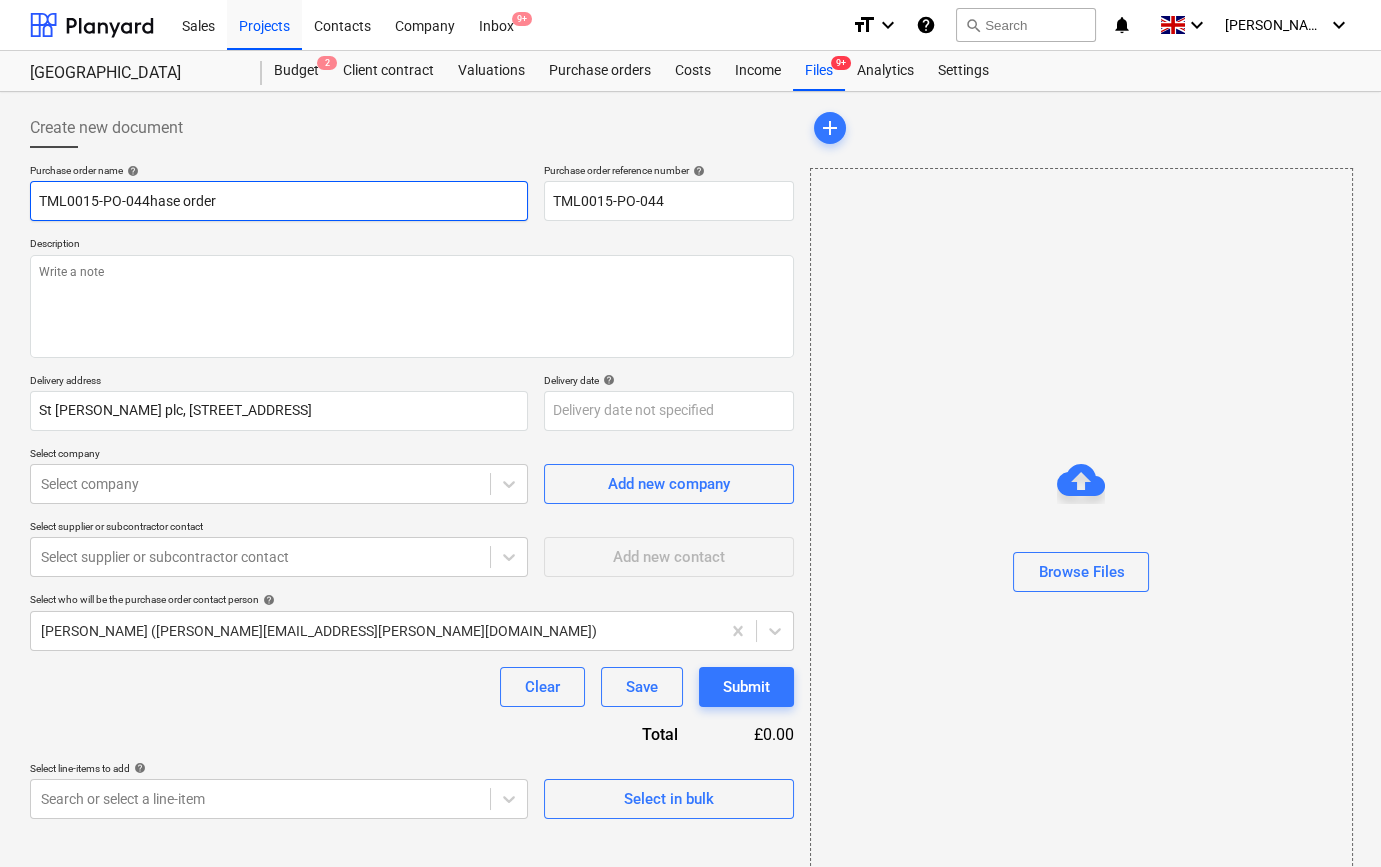 type on "x" 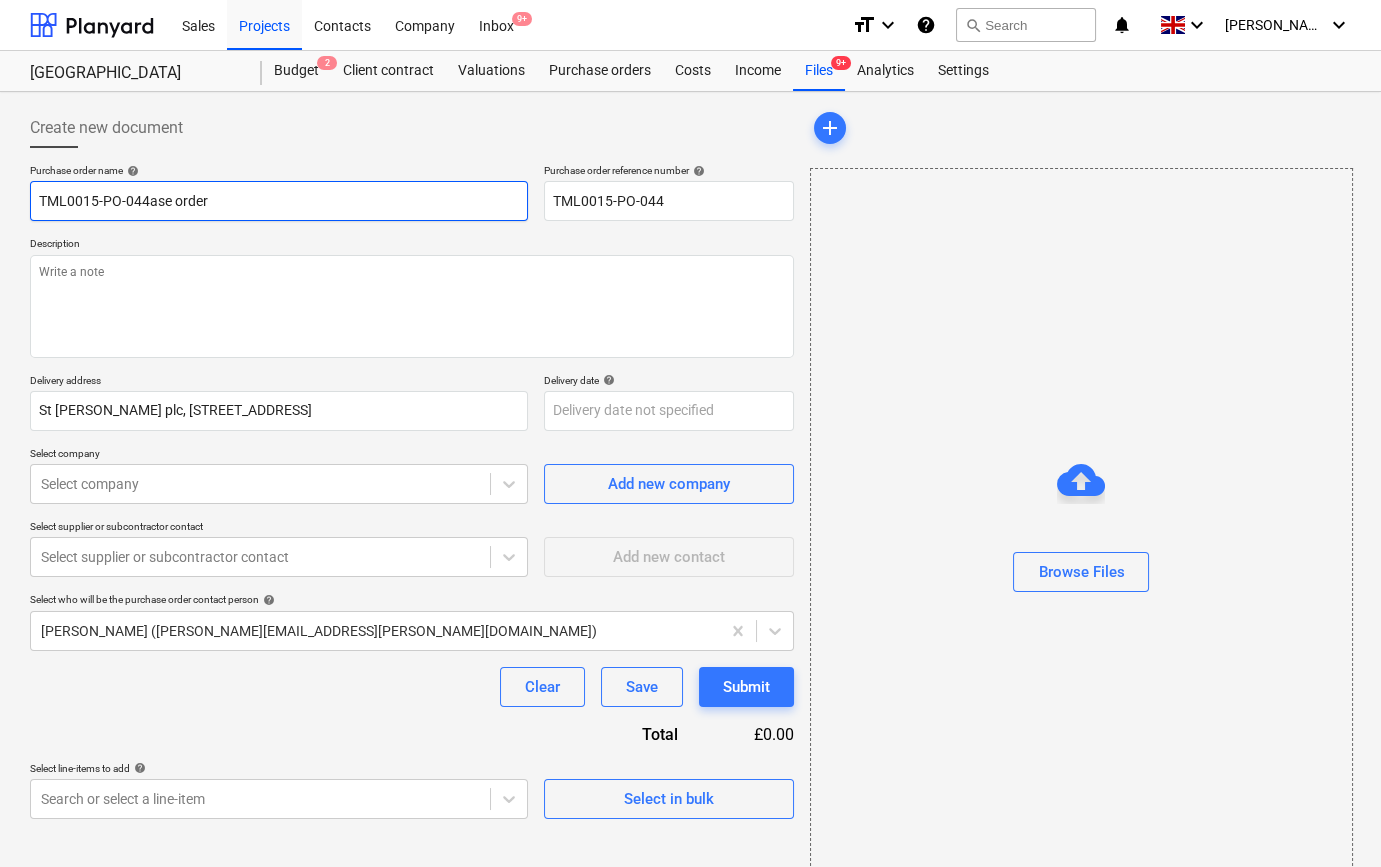 type on "x" 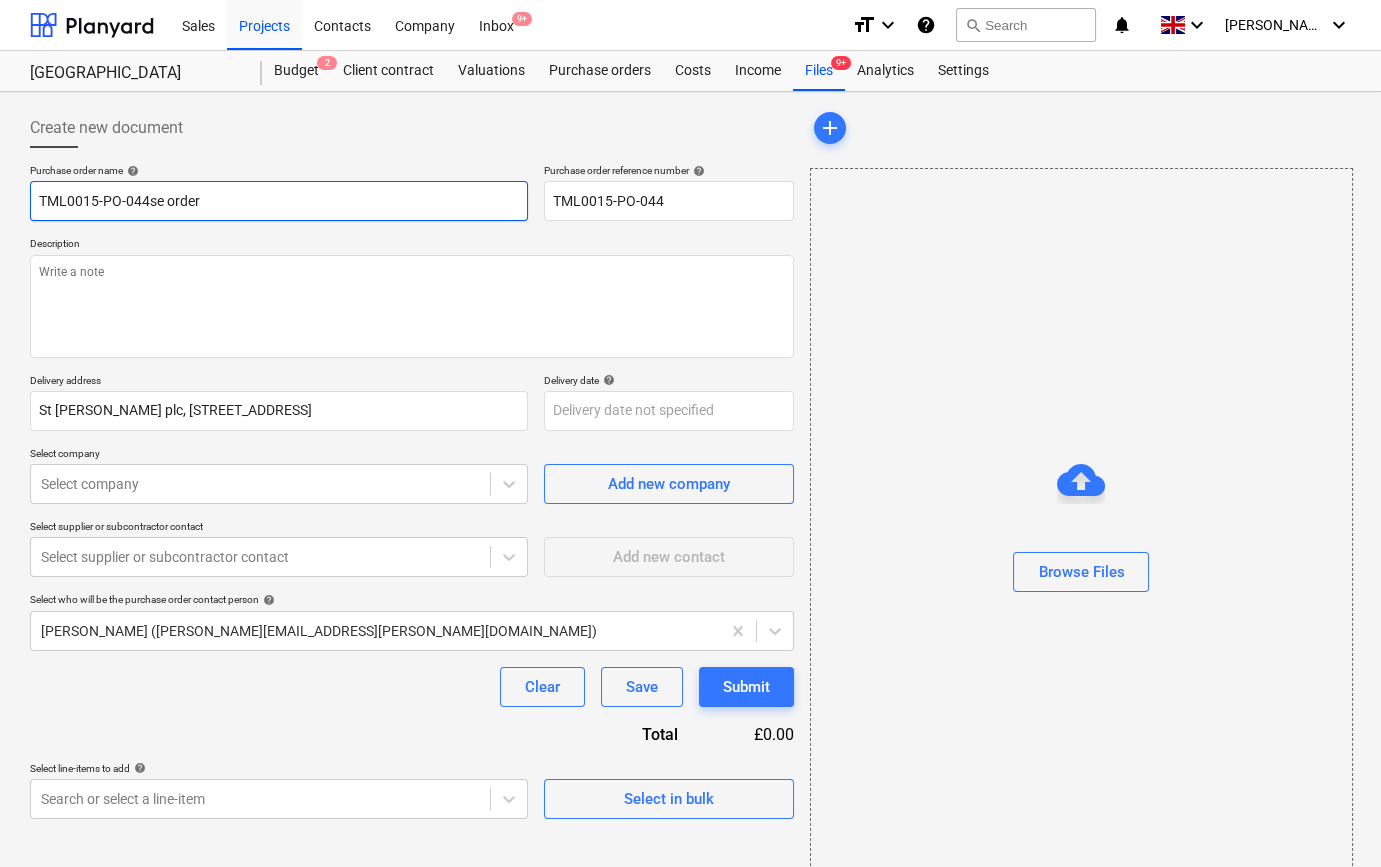 type on "x" 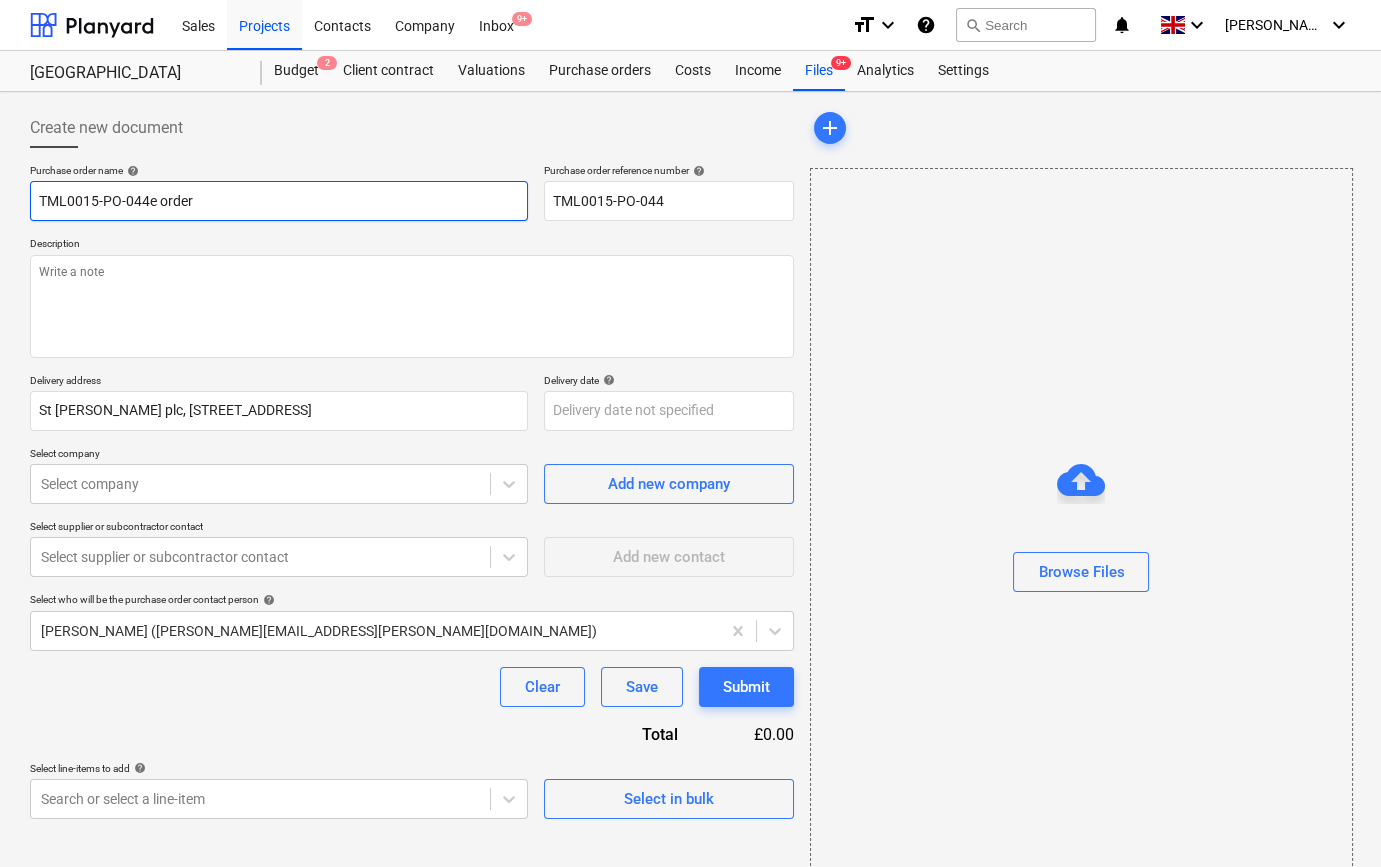 type on "x" 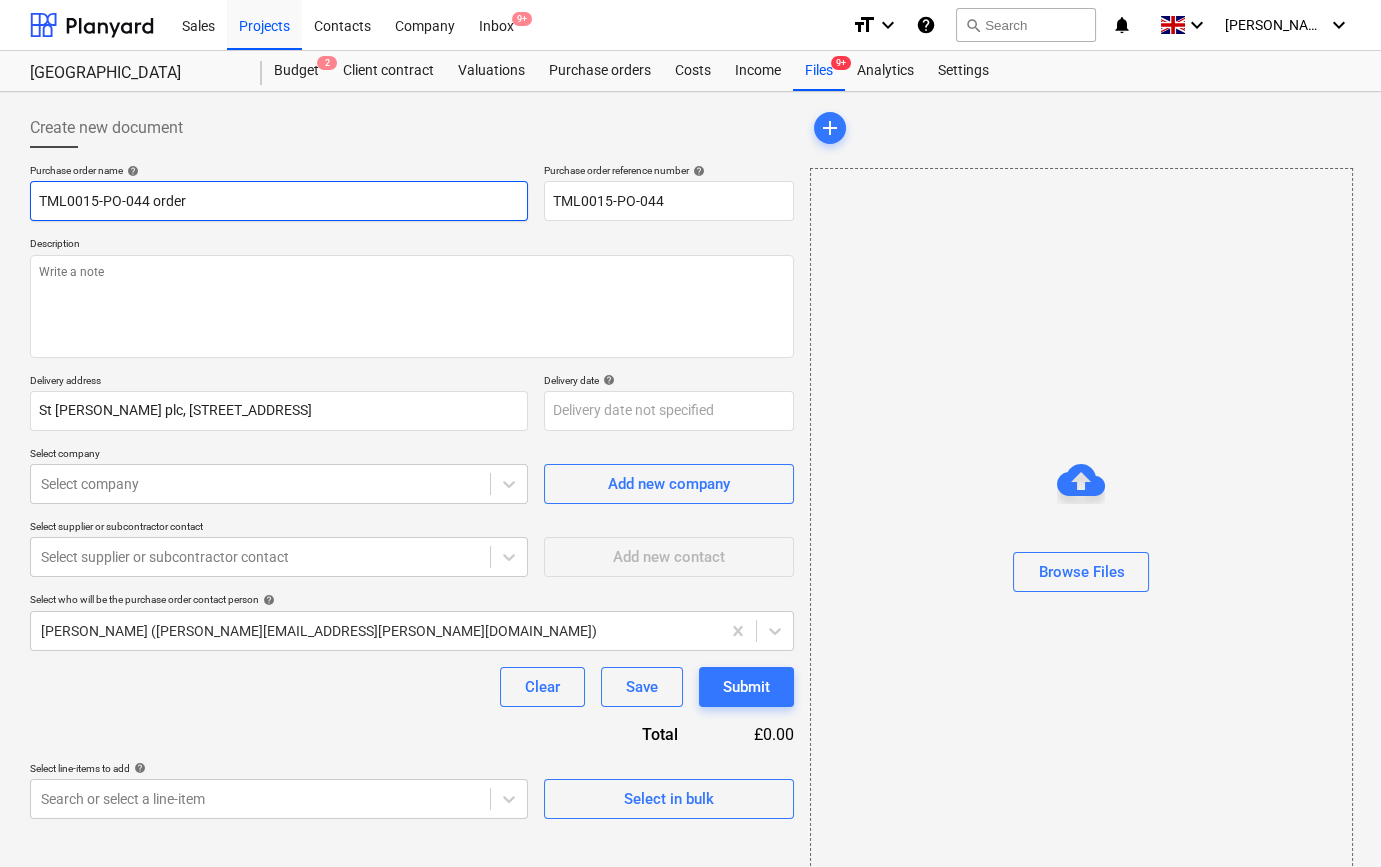 type on "x" 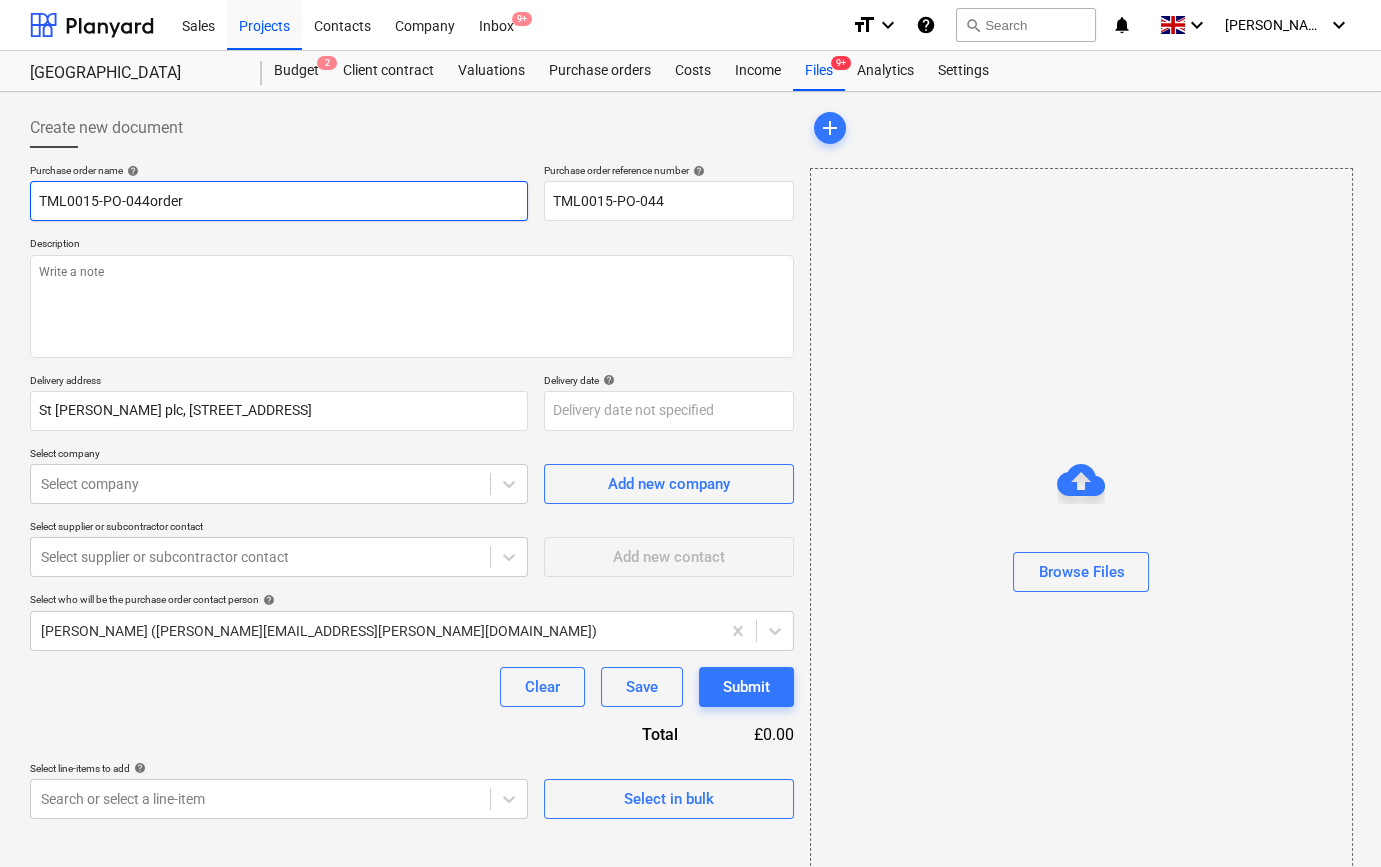 type on "x" 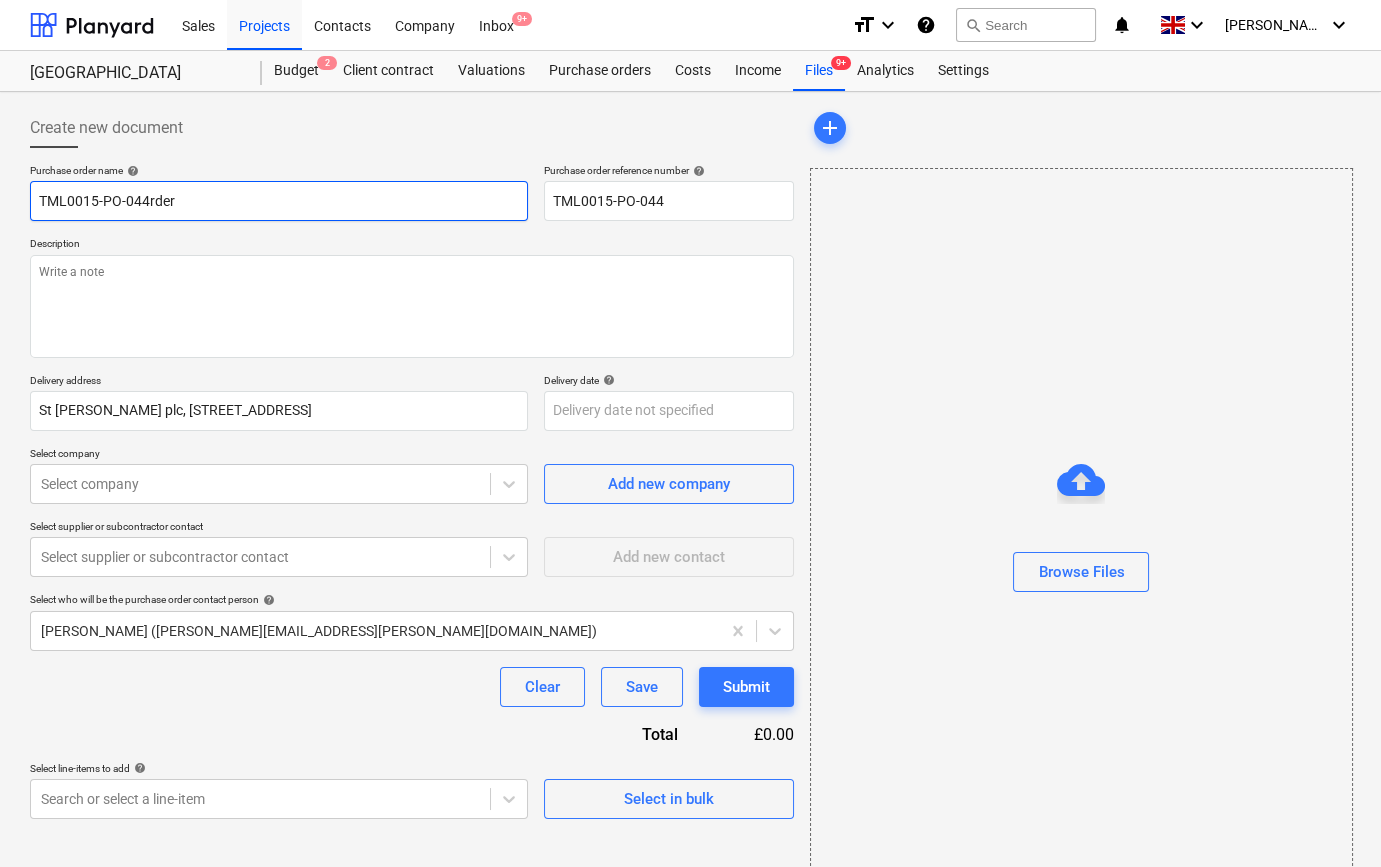 type on "x" 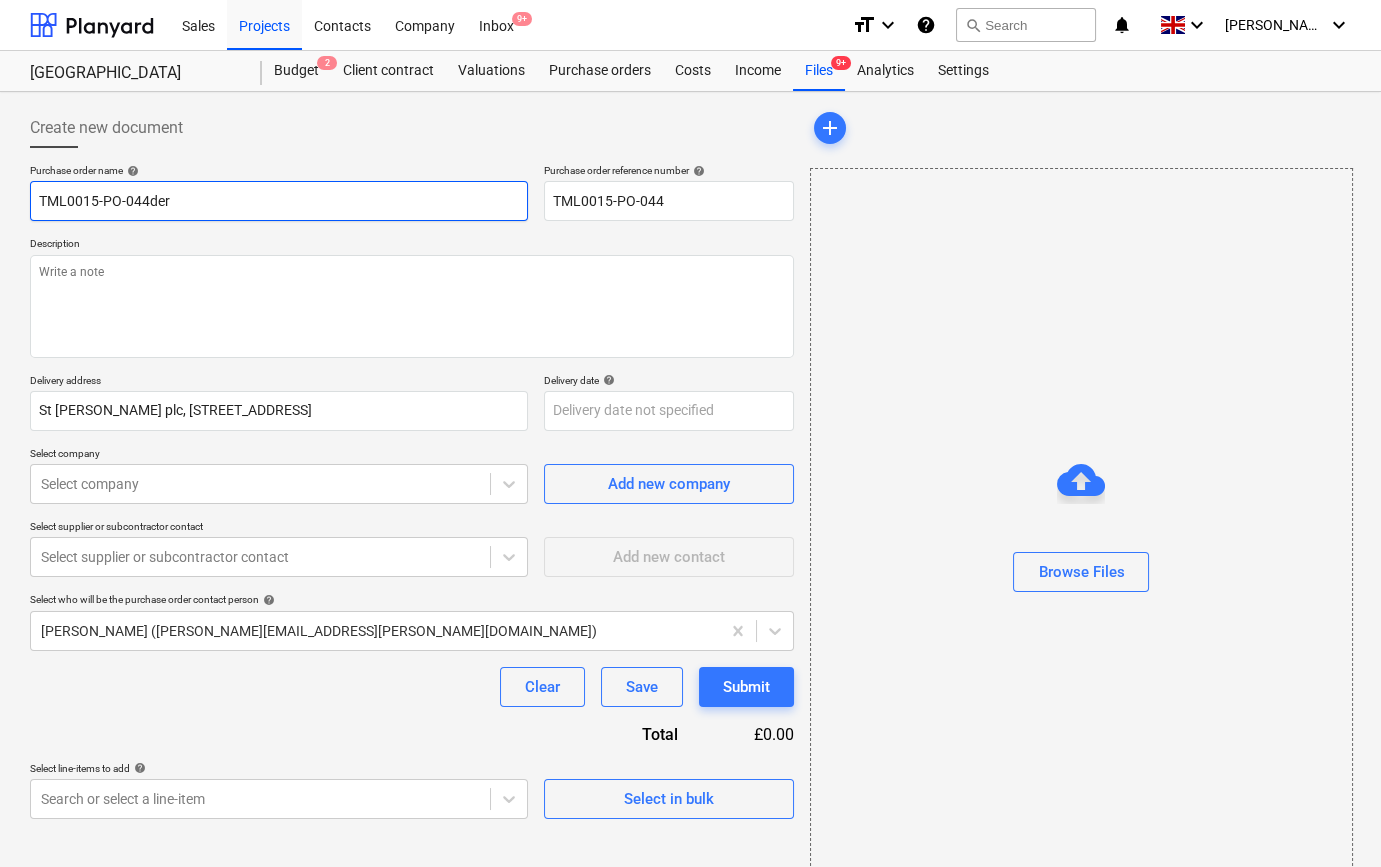 type on "TML0015-PO-044er" 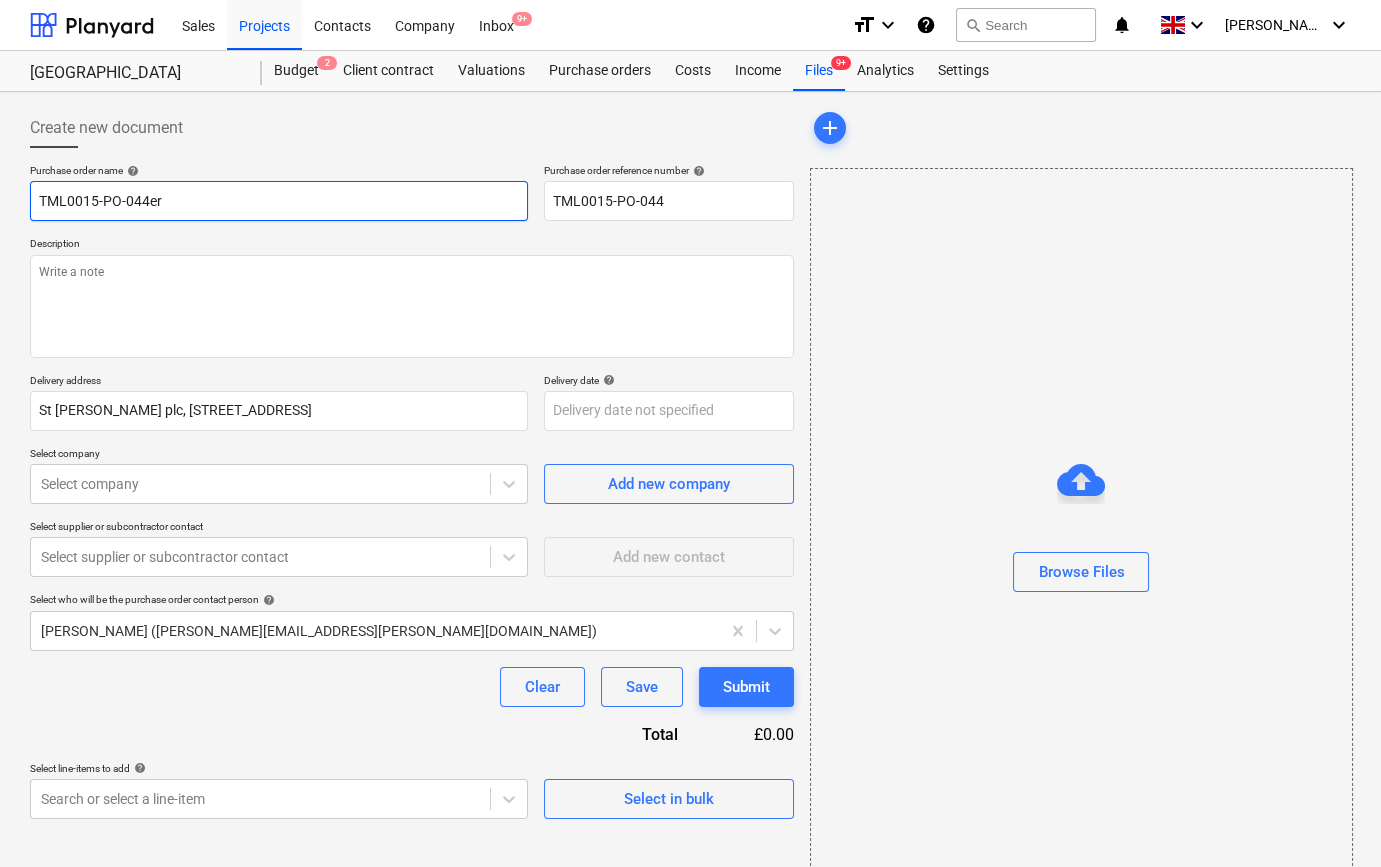 type on "x" 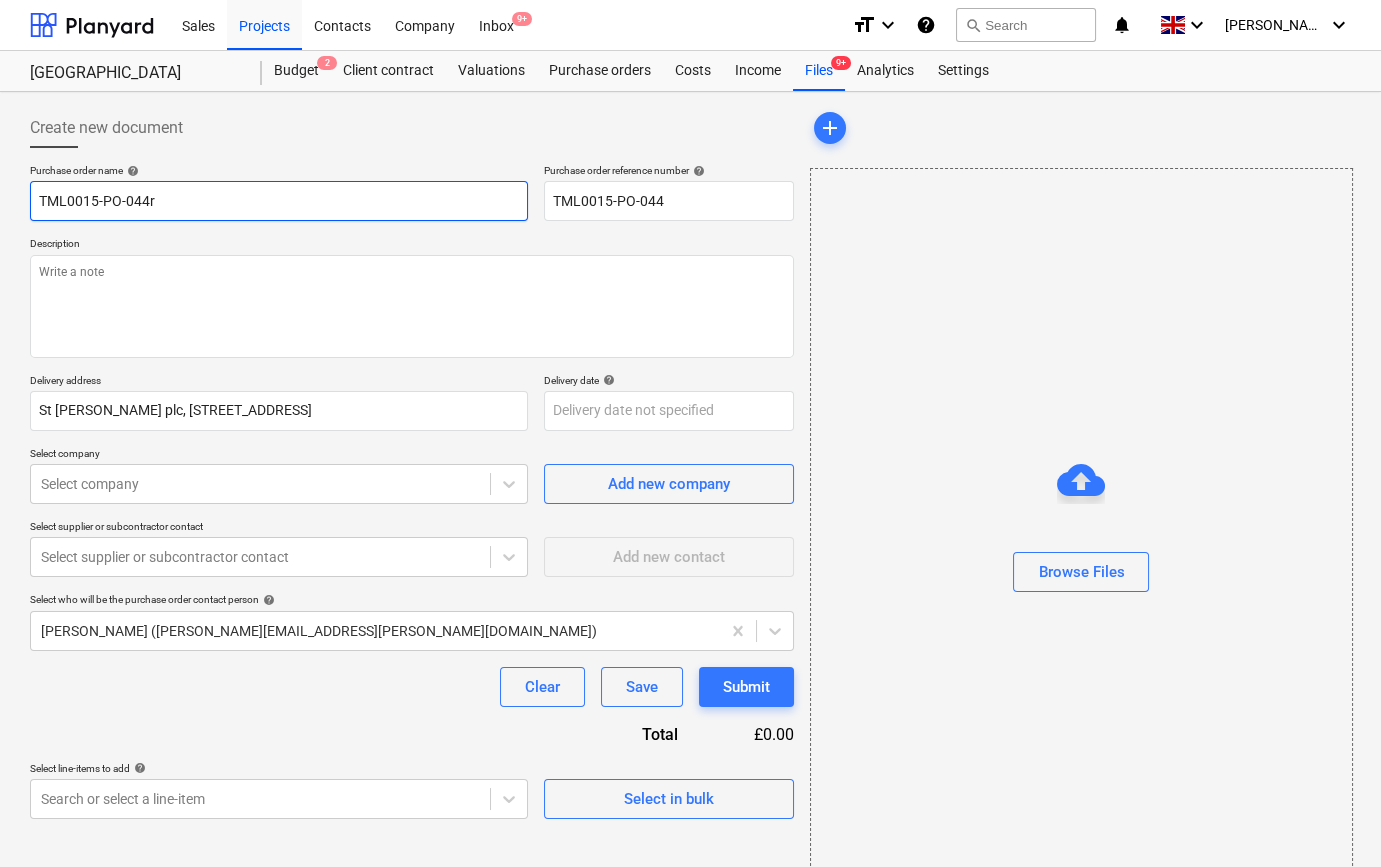 type on "x" 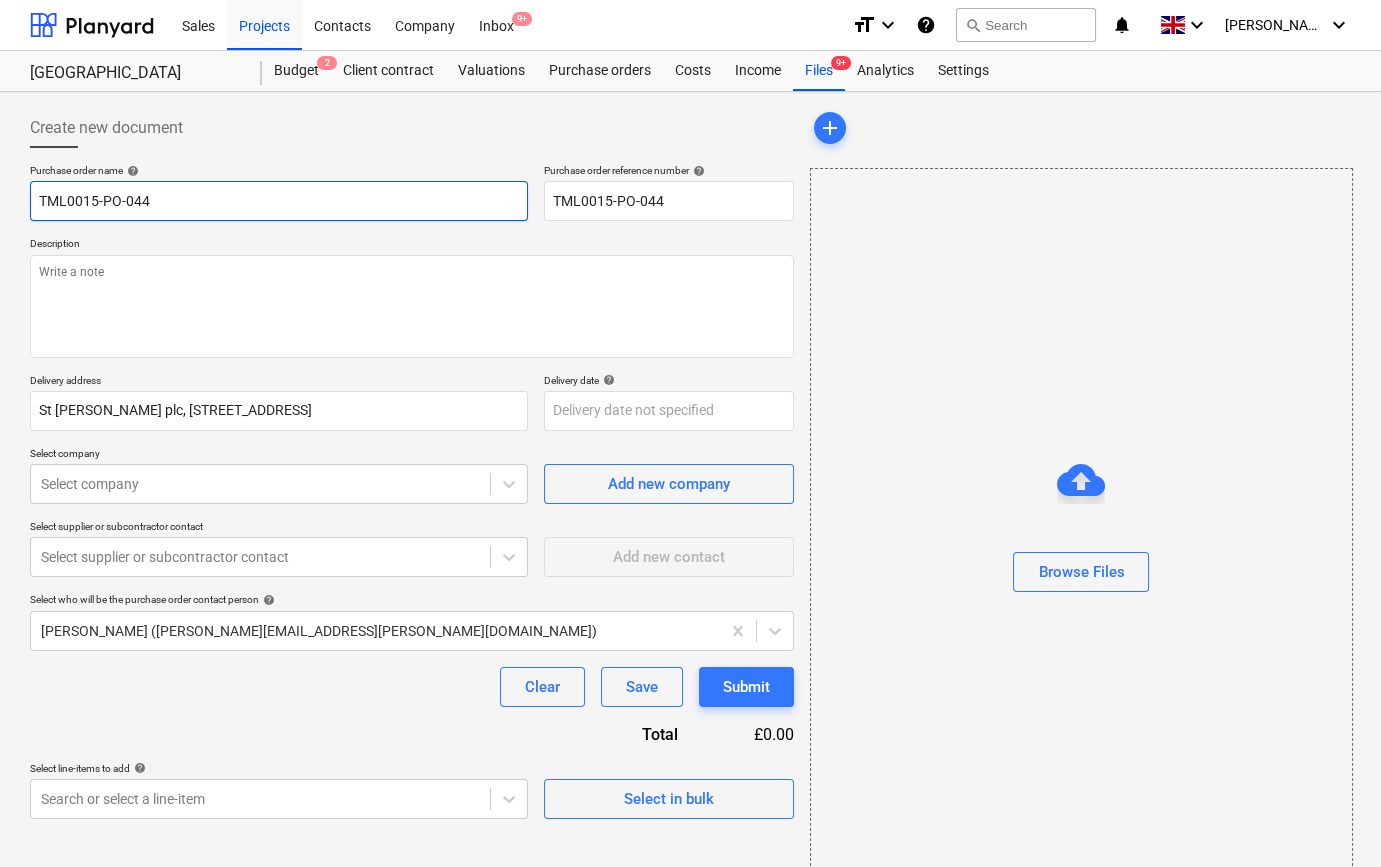 type on "x" 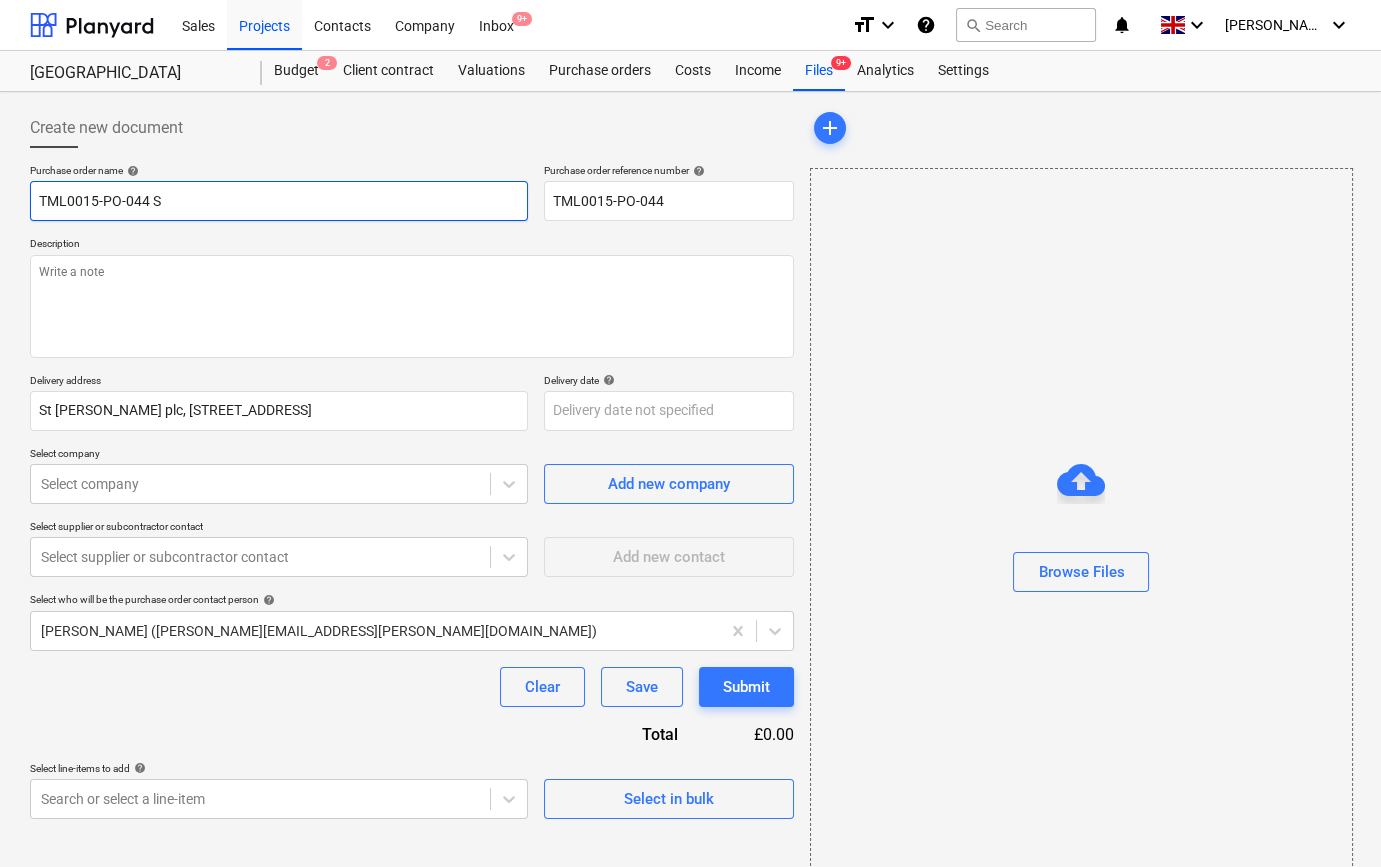 type on "x" 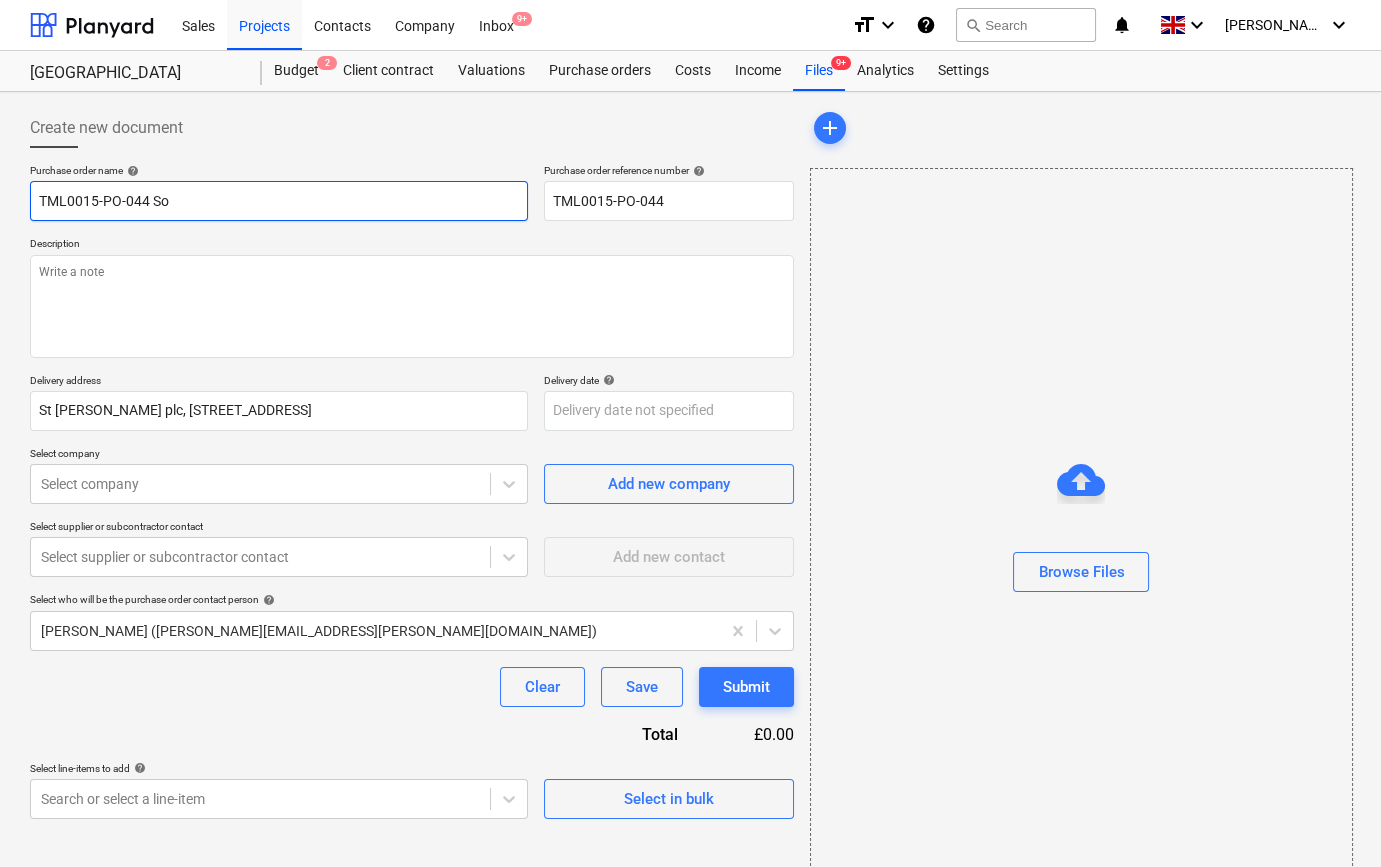 type on "x" 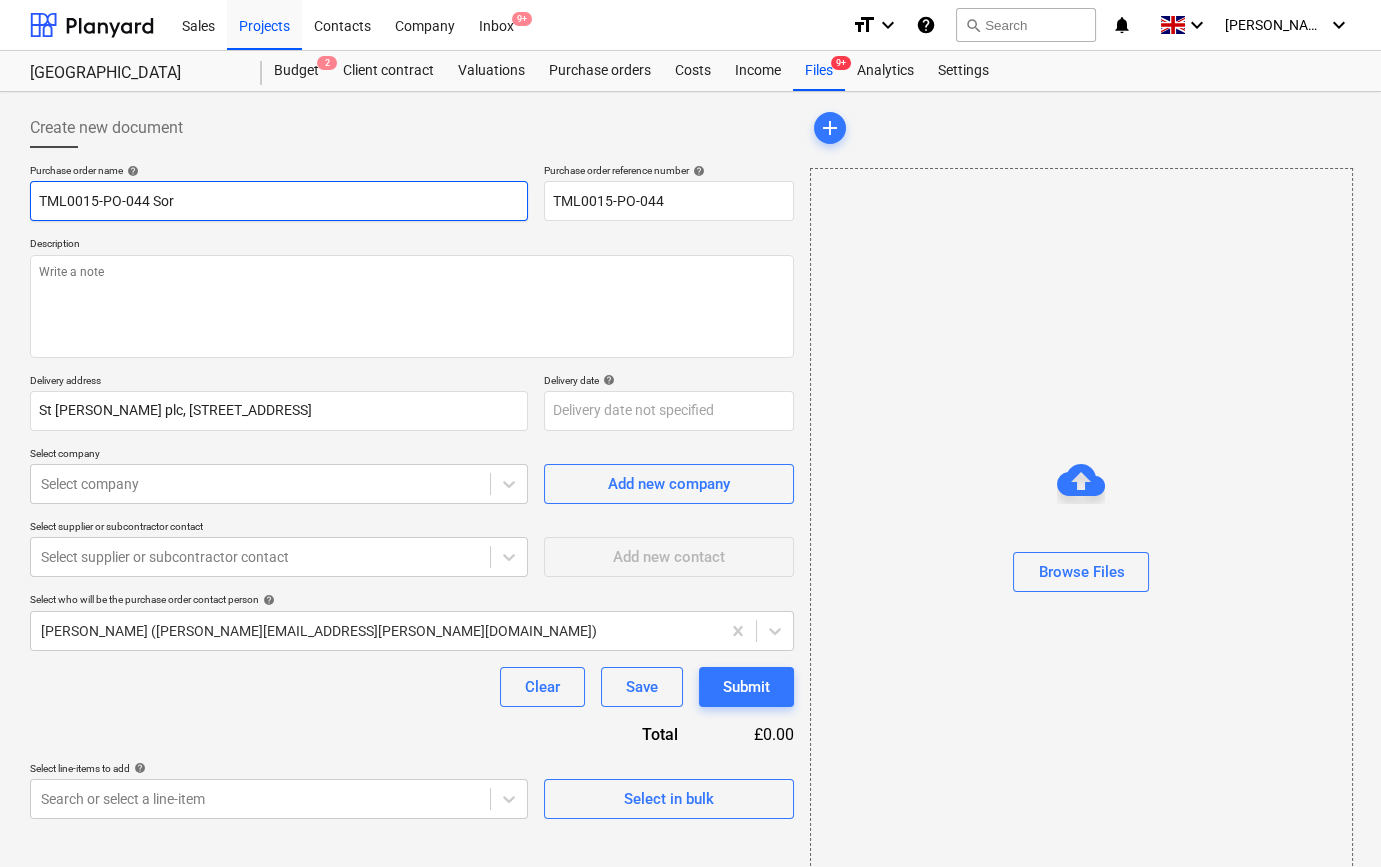 type on "x" 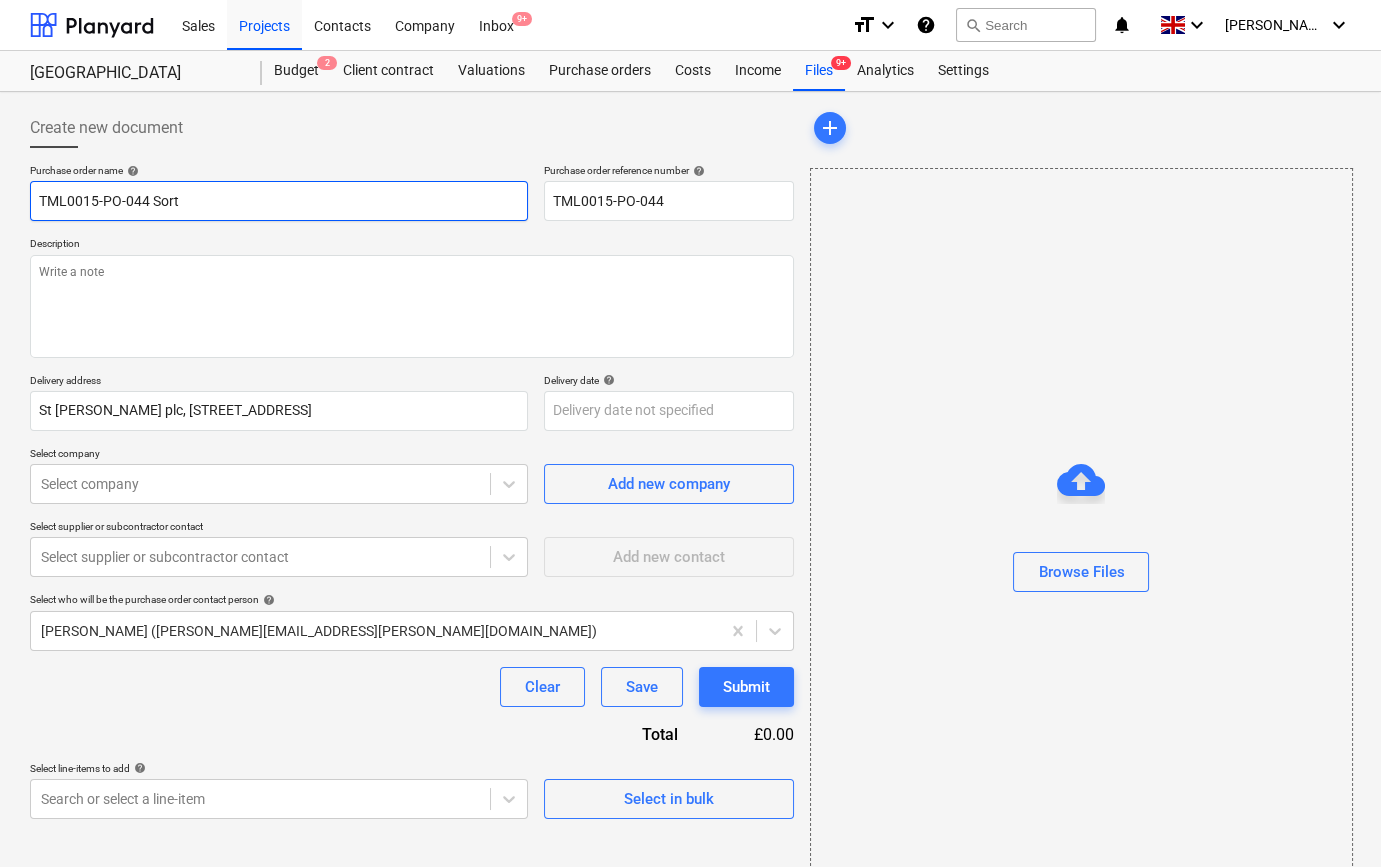 type on "x" 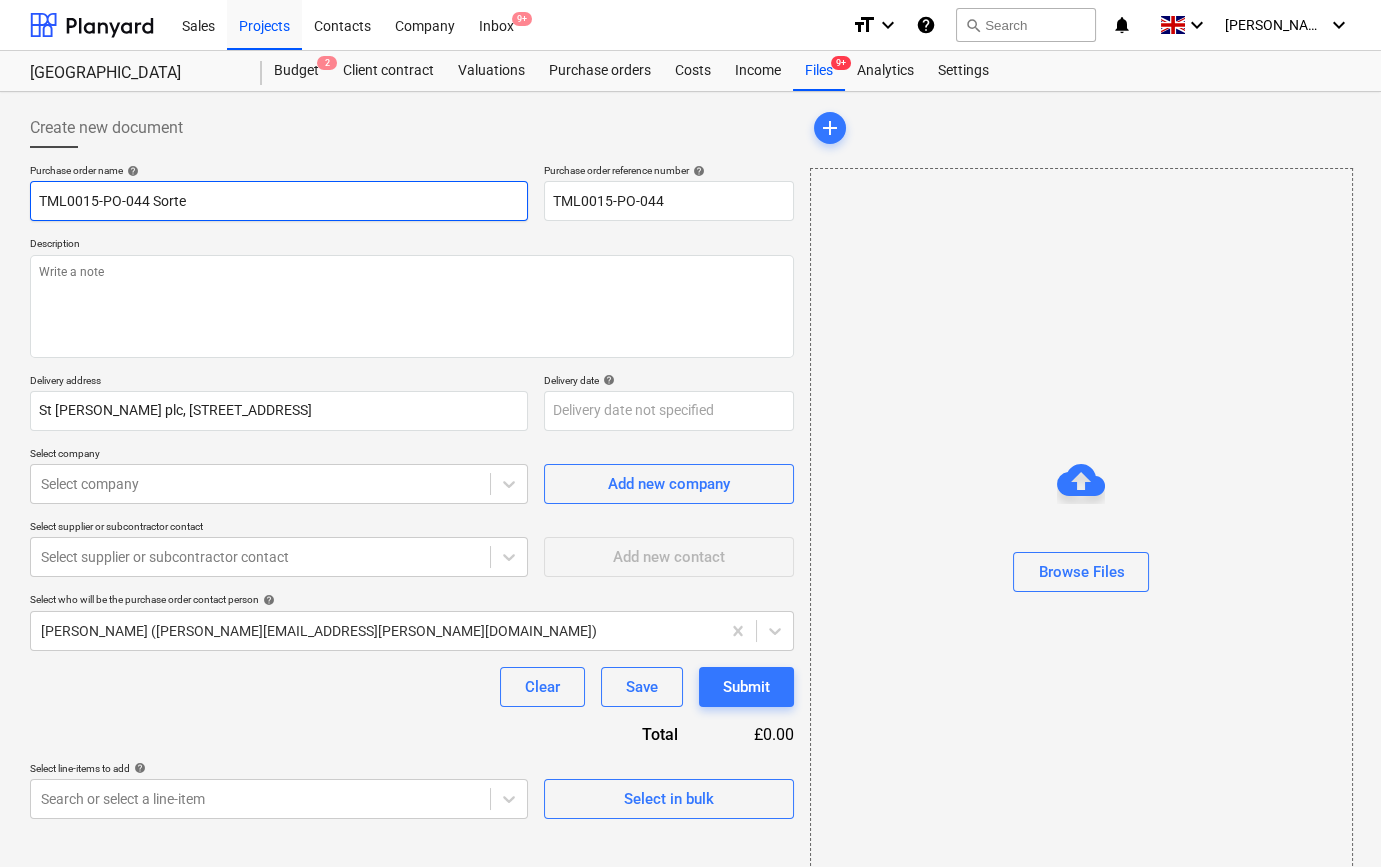 type on "x" 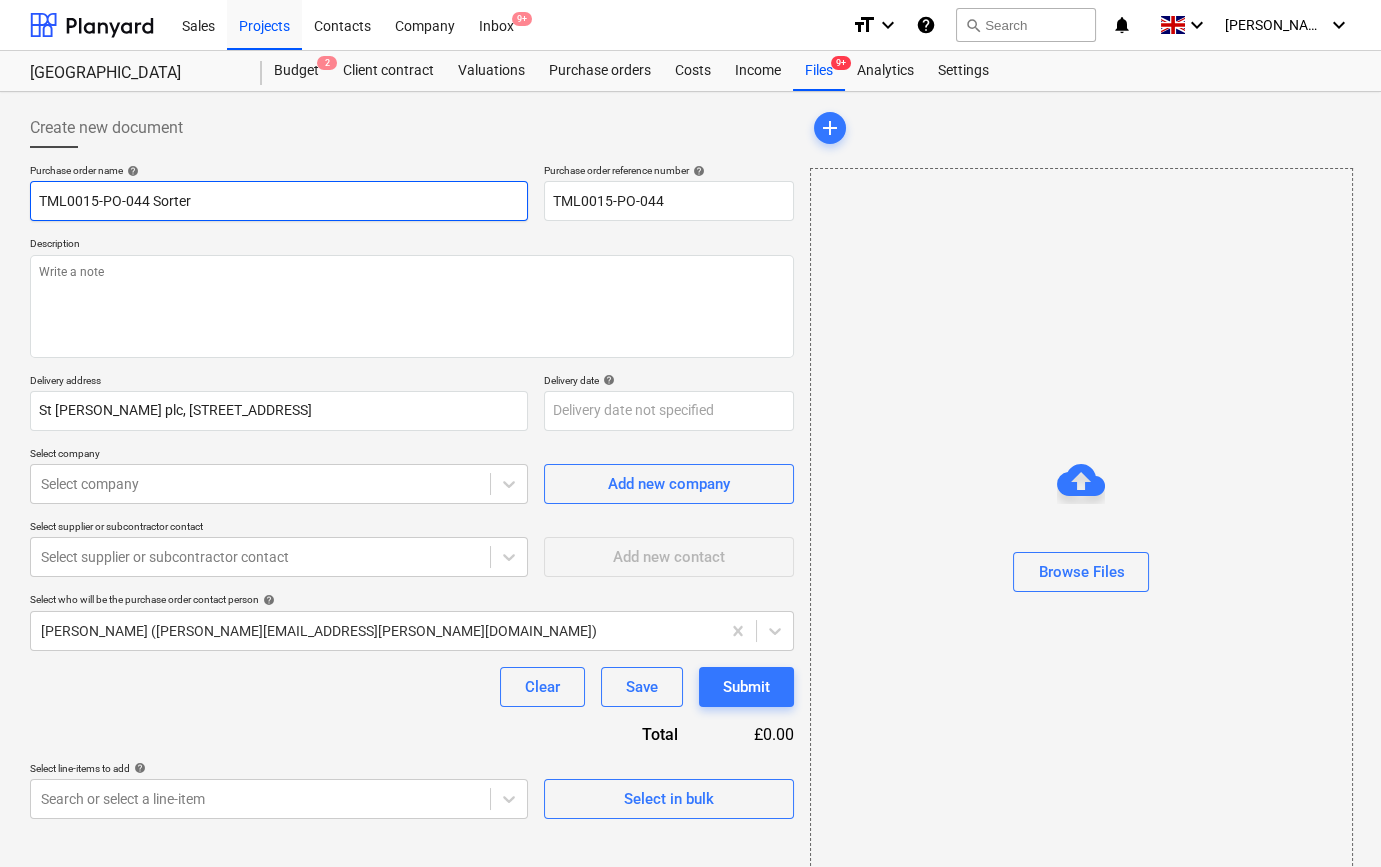 type on "x" 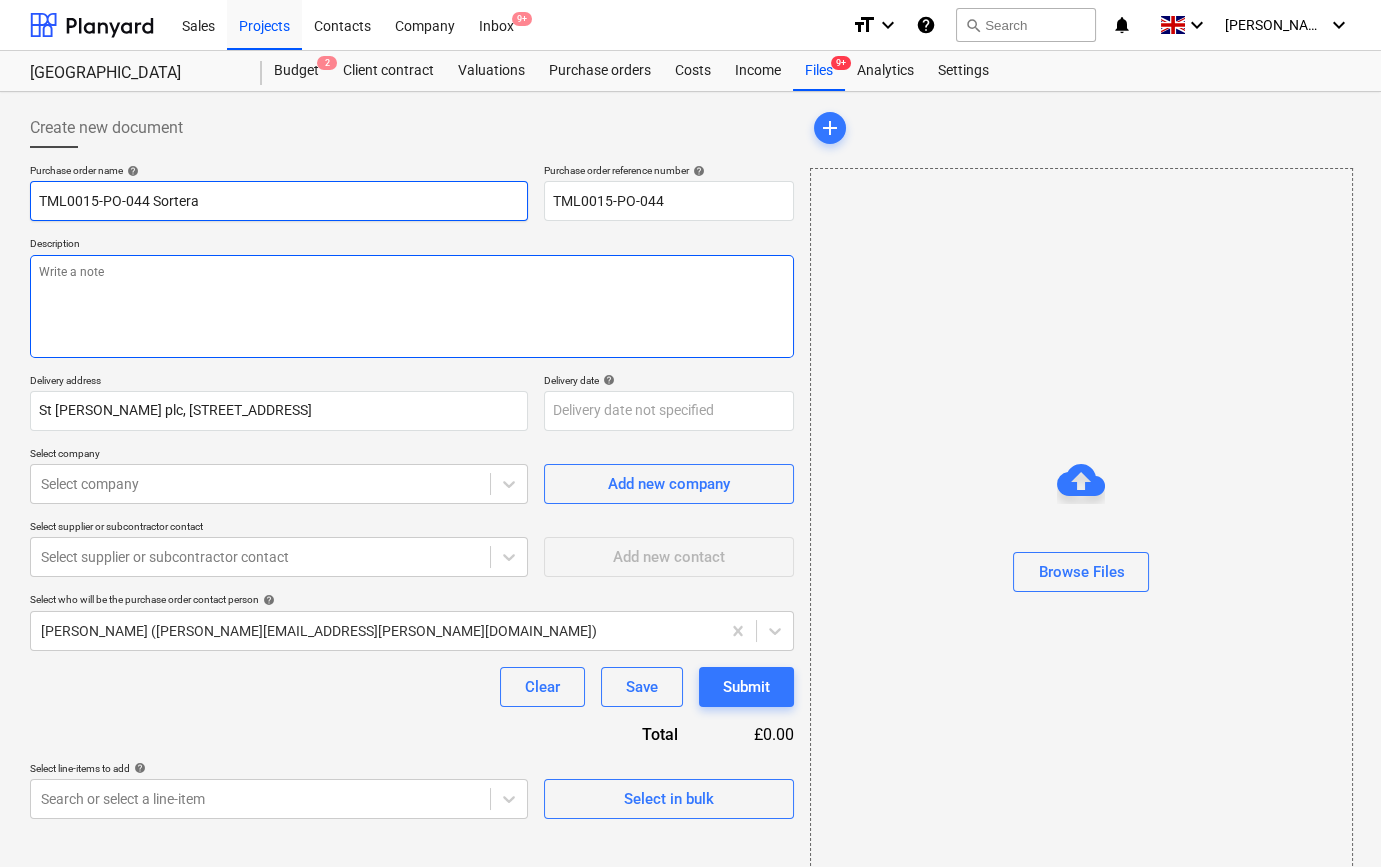 type on "TML0015-PO-044 Sortera" 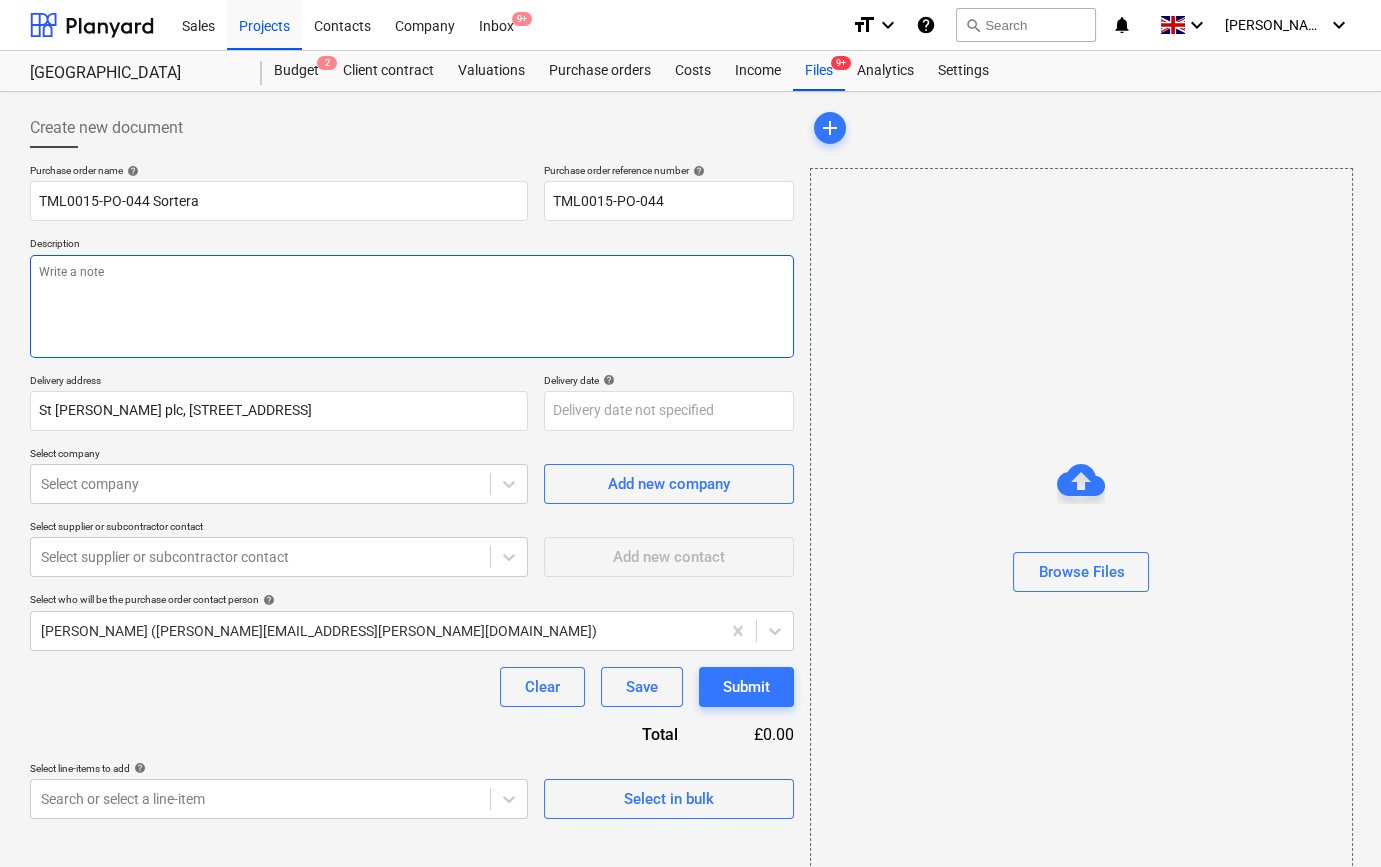 click at bounding box center (412, 306) 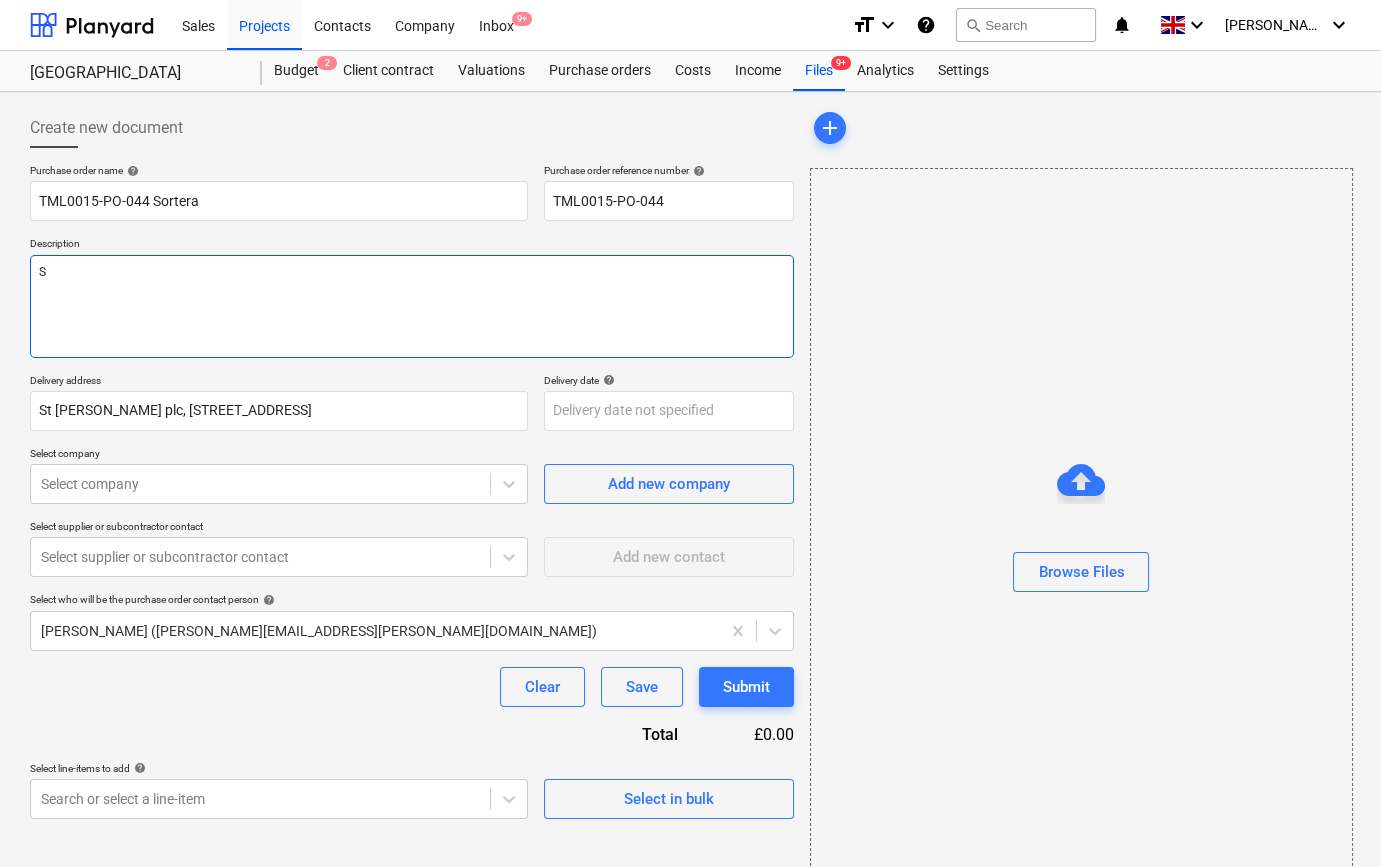 type on "x" 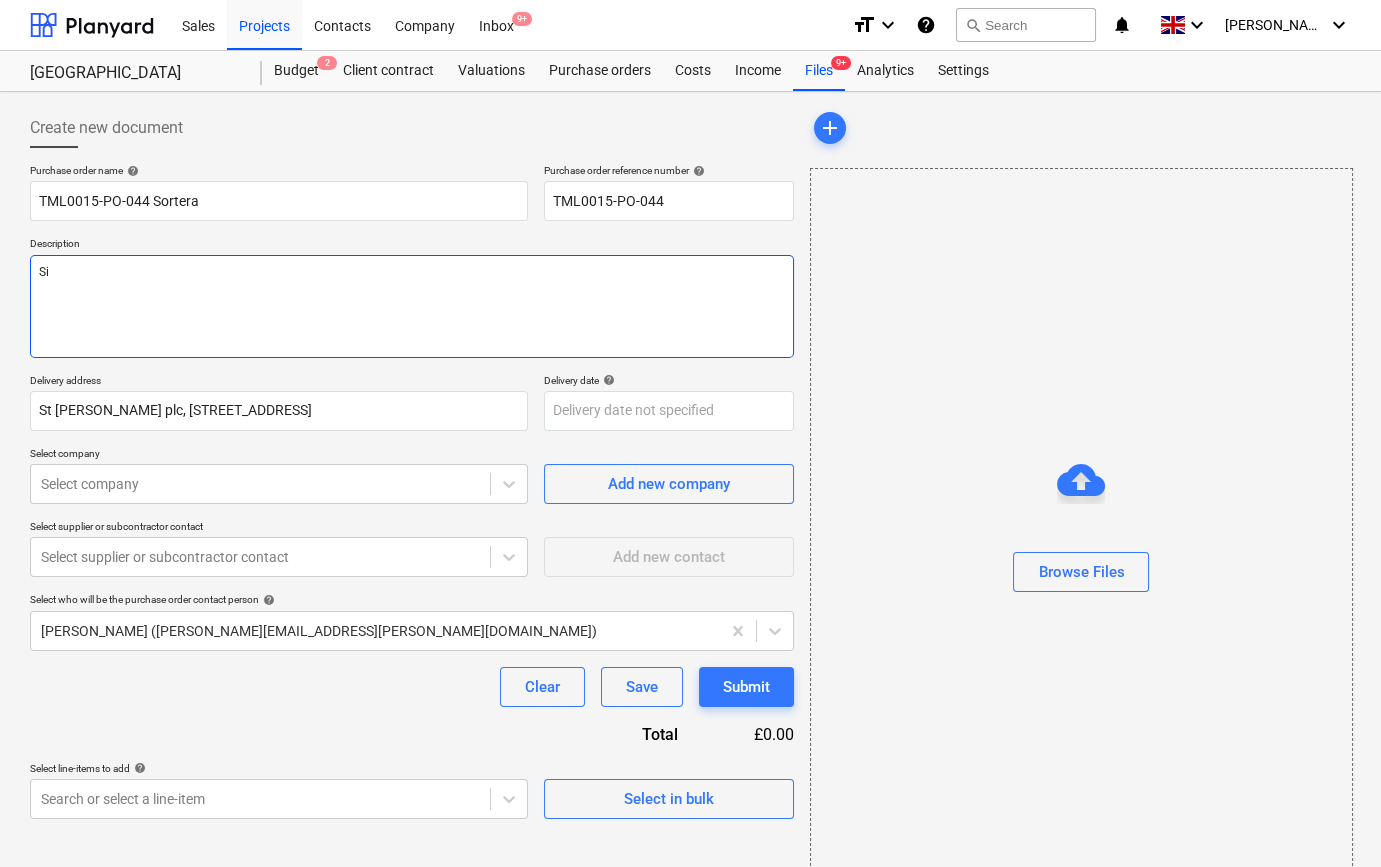 type on "x" 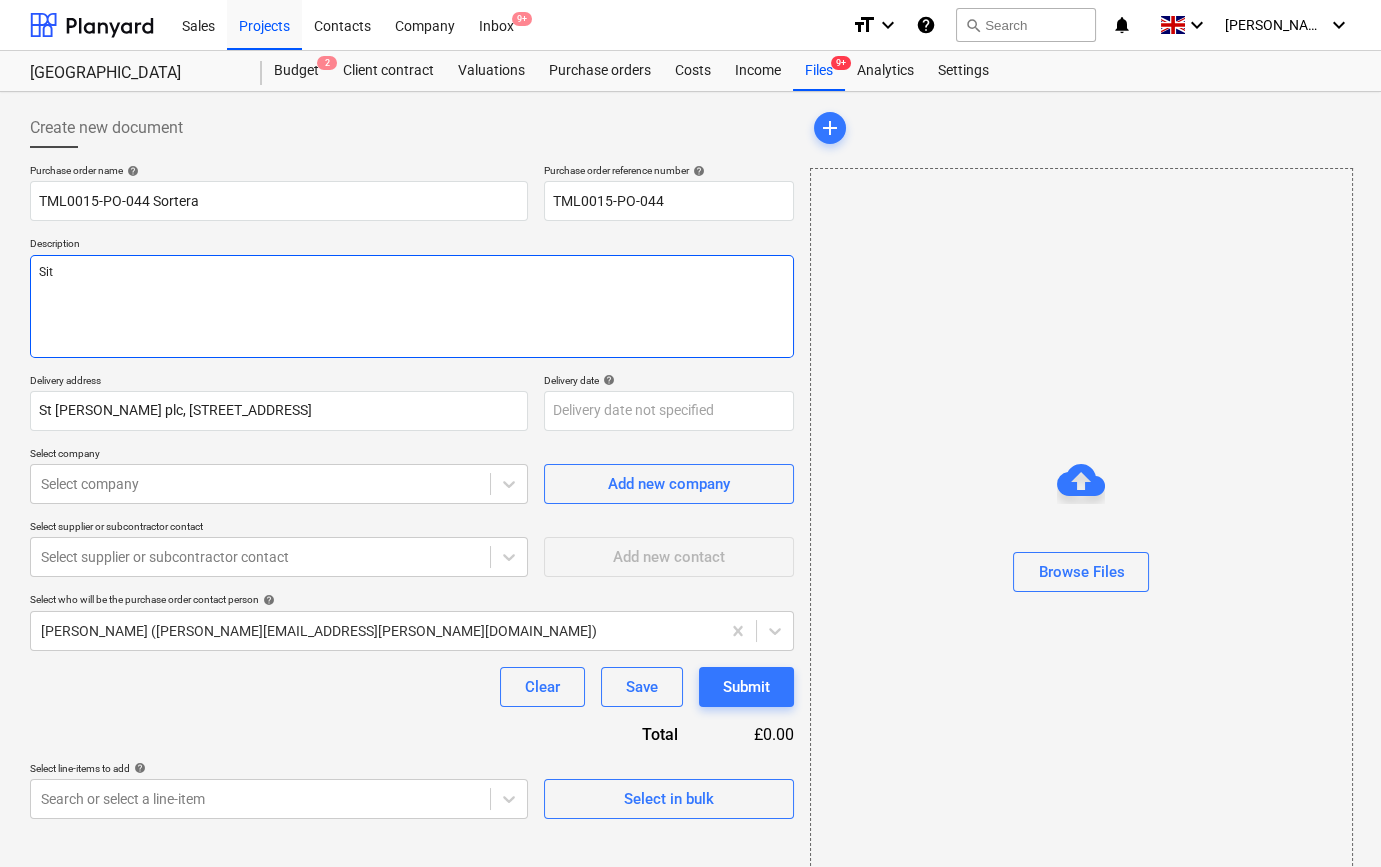 type on "x" 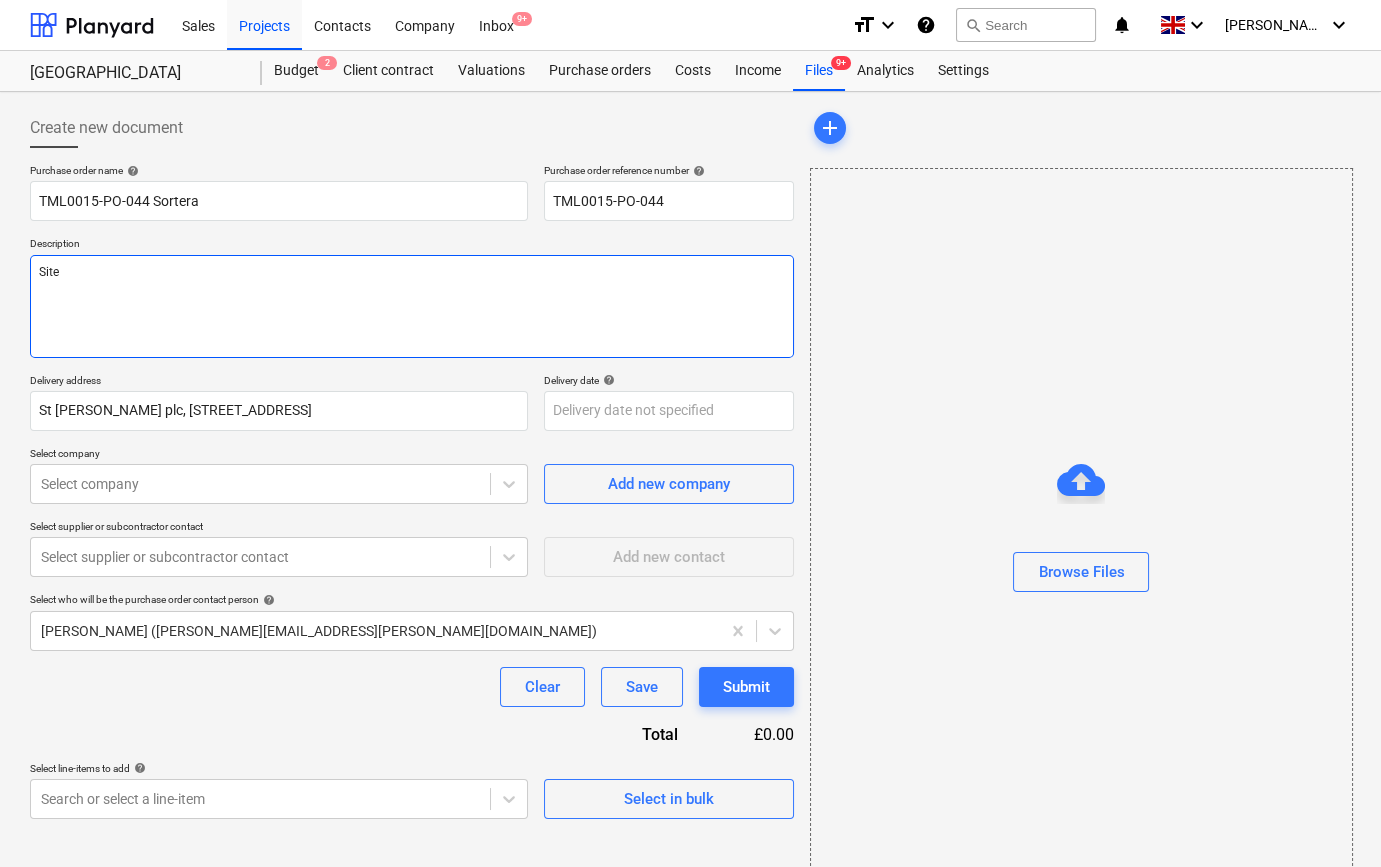 type on "x" 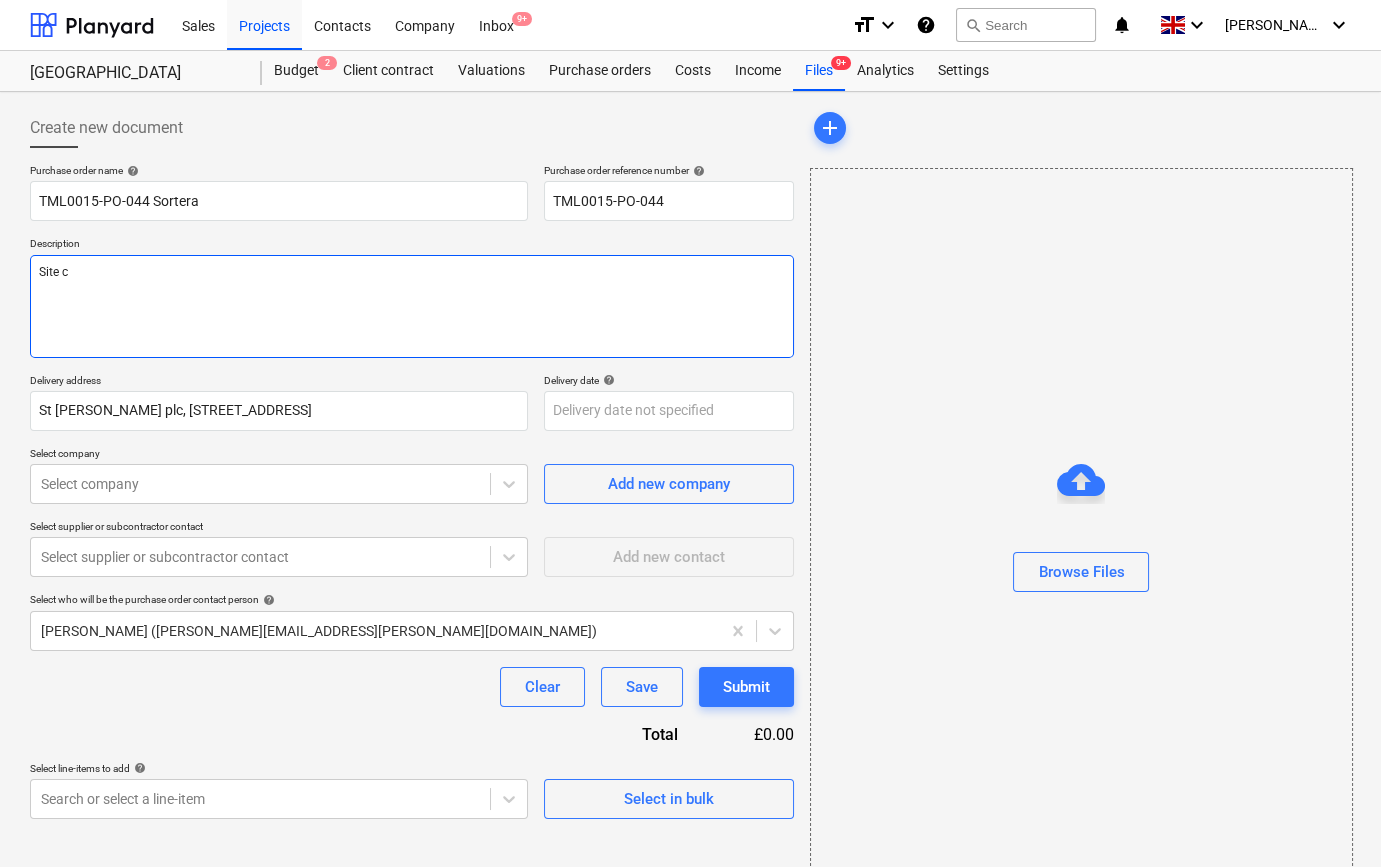type on "x" 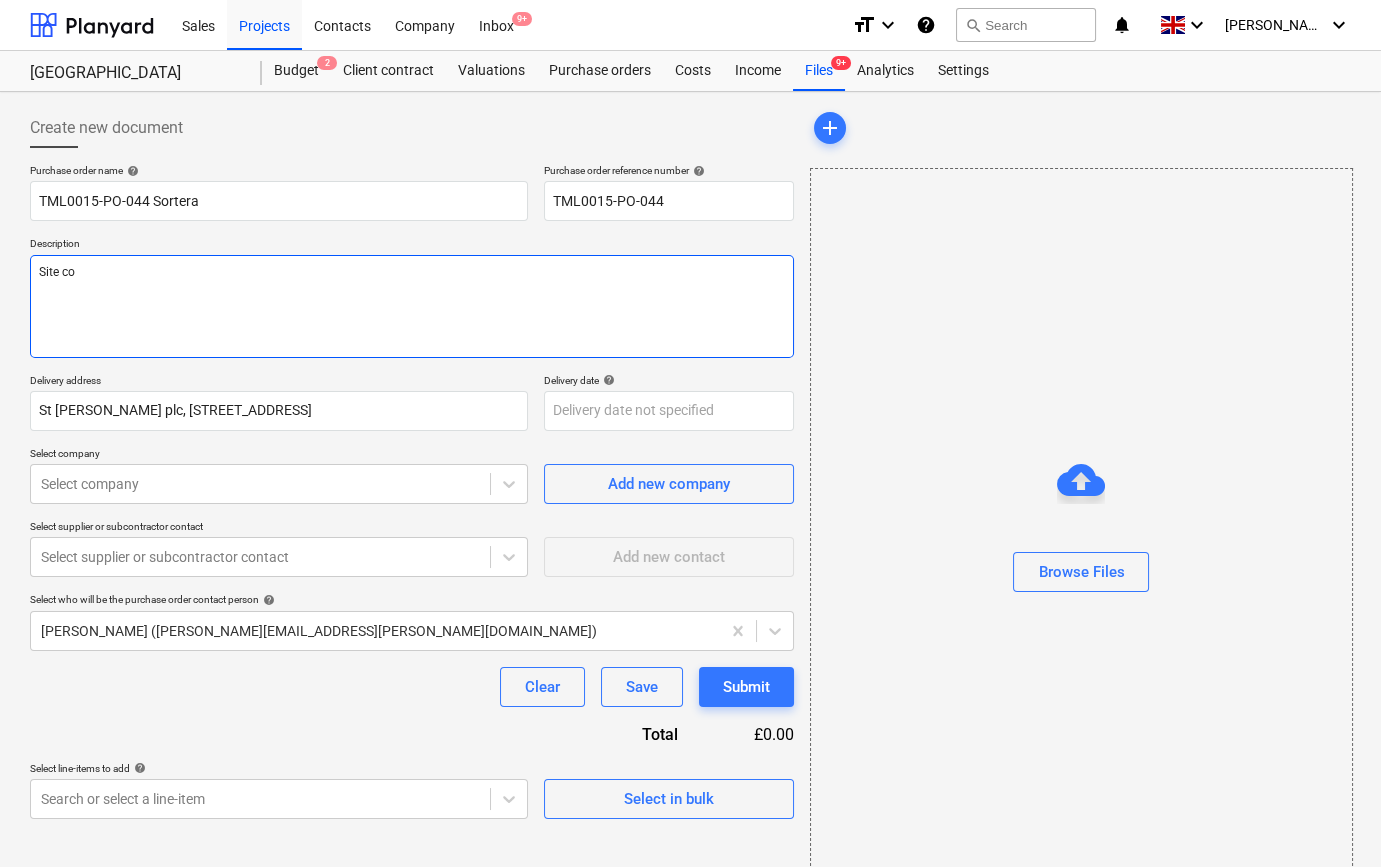 type on "x" 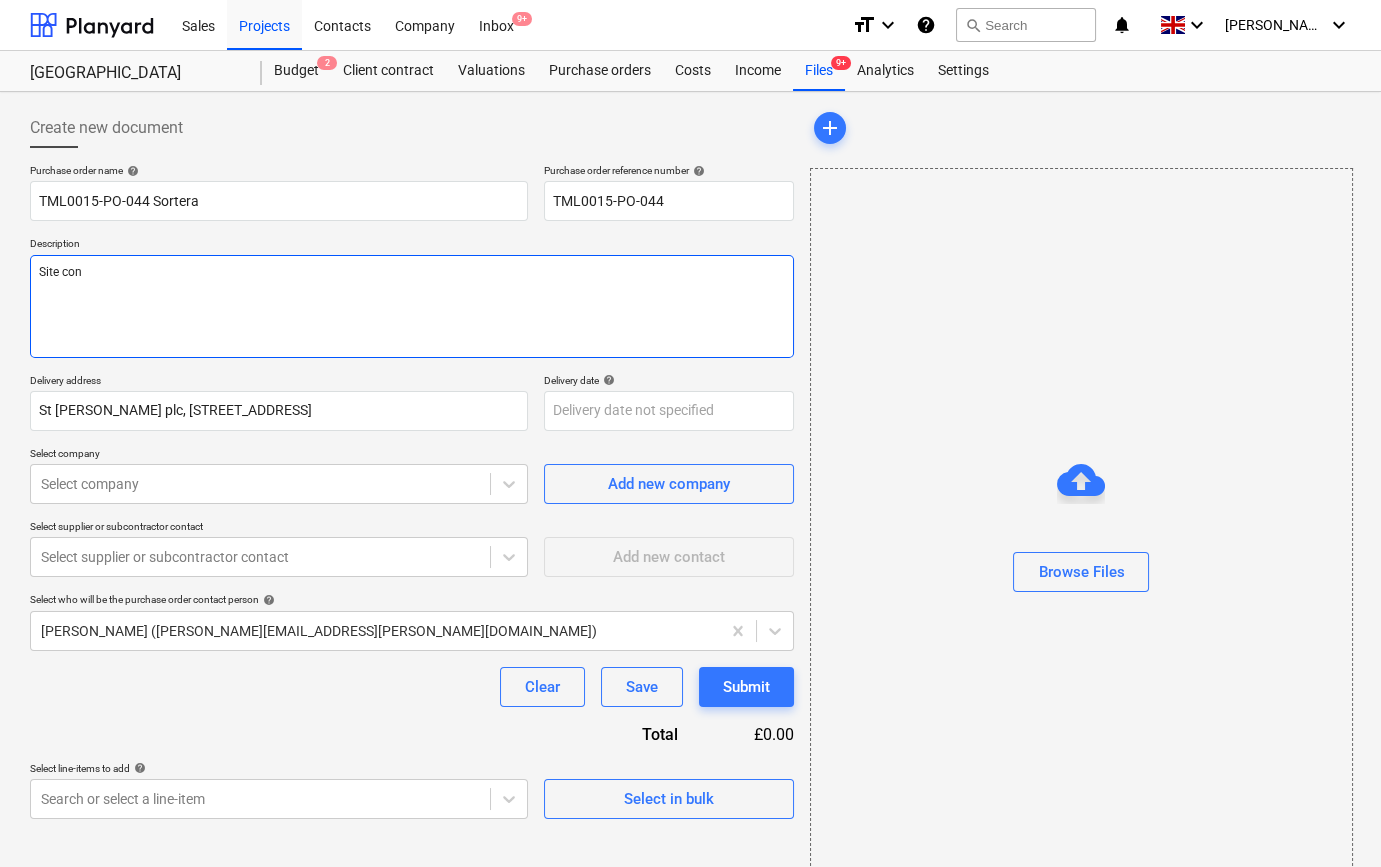 type on "x" 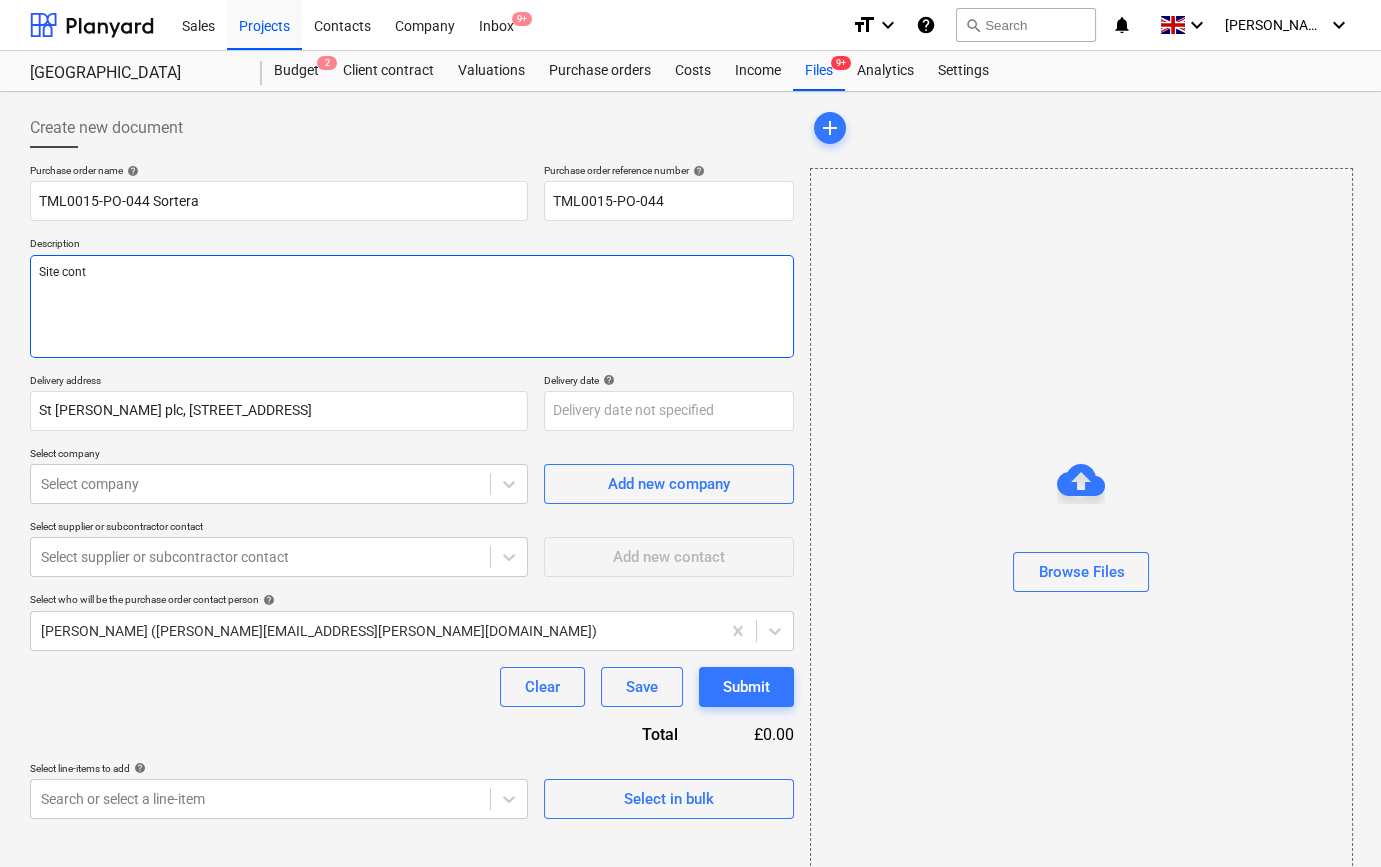type on "x" 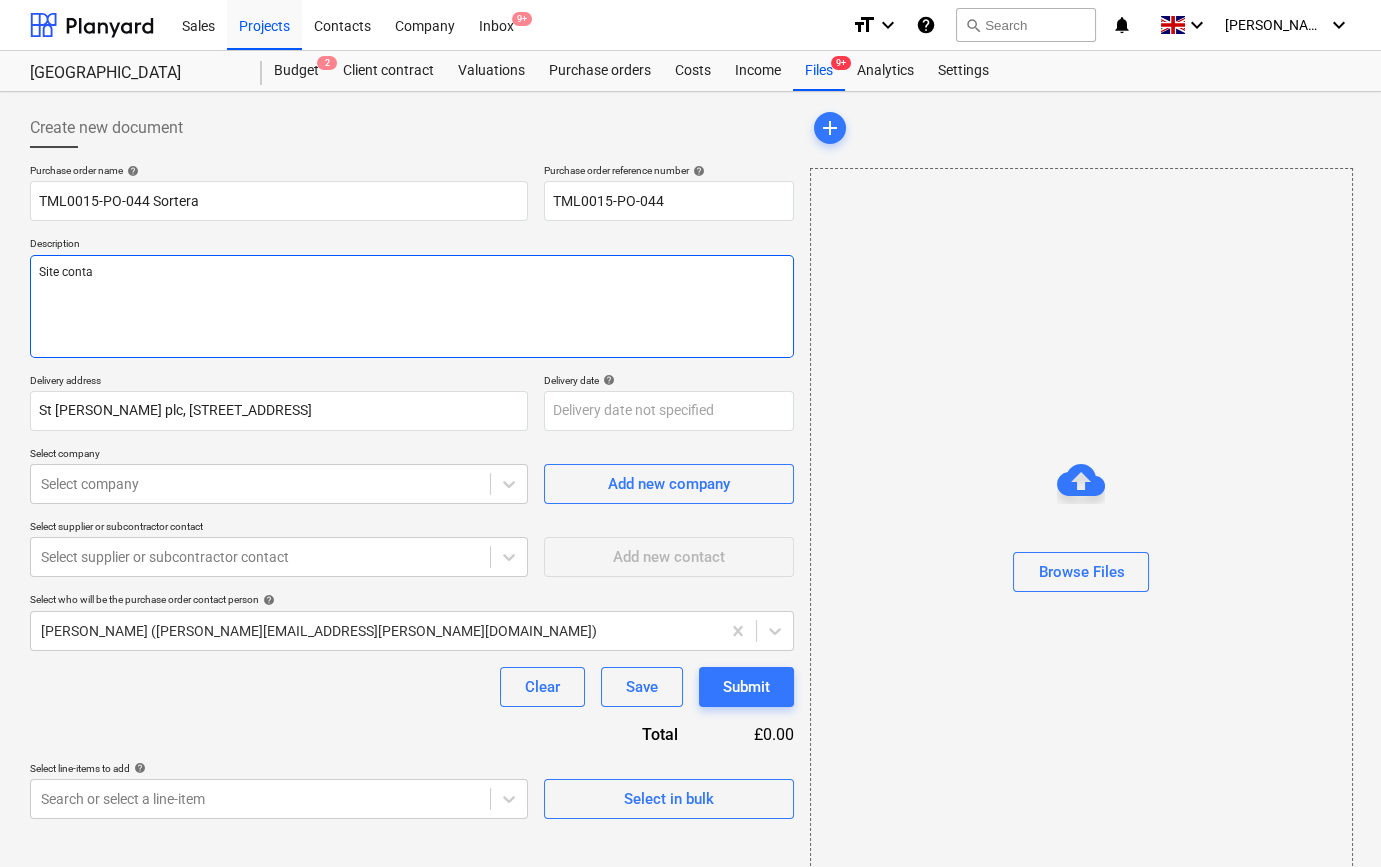 type on "x" 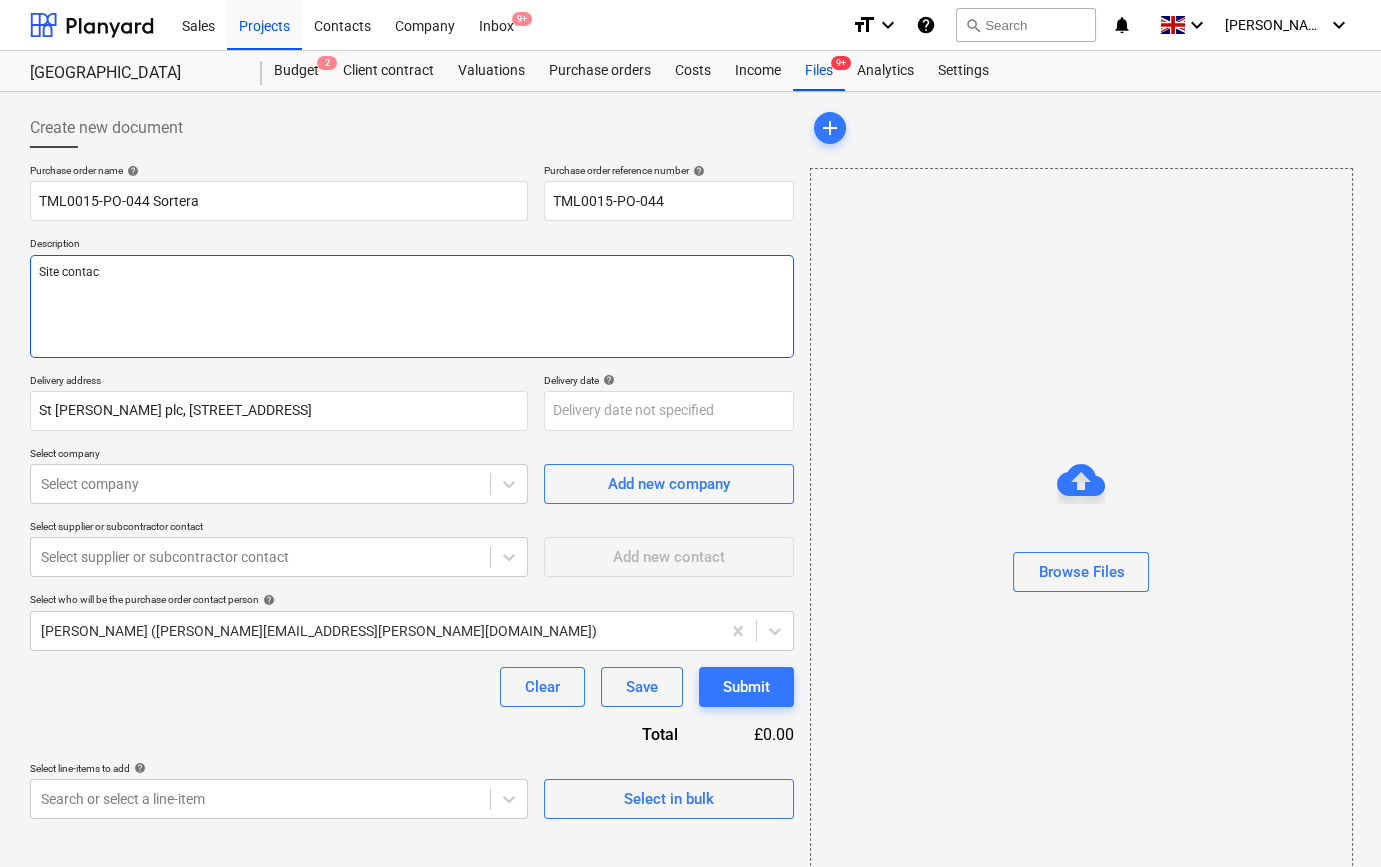 type on "x" 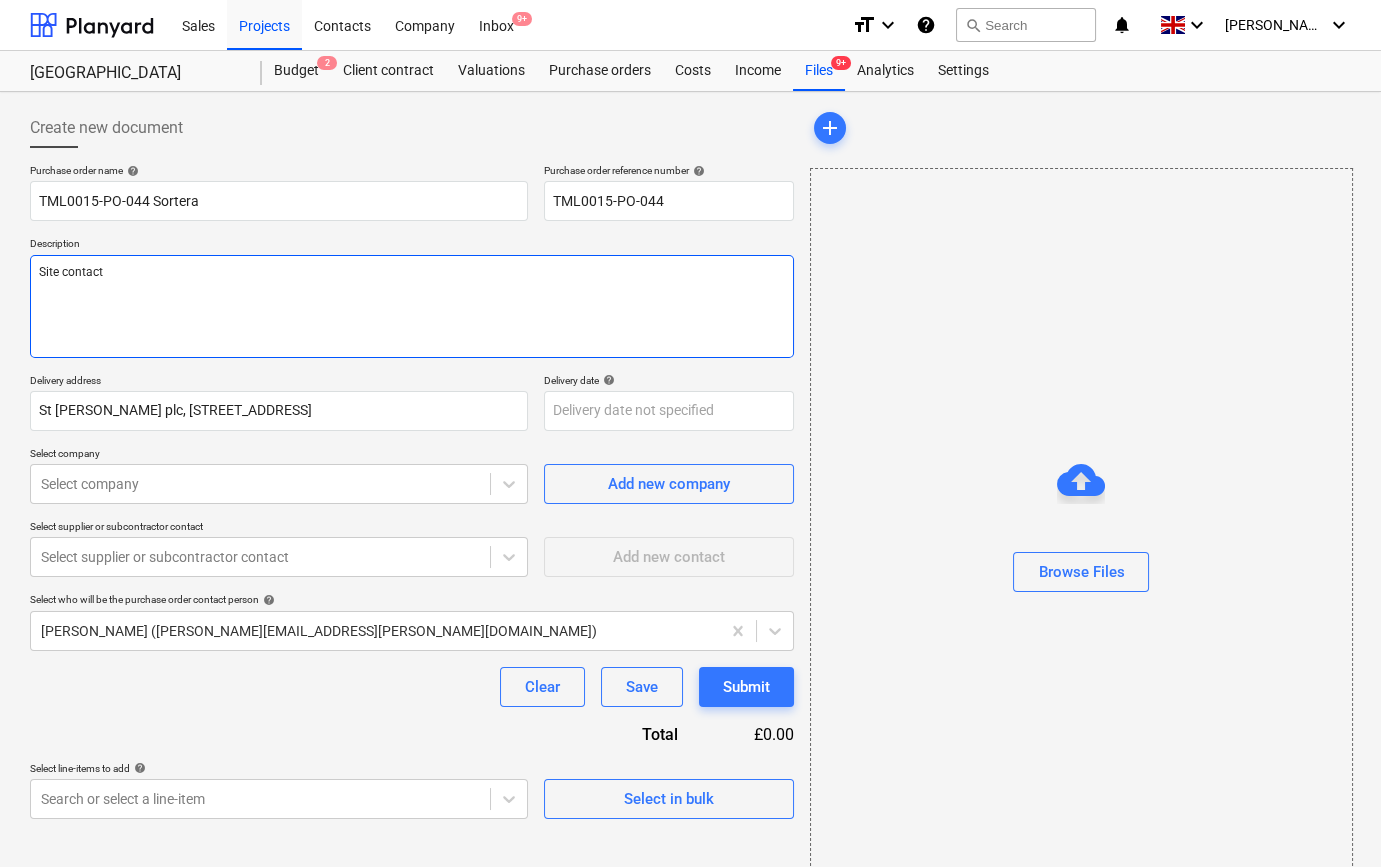 type on "x" 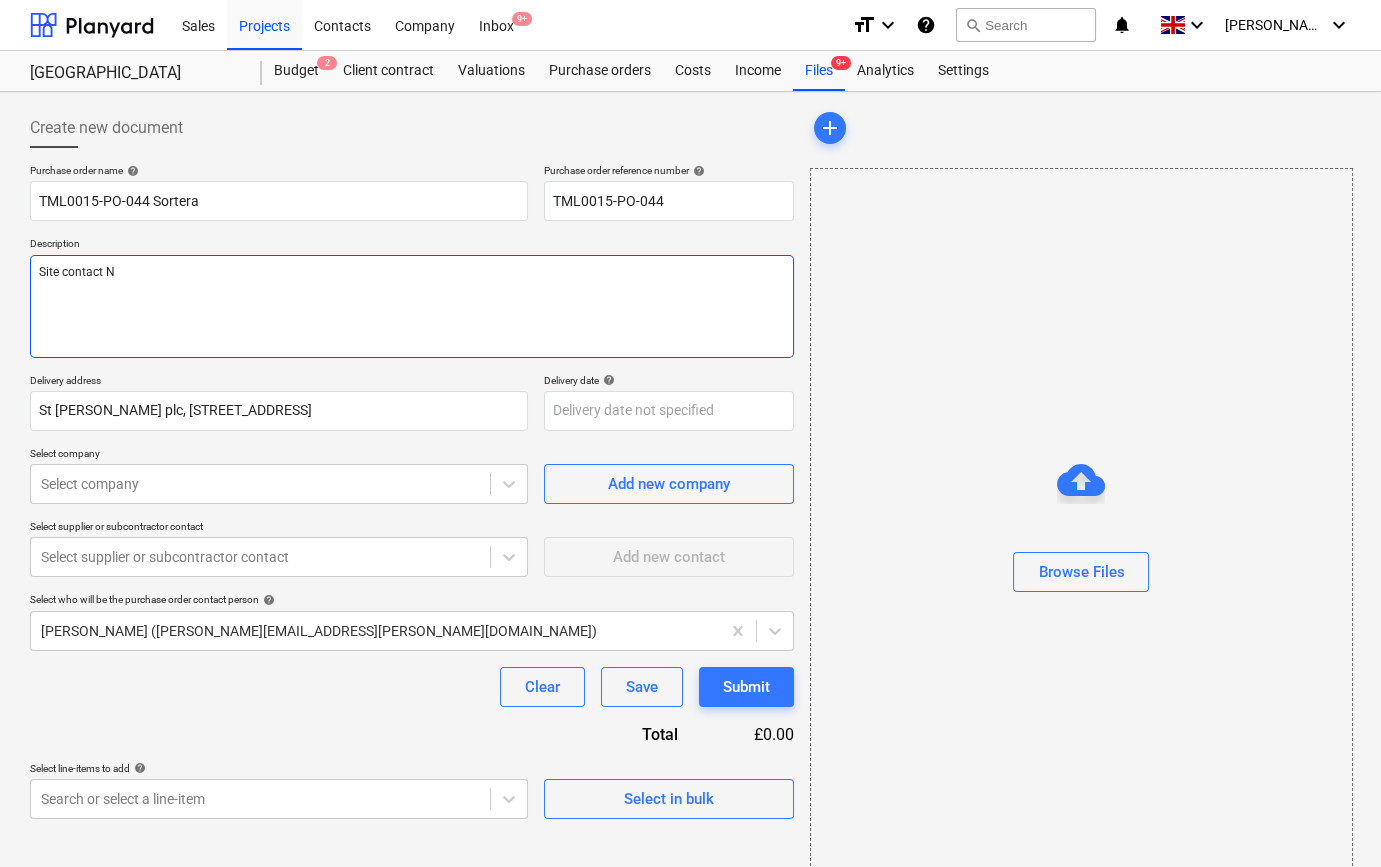 type on "x" 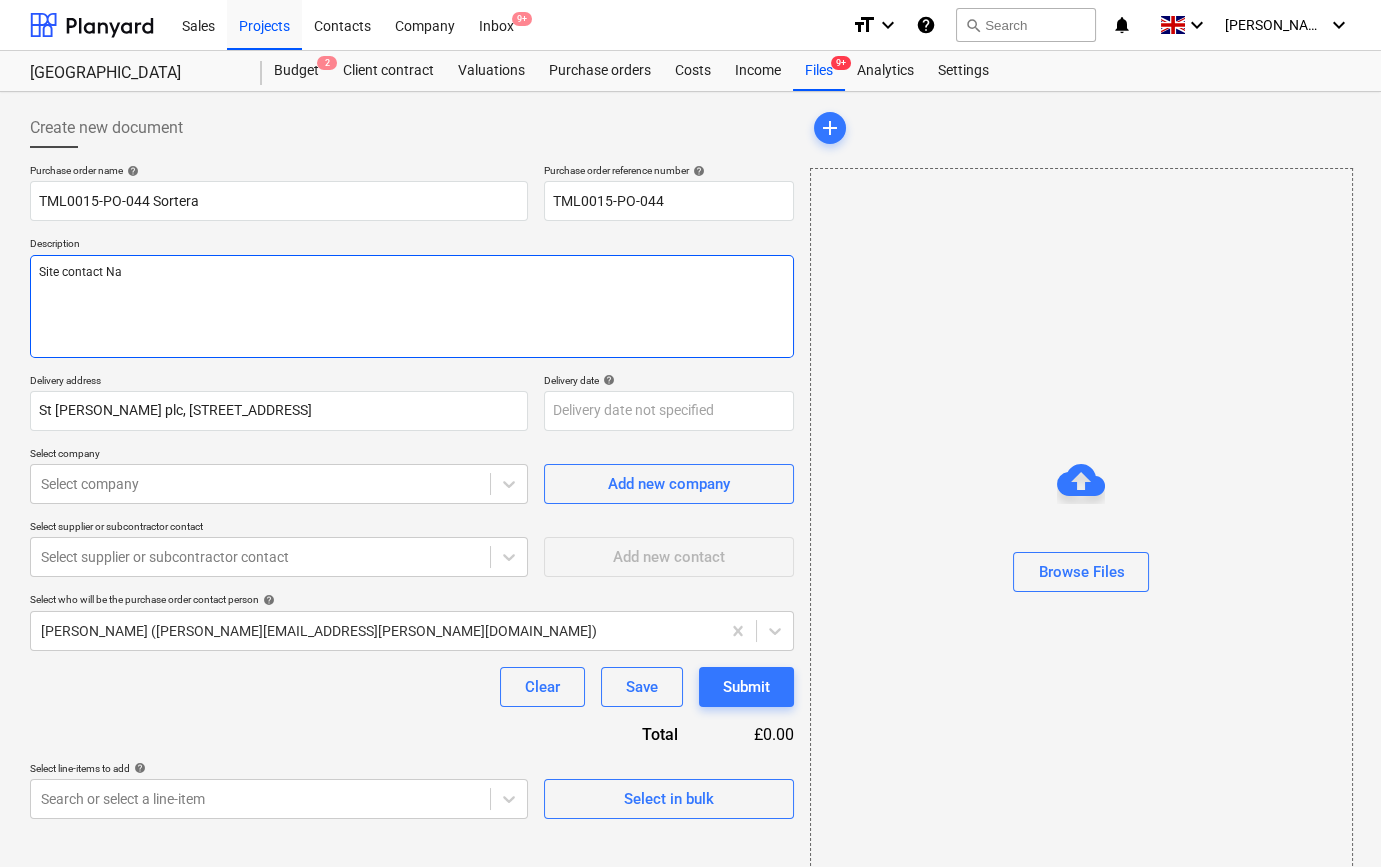 type on "x" 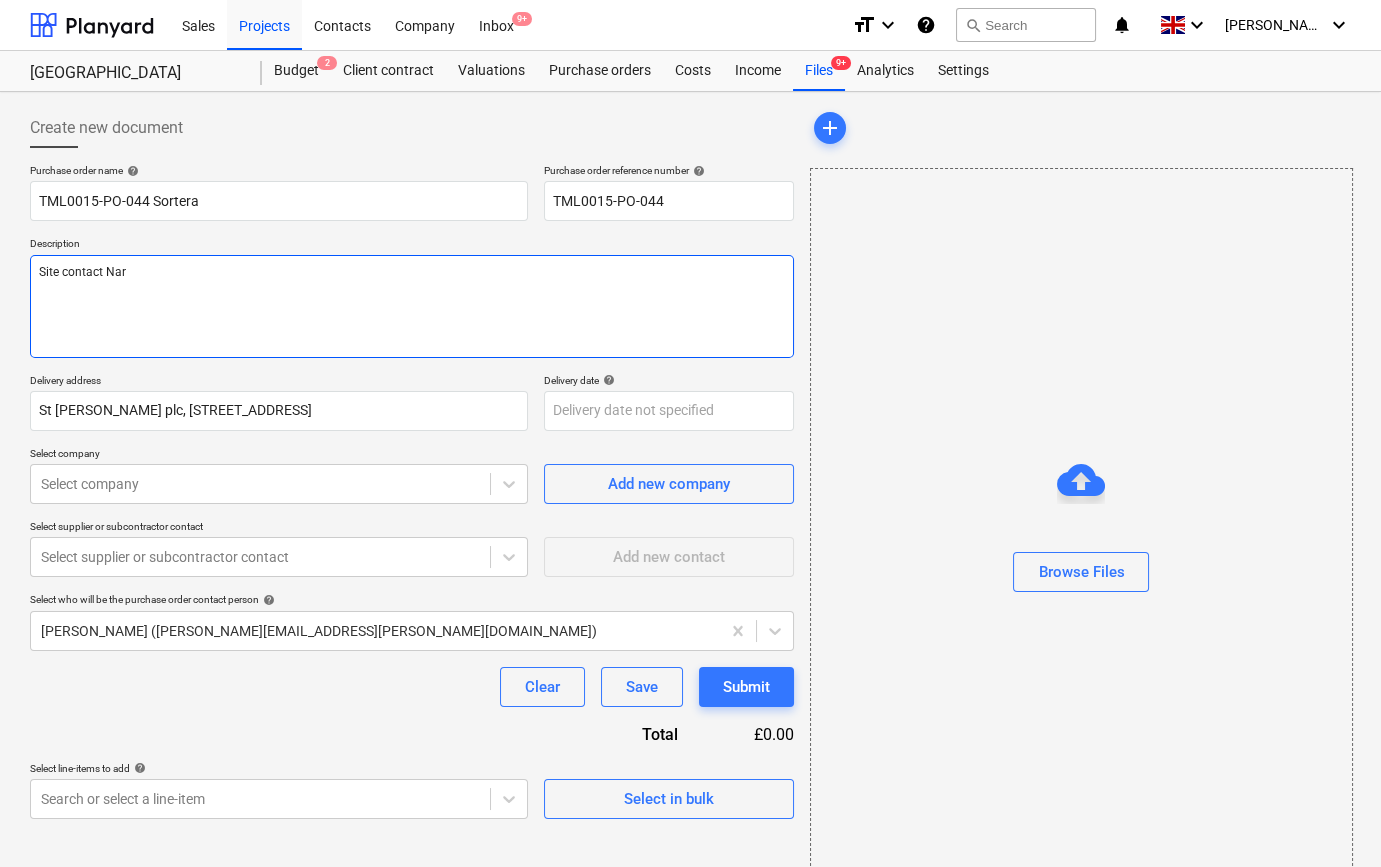 type on "x" 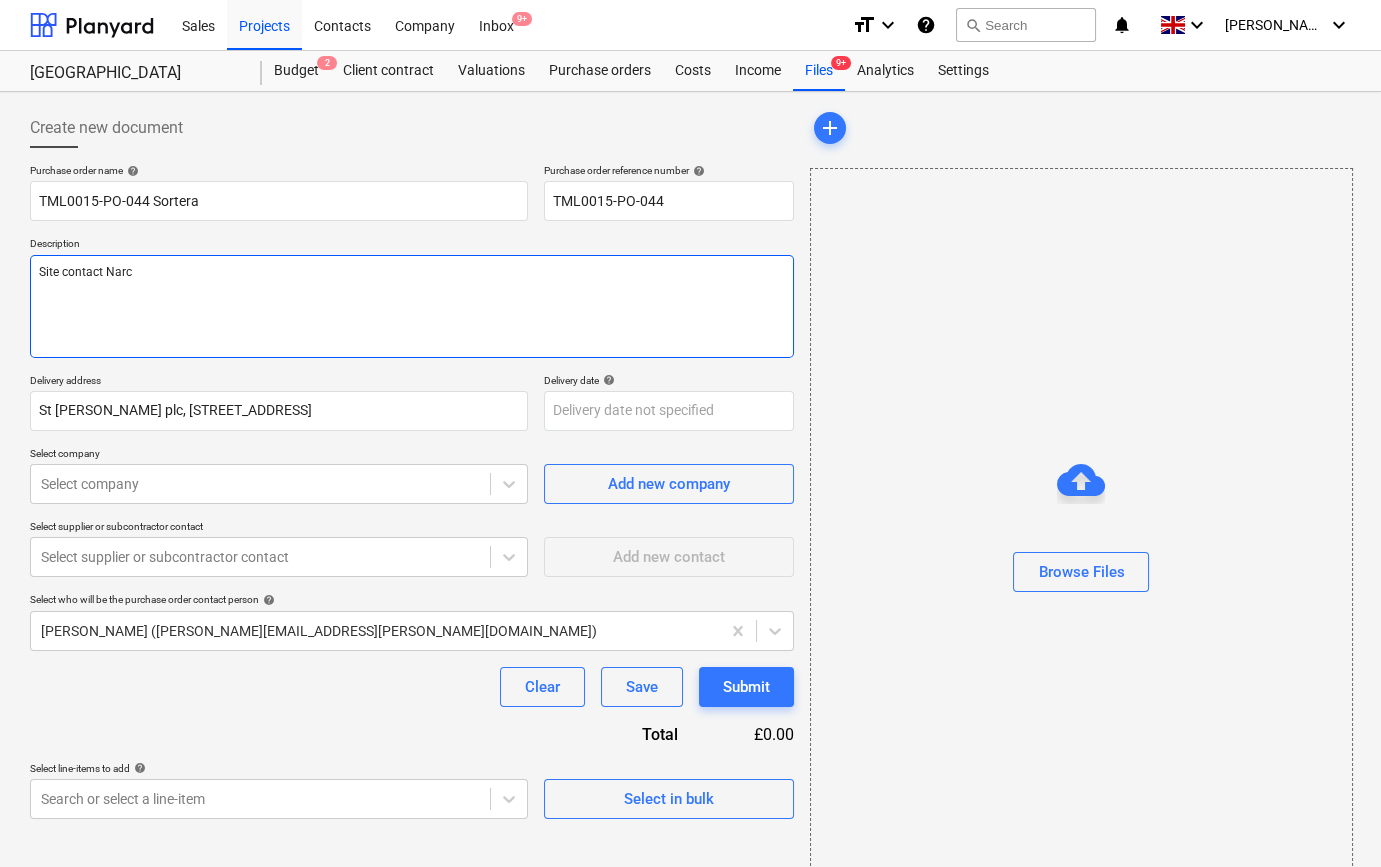 type on "x" 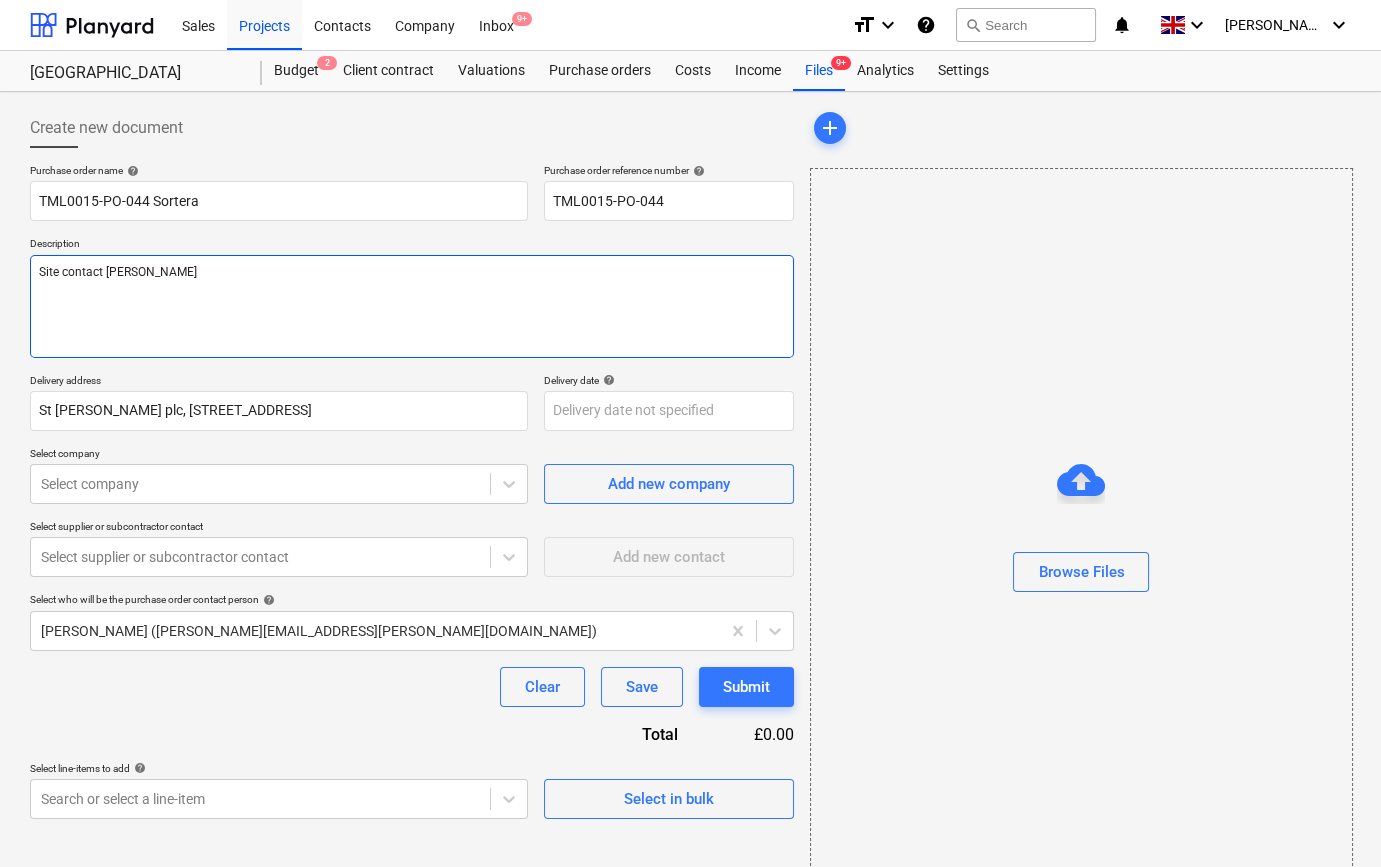 type on "x" 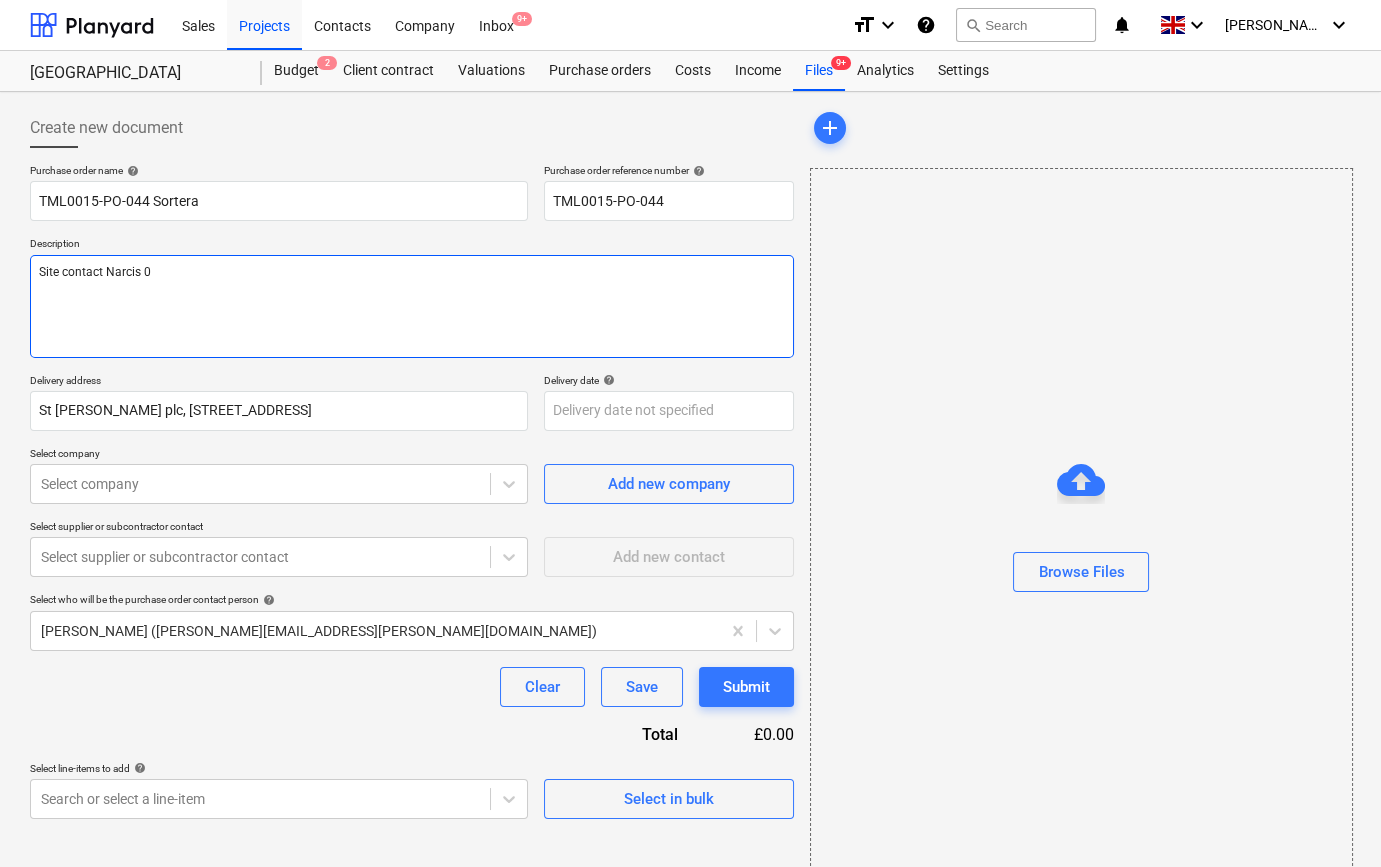 type on "x" 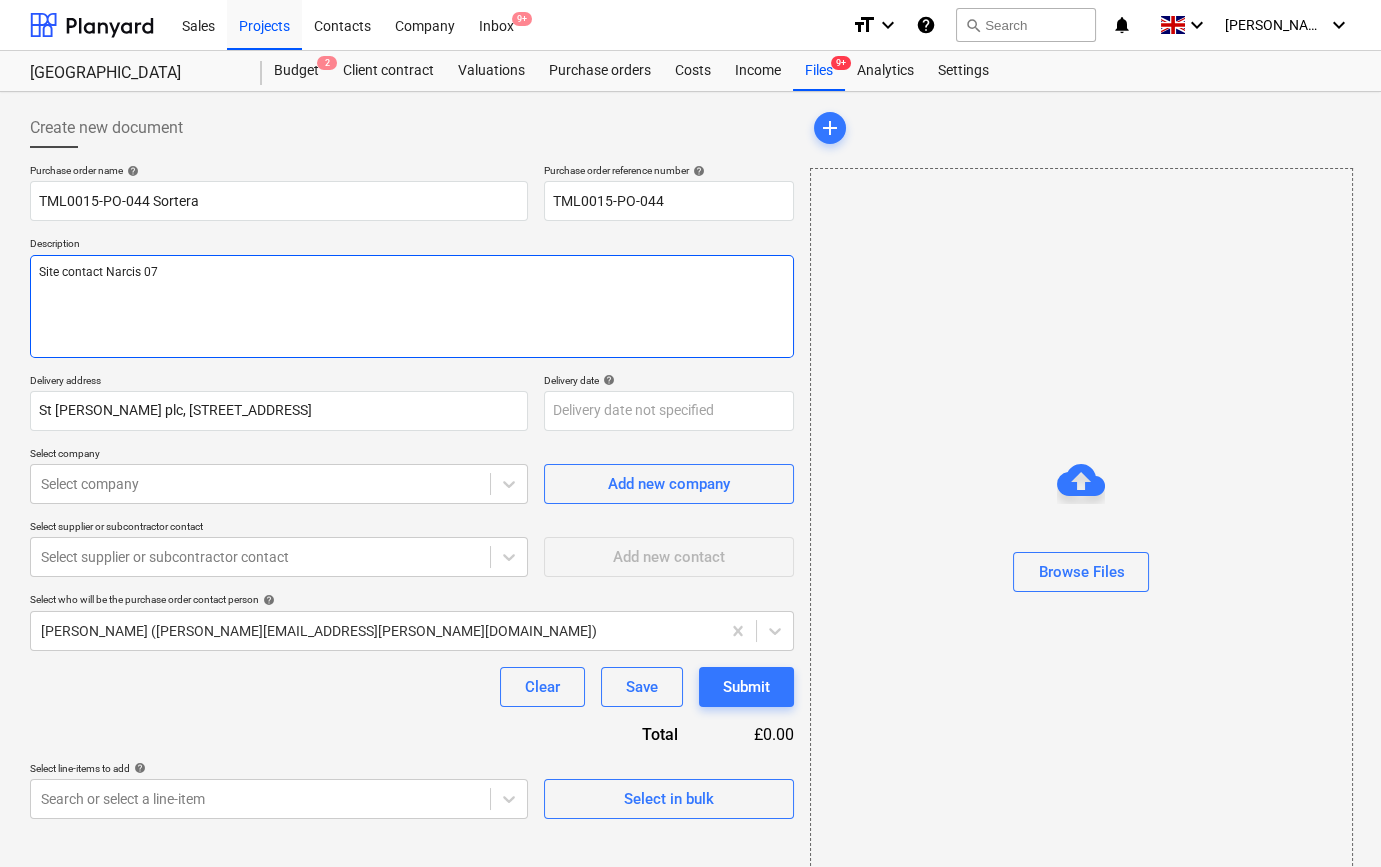type on "x" 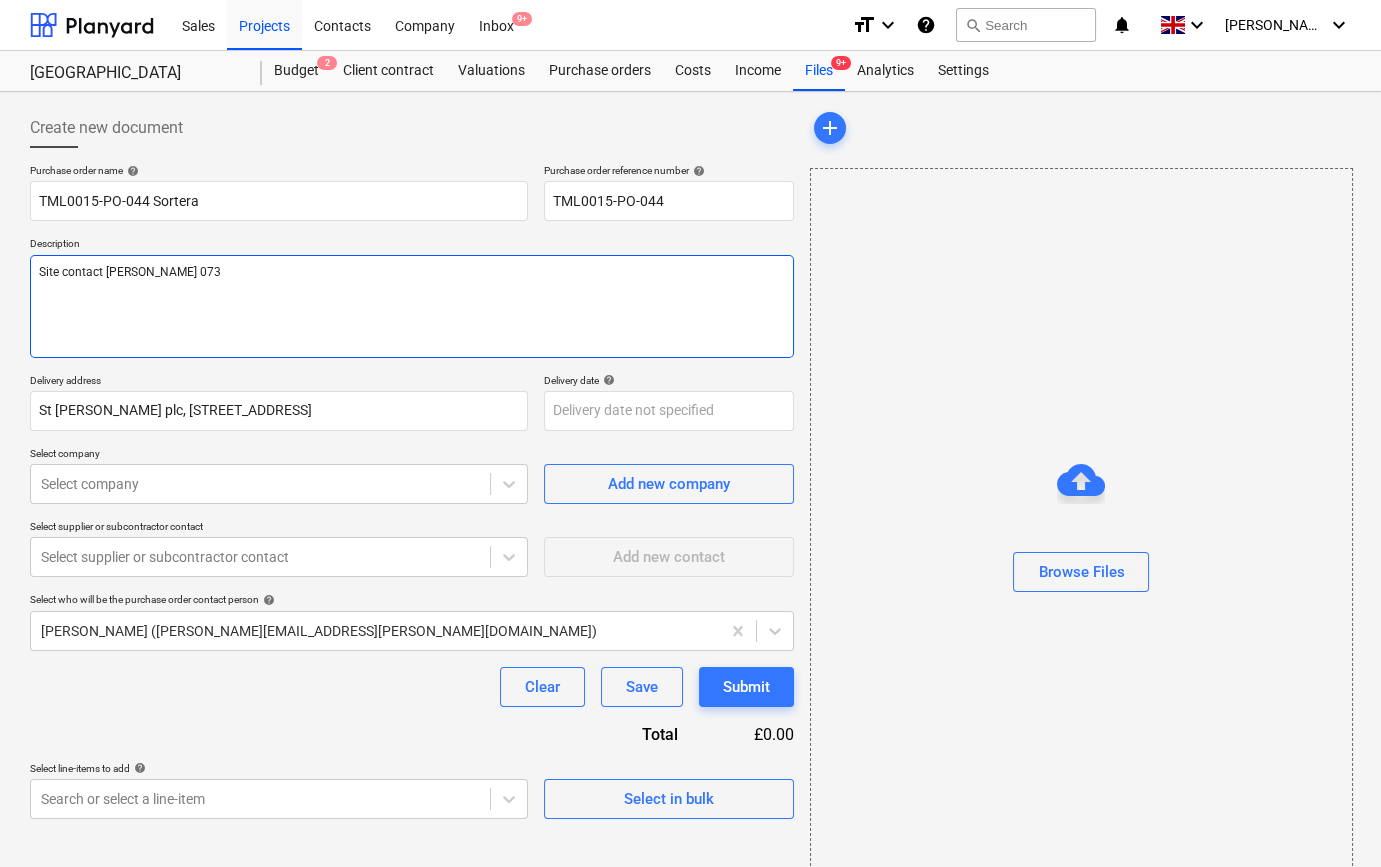 type on "x" 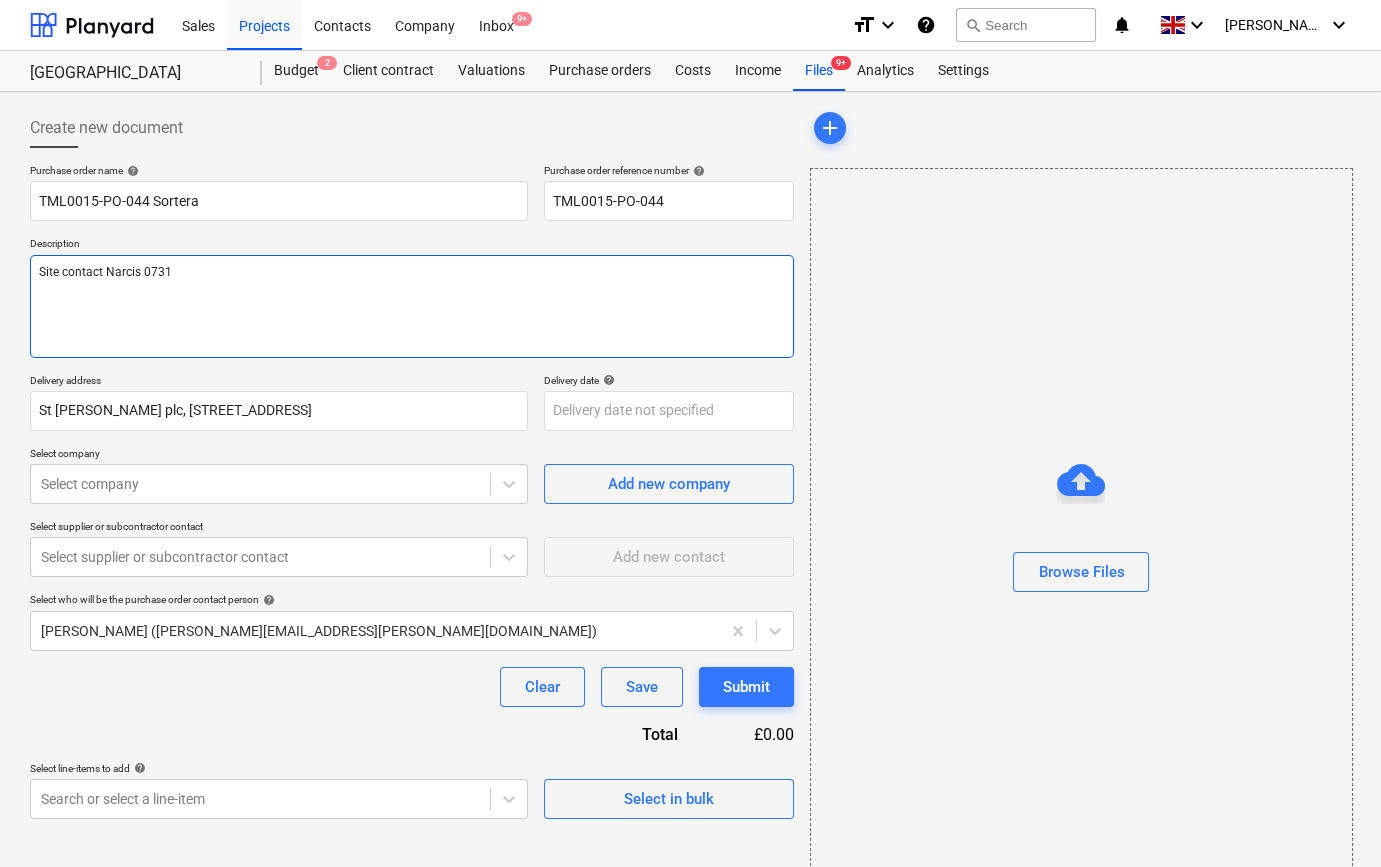 type on "x" 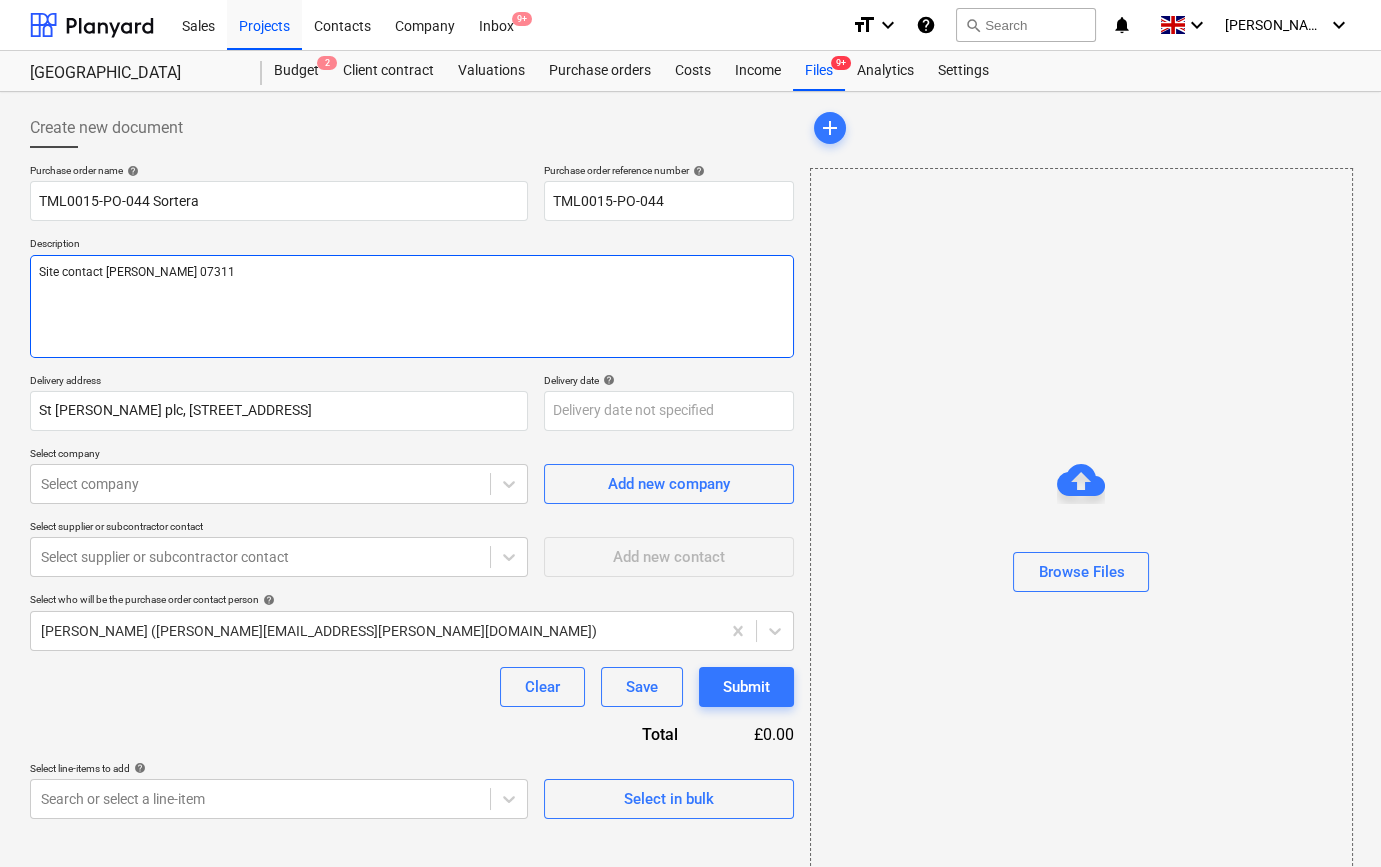 type on "x" 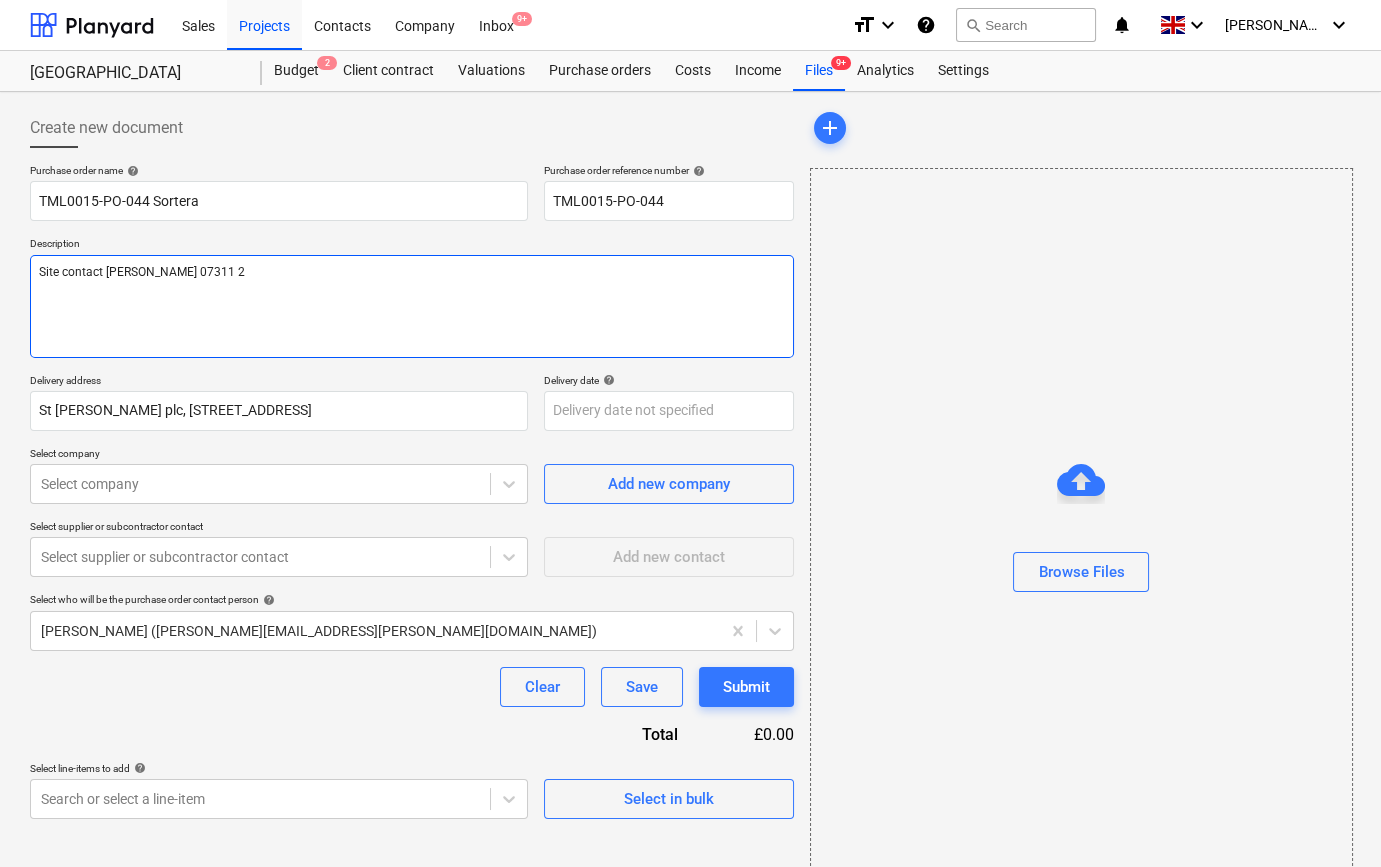 type on "x" 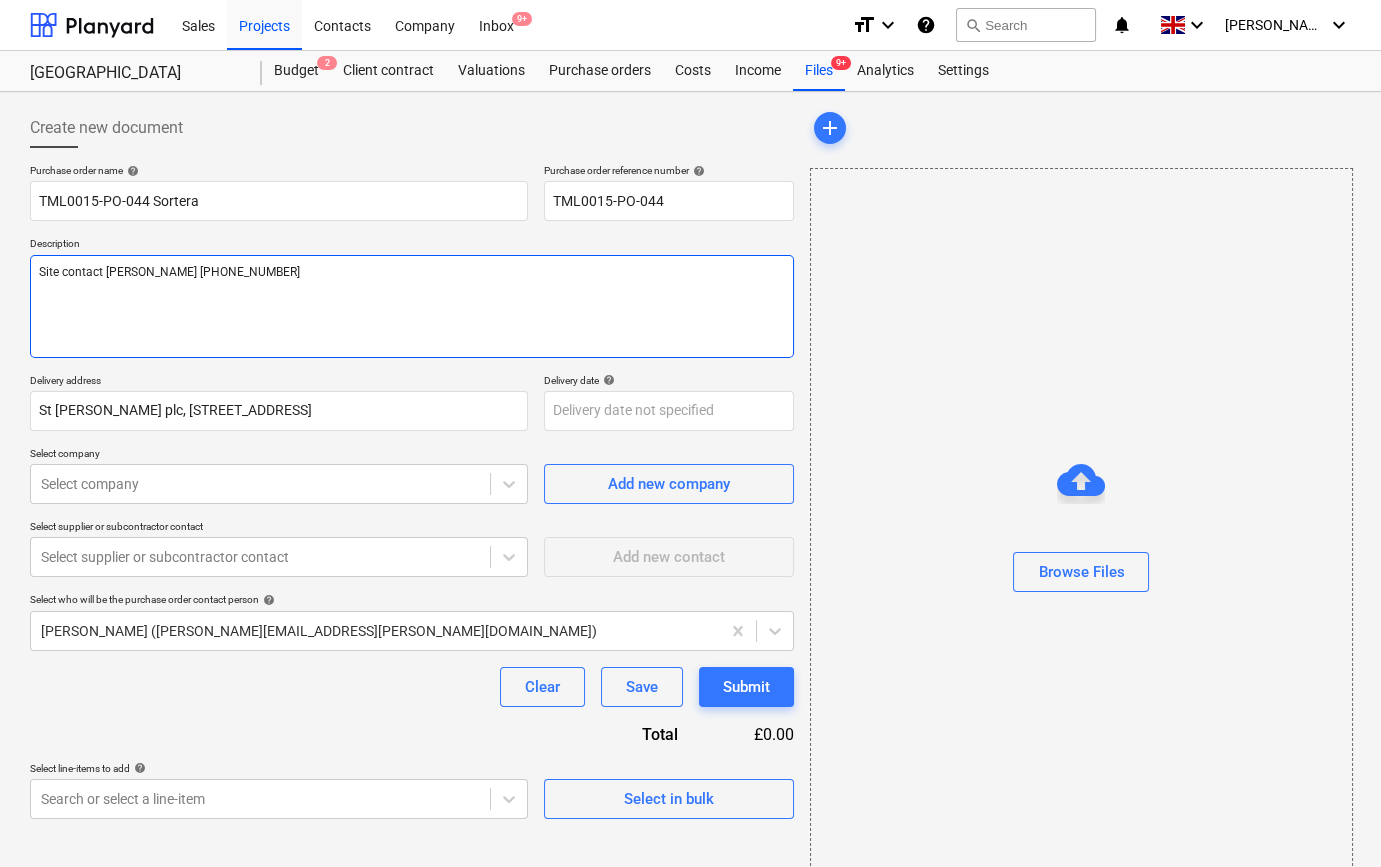 type on "x" 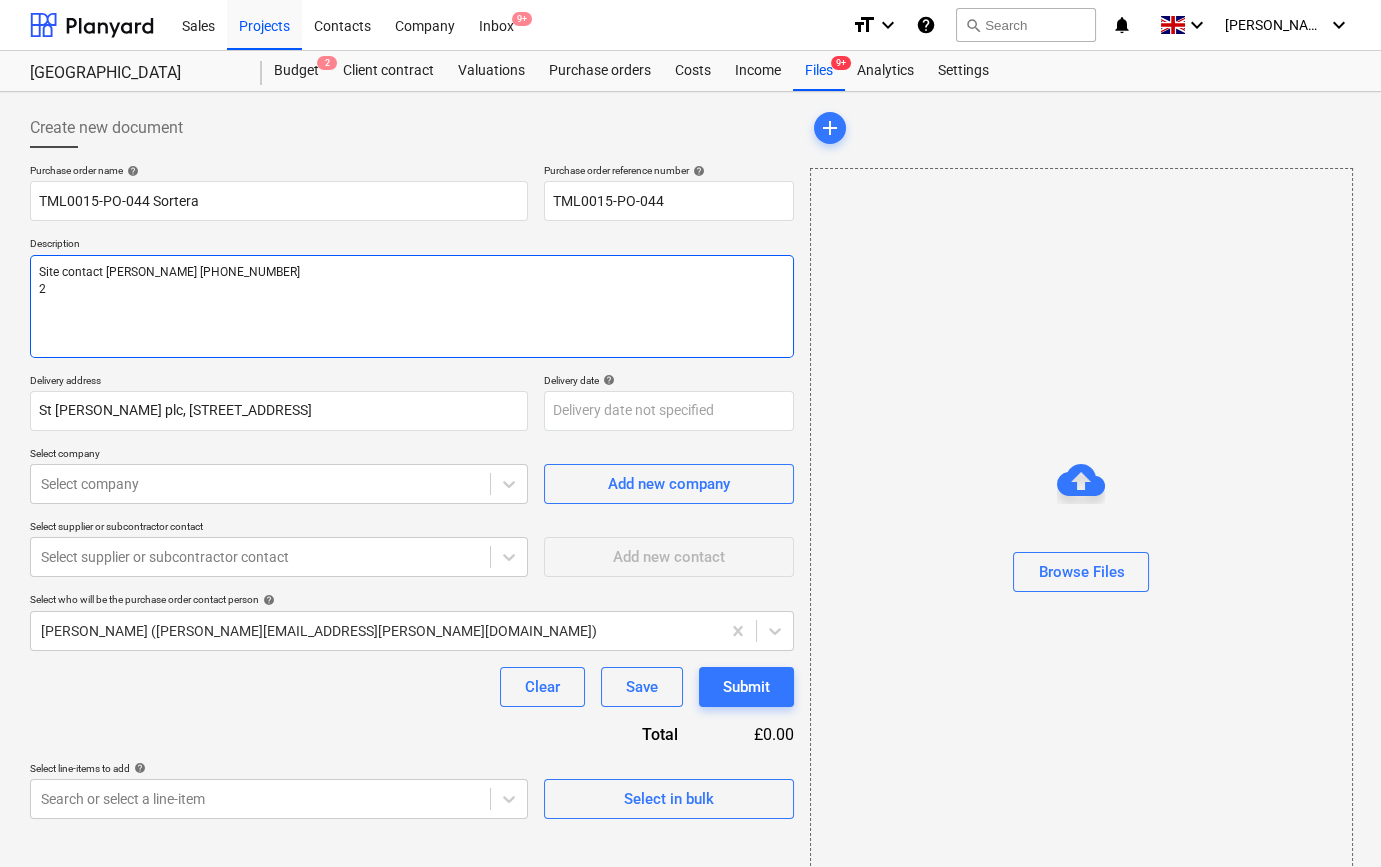 type on "x" 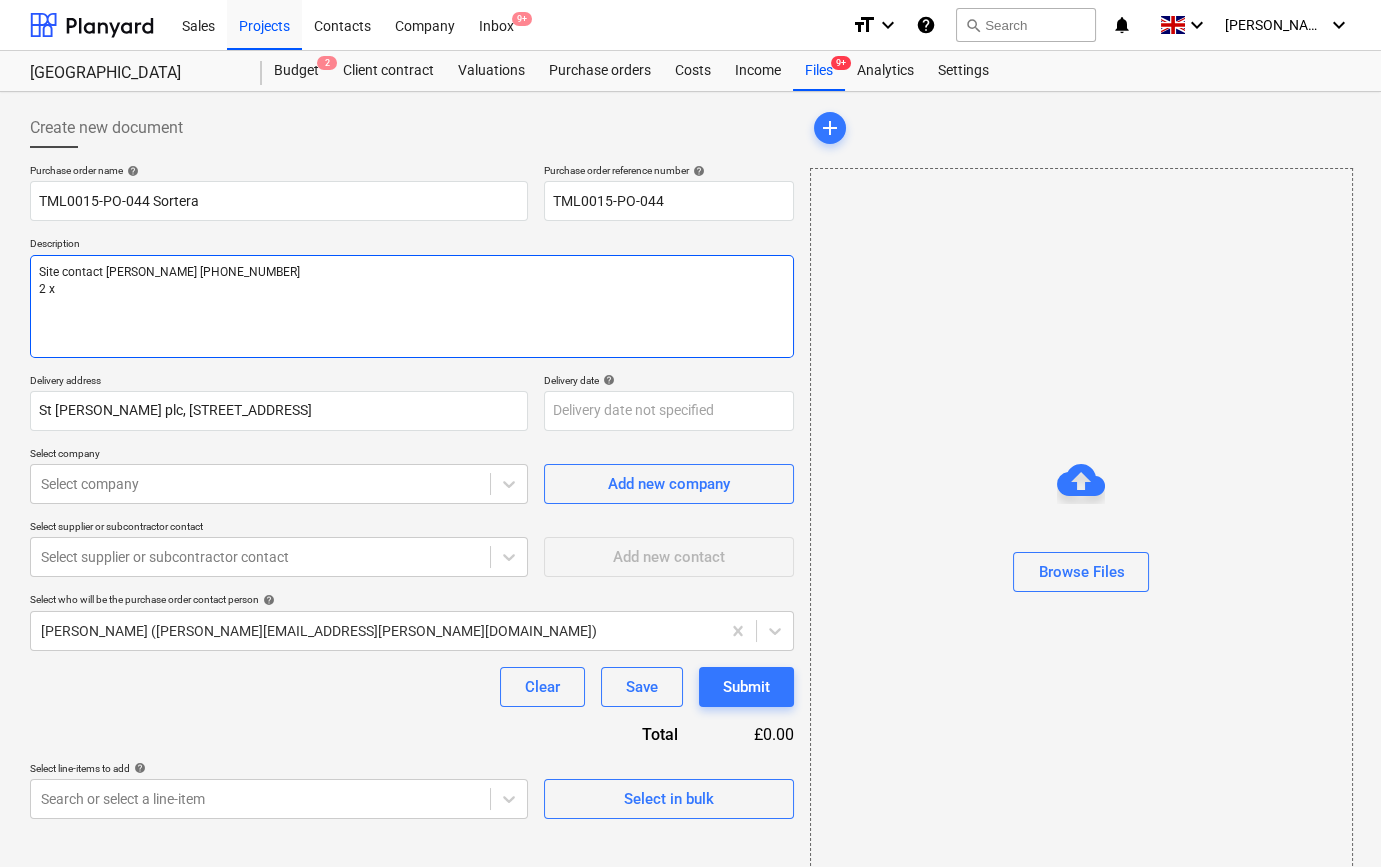 type on "x" 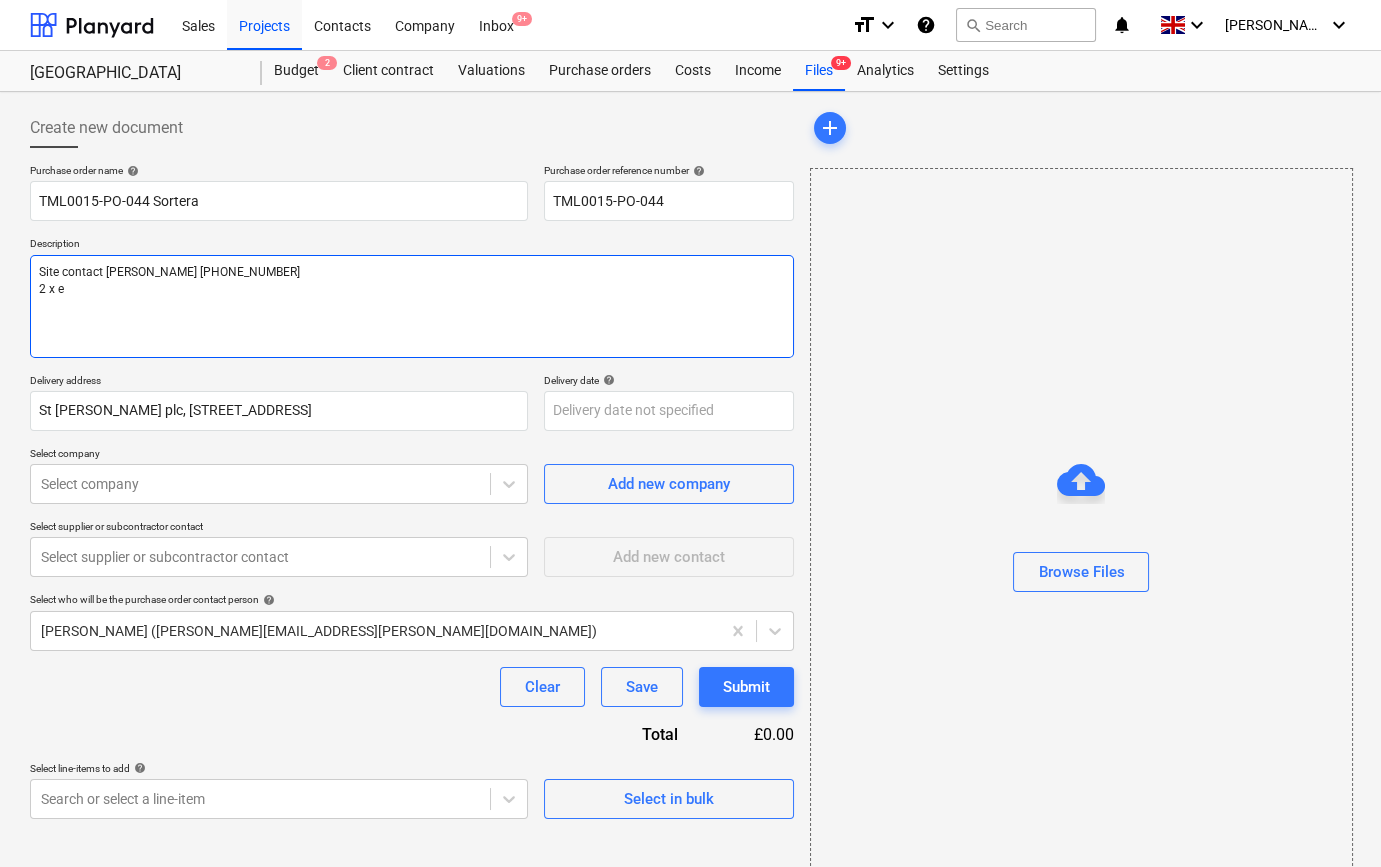type on "x" 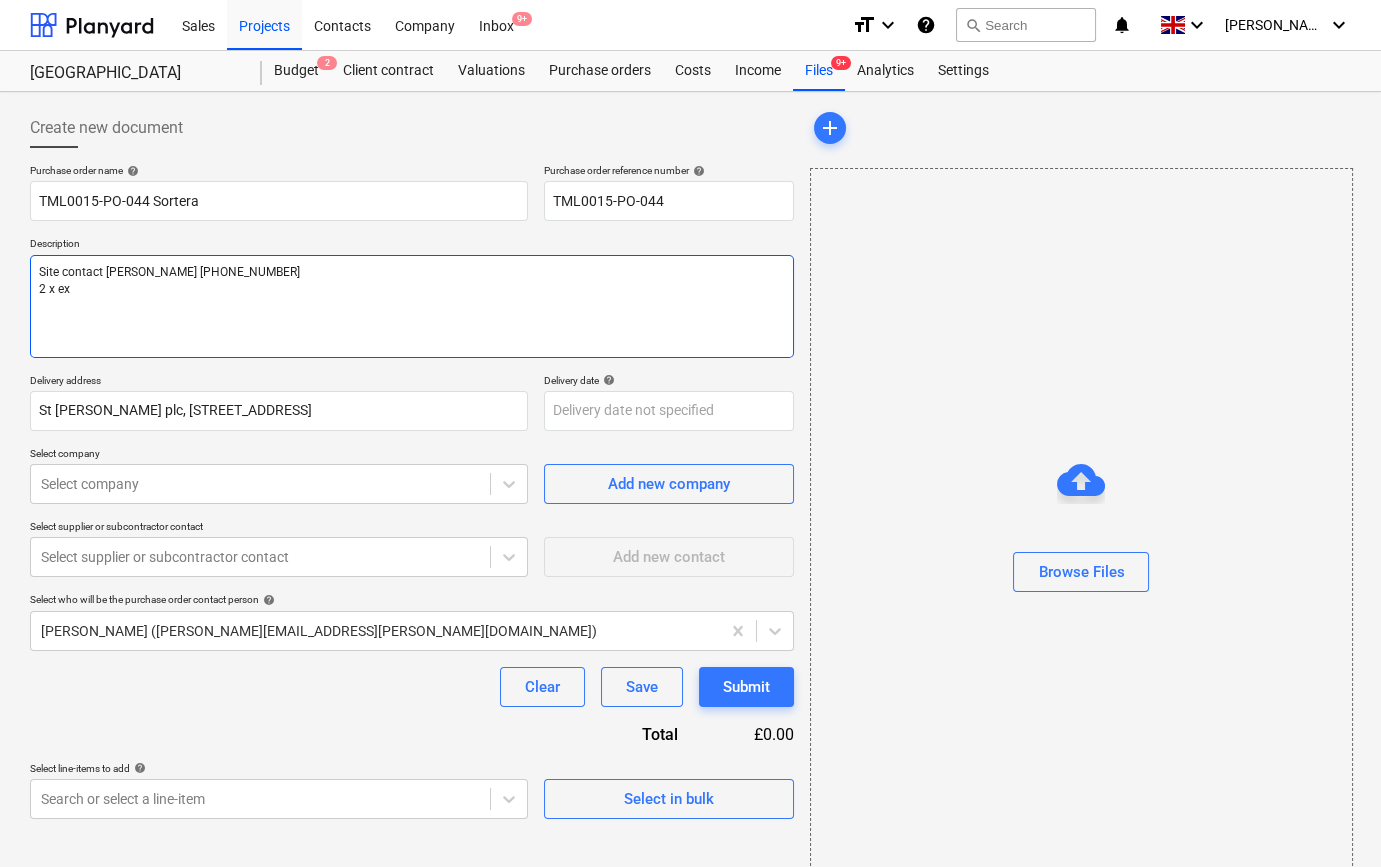 type on "x" 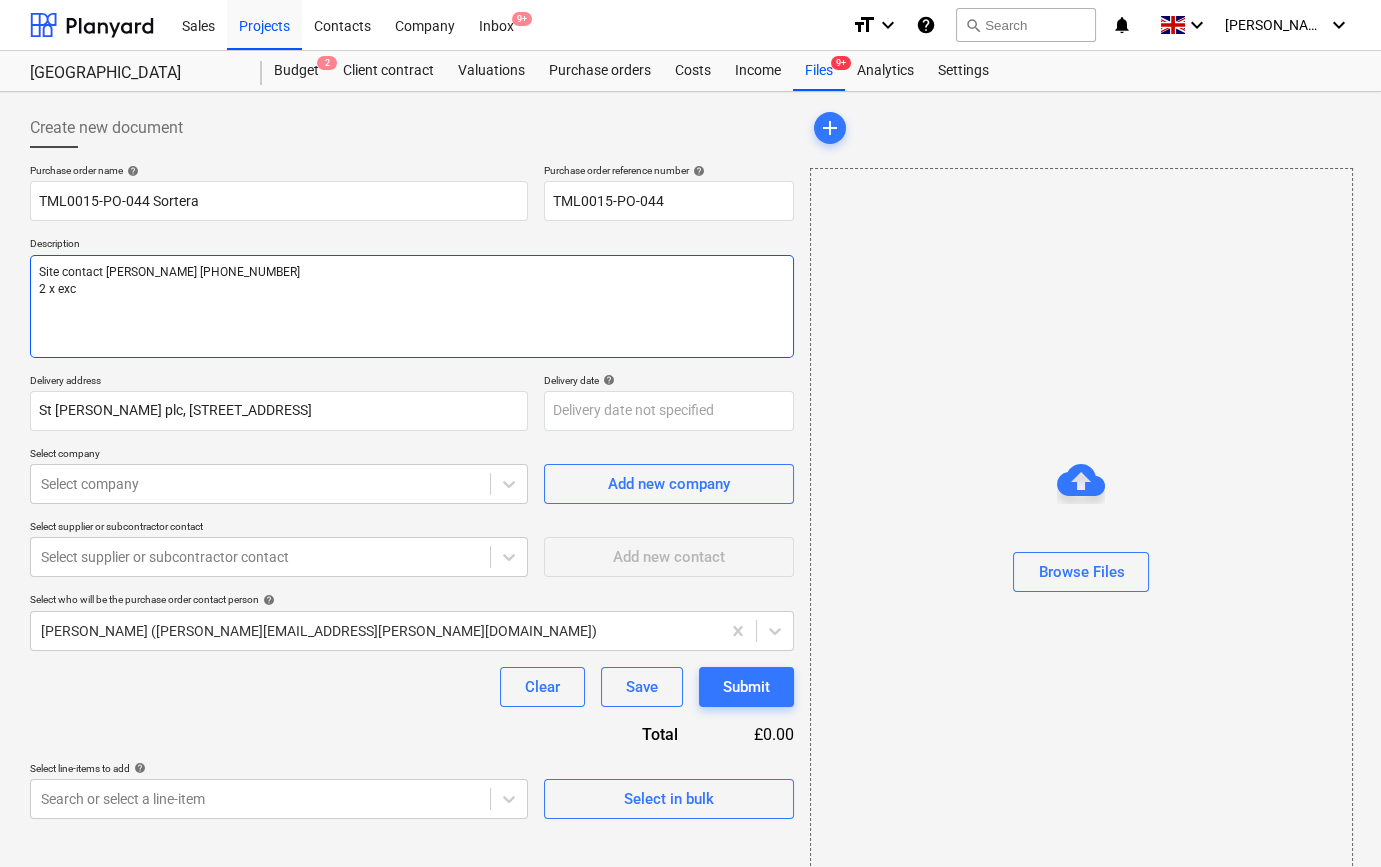 type on "x" 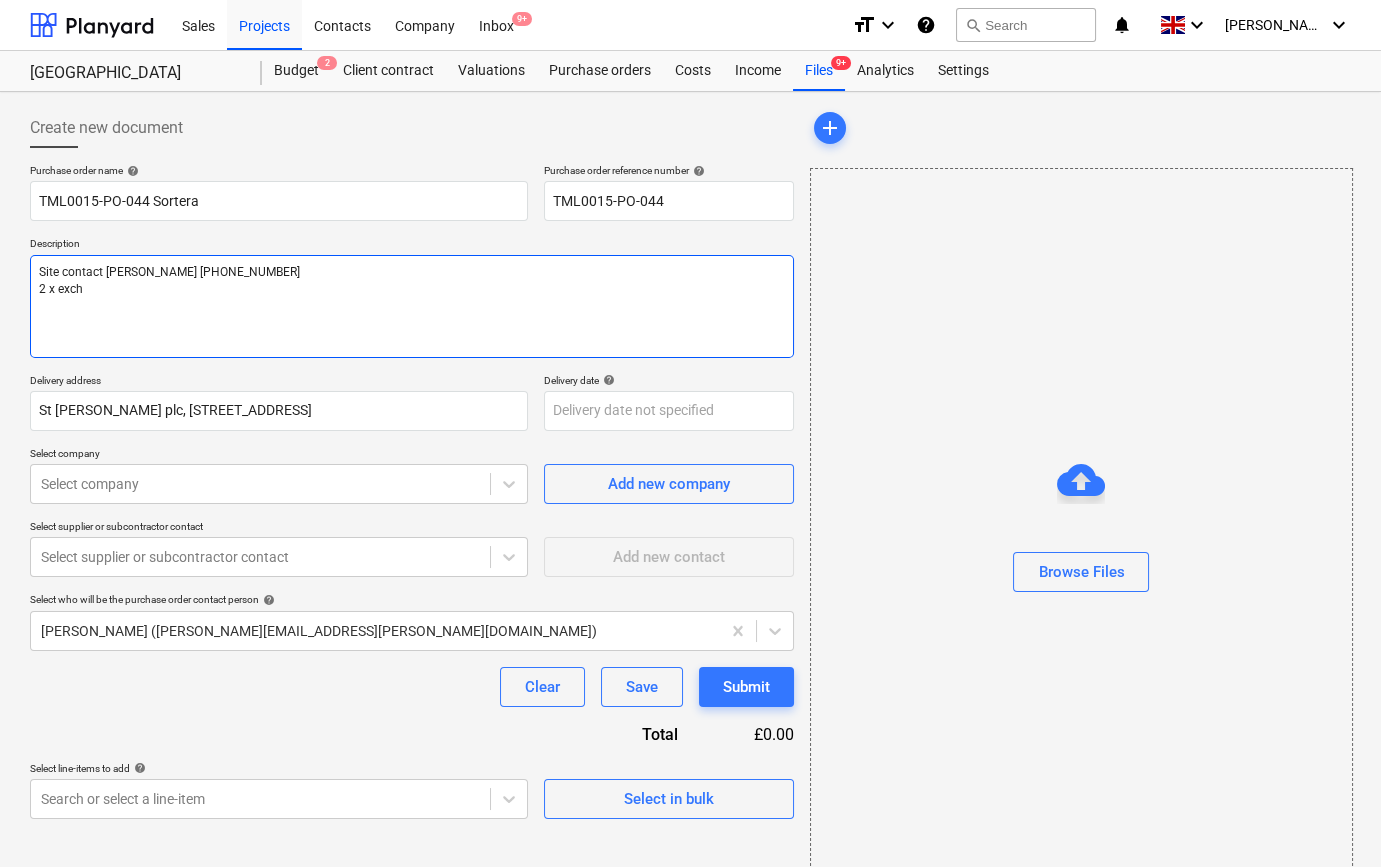 type on "x" 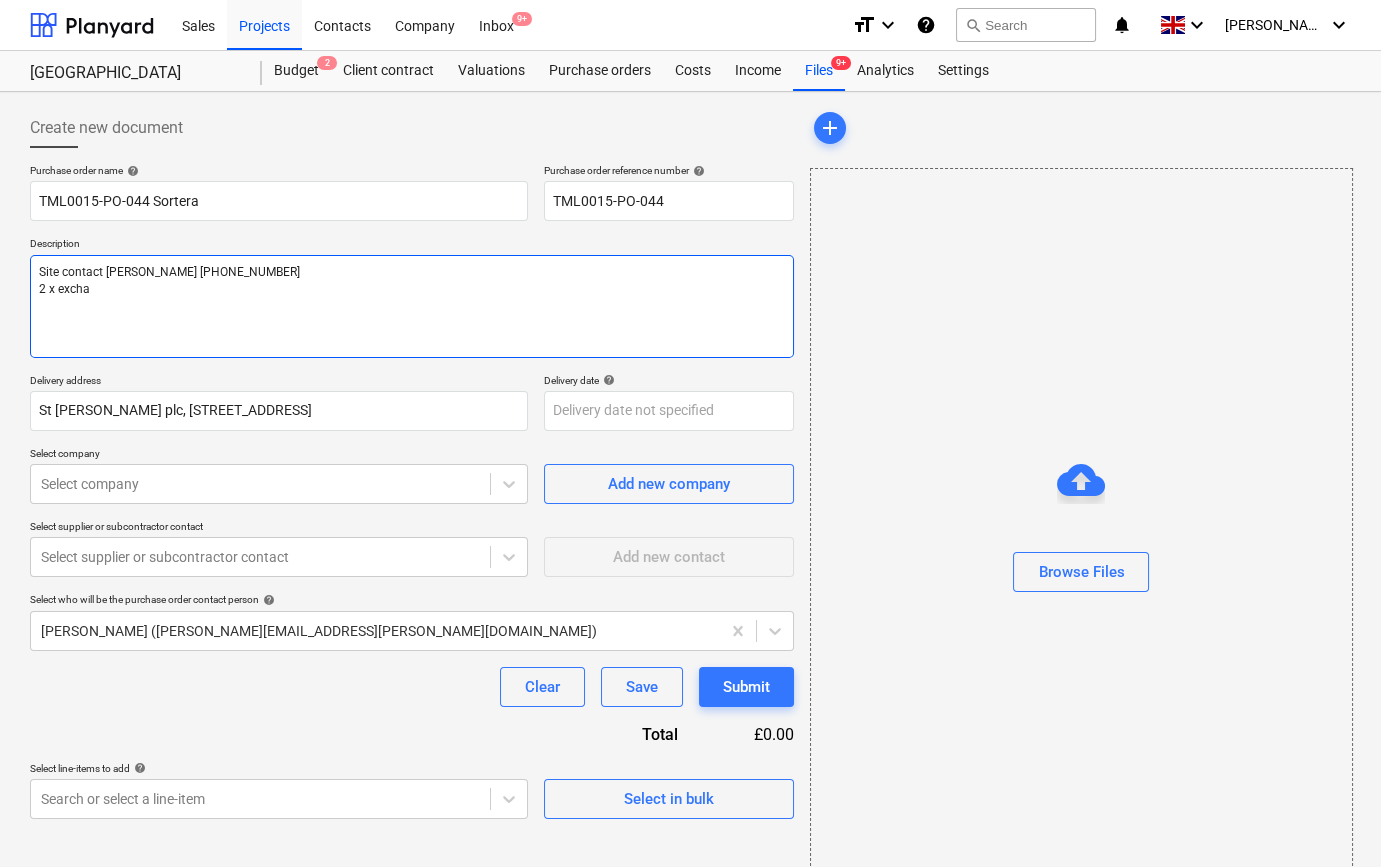 type on "x" 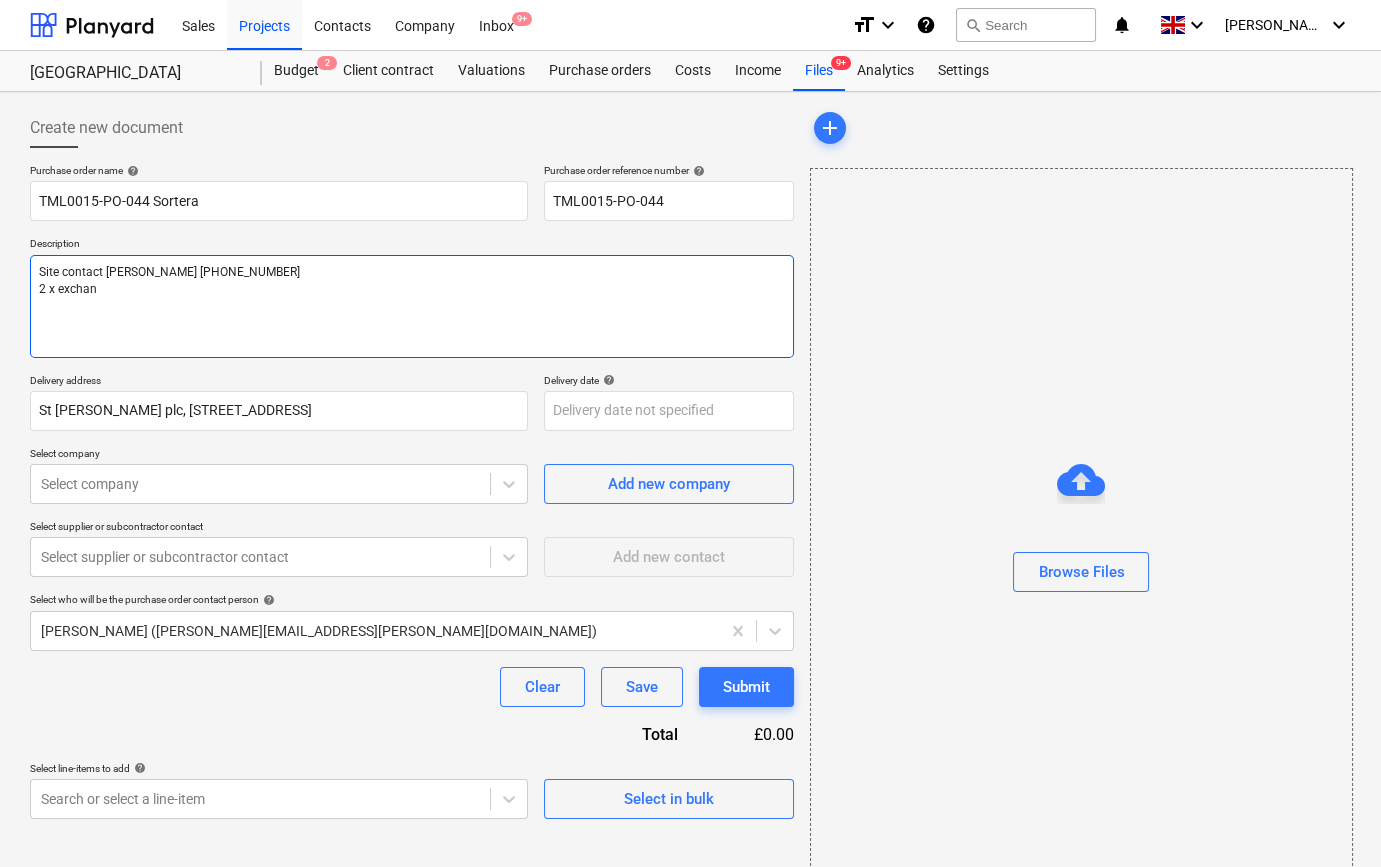 type on "x" 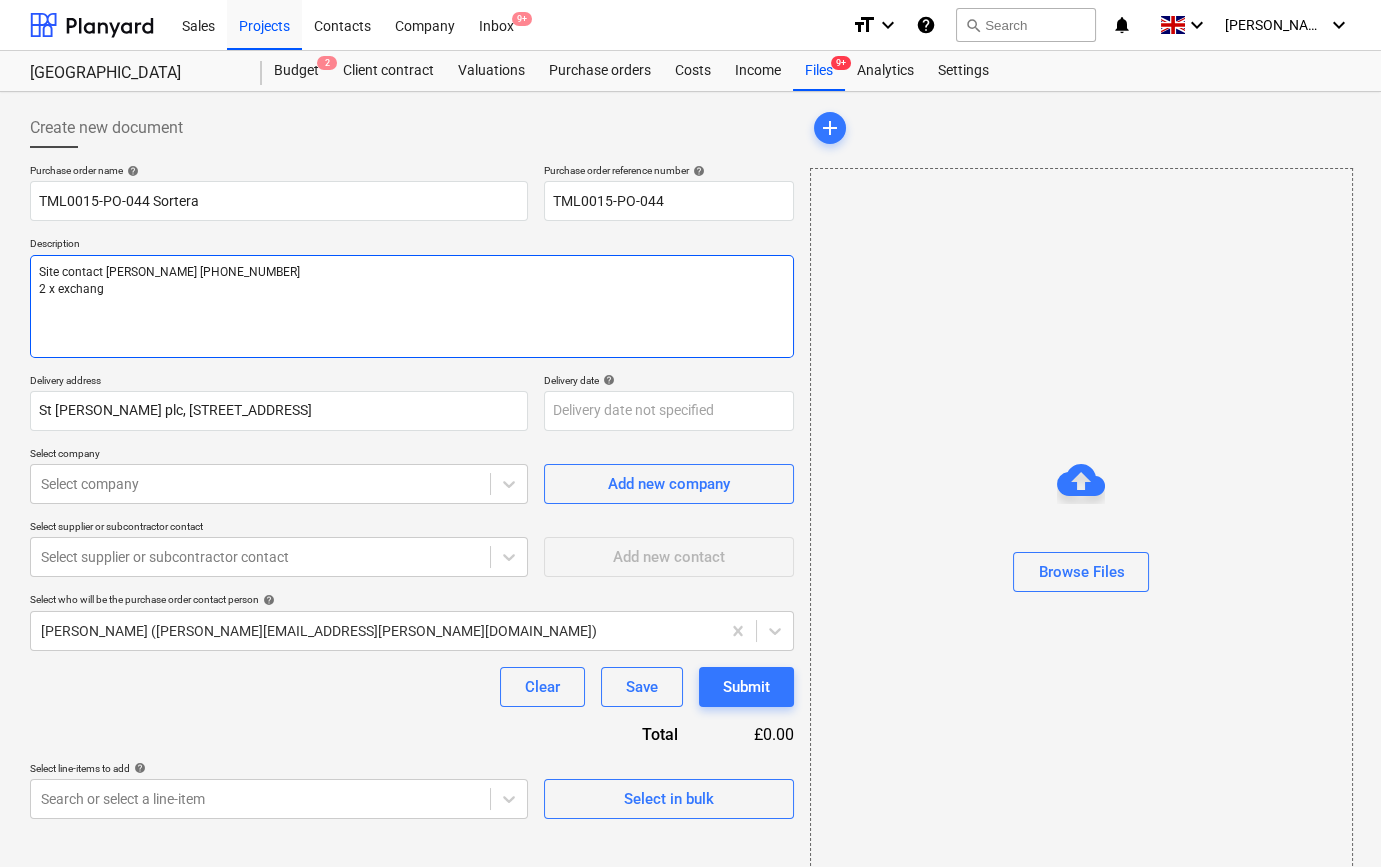 type on "x" 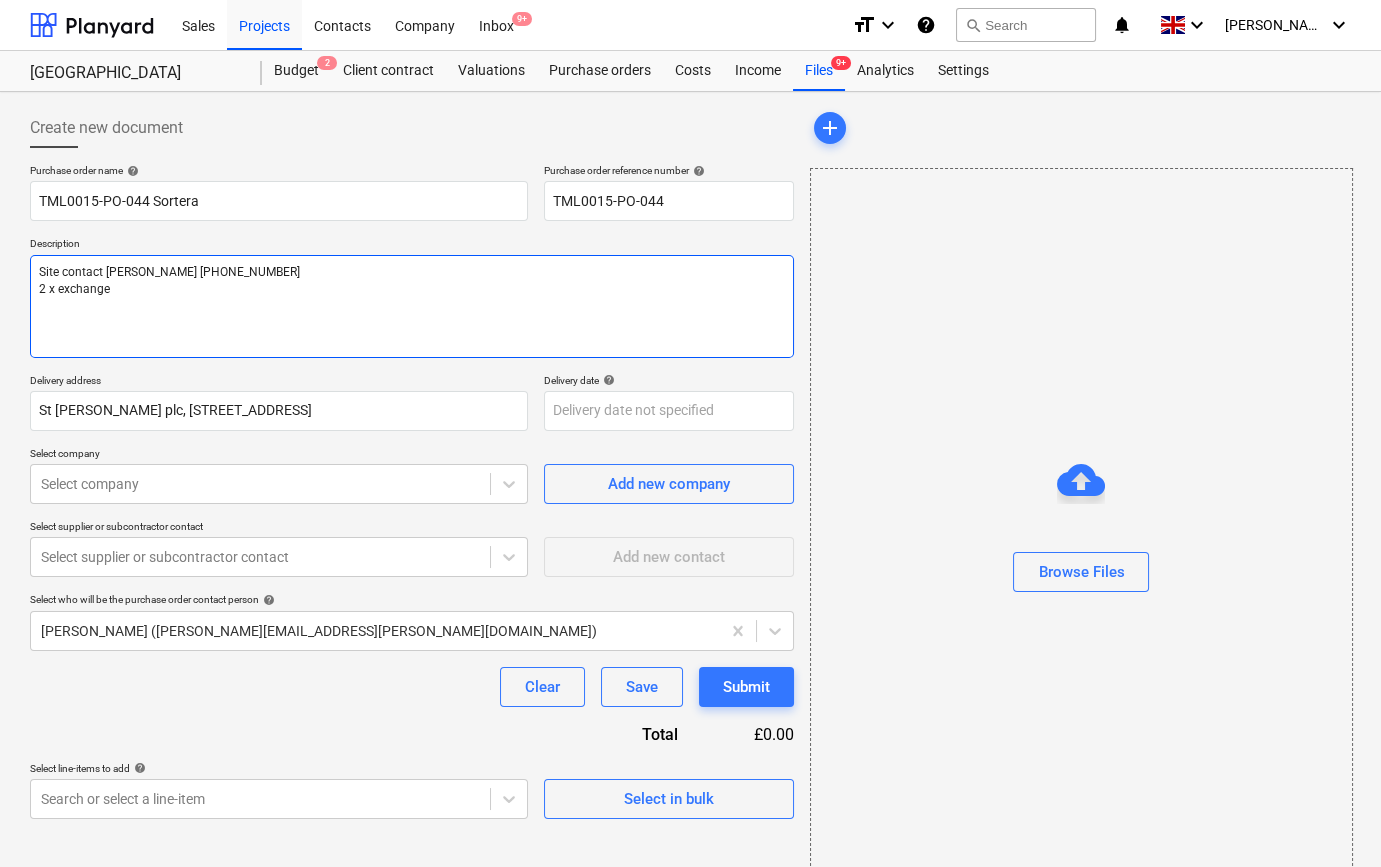 type on "x" 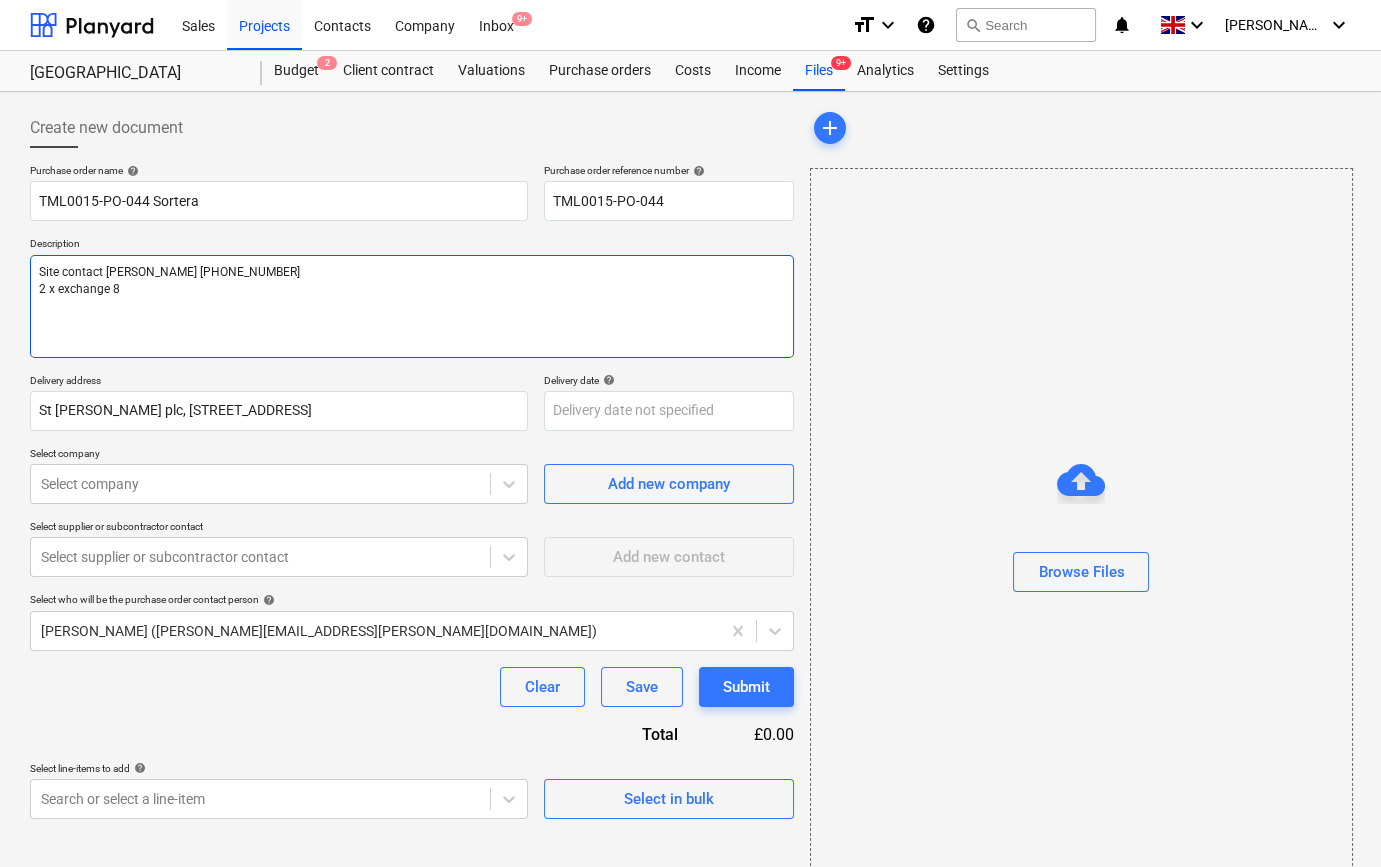 type on "x" 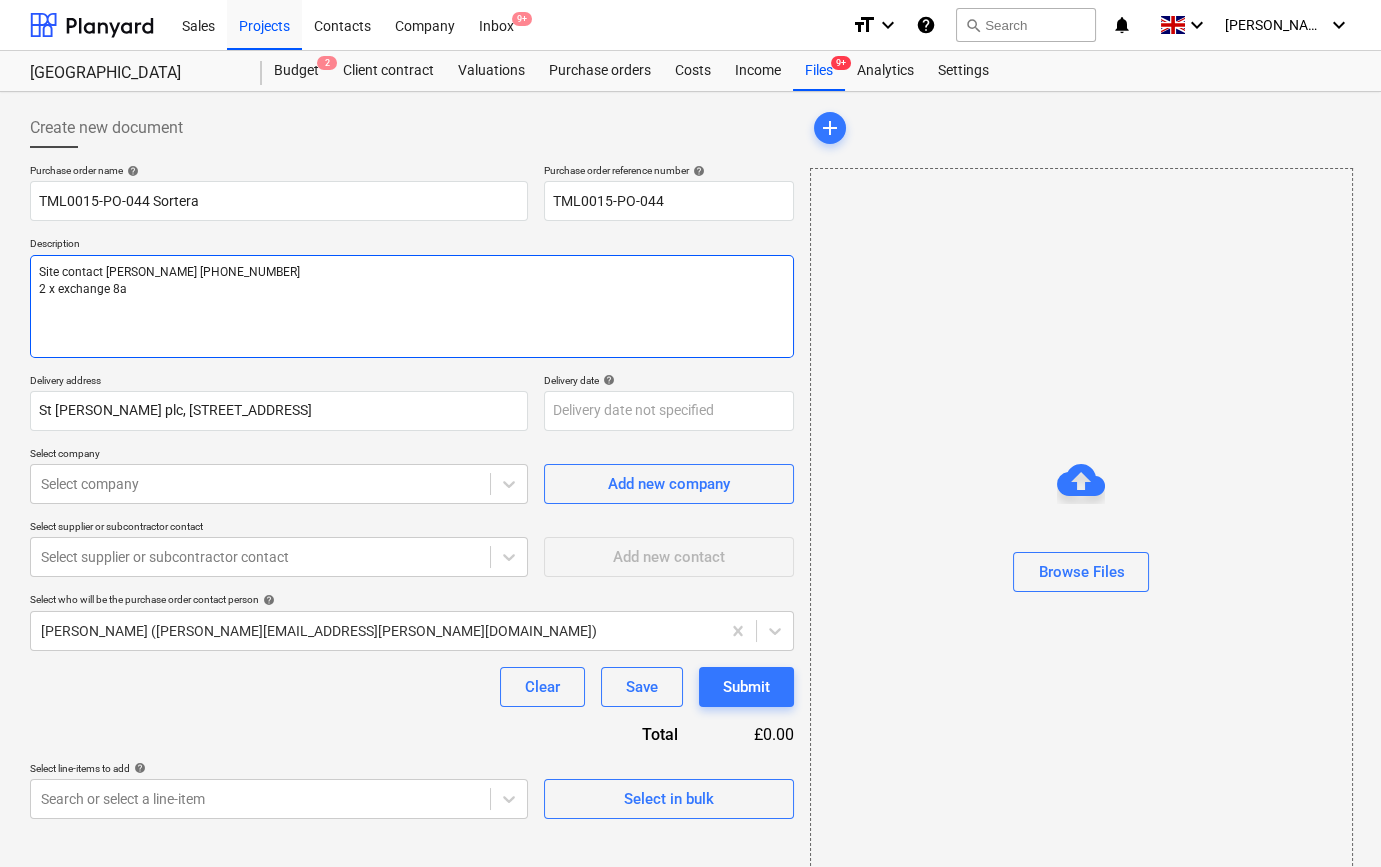 type on "x" 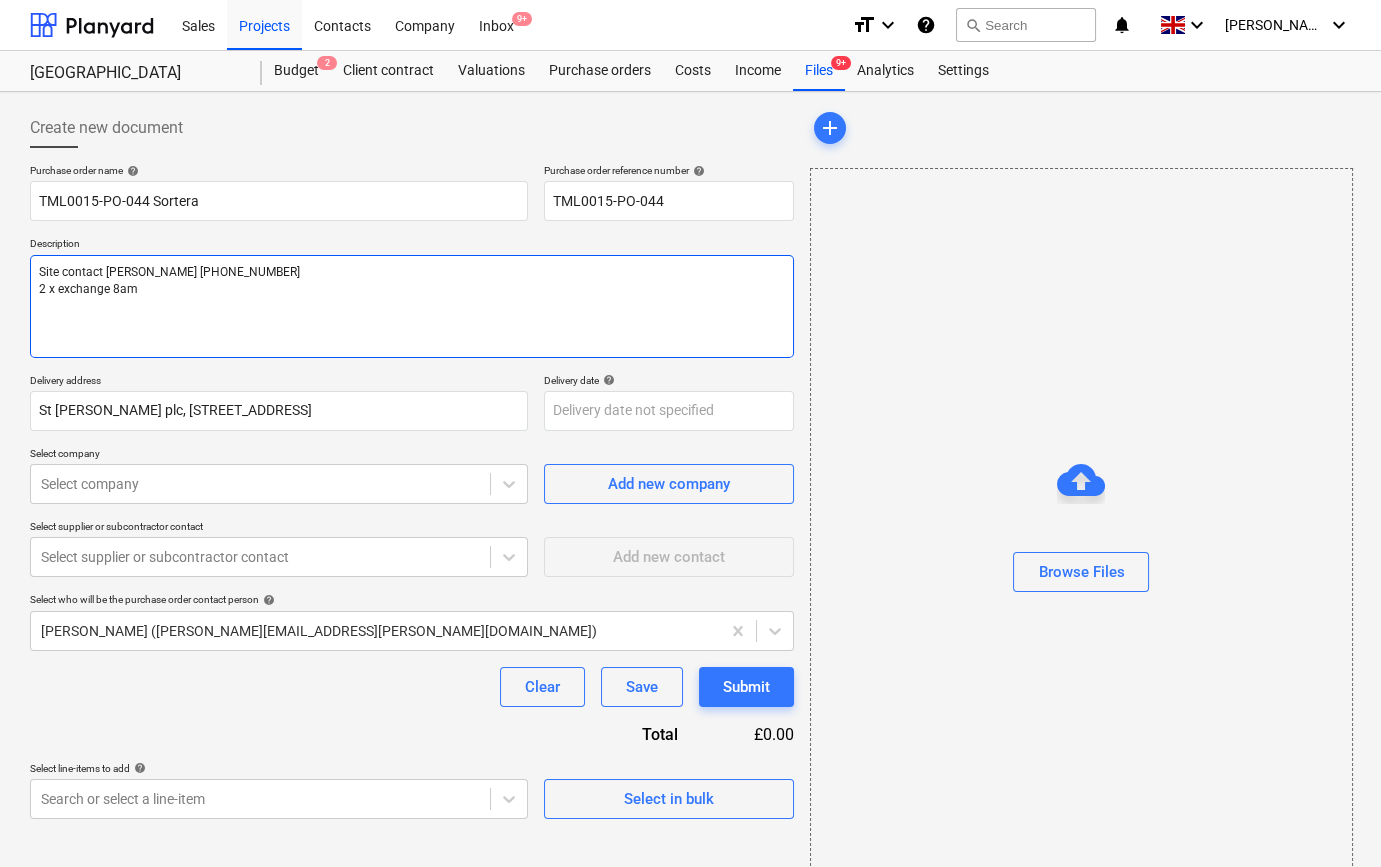 type on "x" 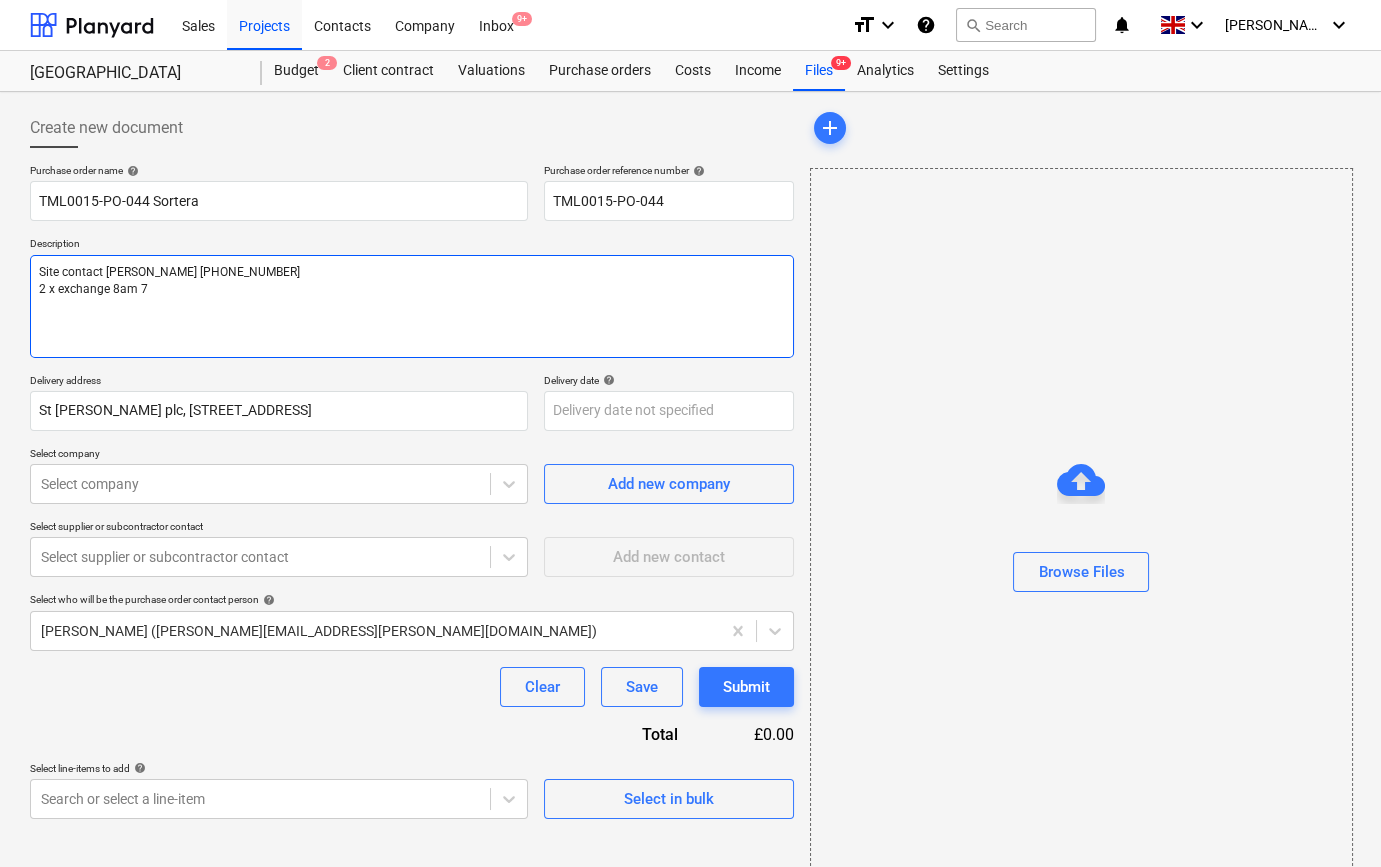 type on "x" 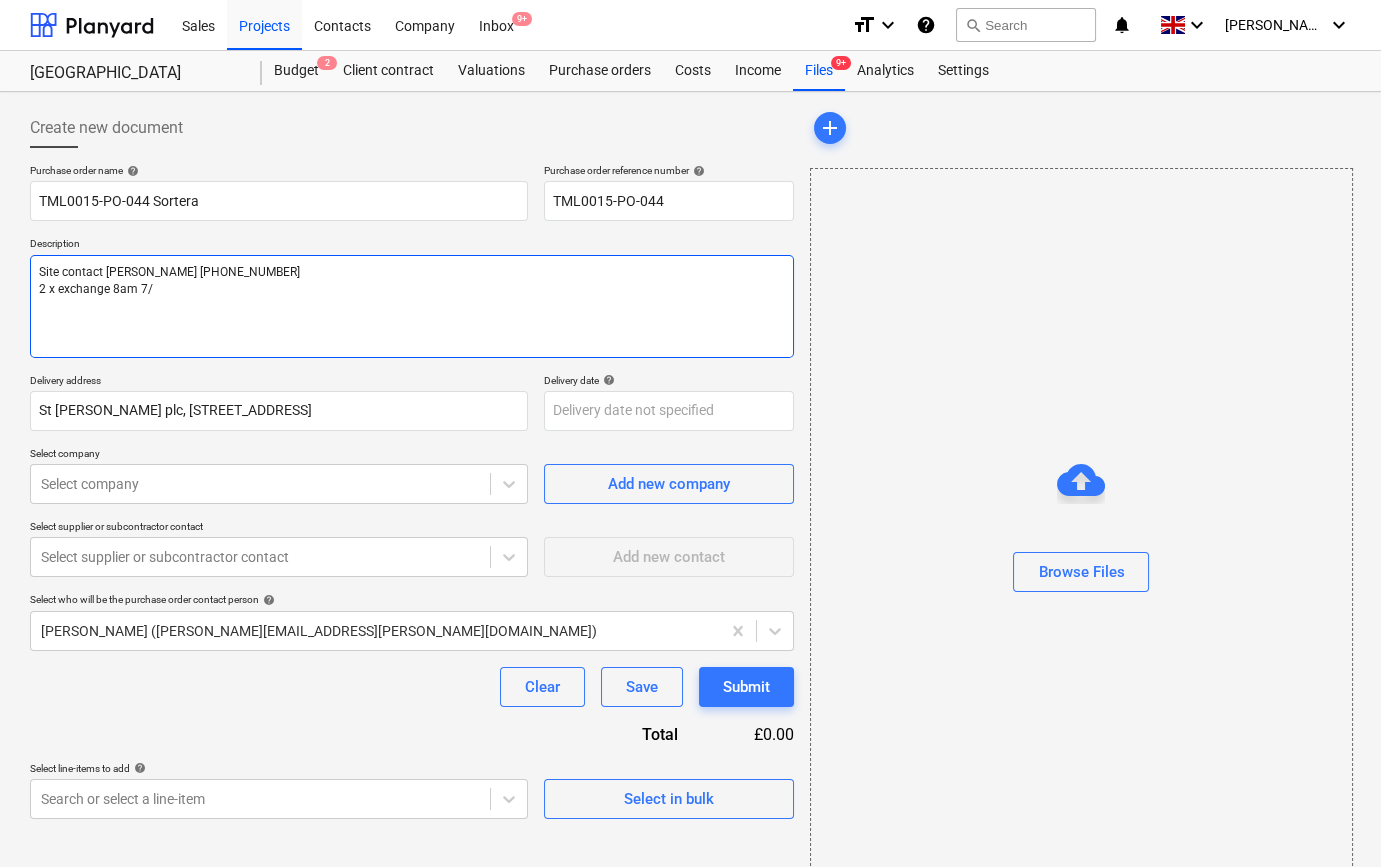 type on "x" 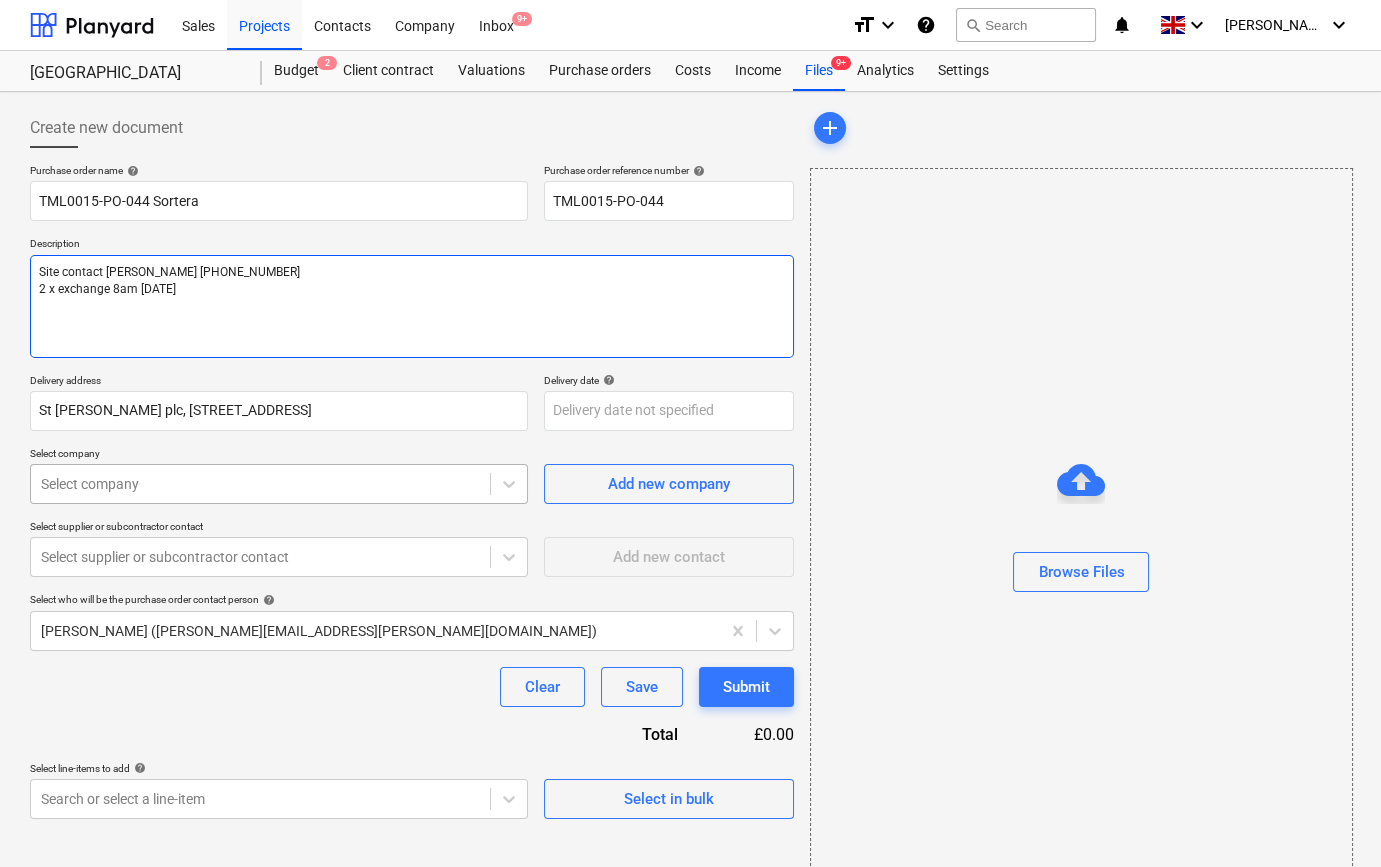 type on "Site contact [PERSON_NAME] [PHONE_NUMBER]
2 x exchange 8am [DATE]" 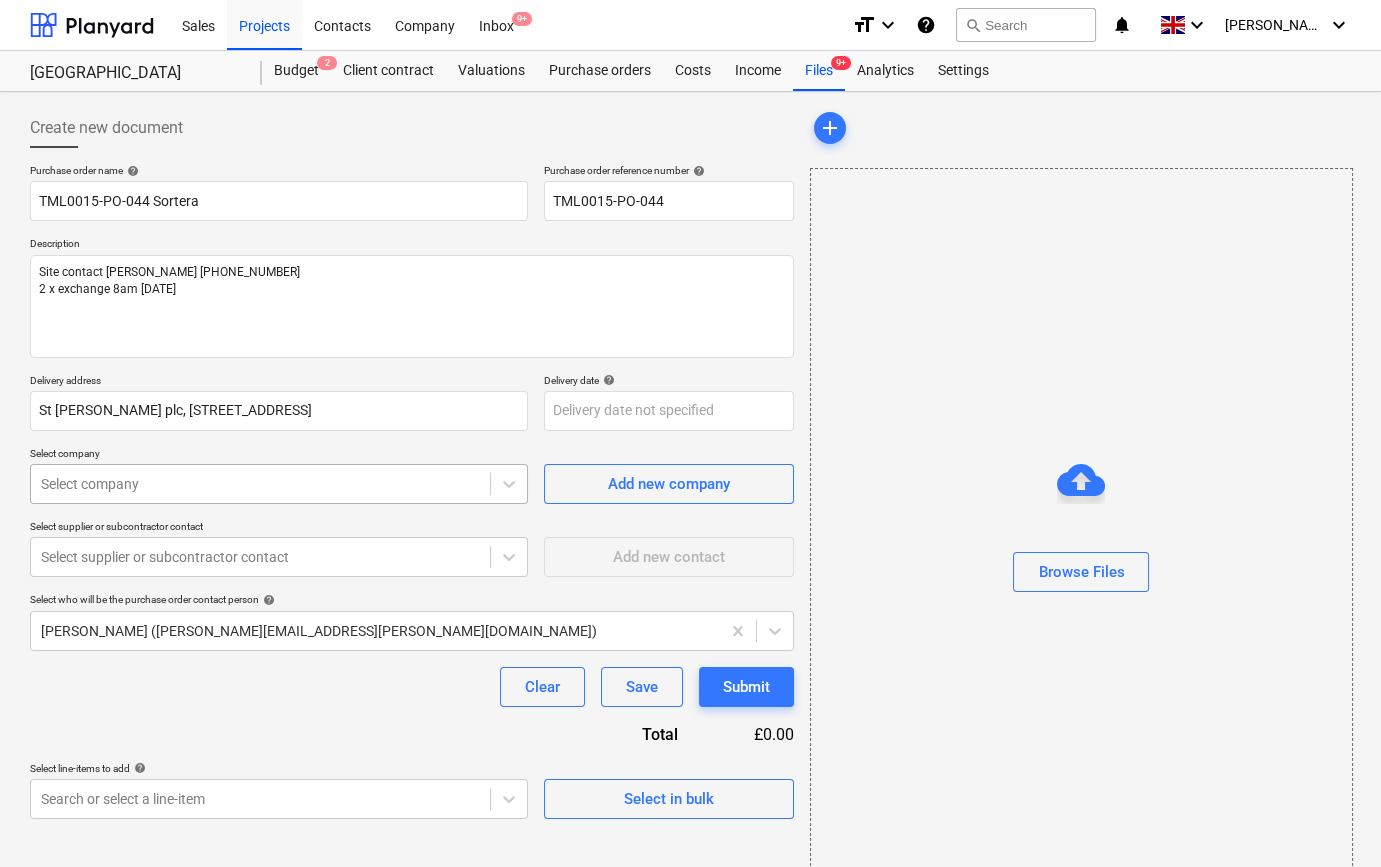 type on "x" 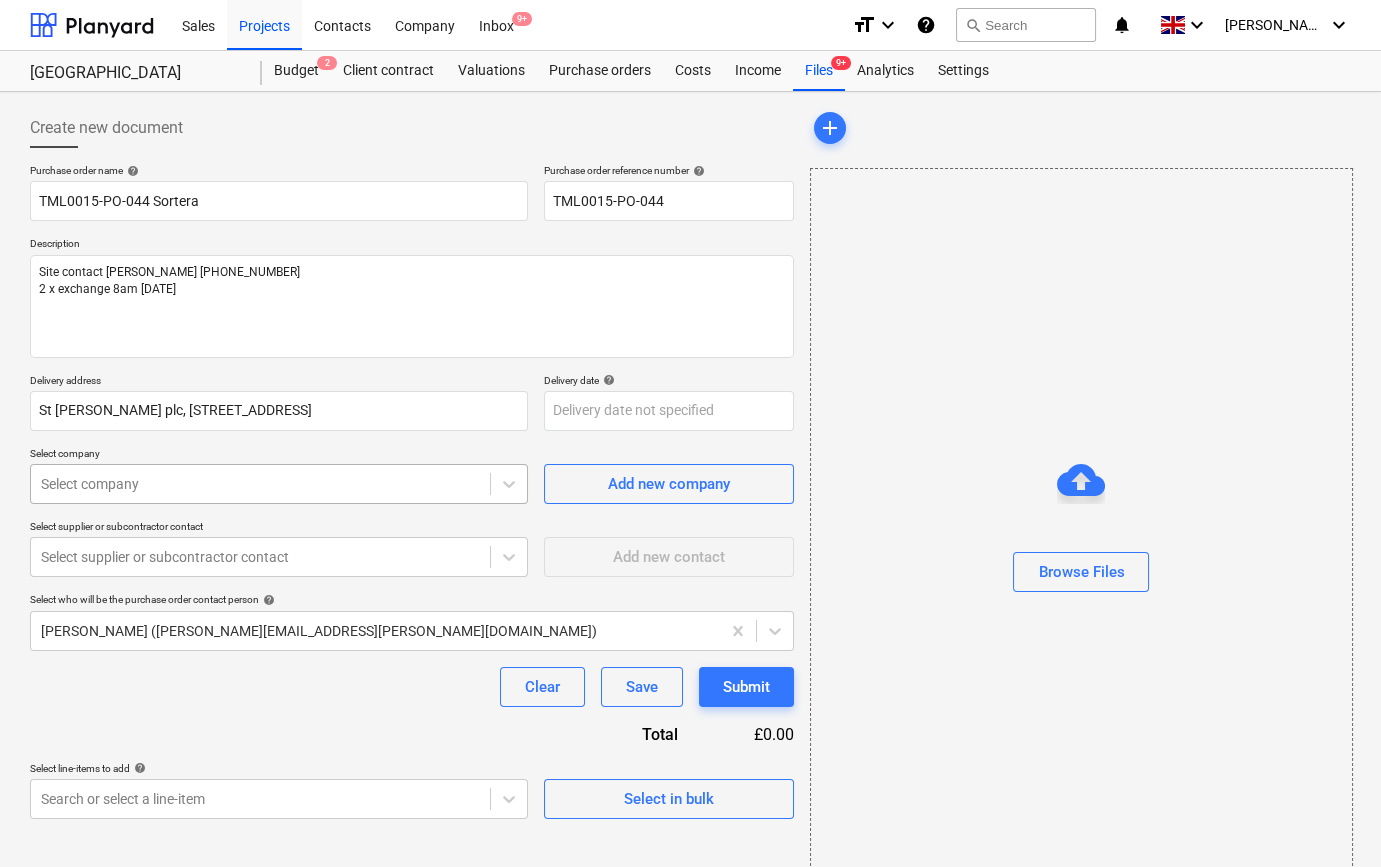 click at bounding box center (260, 484) 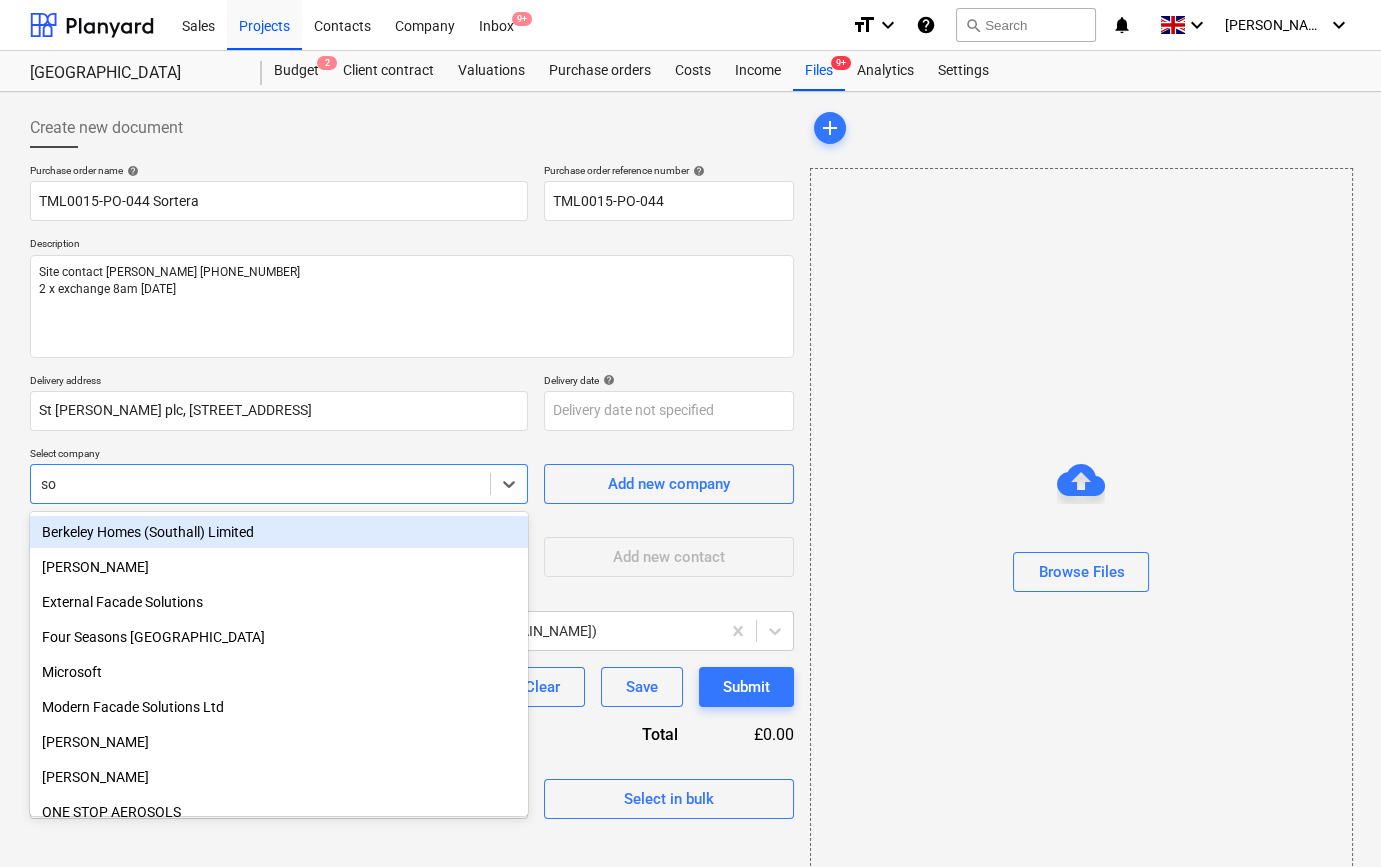 type on "sor" 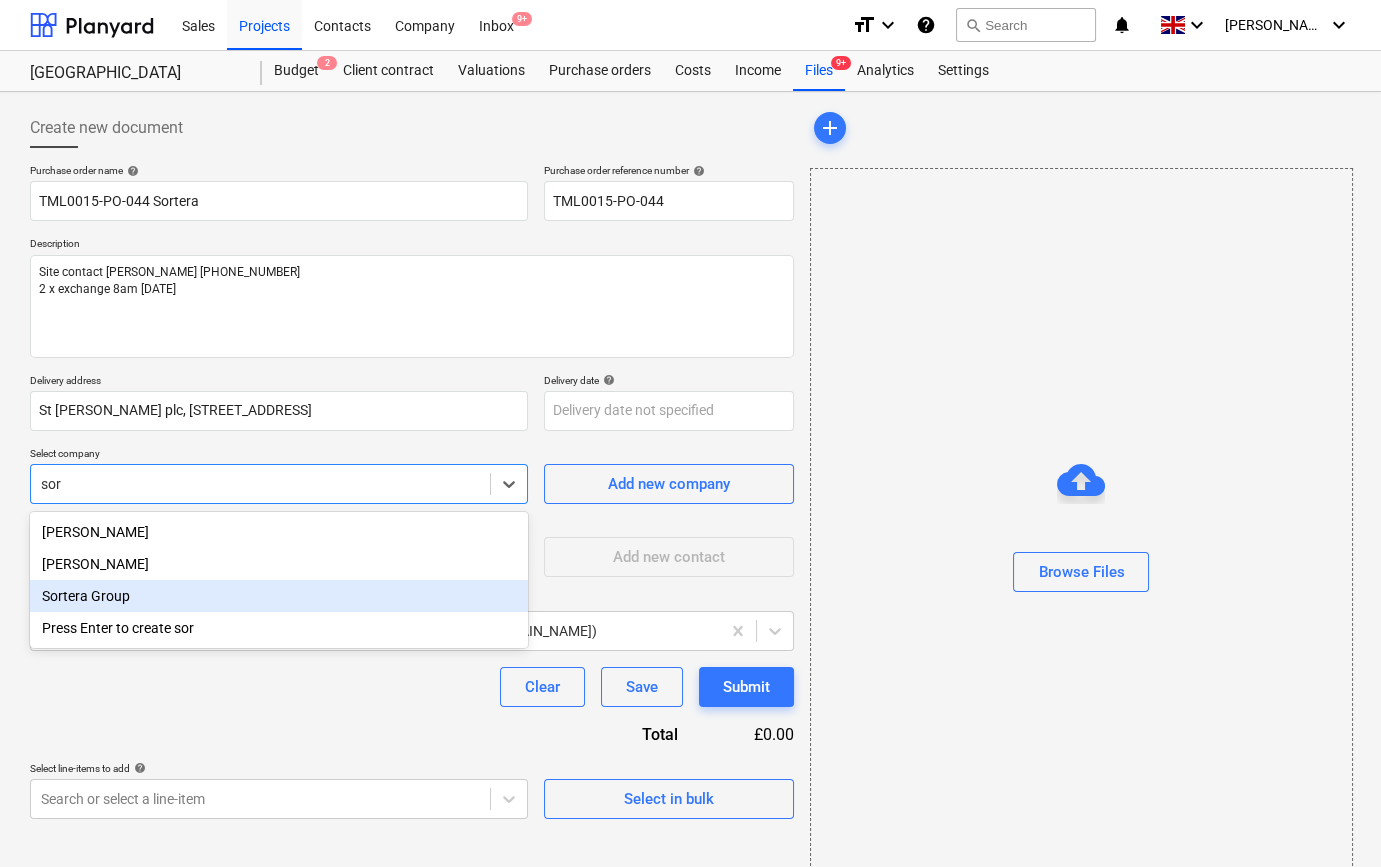 click on "Sortera Group" at bounding box center [279, 596] 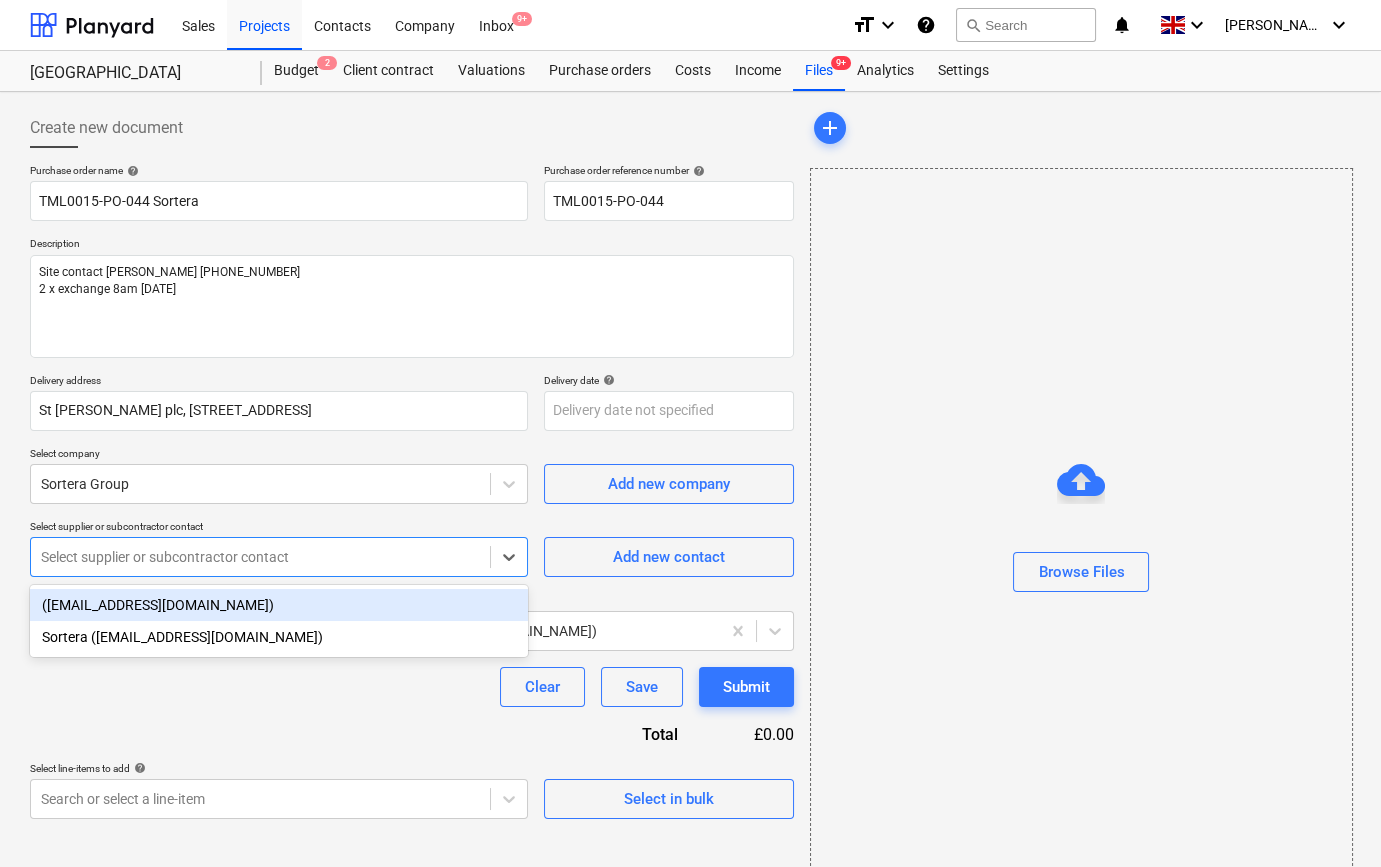 click at bounding box center (260, 557) 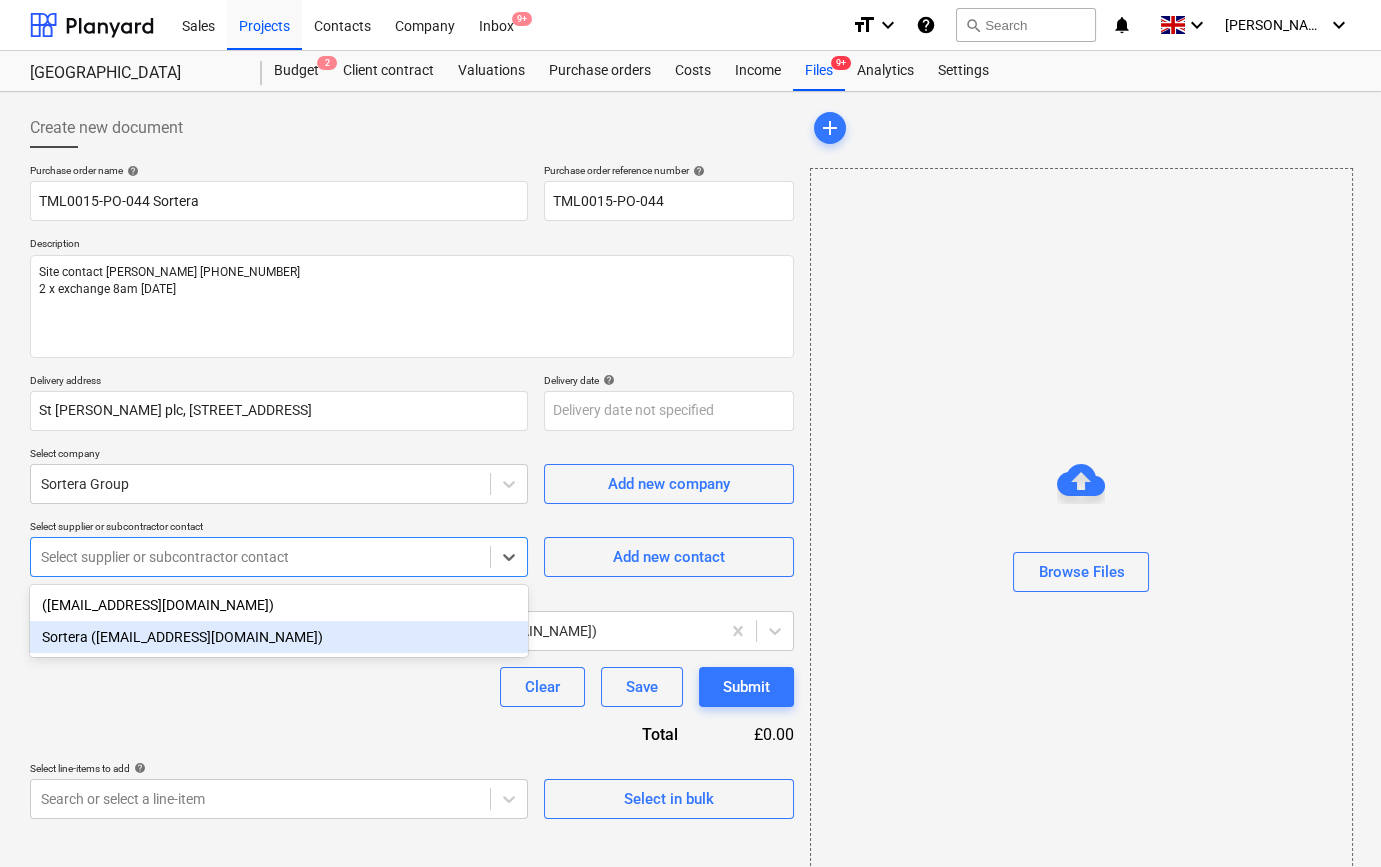 click on "Sortera  ([EMAIL_ADDRESS][DOMAIN_NAME])" at bounding box center (279, 637) 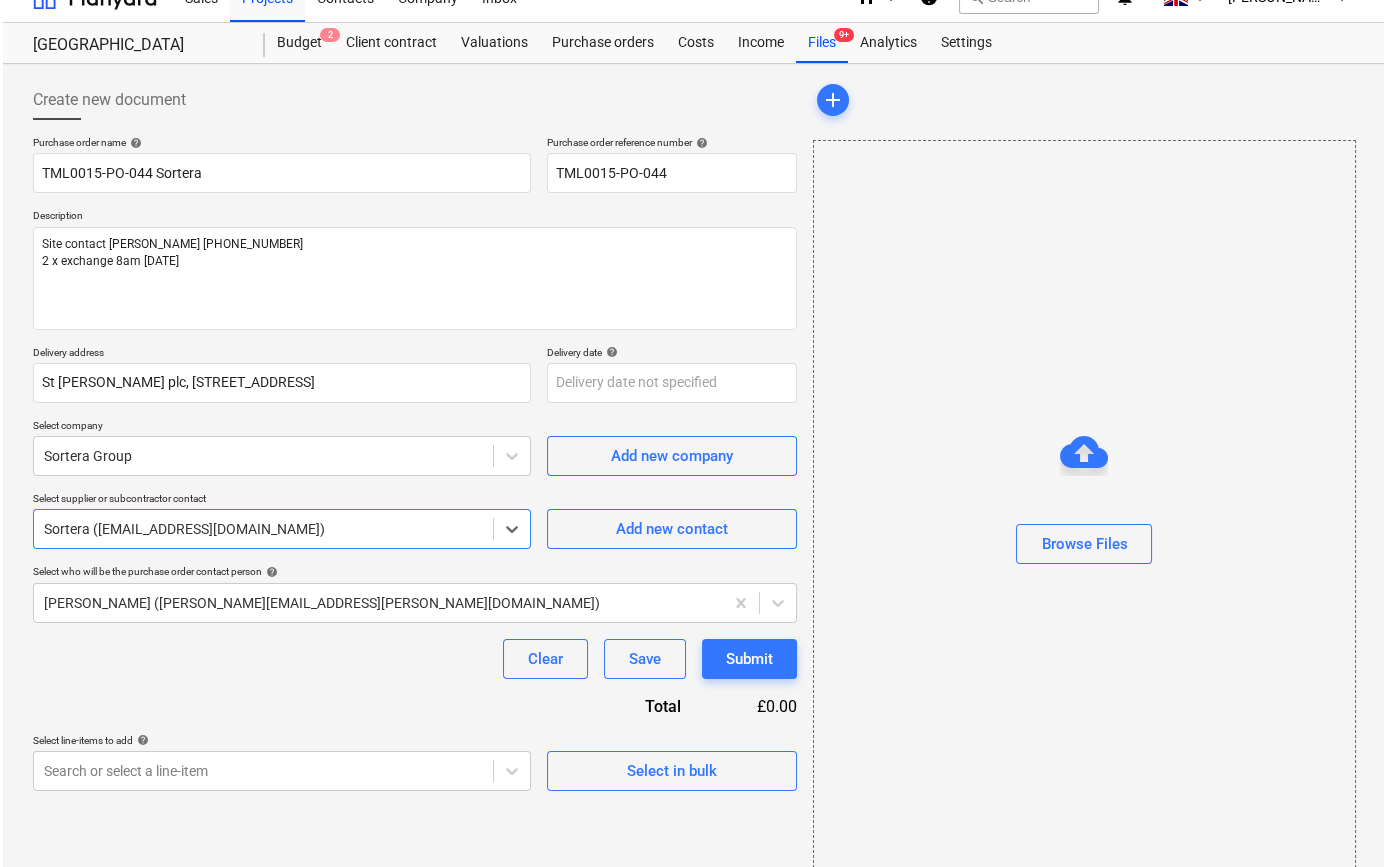 scroll, scrollTop: 43, scrollLeft: 0, axis: vertical 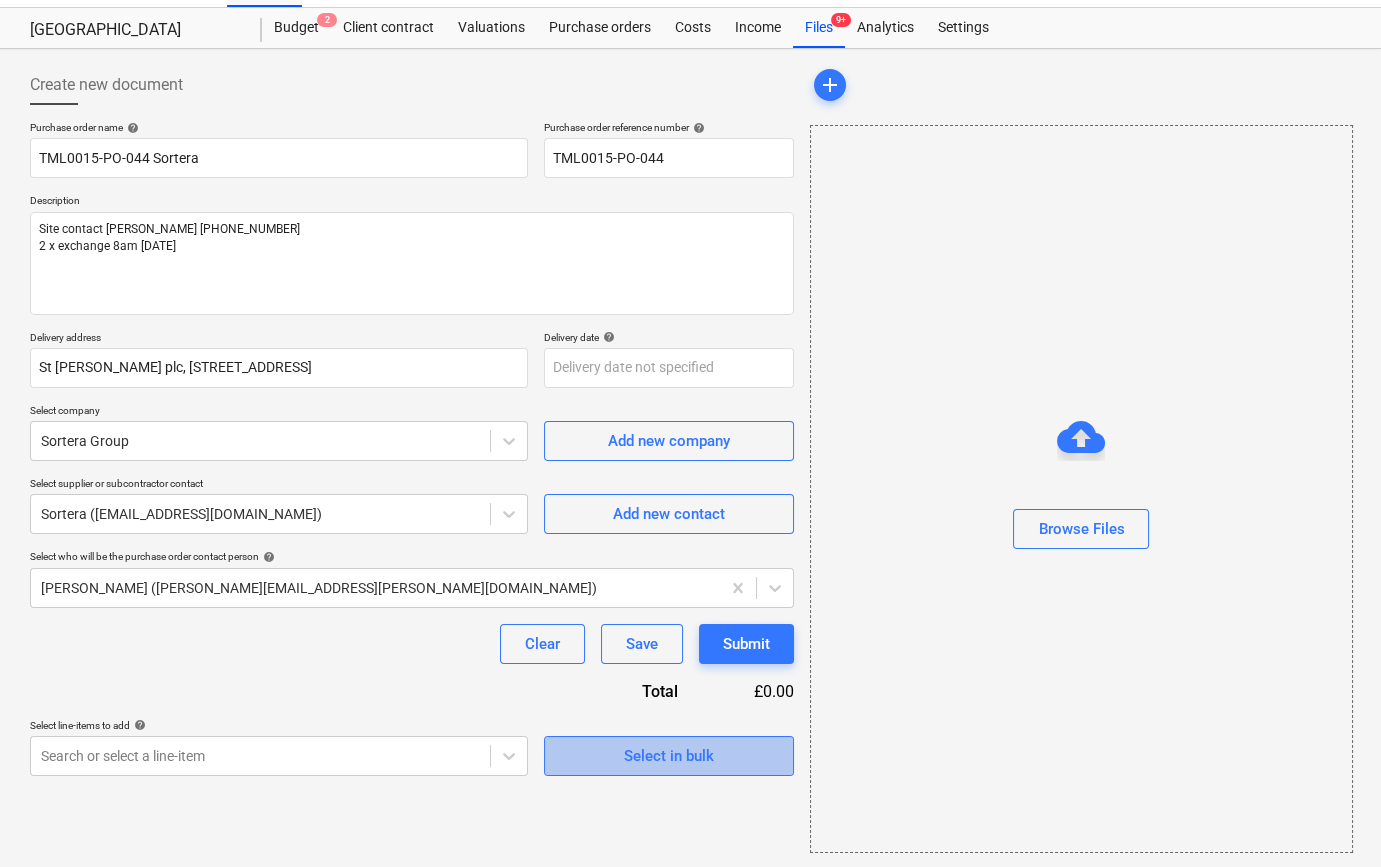 click on "Select in bulk" at bounding box center (669, 756) 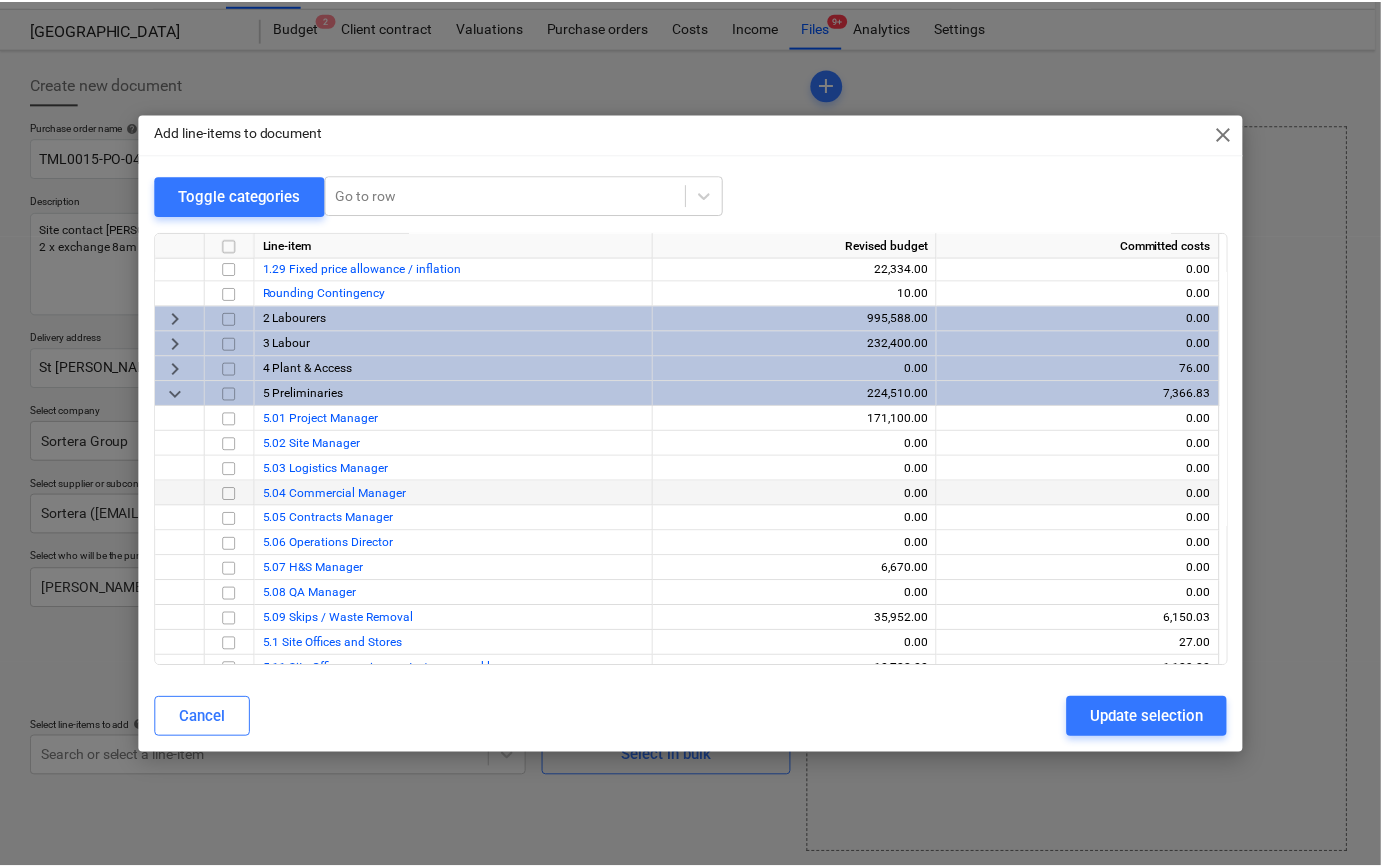 scroll, scrollTop: 793, scrollLeft: 0, axis: vertical 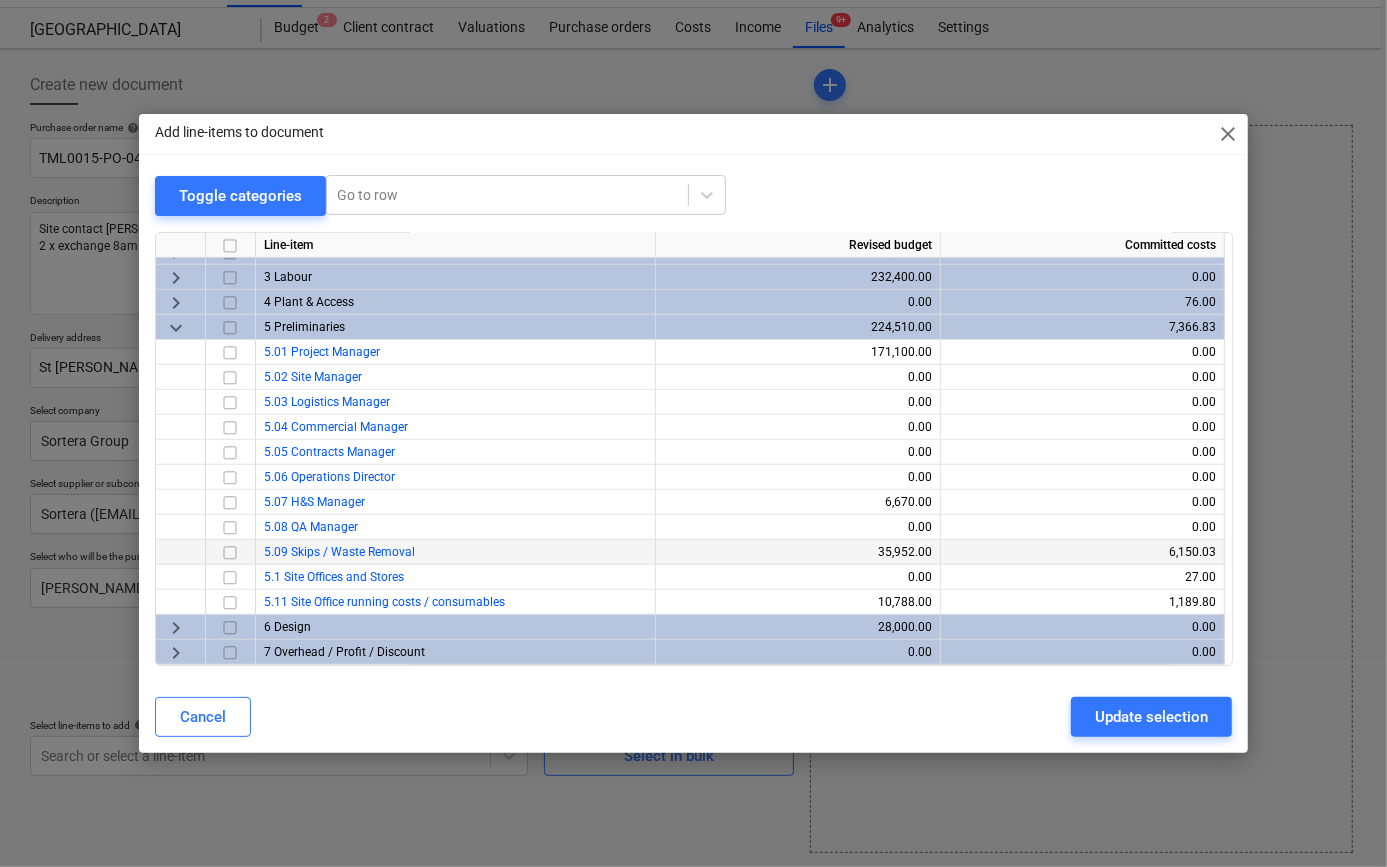 click on "5.09 Skips / Waste Removal" at bounding box center (456, 552) 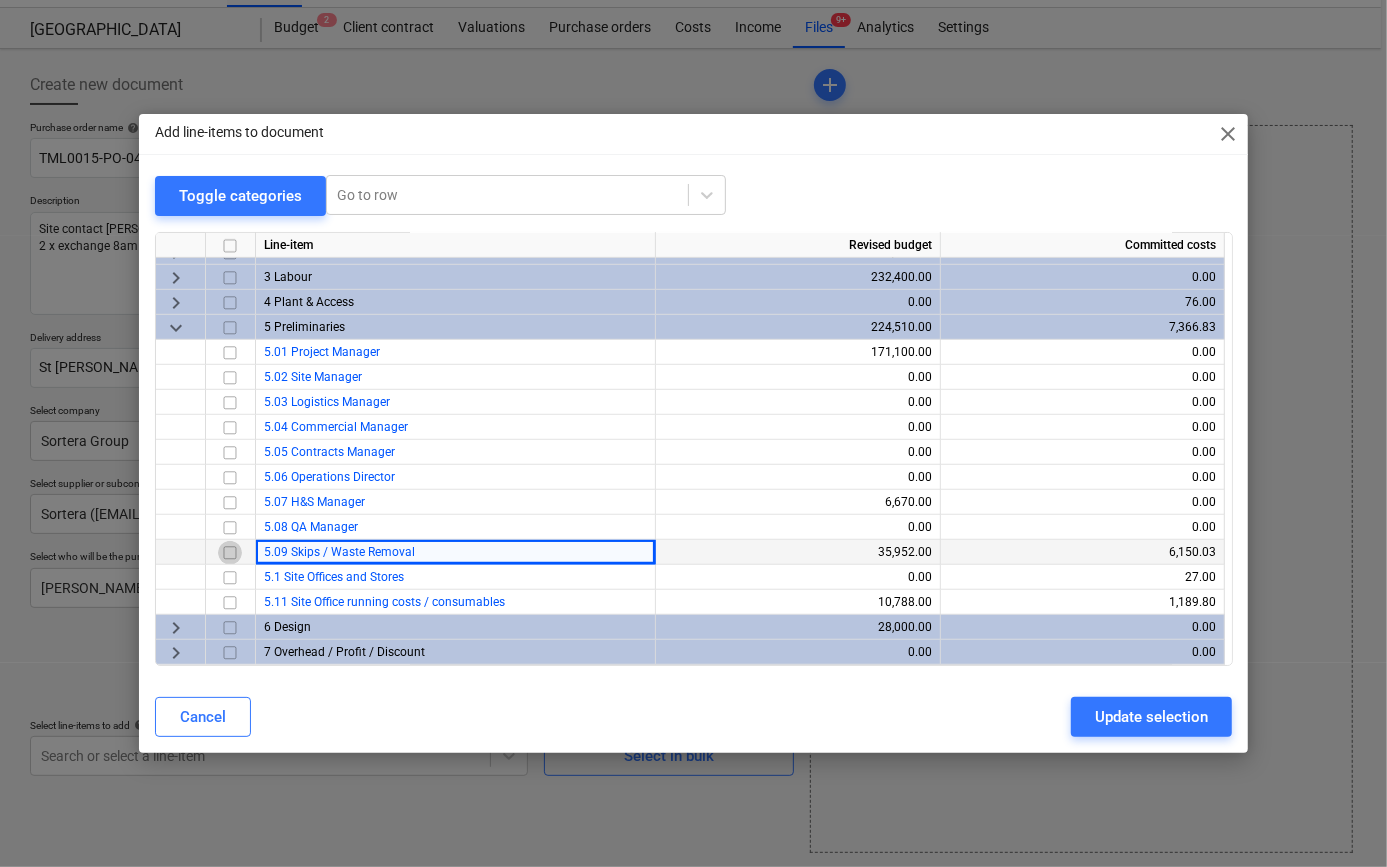 click at bounding box center [230, 552] 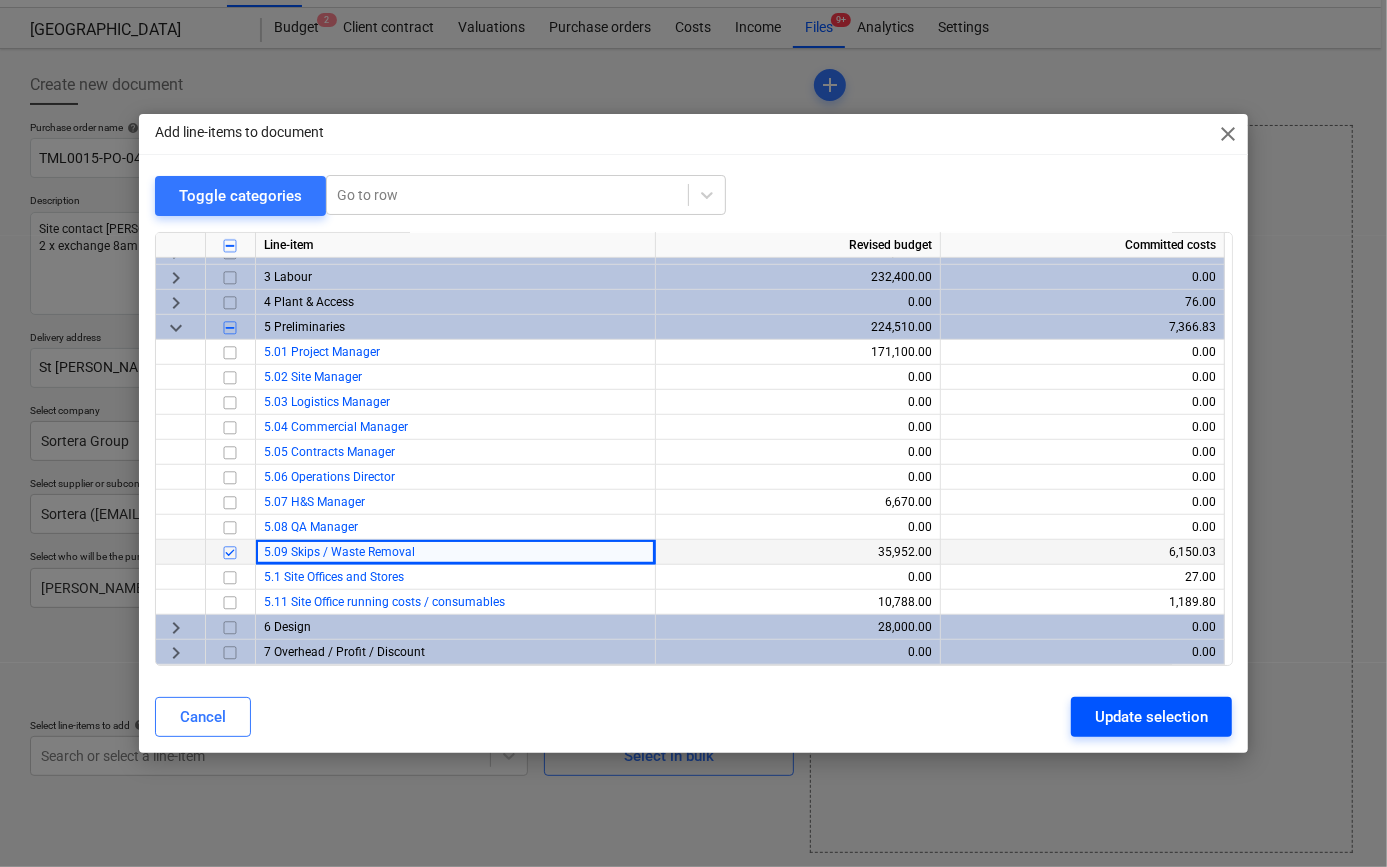 click on "Update selection" at bounding box center [1151, 717] 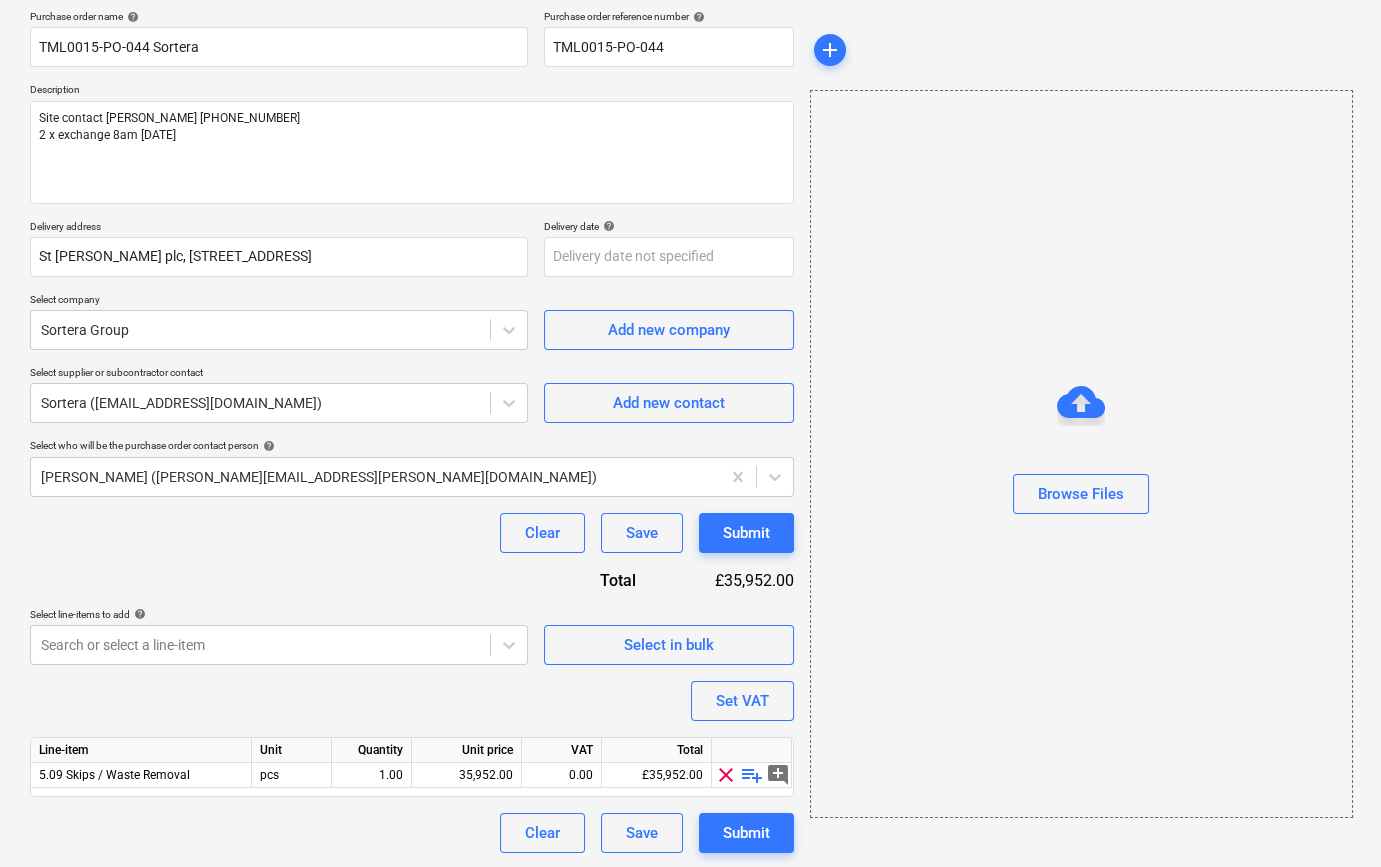 scroll, scrollTop: 155, scrollLeft: 0, axis: vertical 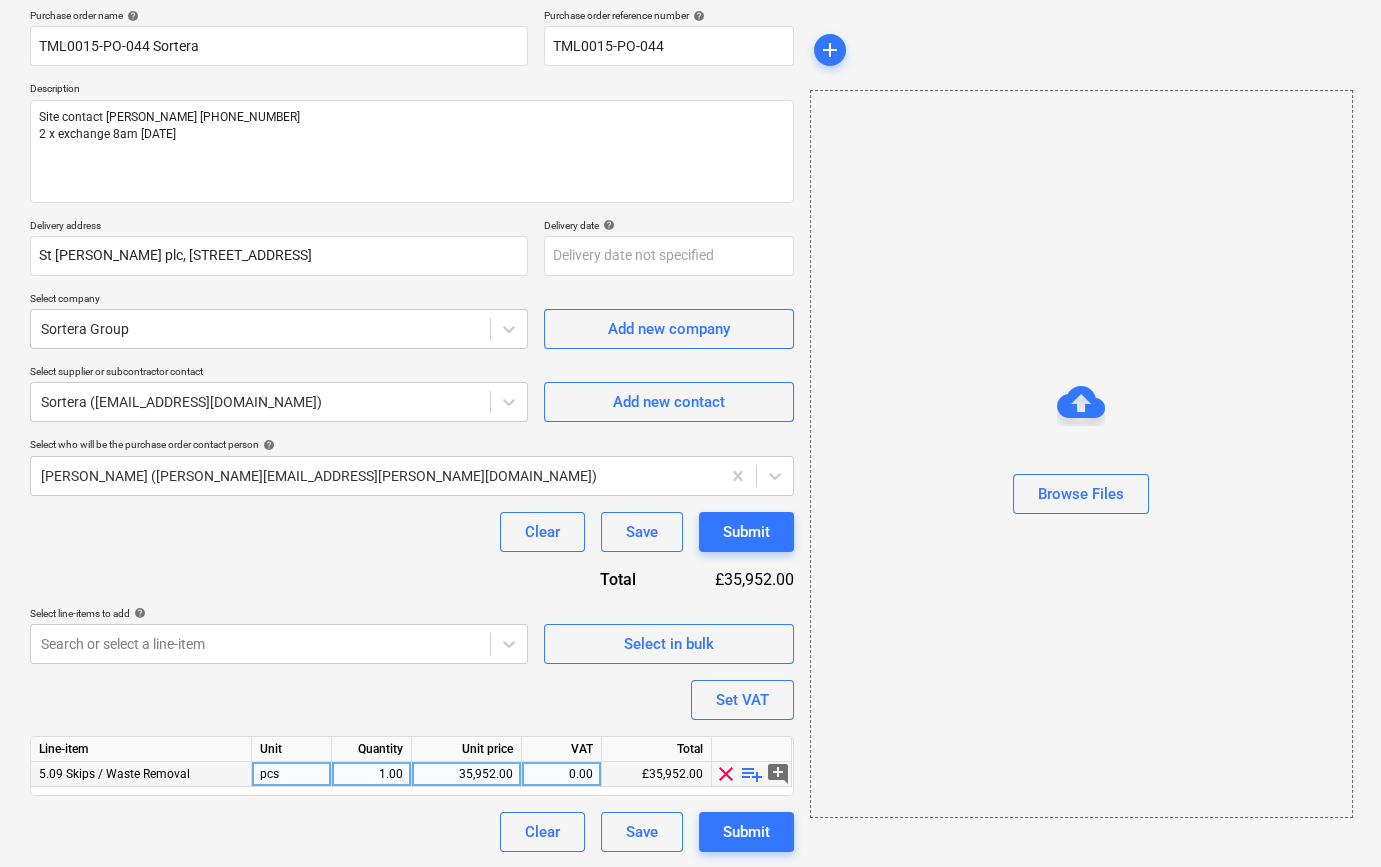 click on "playlist_add" at bounding box center [752, 774] 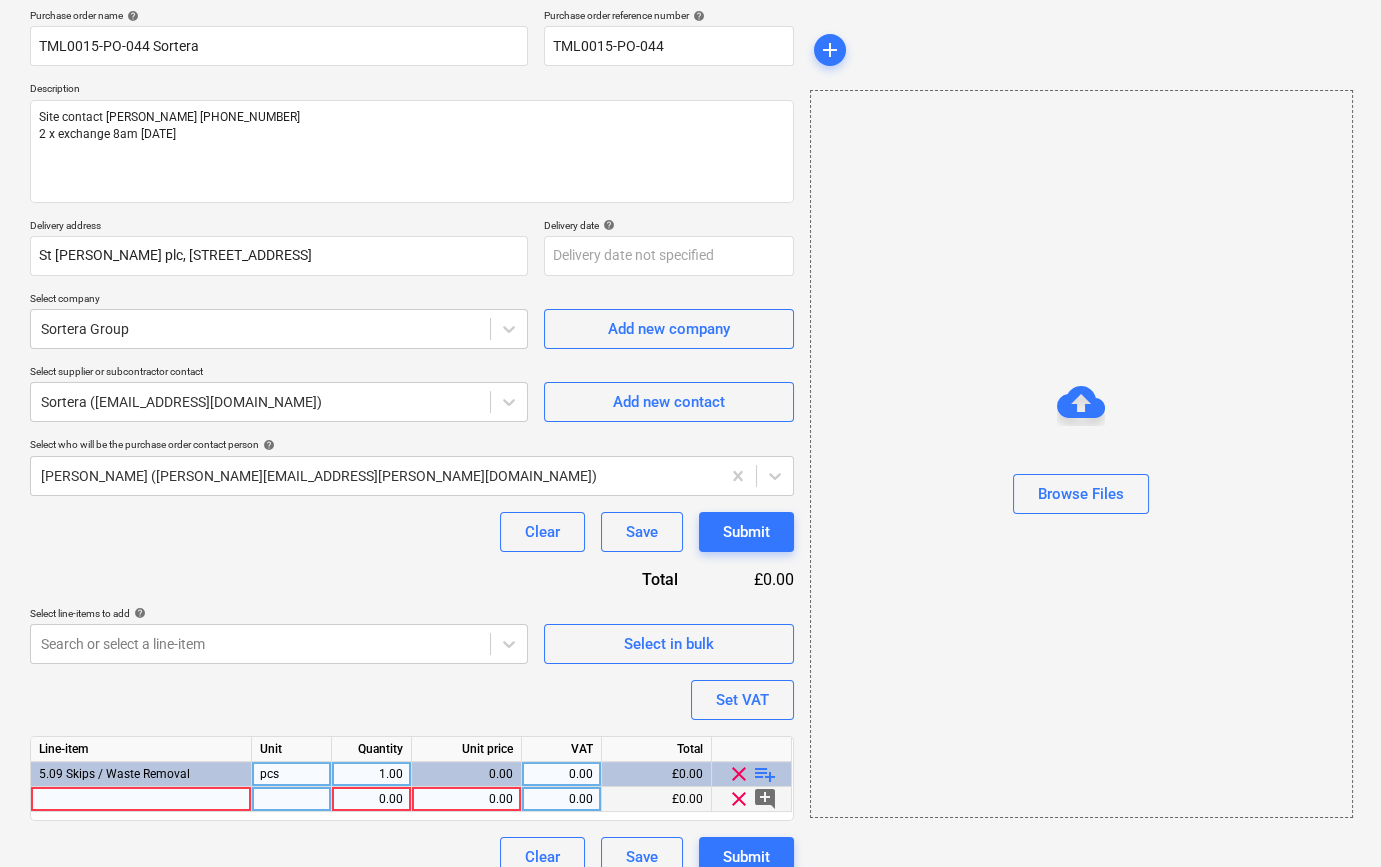 click at bounding box center (141, 799) 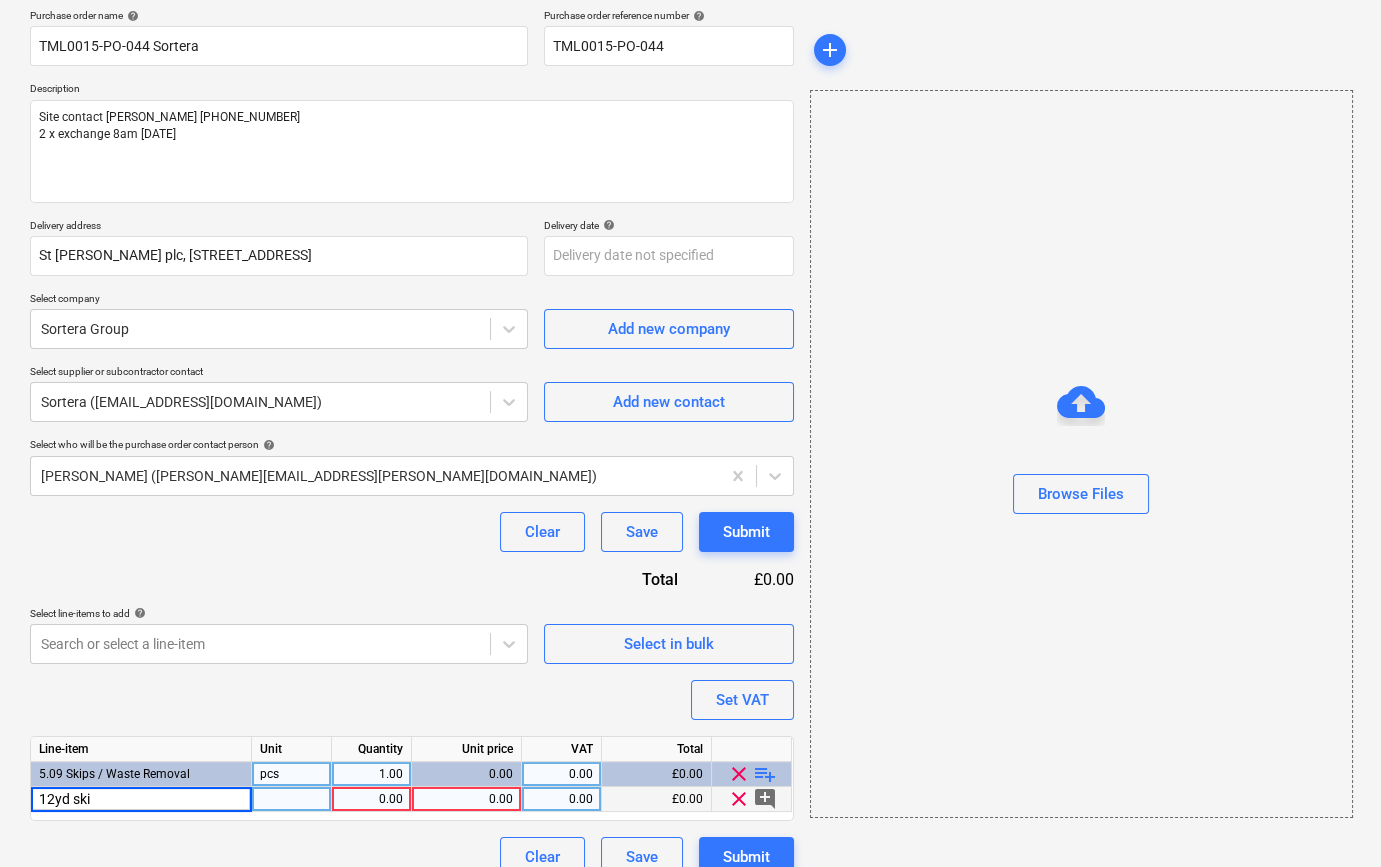 click on "12yd ski" at bounding box center [141, 799] 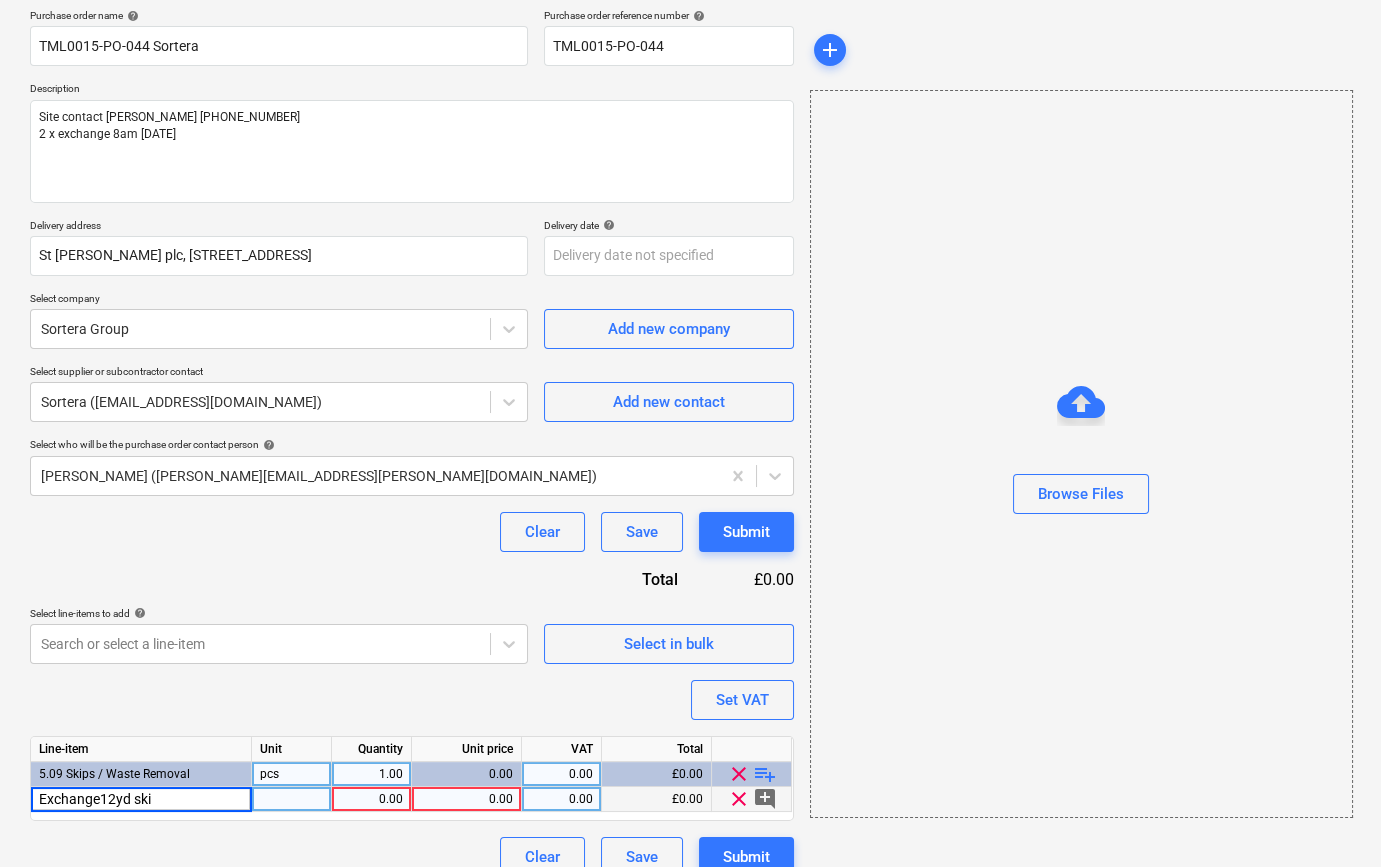 click on "Exchange12yd ski" at bounding box center (141, 799) 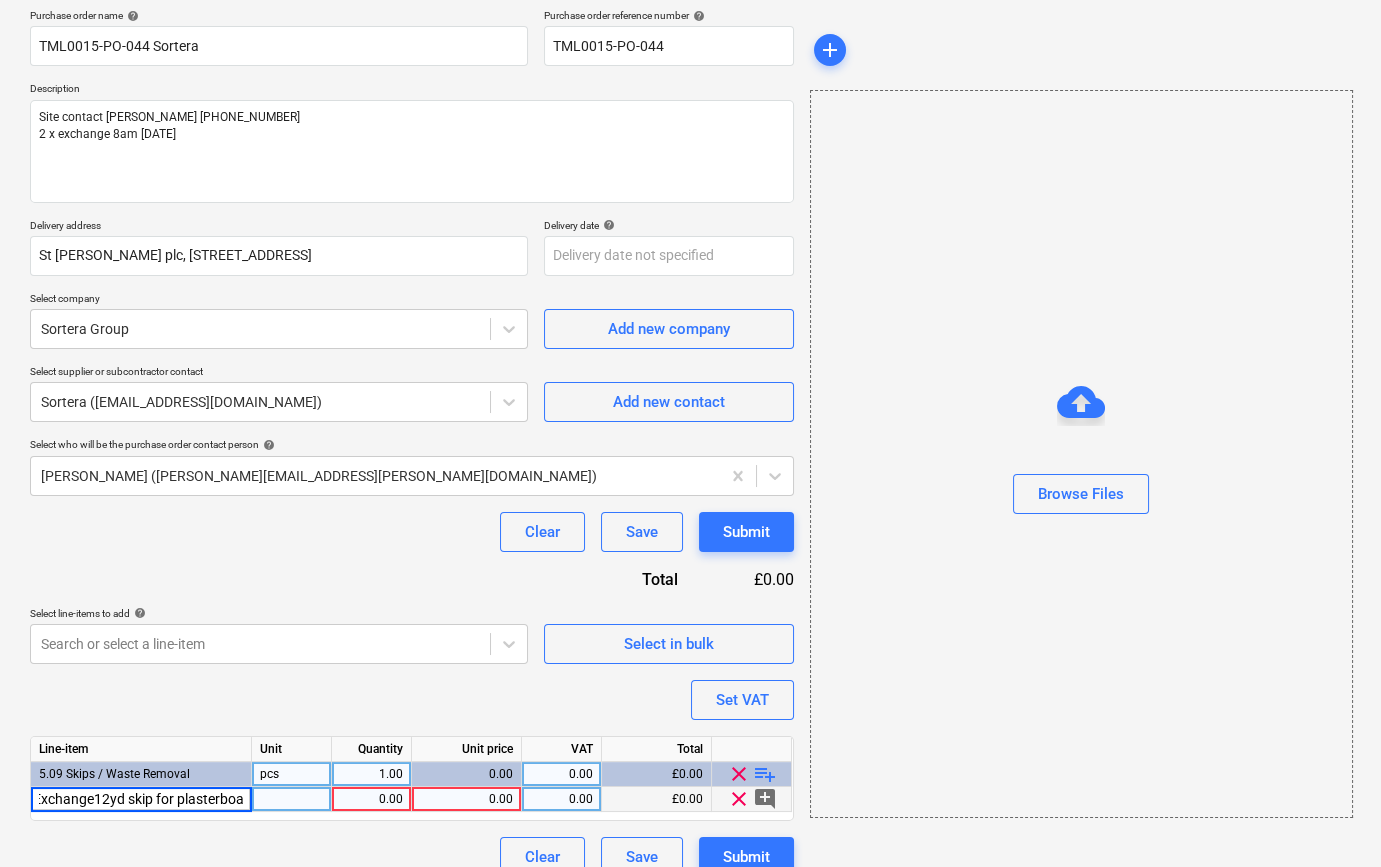 scroll, scrollTop: 0, scrollLeft: 10, axis: horizontal 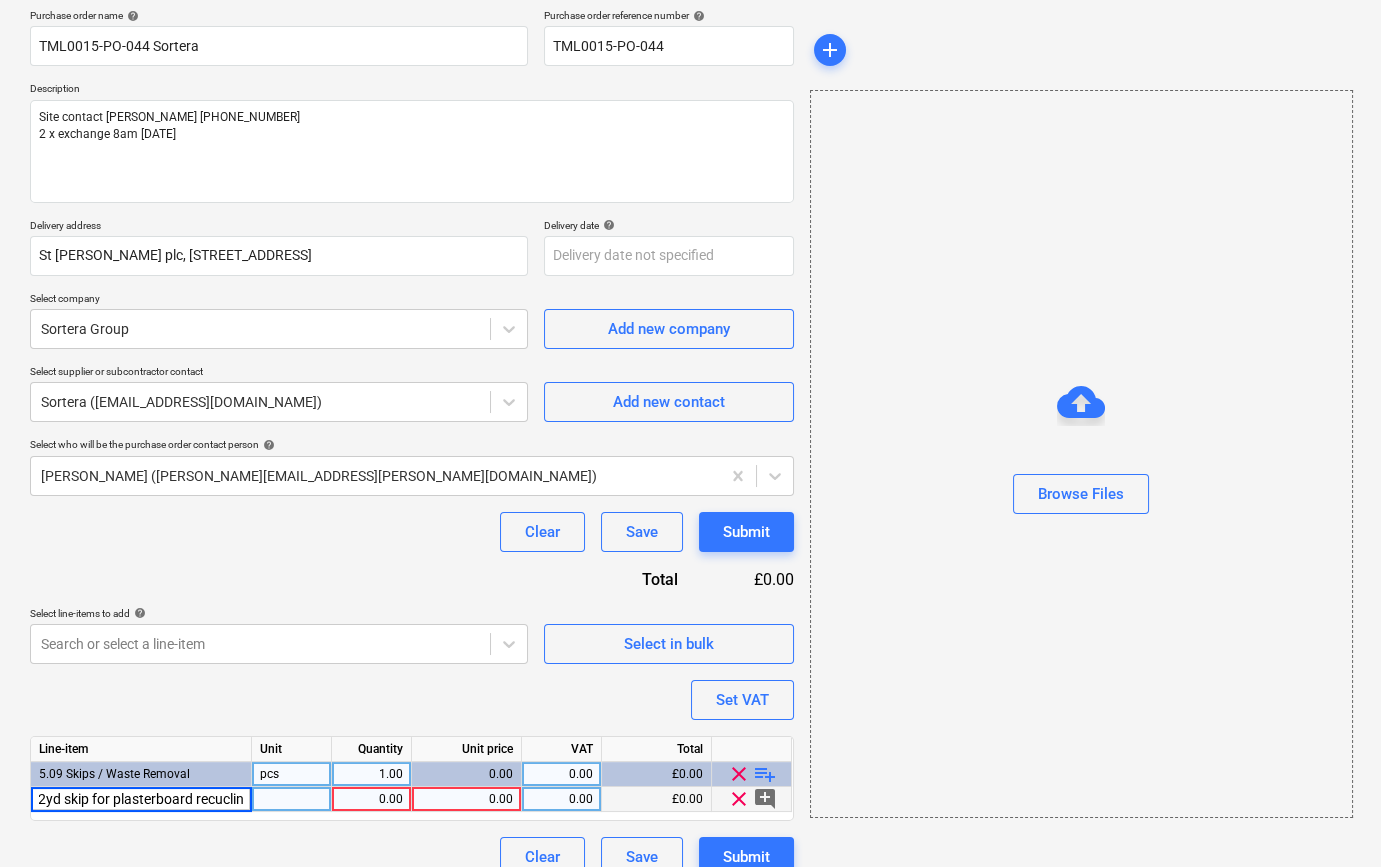 type on "Exchange12yd skip for plasterboard recucling" 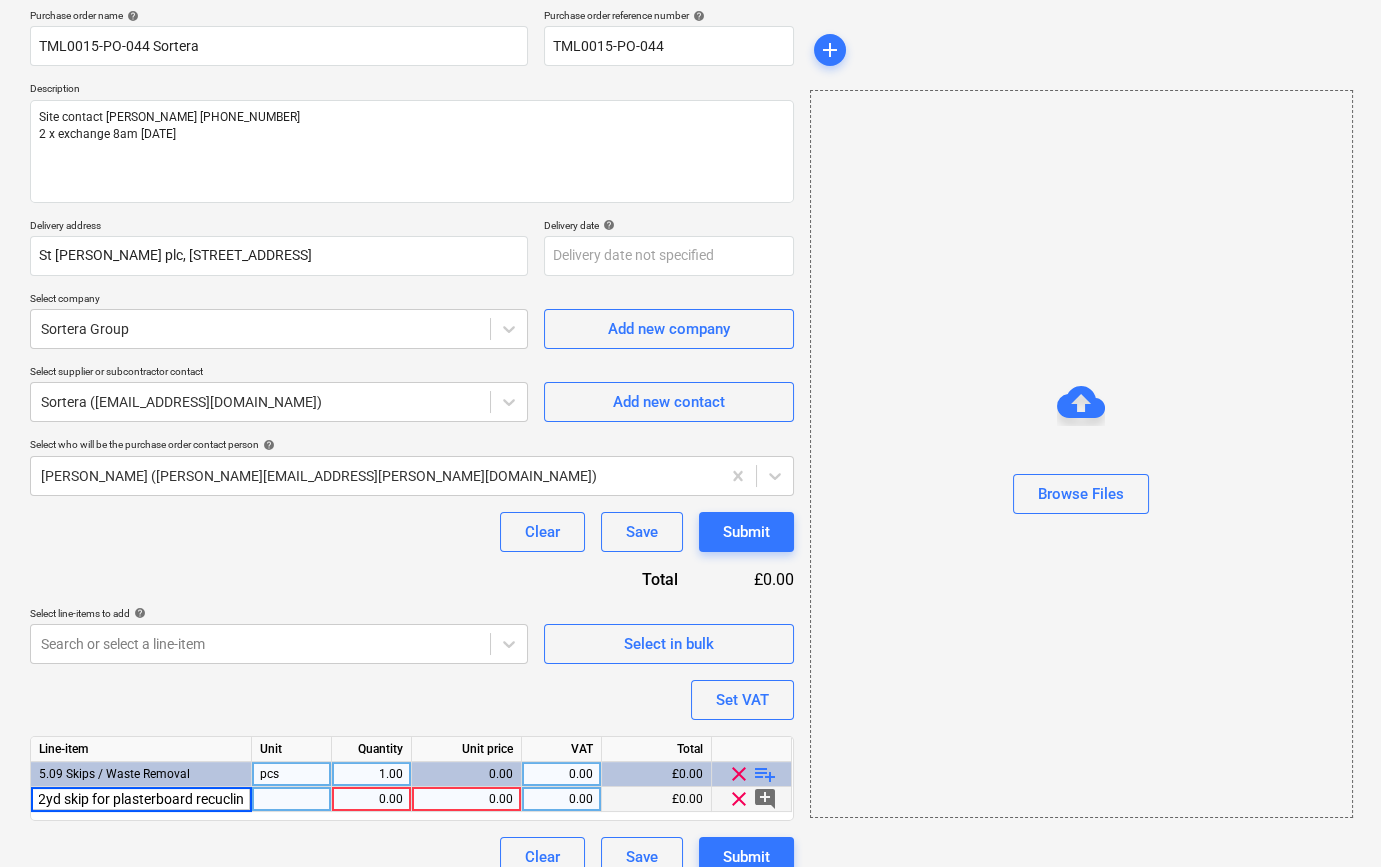 scroll, scrollTop: 0, scrollLeft: 79, axis: horizontal 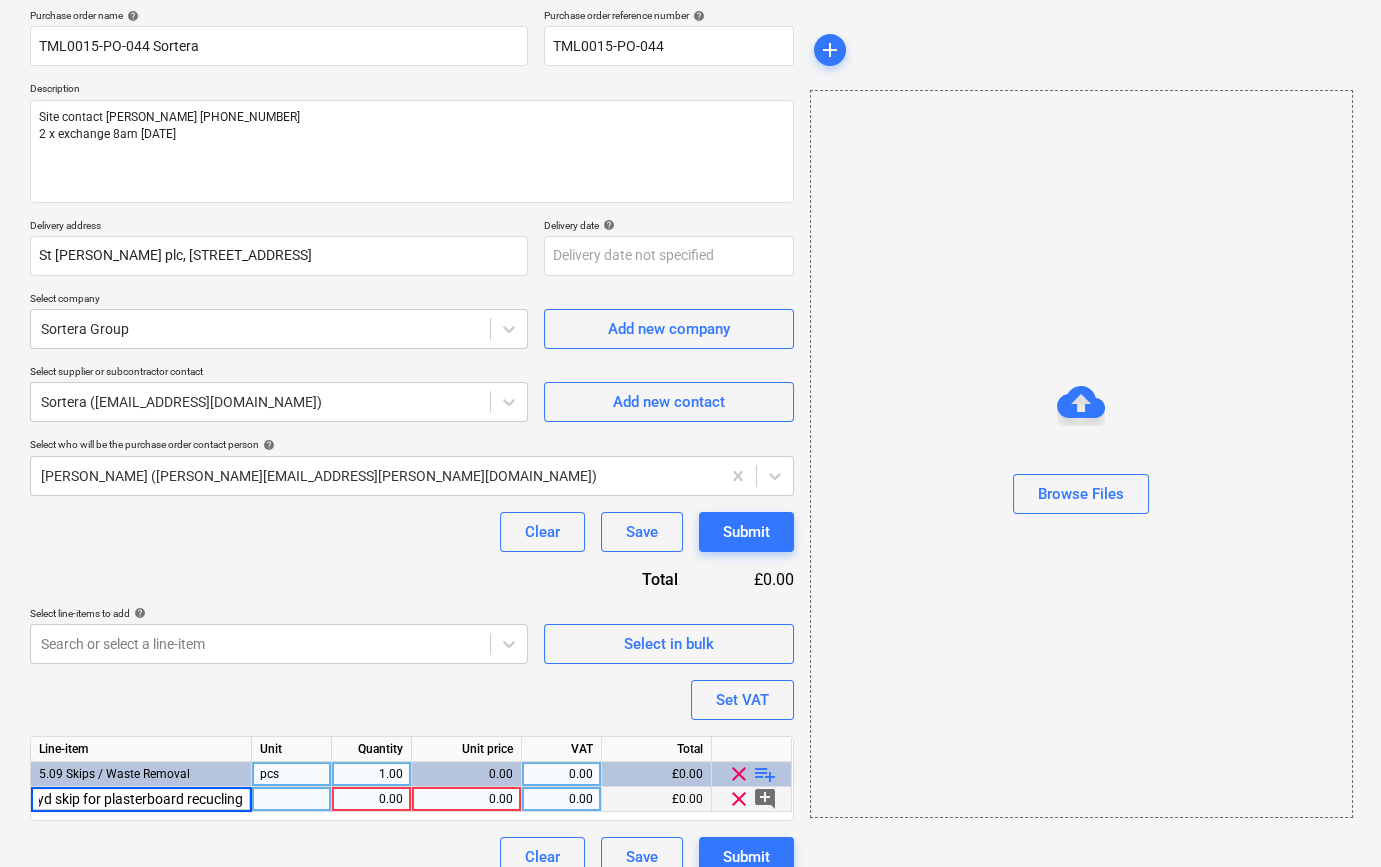 type on "x" 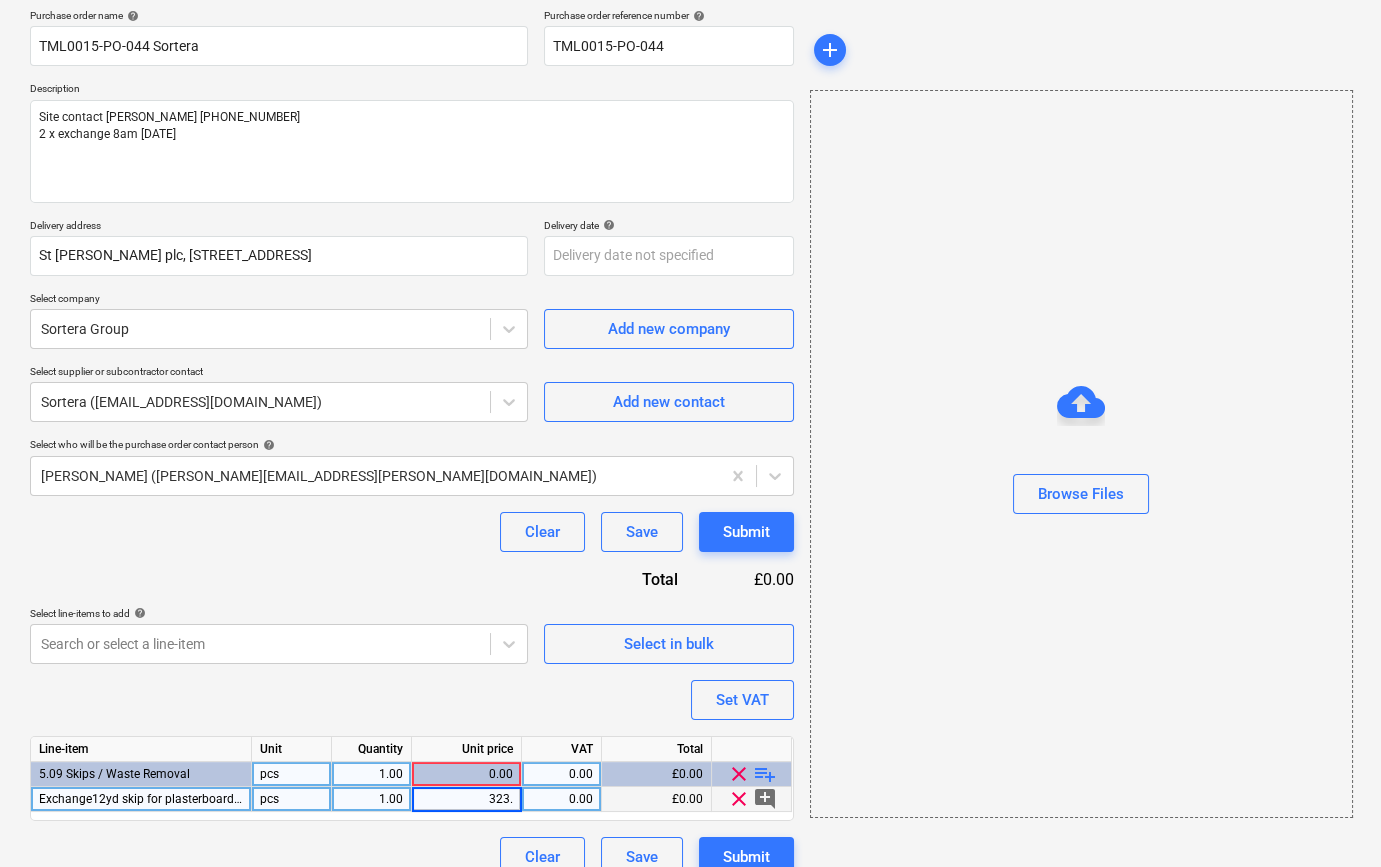 type on "323.4" 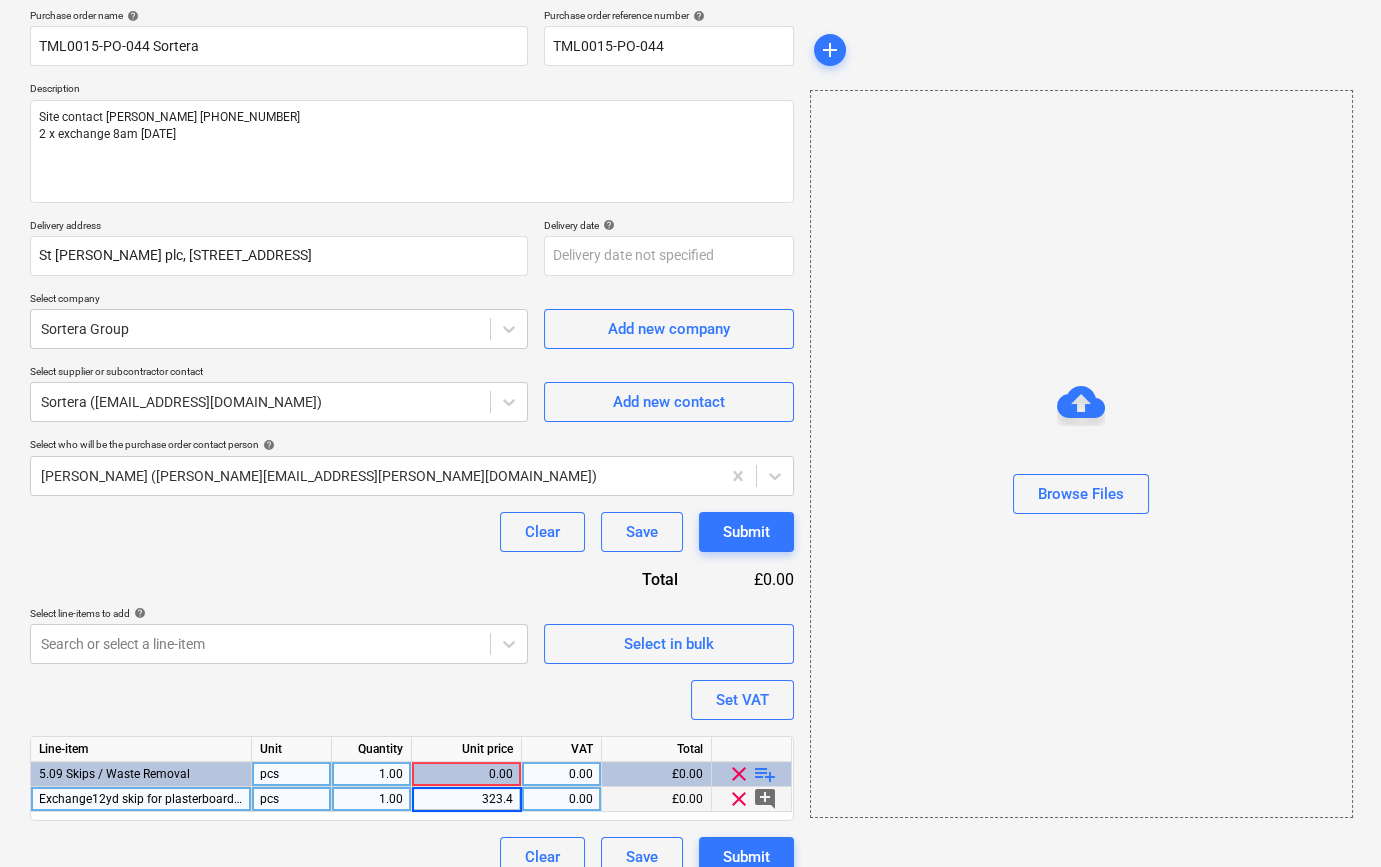 type on "x" 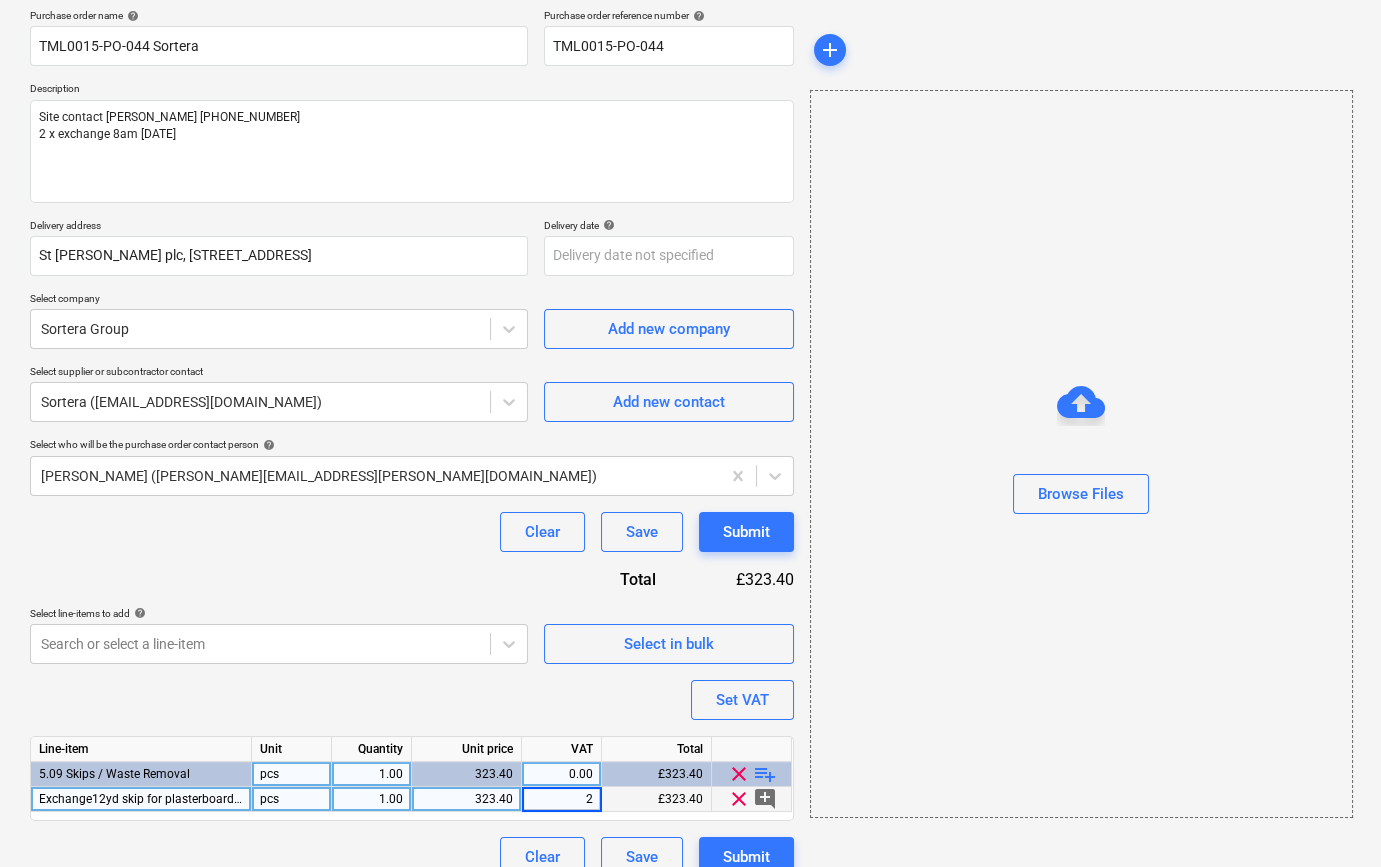 type on "20" 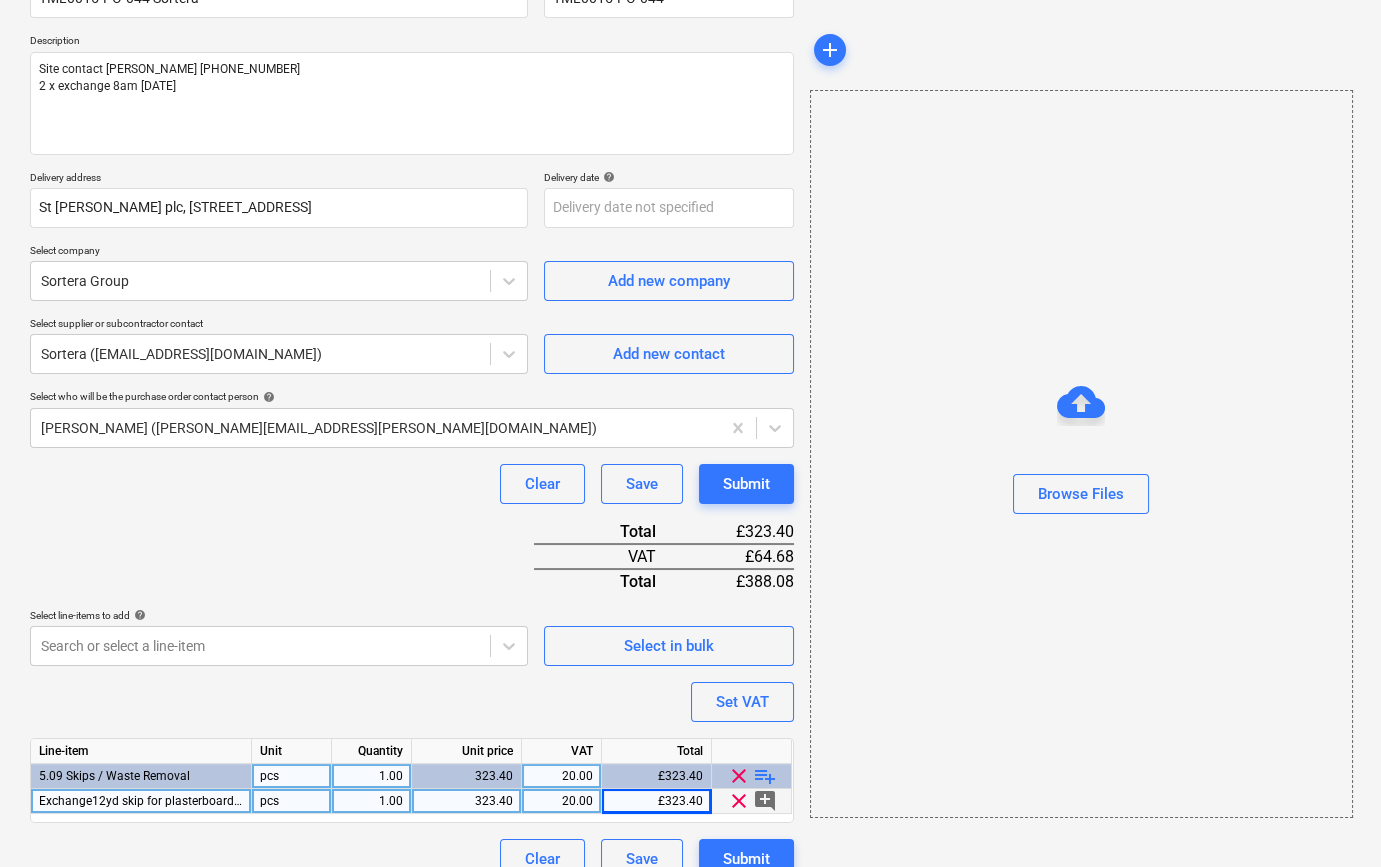 scroll, scrollTop: 230, scrollLeft: 0, axis: vertical 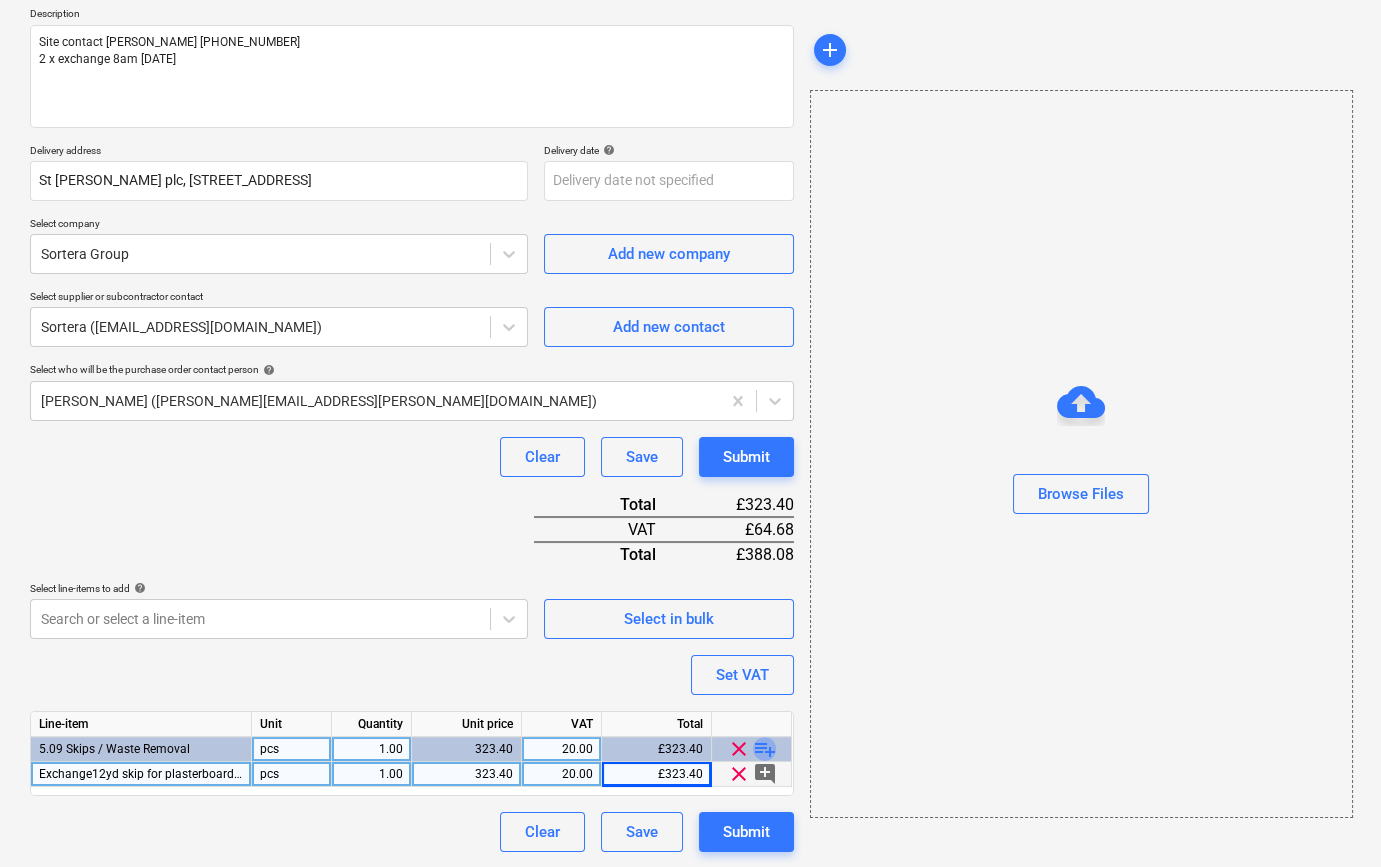 click on "playlist_add" at bounding box center [765, 749] 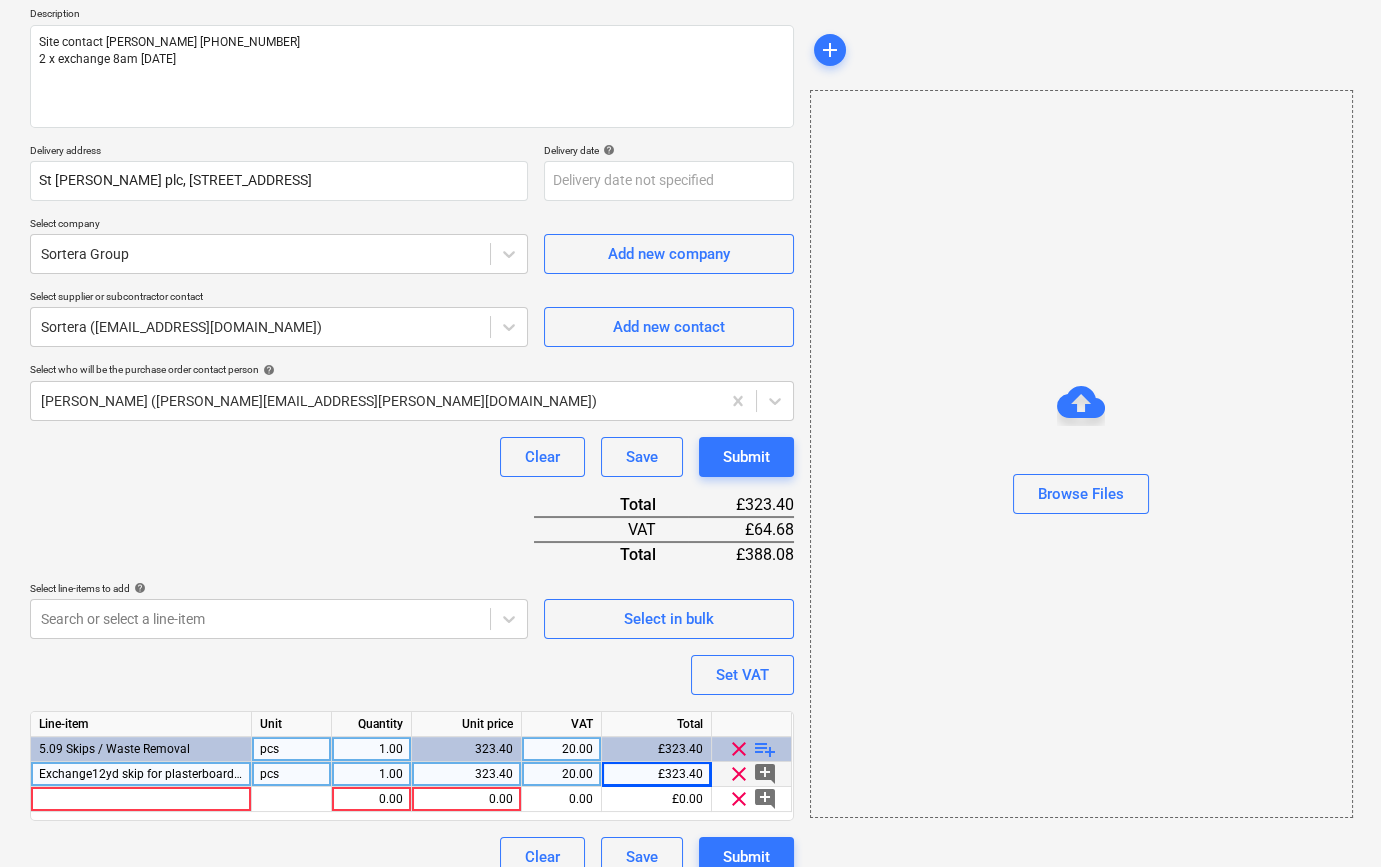 click on "Exchange12yd skip for plasterboard recucling" at bounding box center (162, 774) 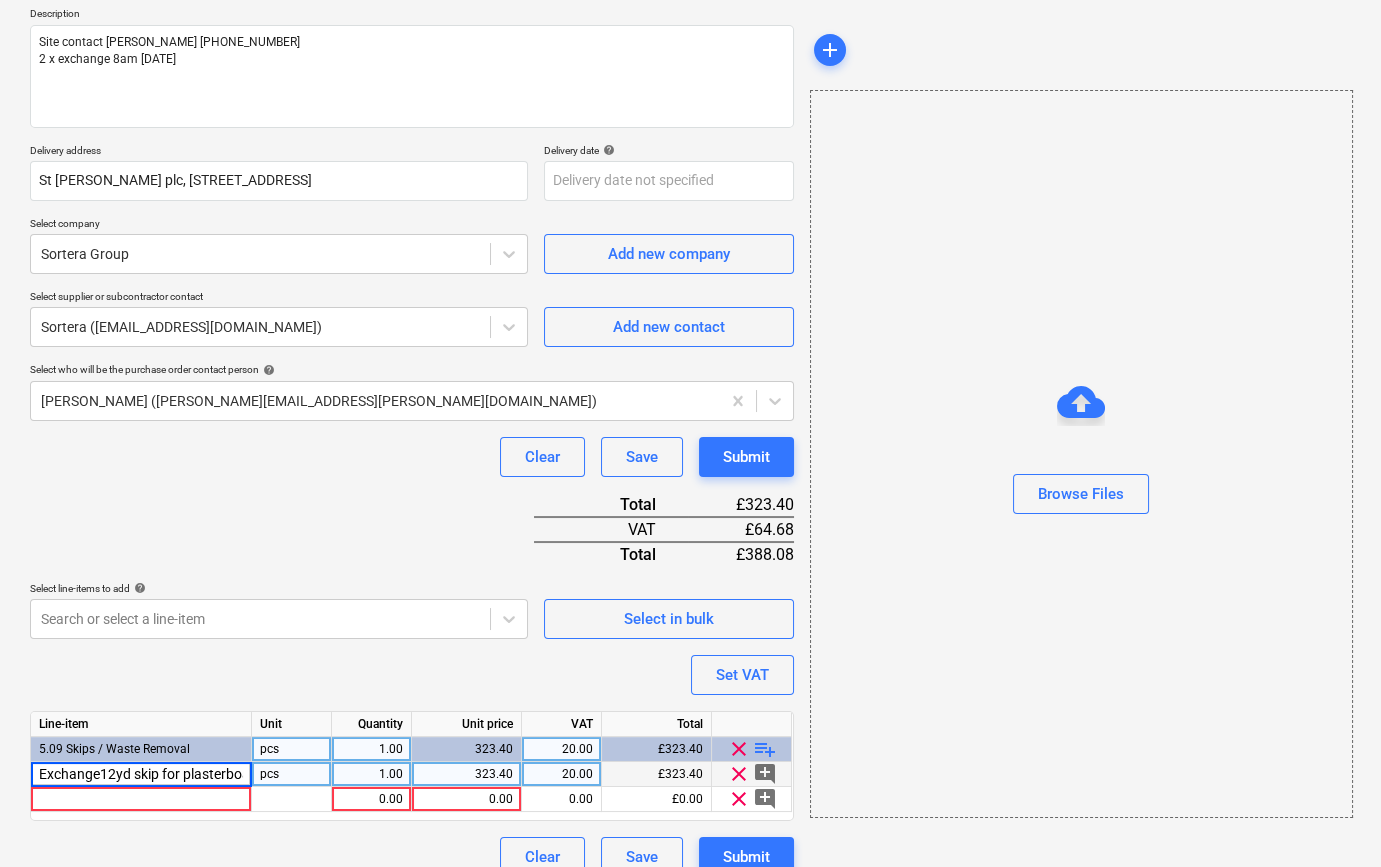 scroll, scrollTop: 0, scrollLeft: 79, axis: horizontal 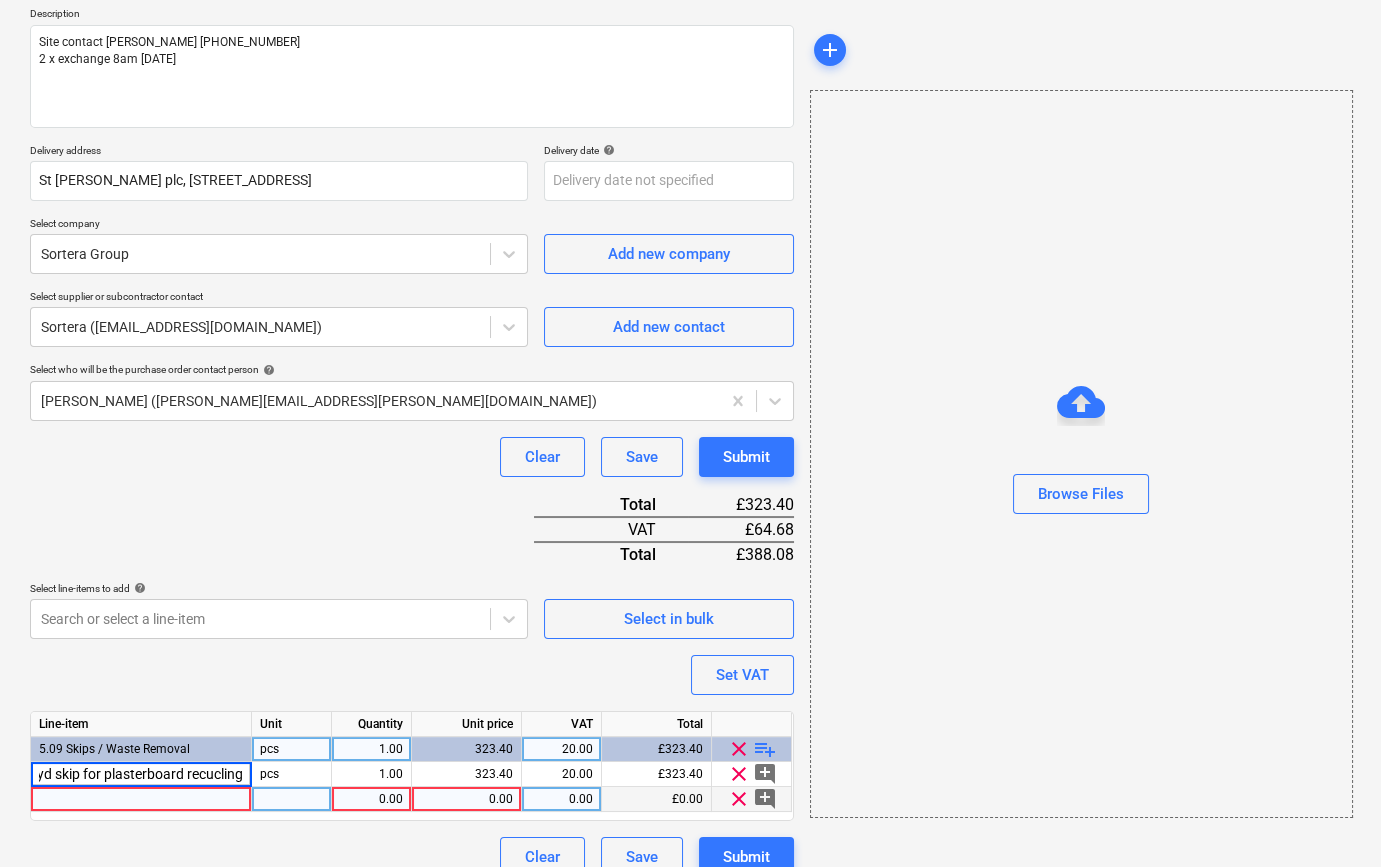 click at bounding box center [141, 799] 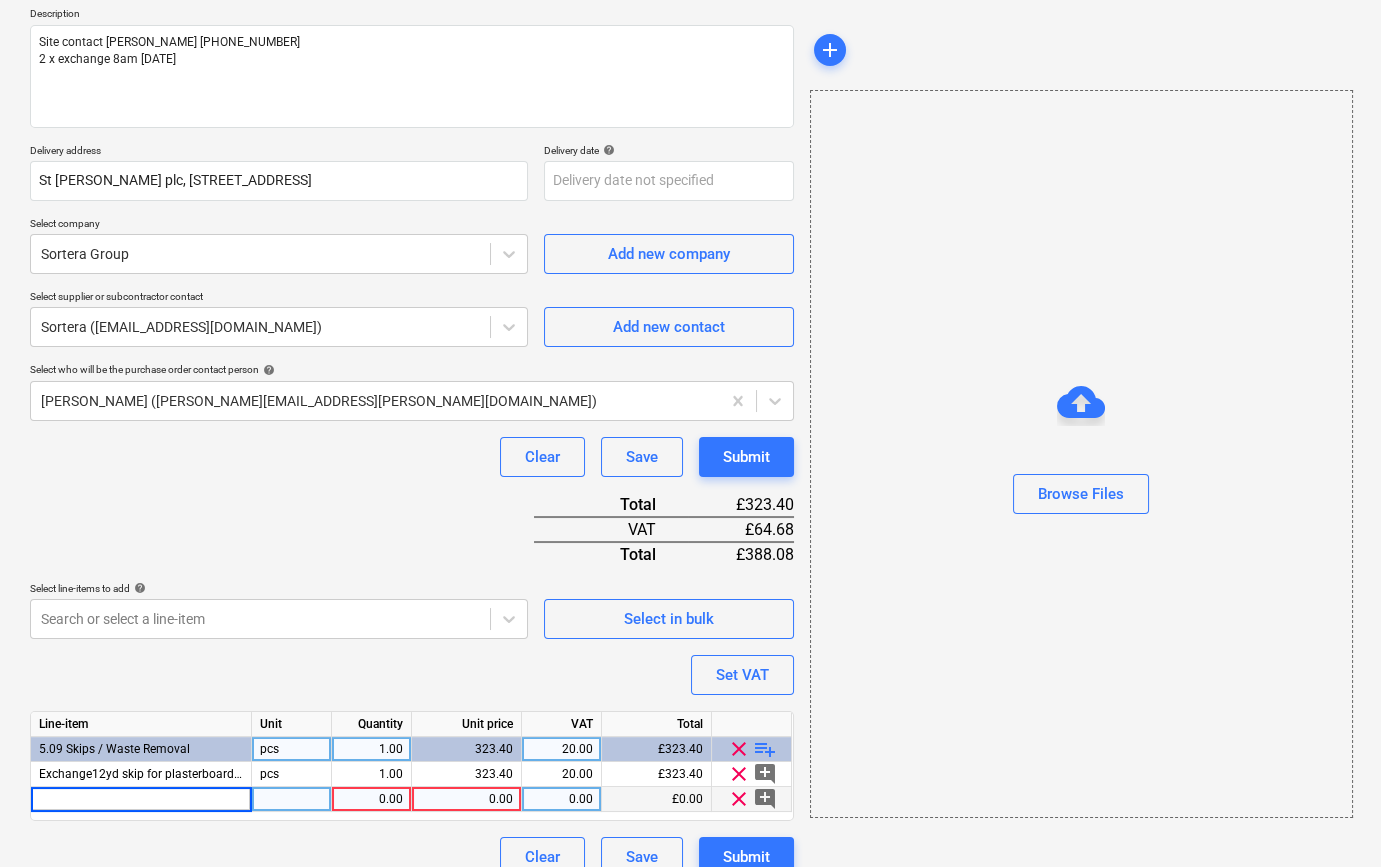 type on "Exchange12yd skip for plasterboard recucling" 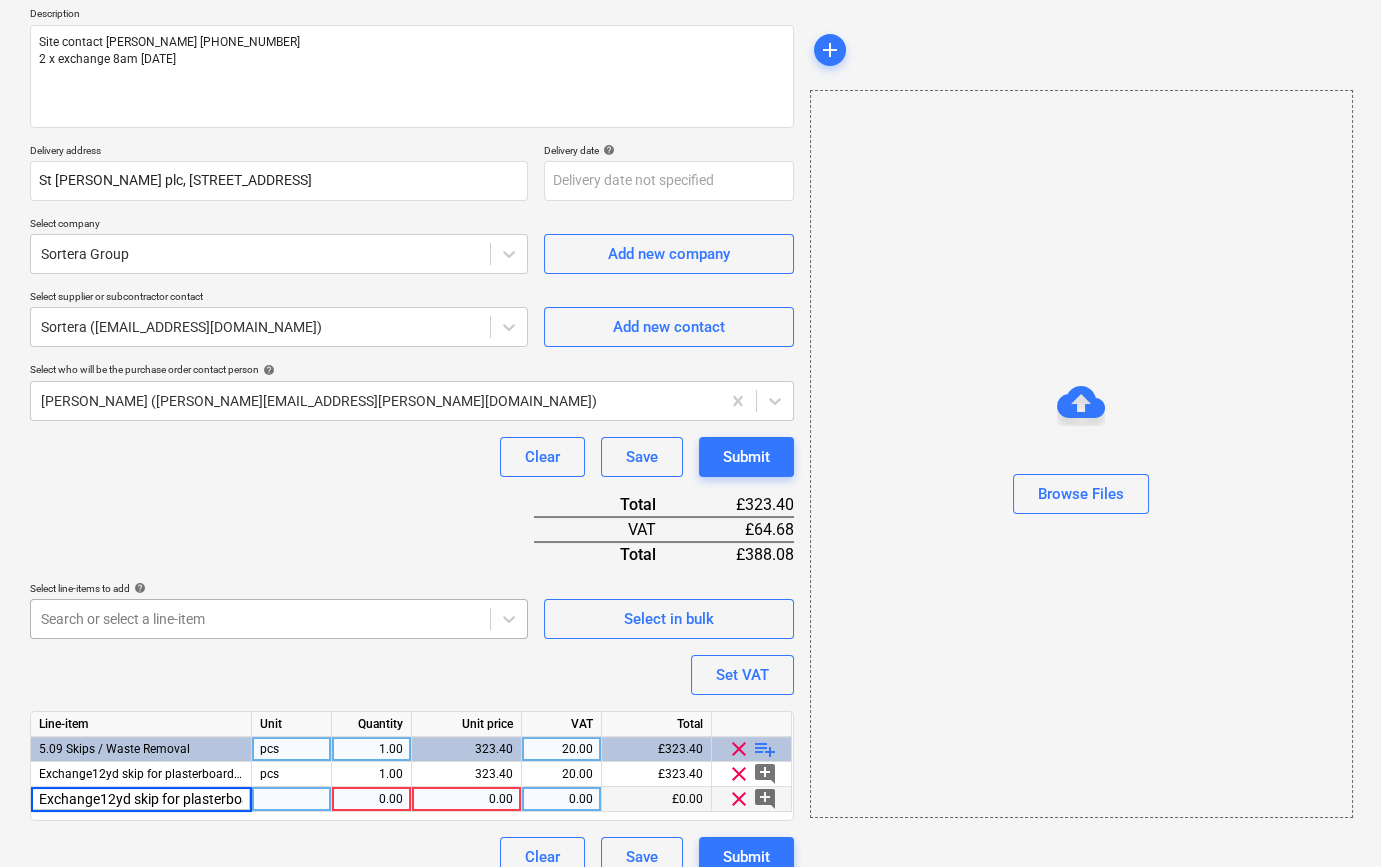 scroll, scrollTop: 0, scrollLeft: 79, axis: horizontal 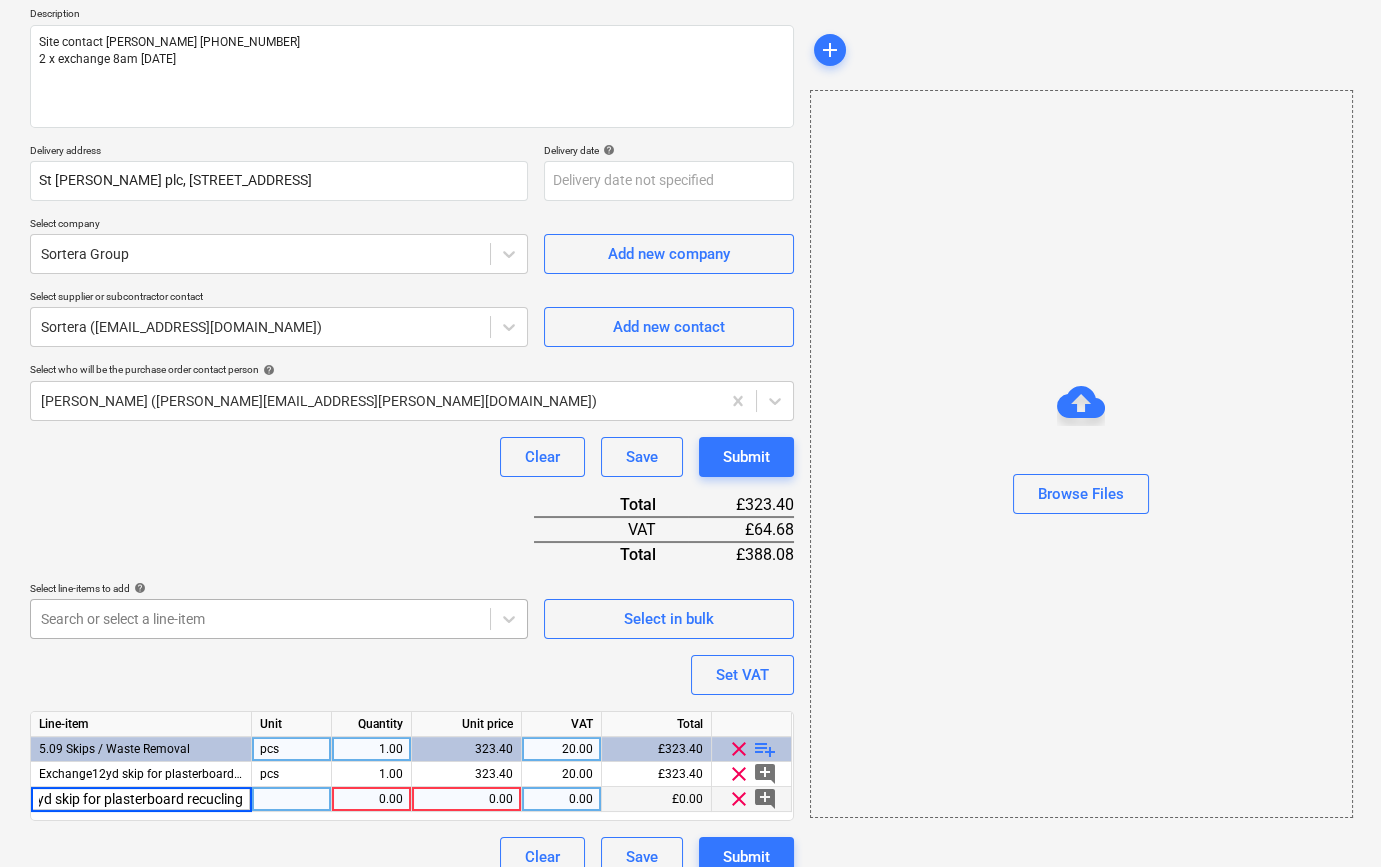 type on "x" 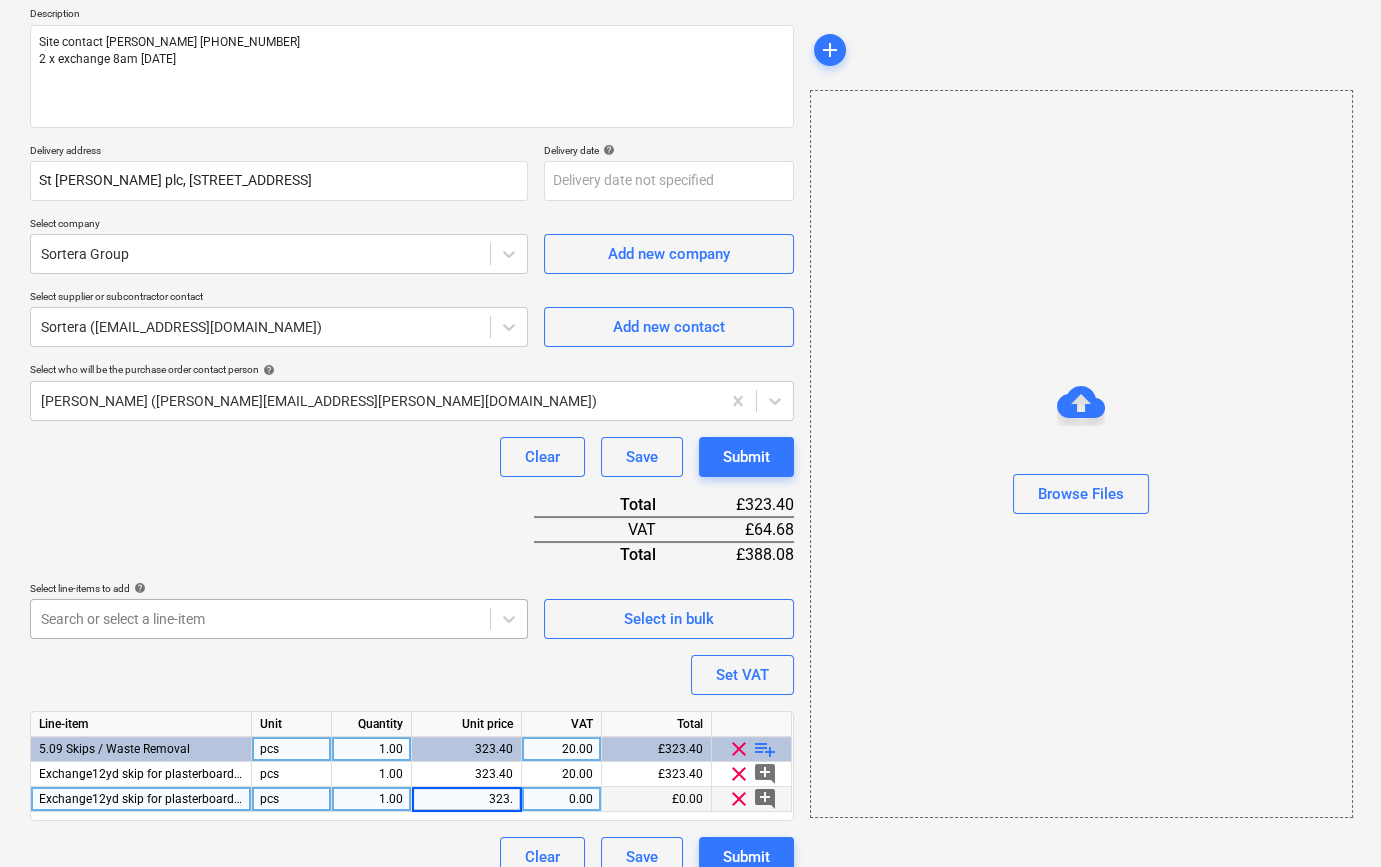 type on "323.4" 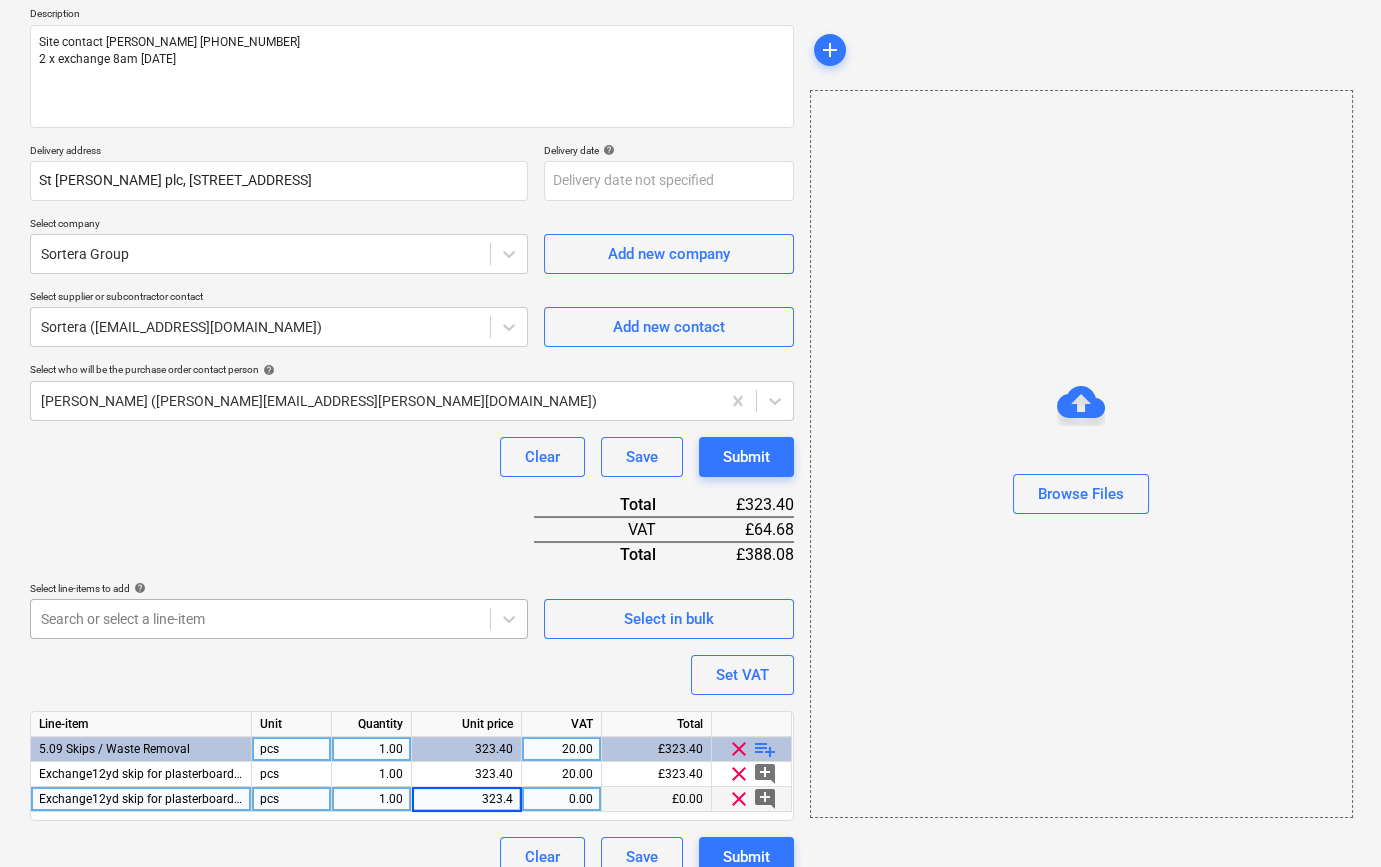 type on "x" 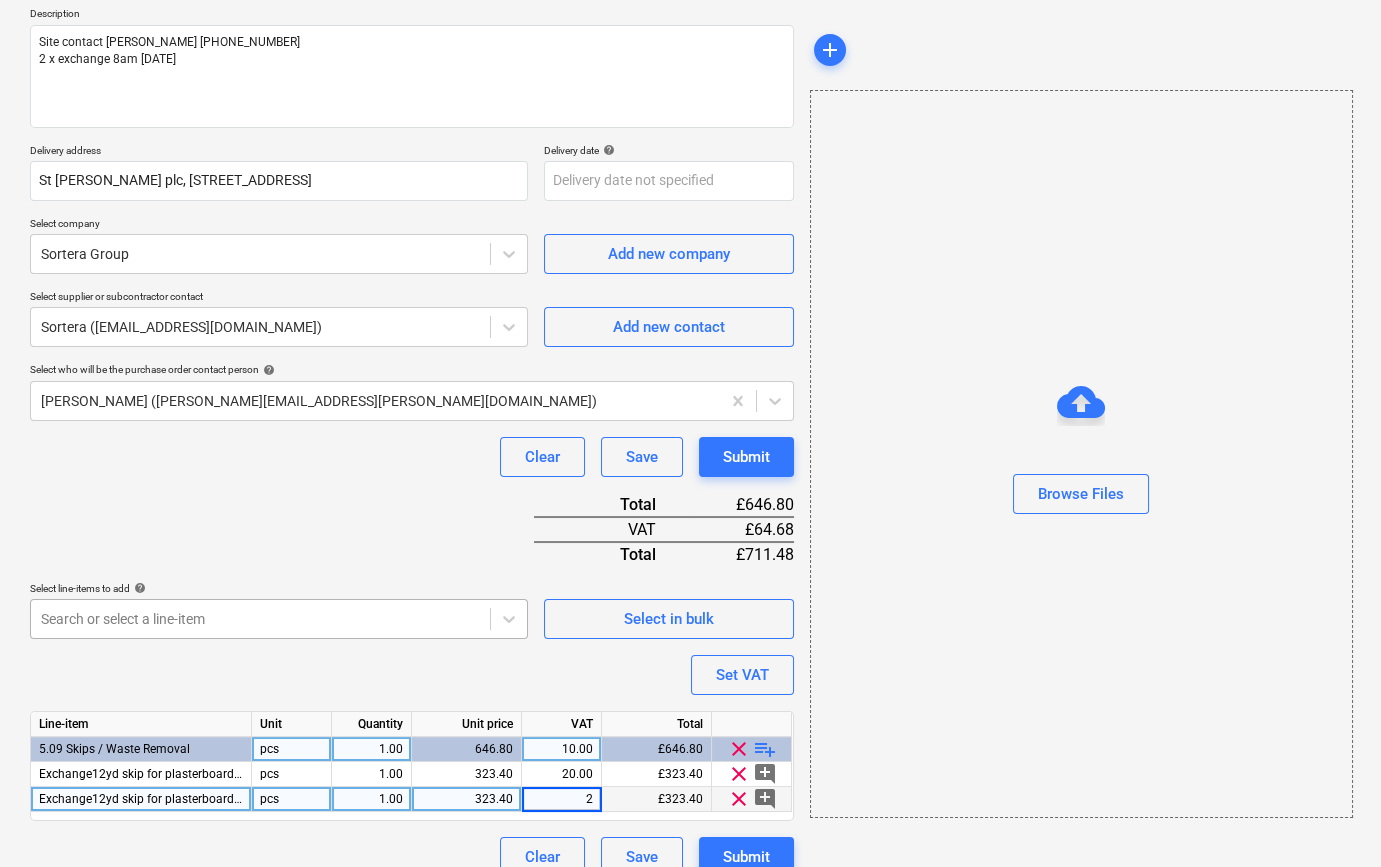 type on "20" 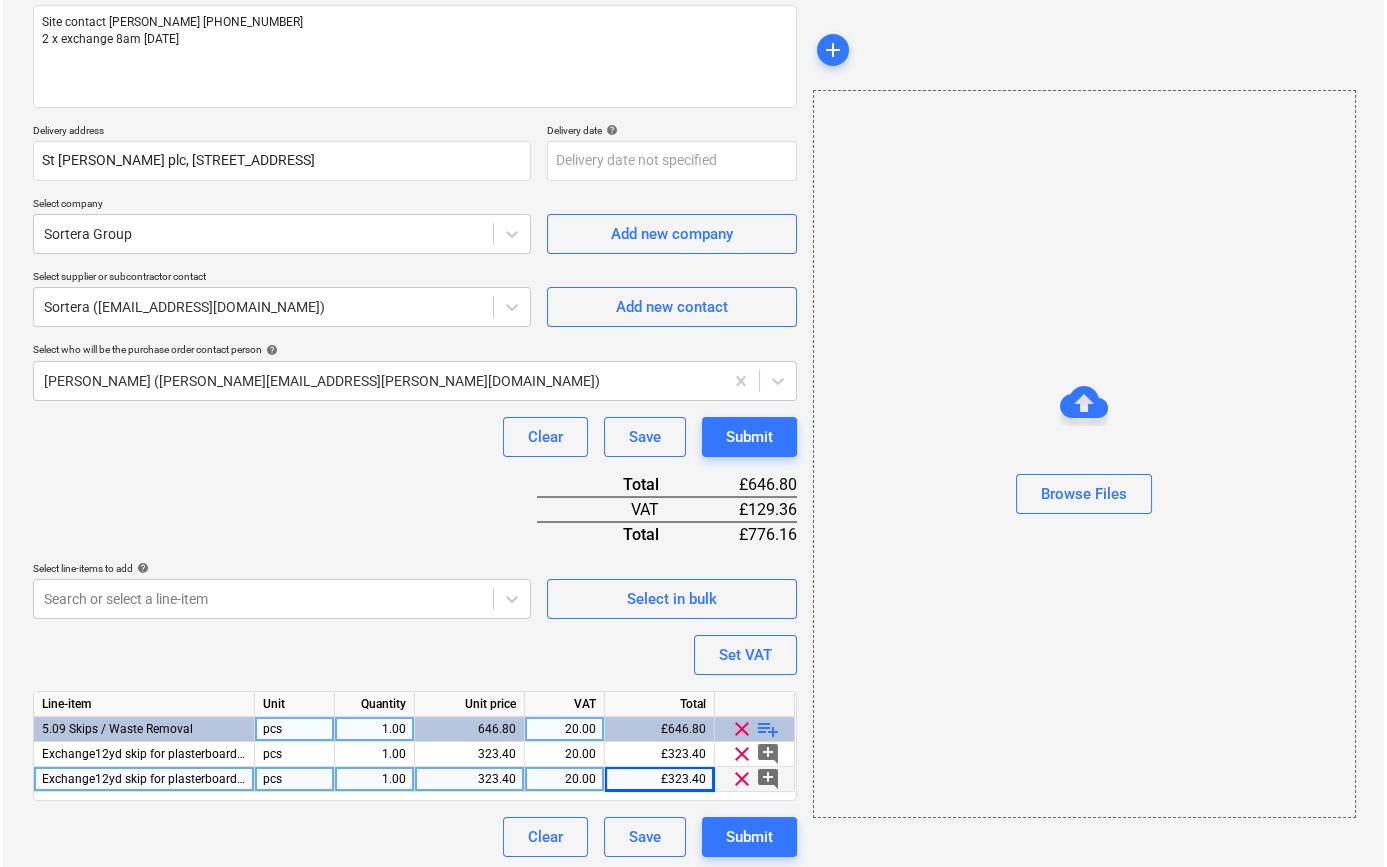 scroll, scrollTop: 255, scrollLeft: 0, axis: vertical 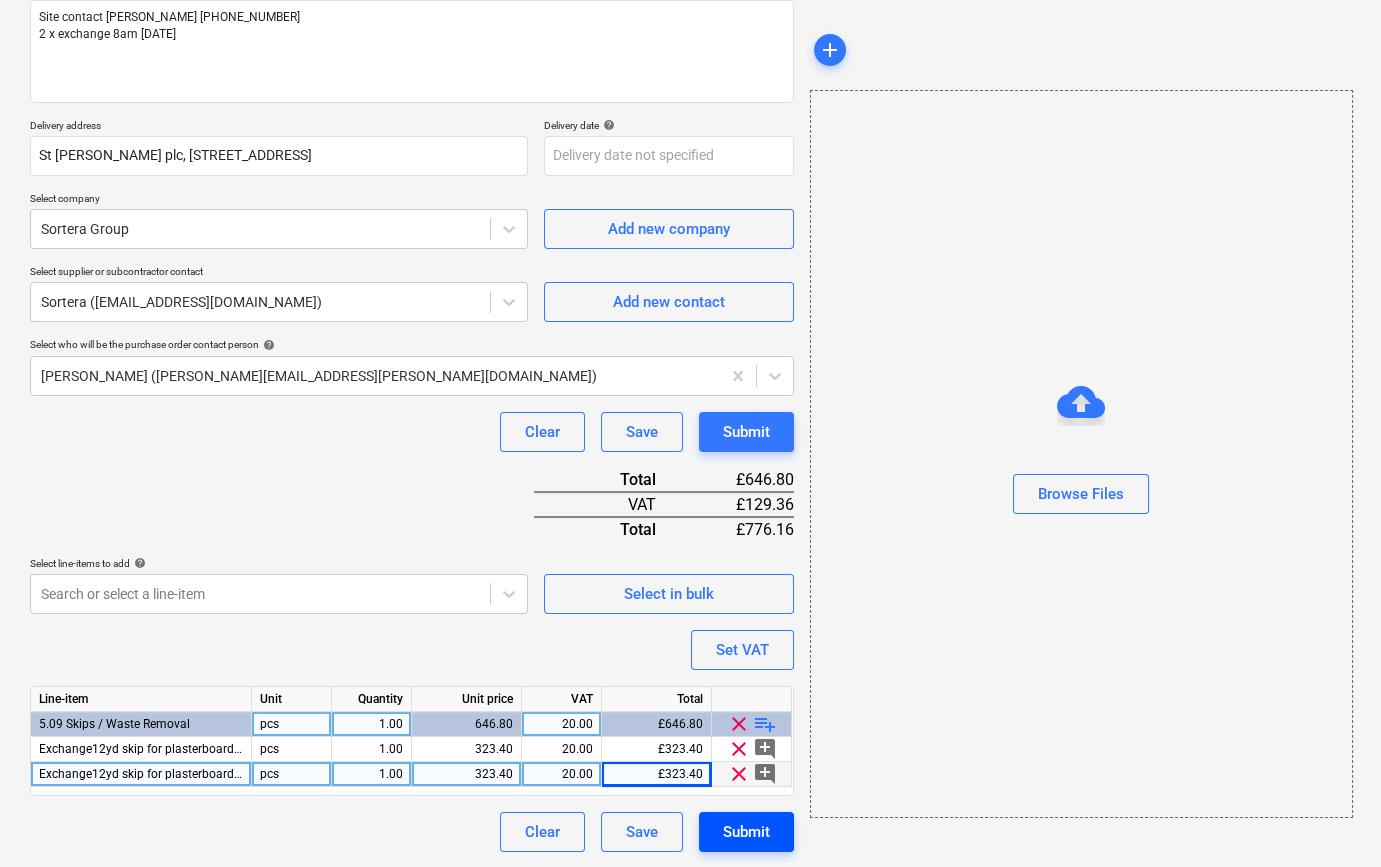 click on "Submit" at bounding box center [746, 832] 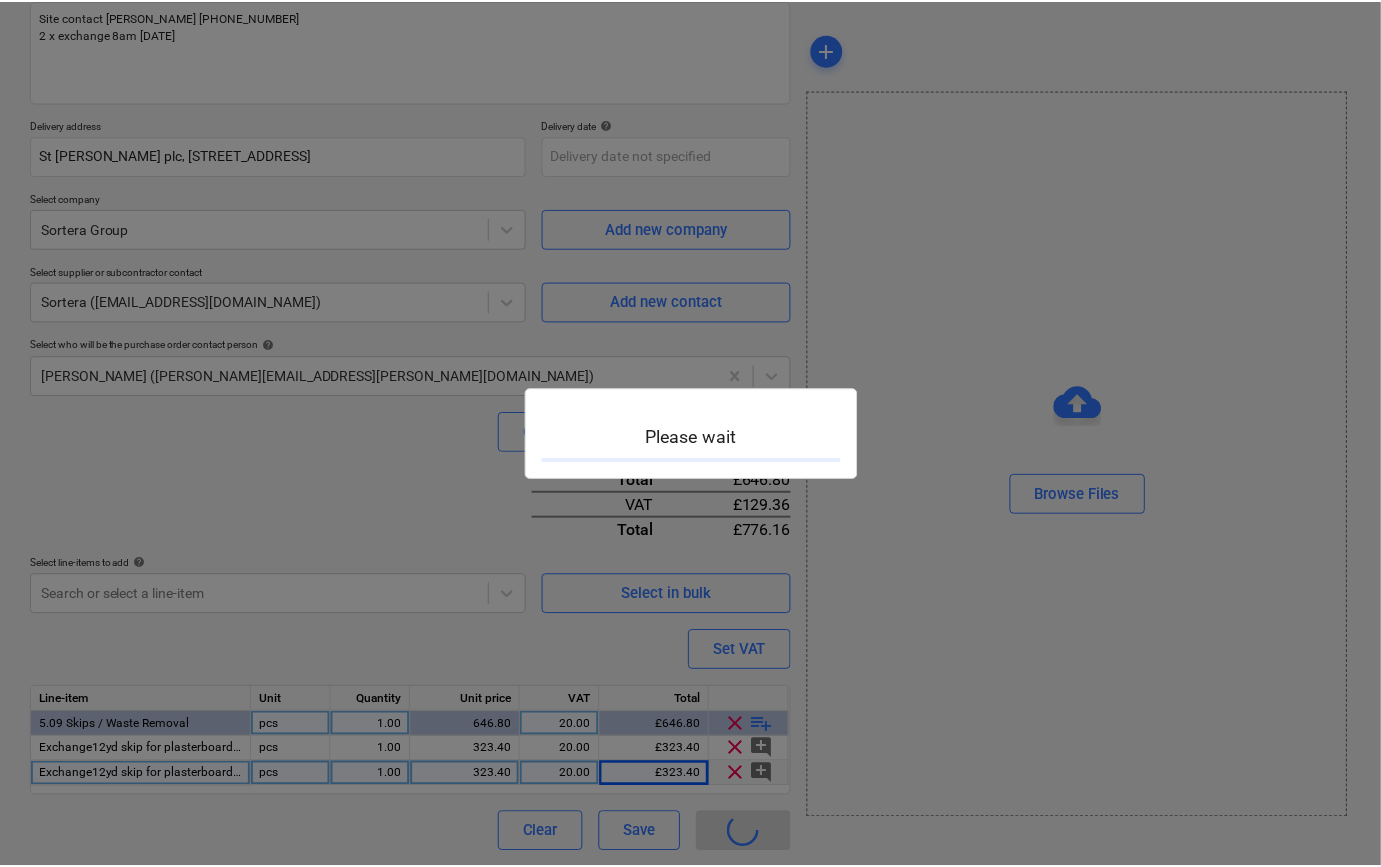 scroll, scrollTop: 0, scrollLeft: 0, axis: both 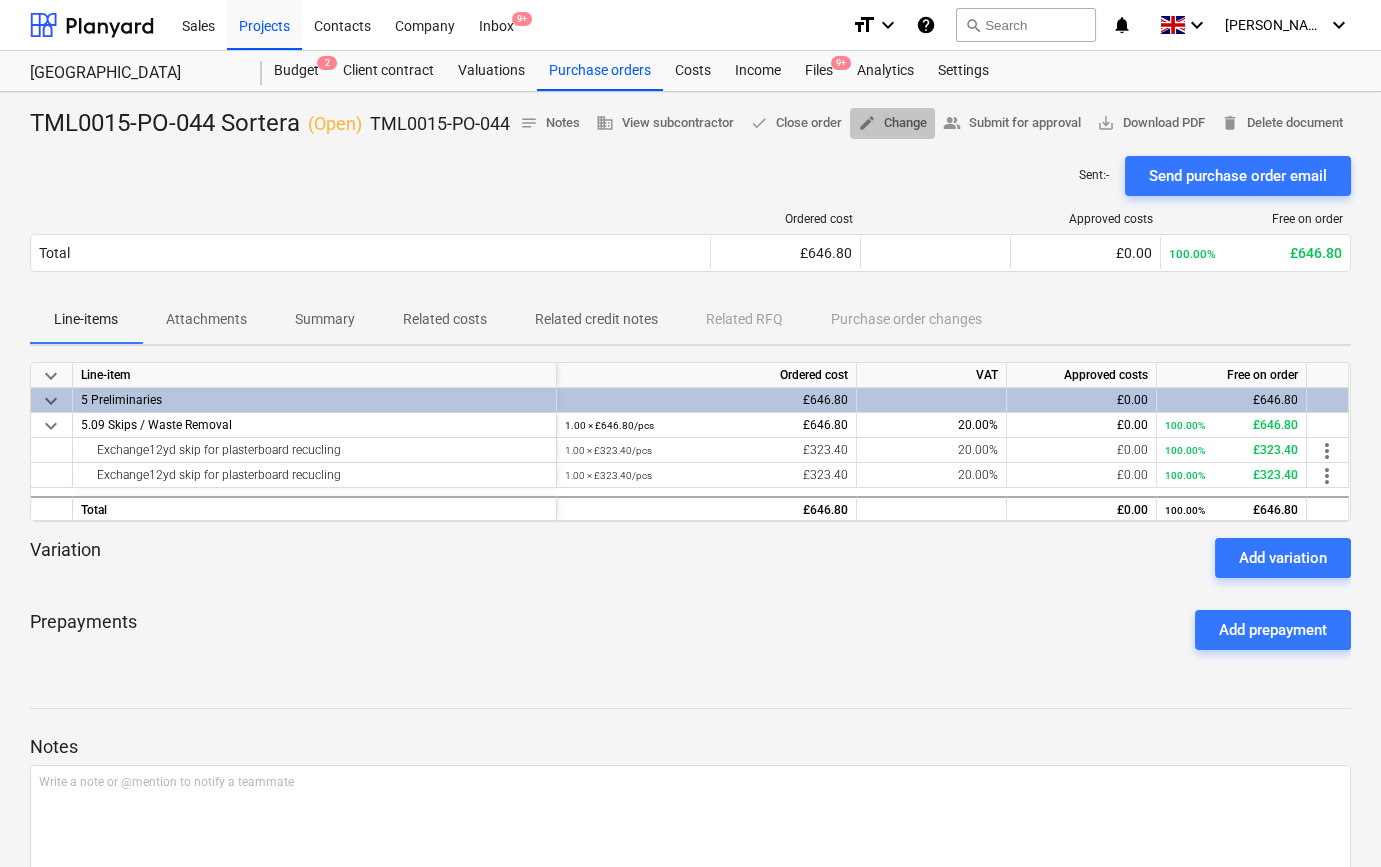 click on "edit Change" at bounding box center (892, 123) 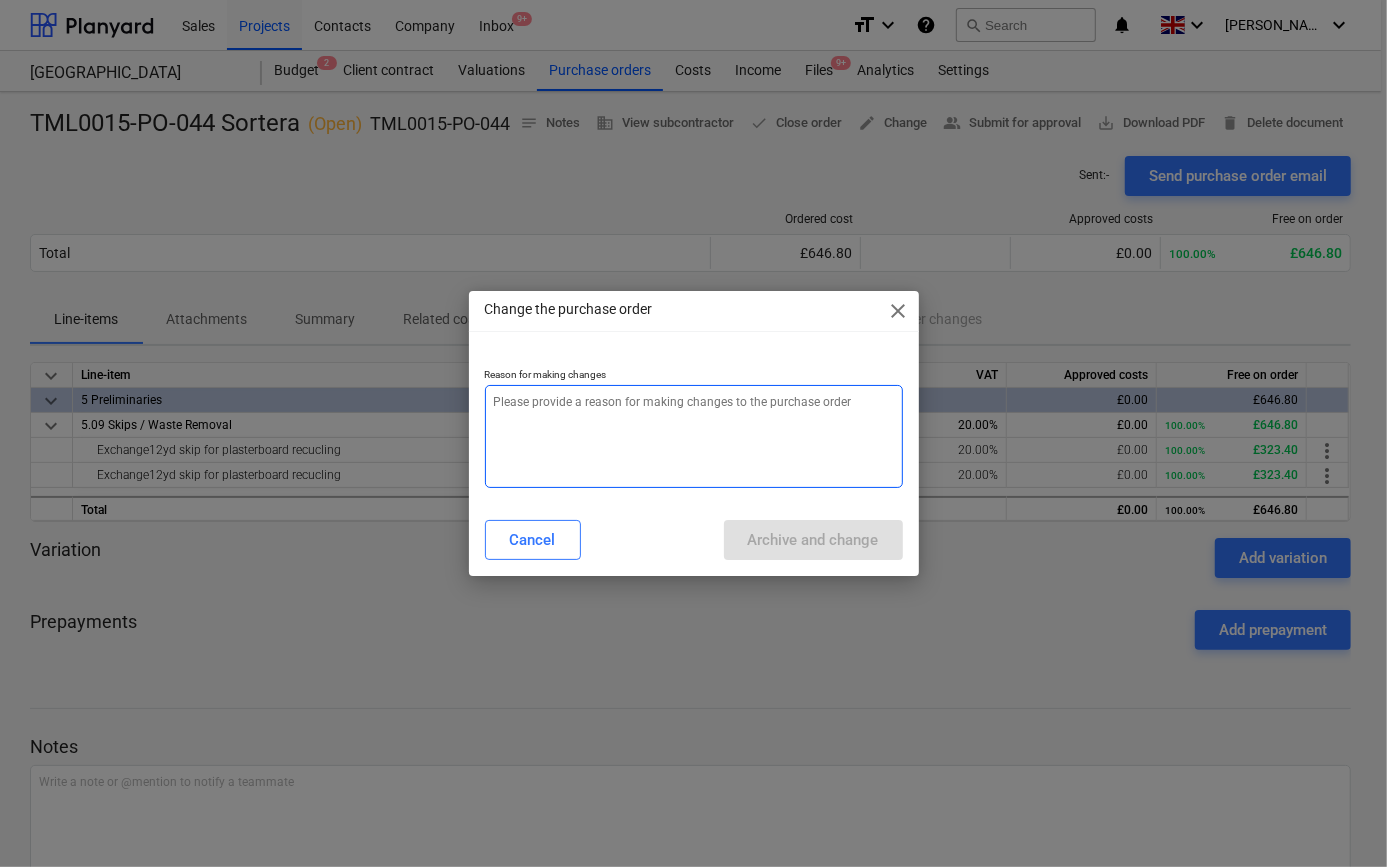 click at bounding box center (694, 436) 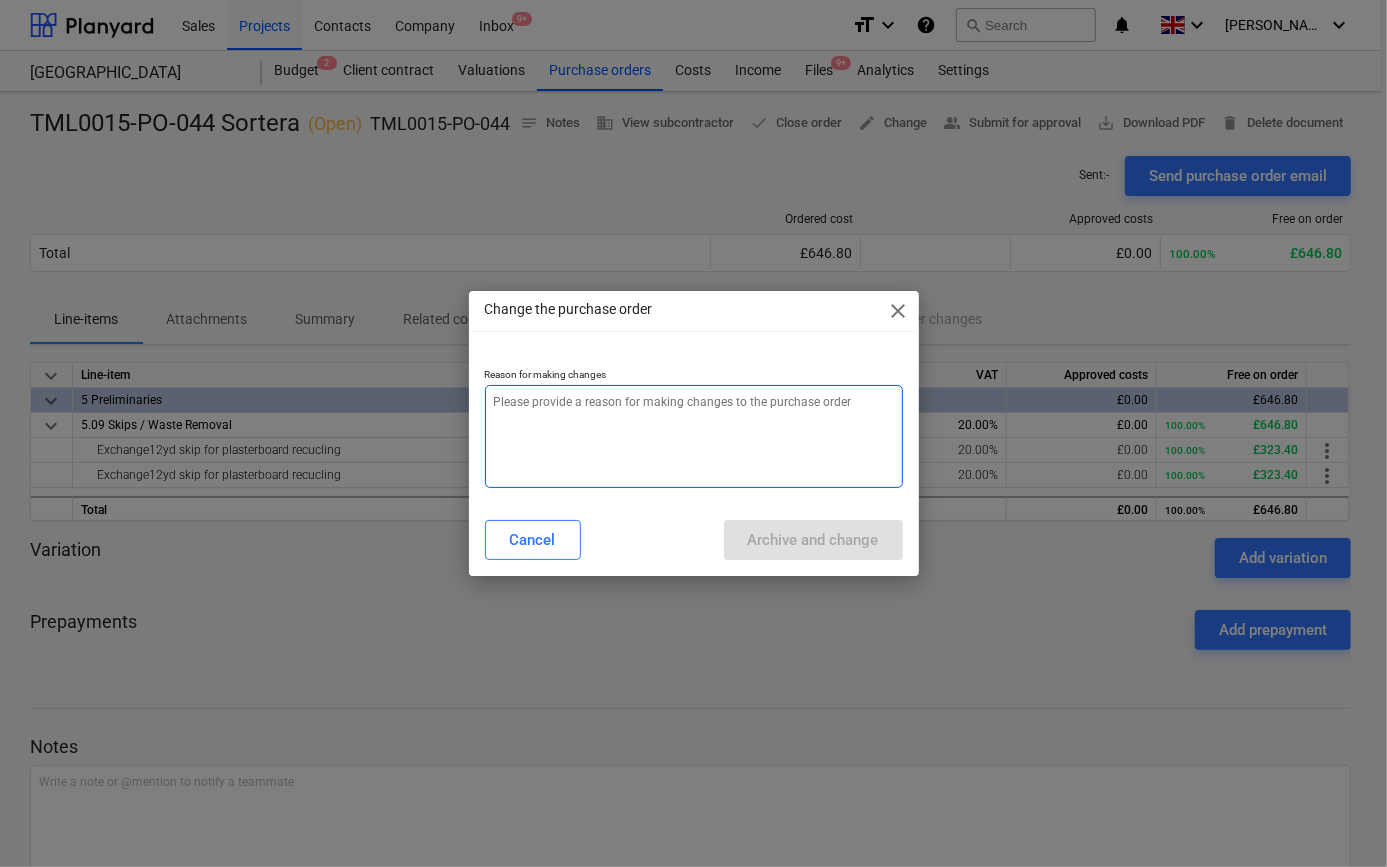 type on "x" 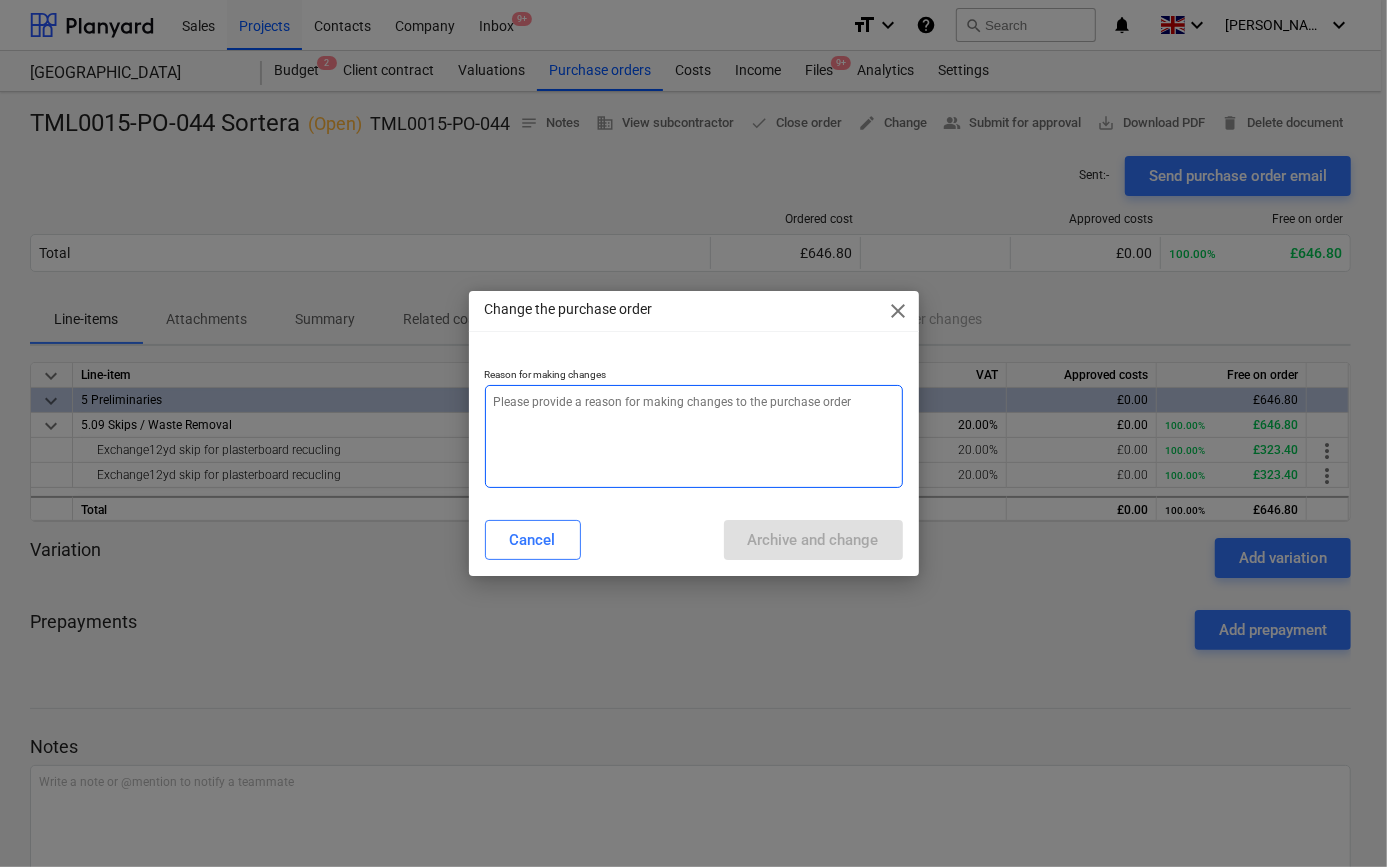 type on "D" 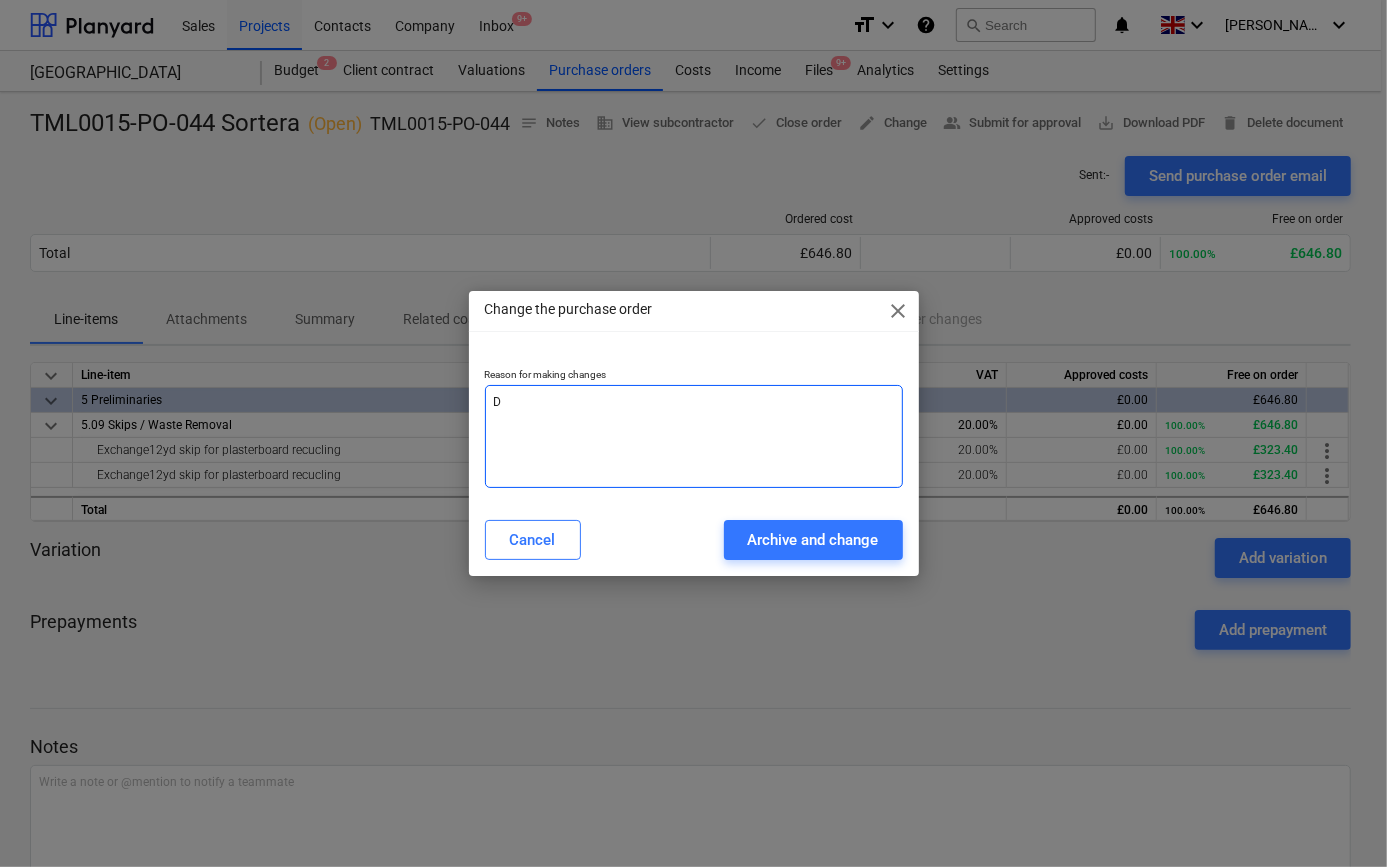 type on "x" 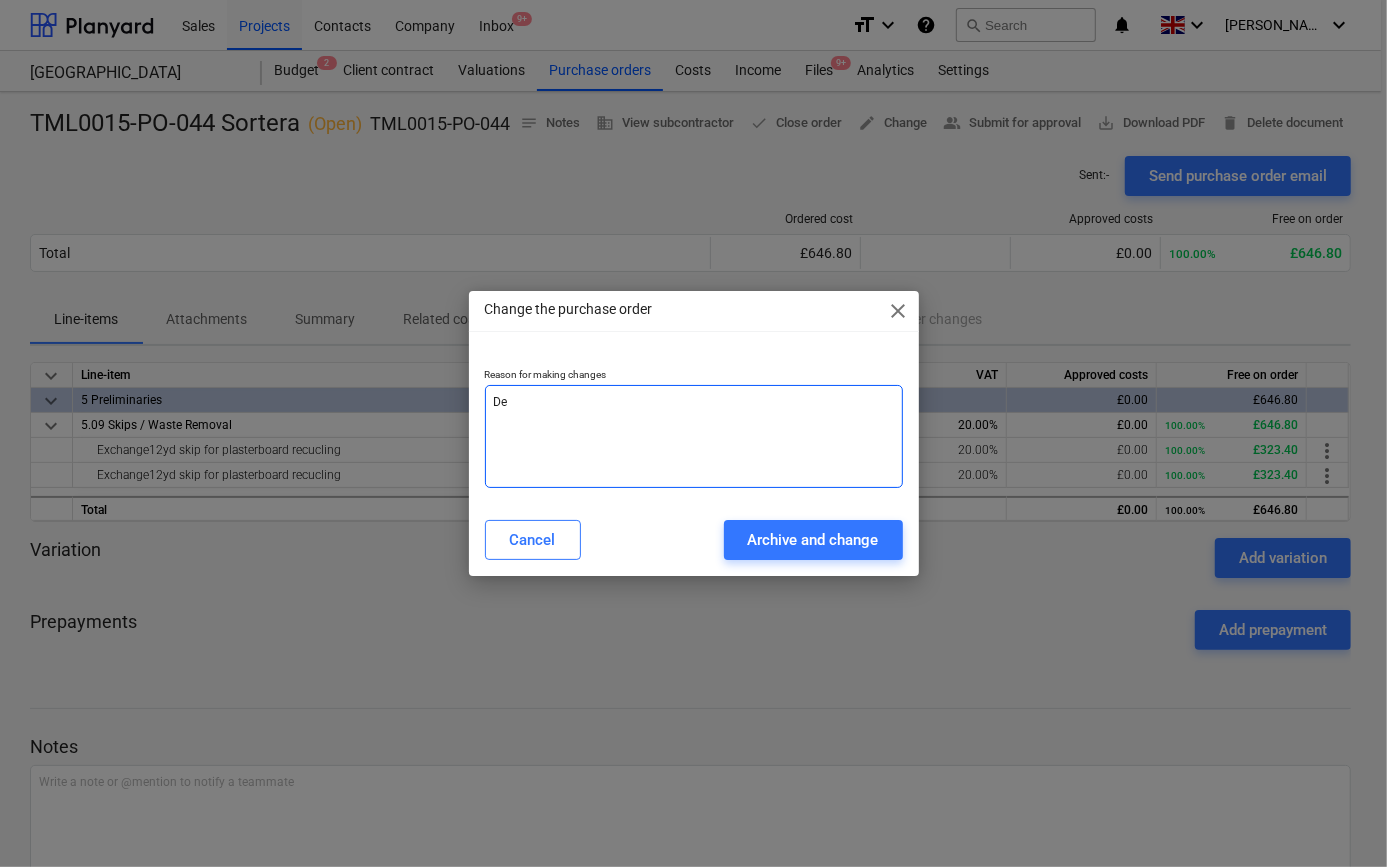 type on "x" 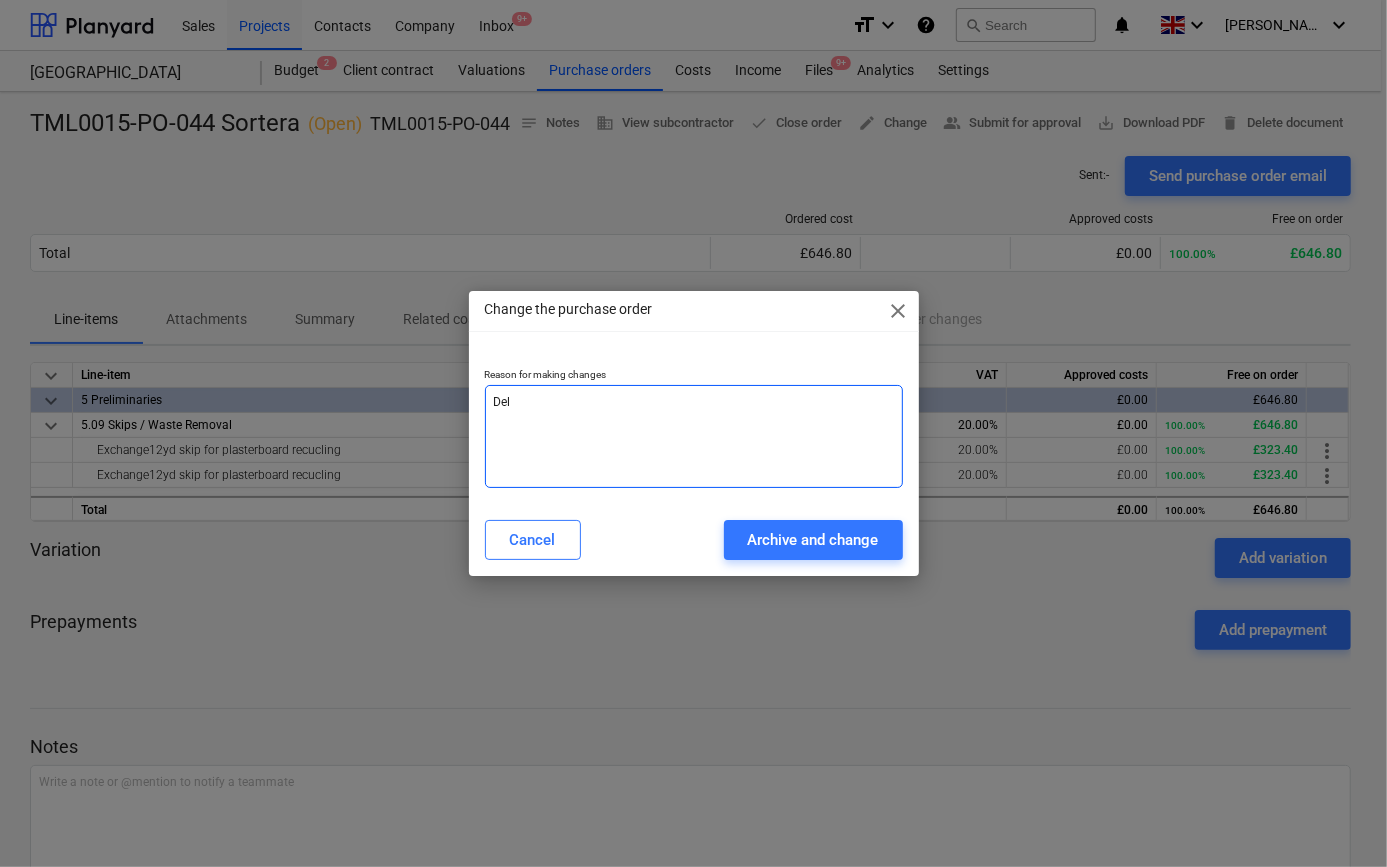 type on "x" 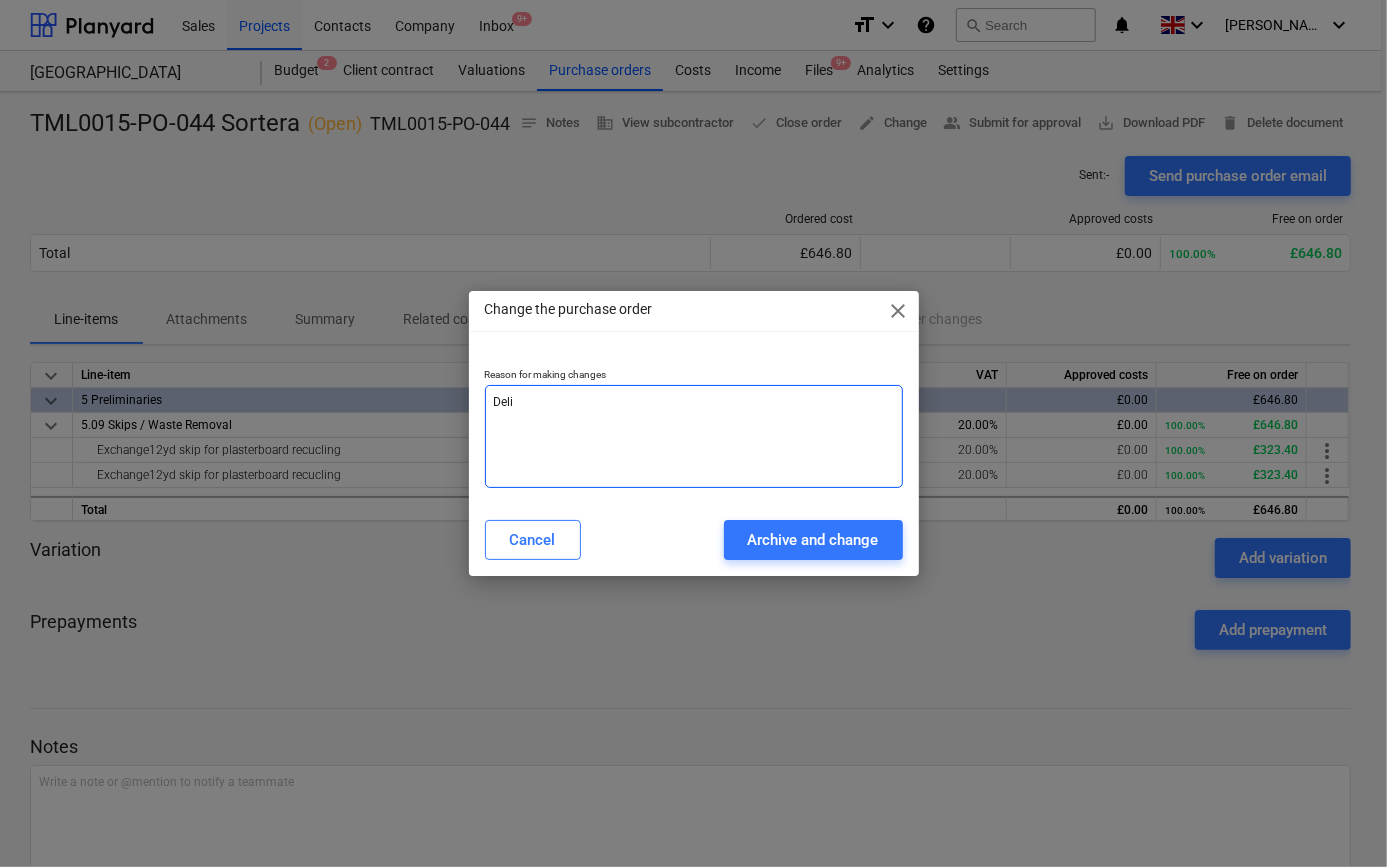 type on "x" 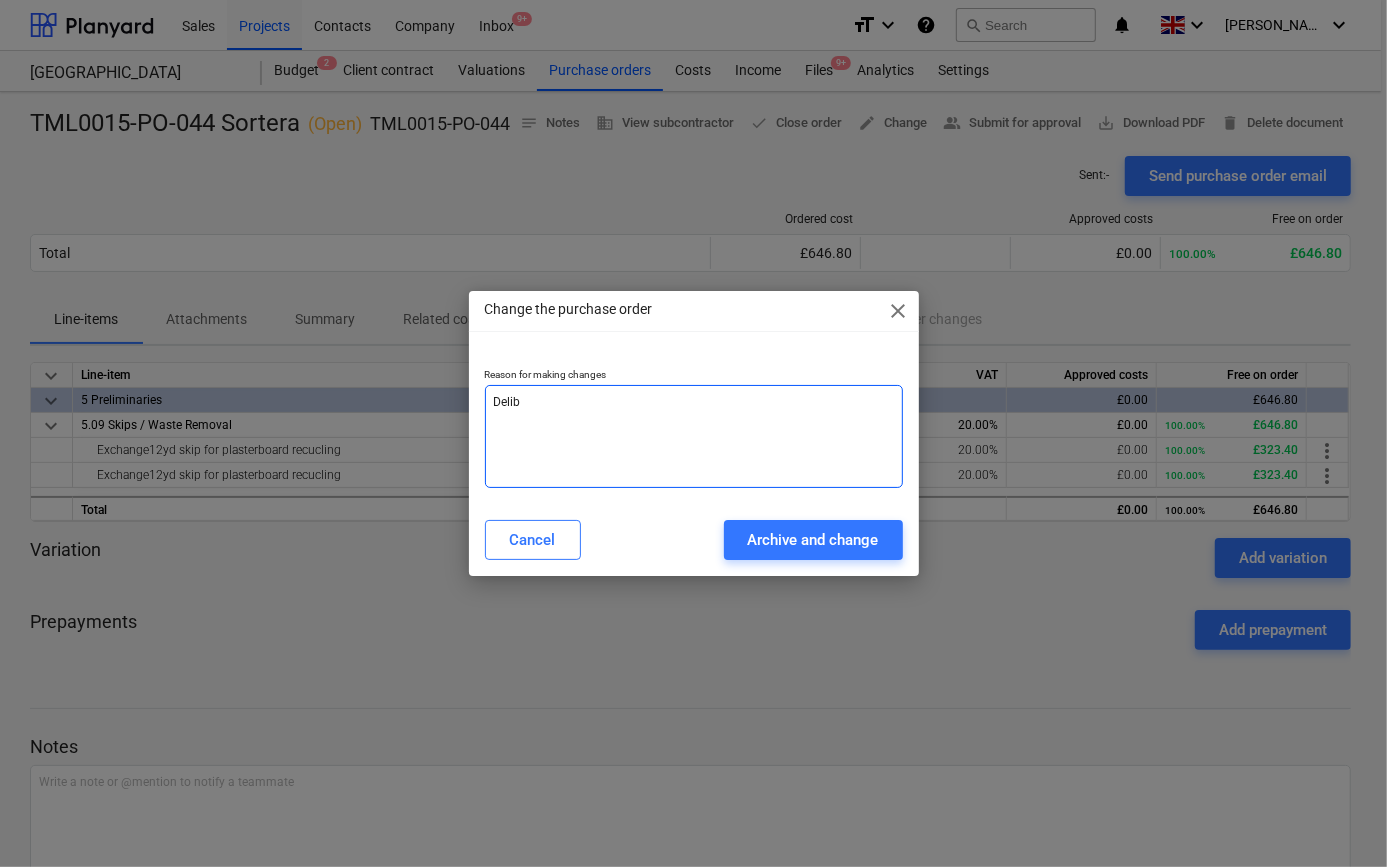 type on "x" 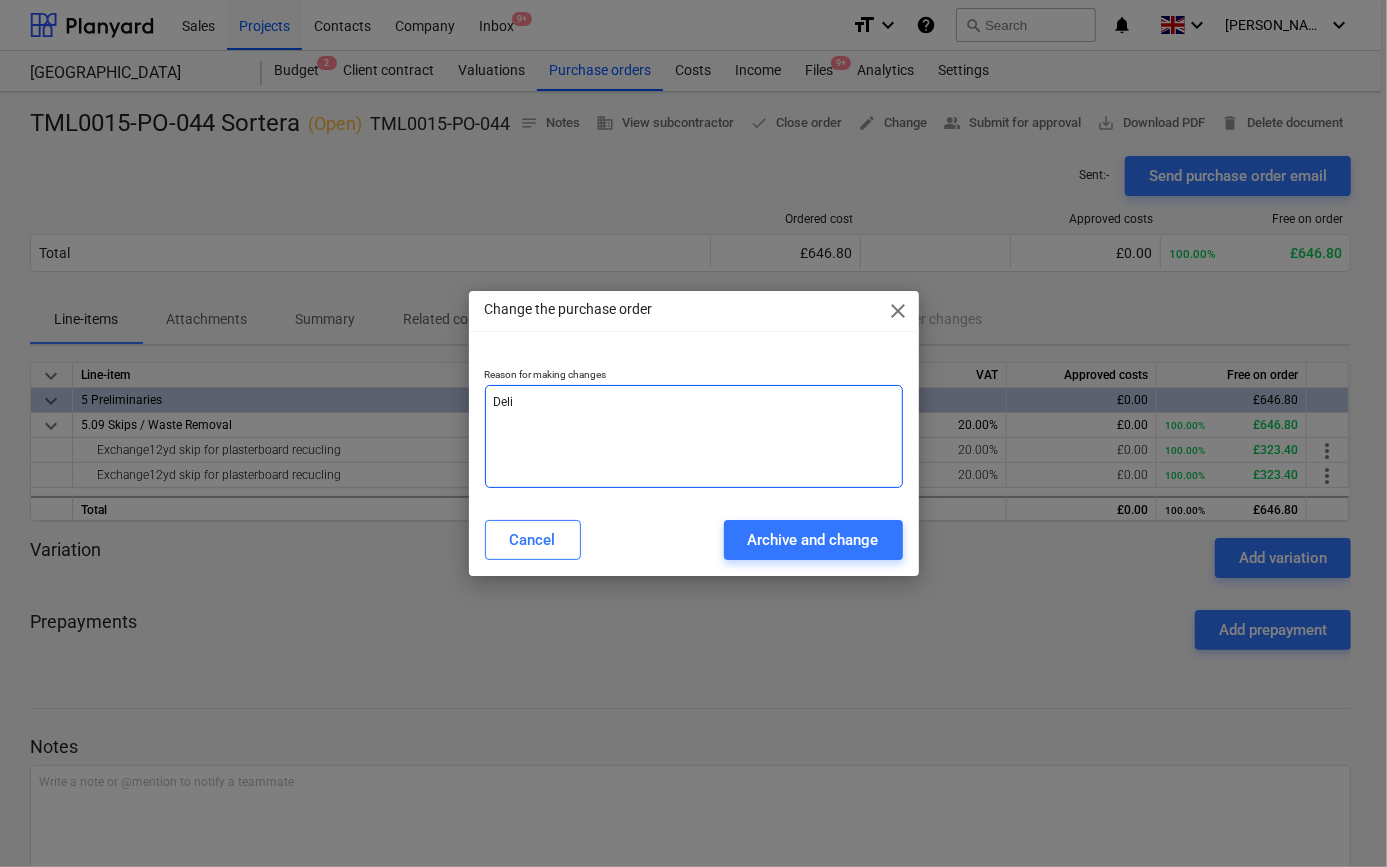 type on "x" 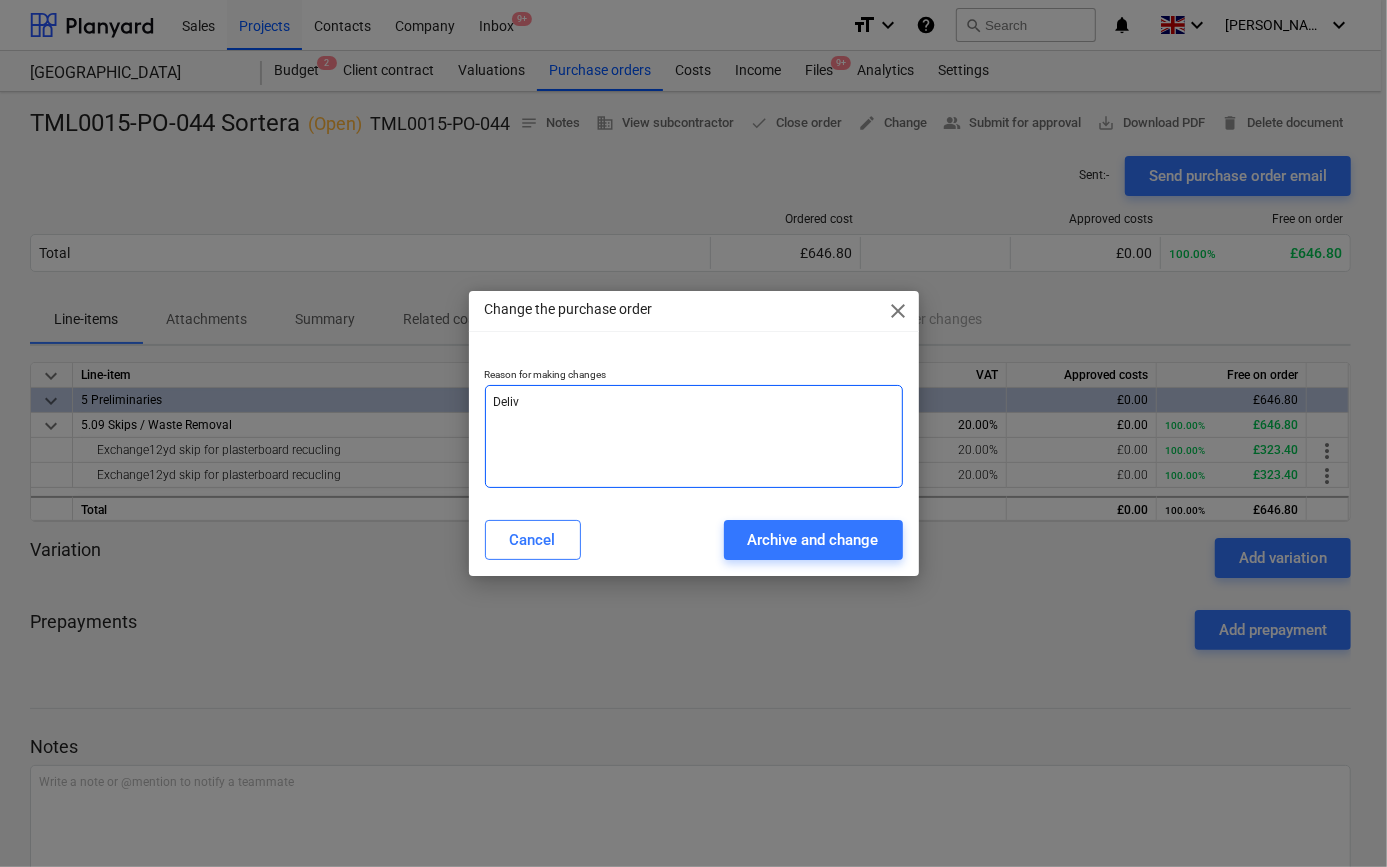 type on "x" 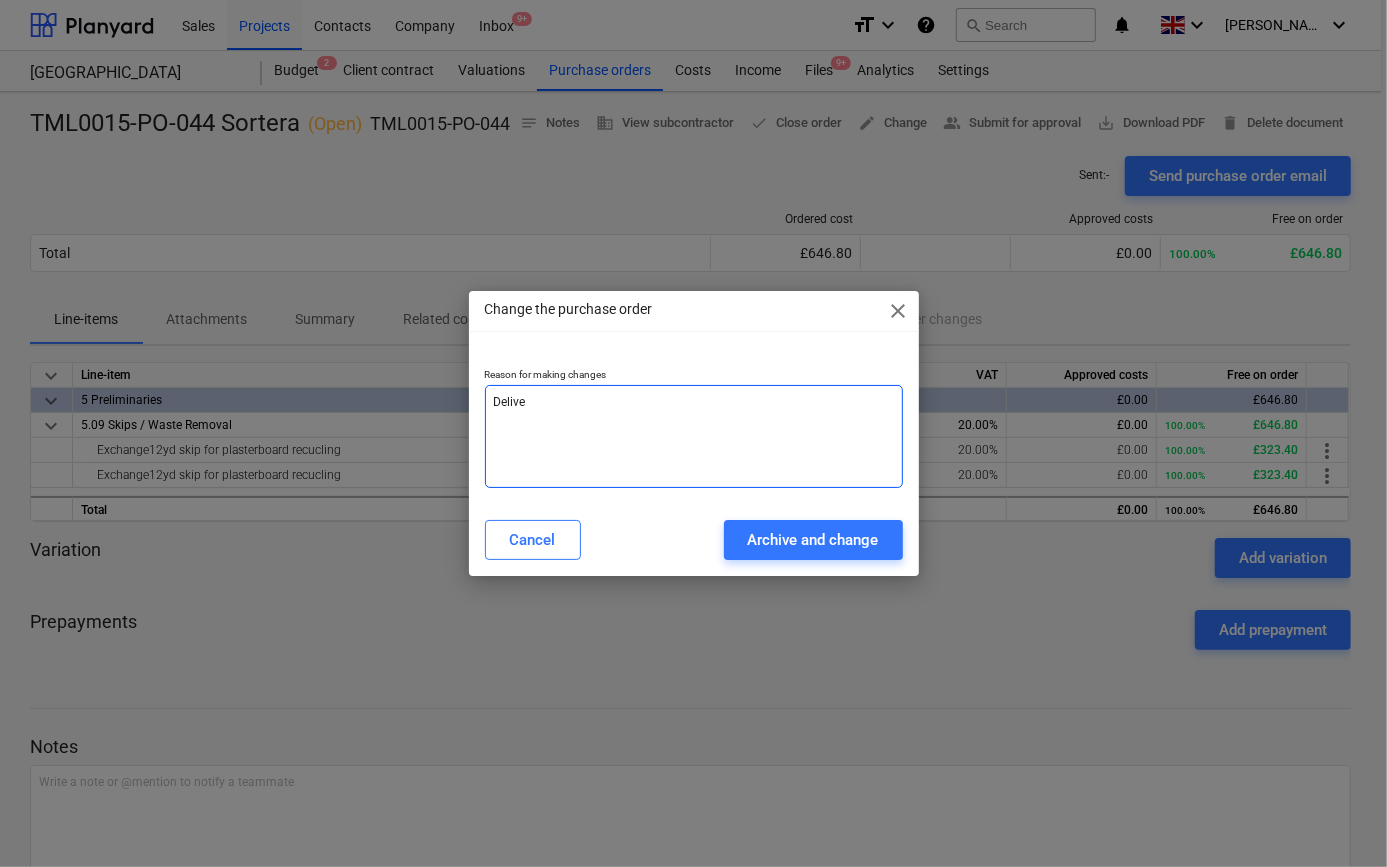 type on "x" 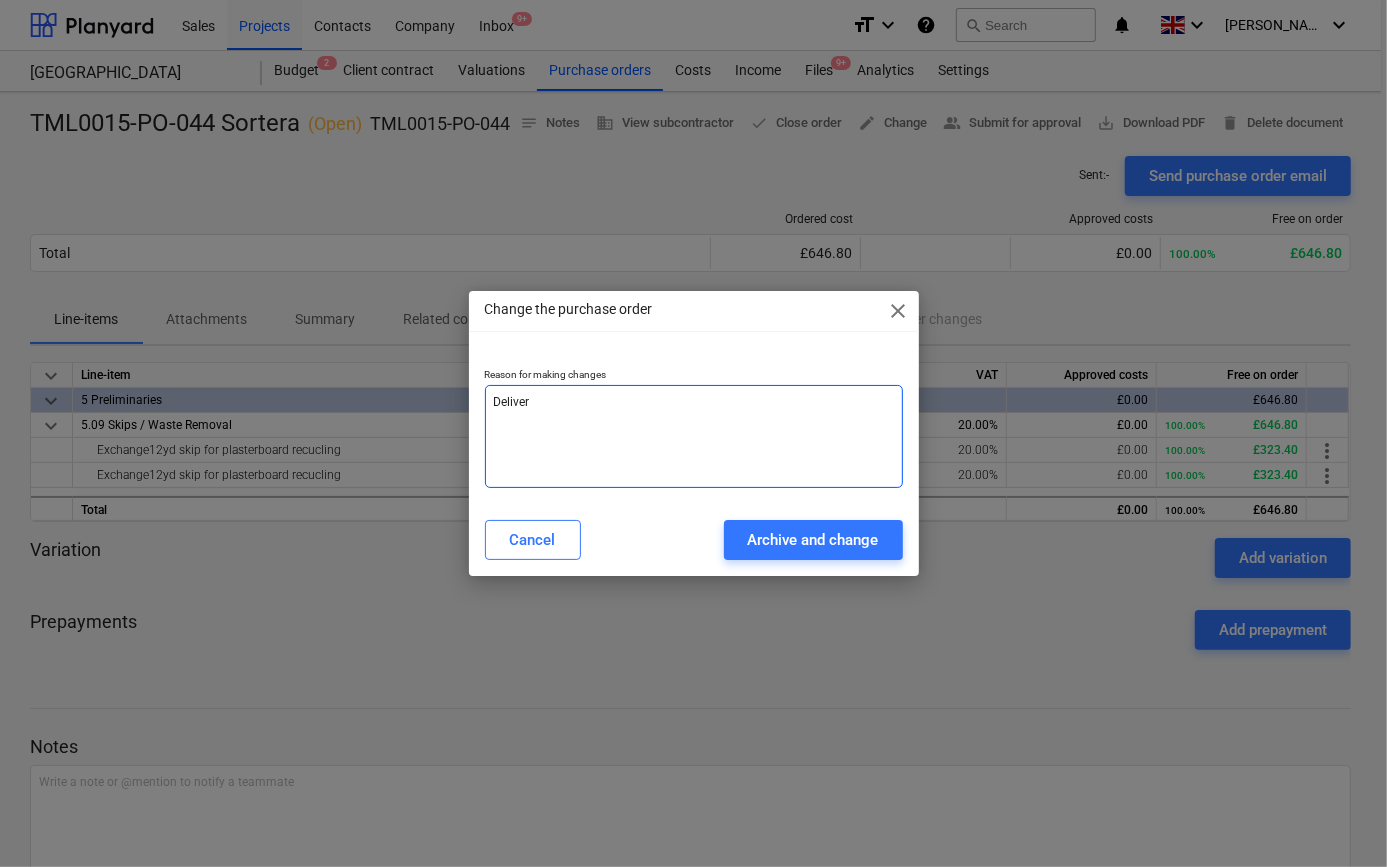 type on "x" 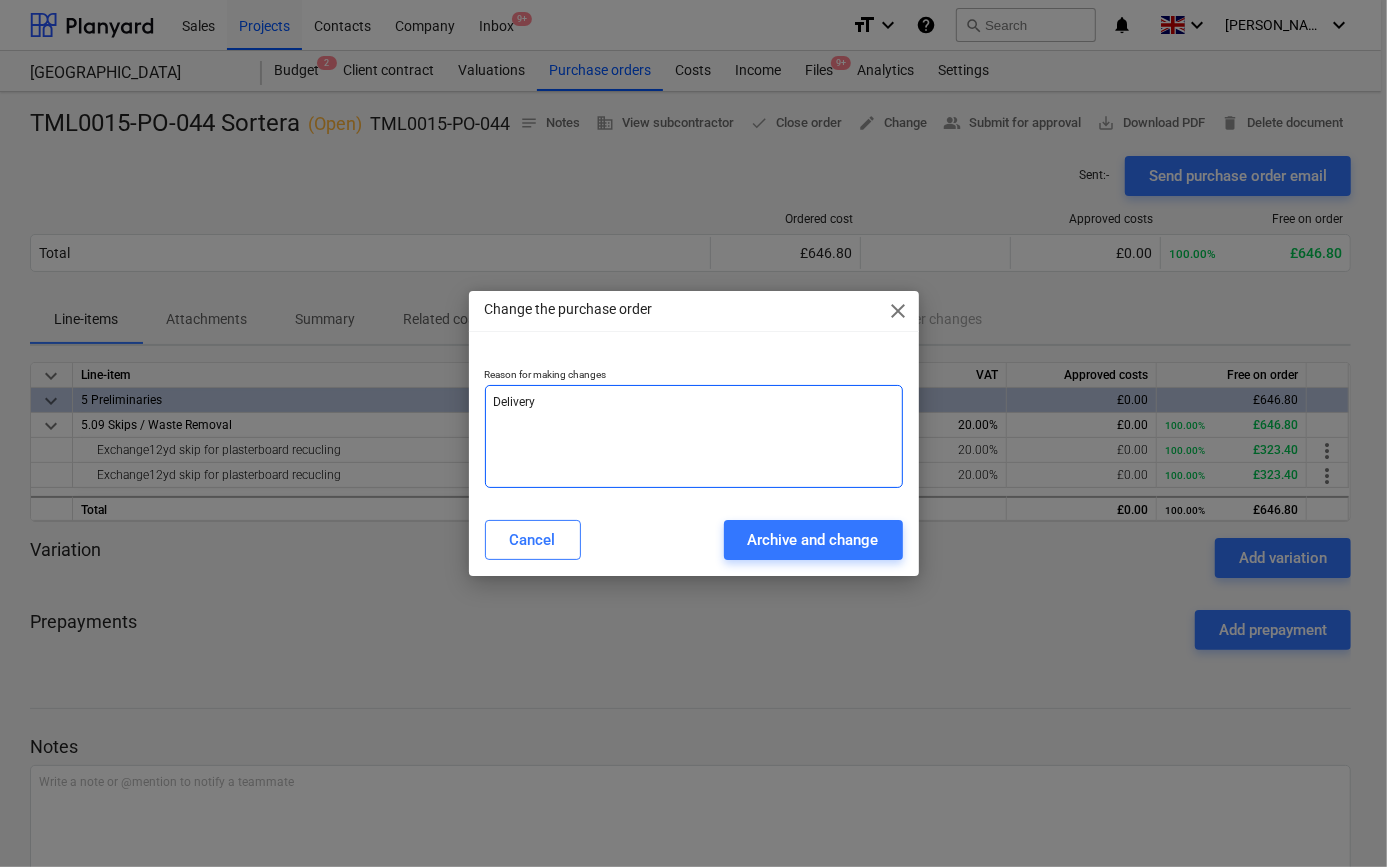 type on "x" 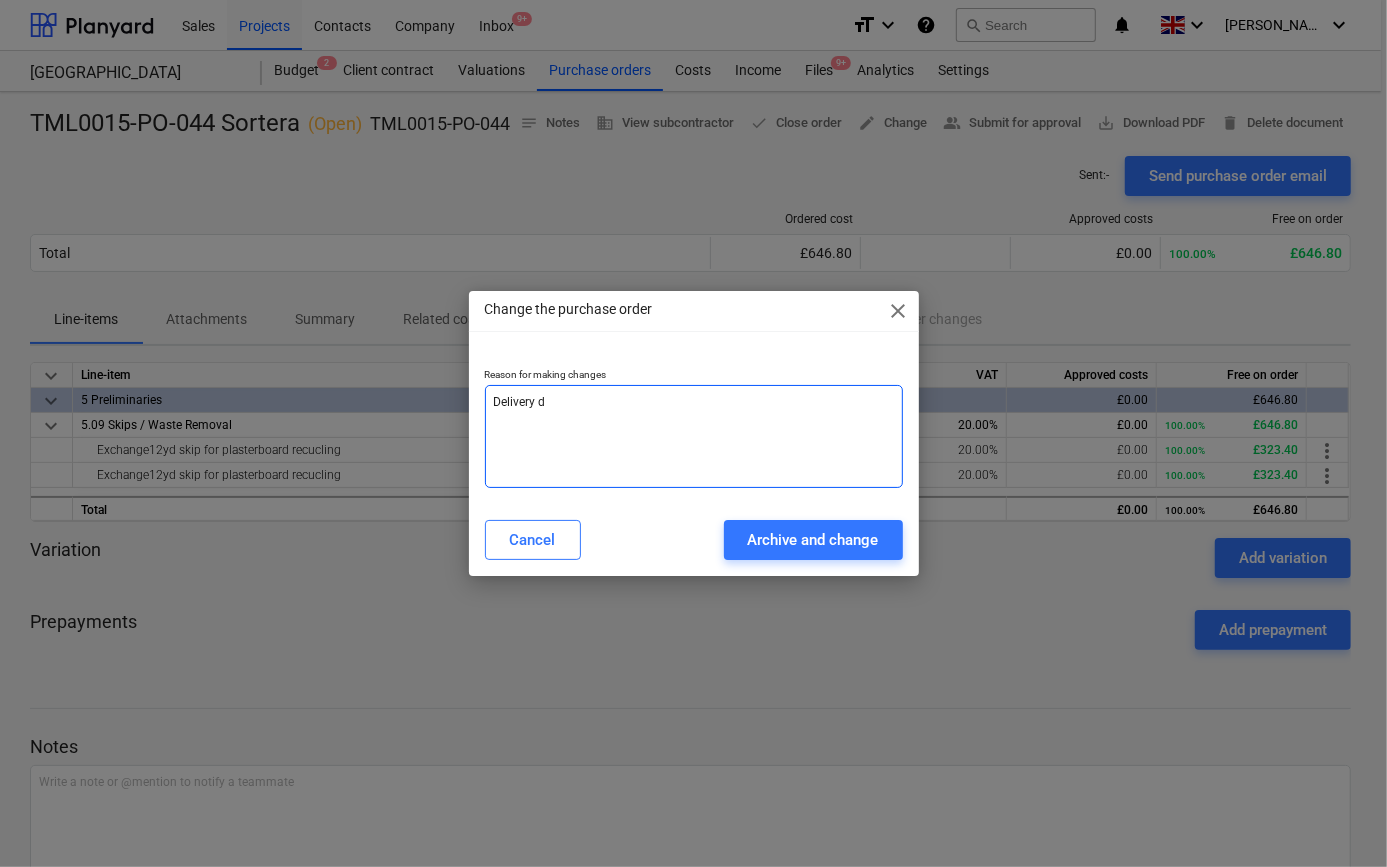 type on "x" 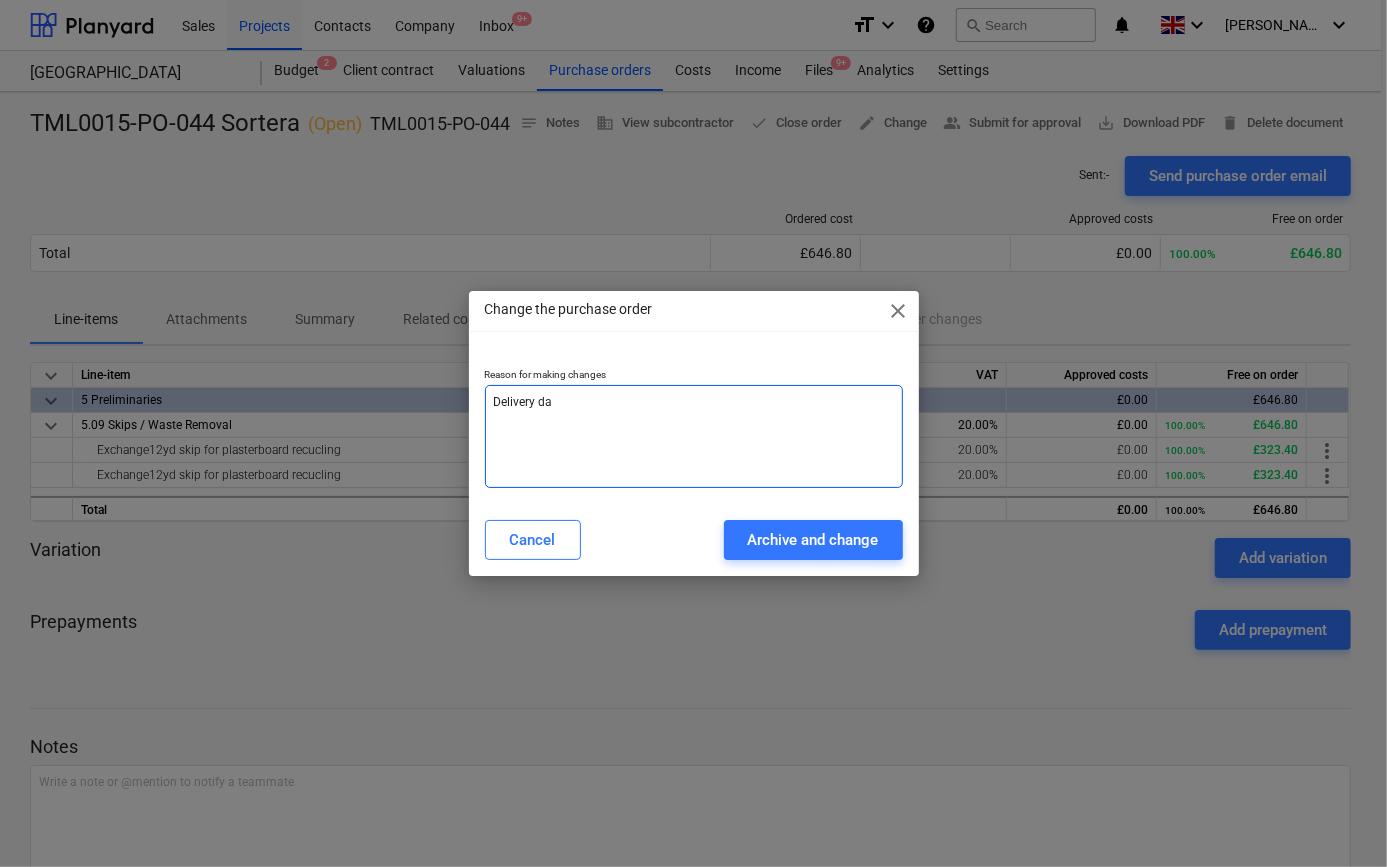 type on "x" 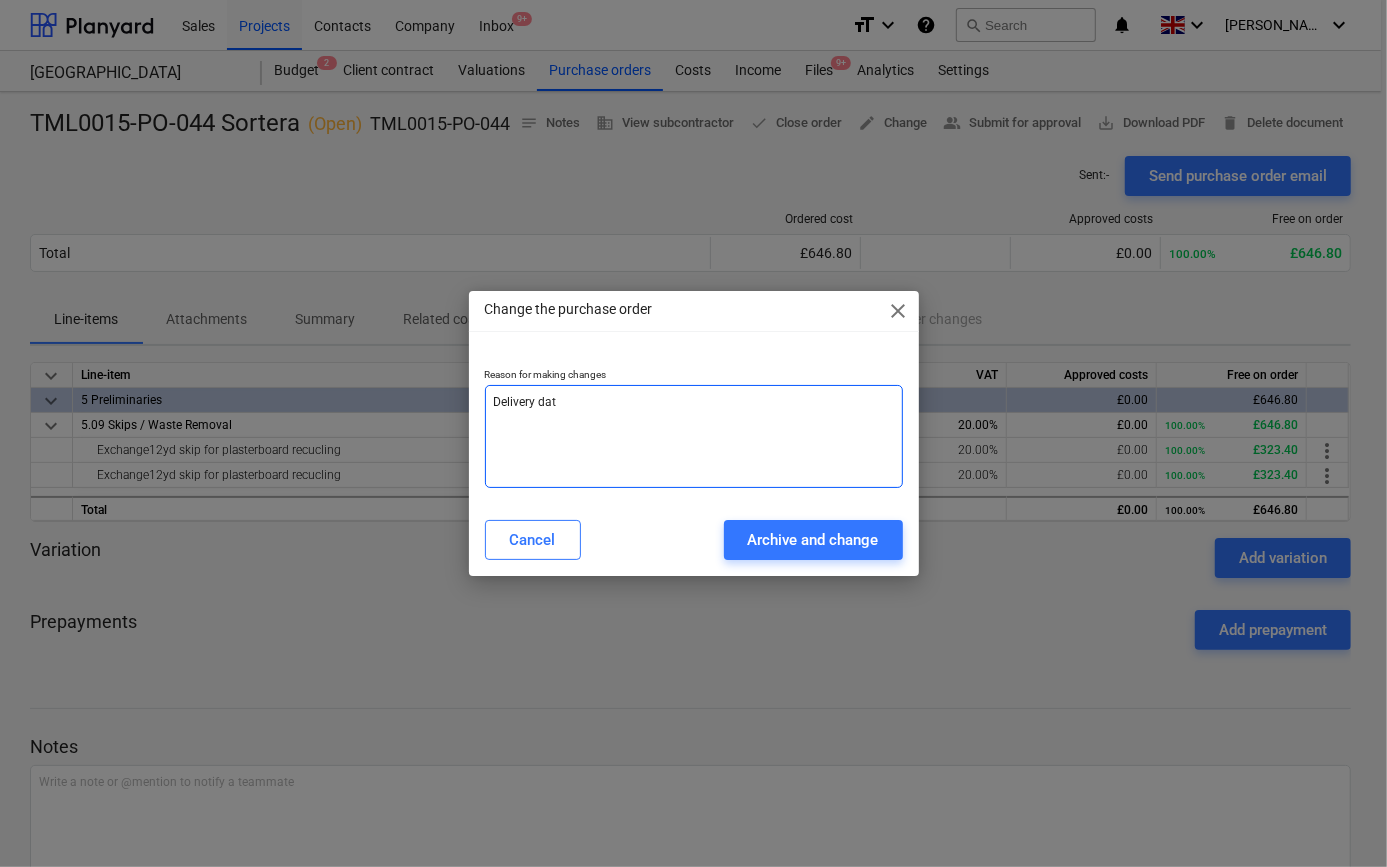 type on "x" 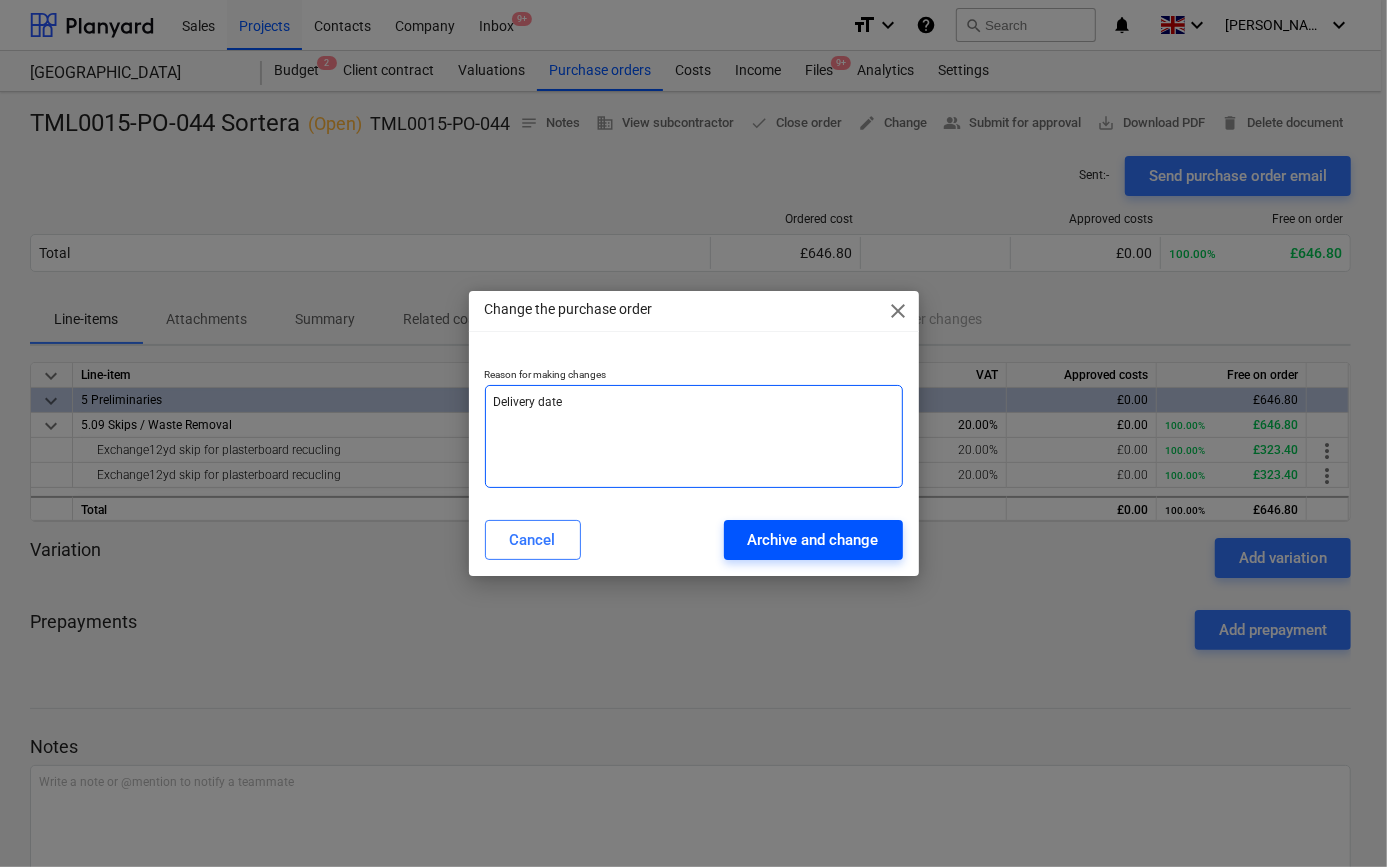 type on "Delivery date" 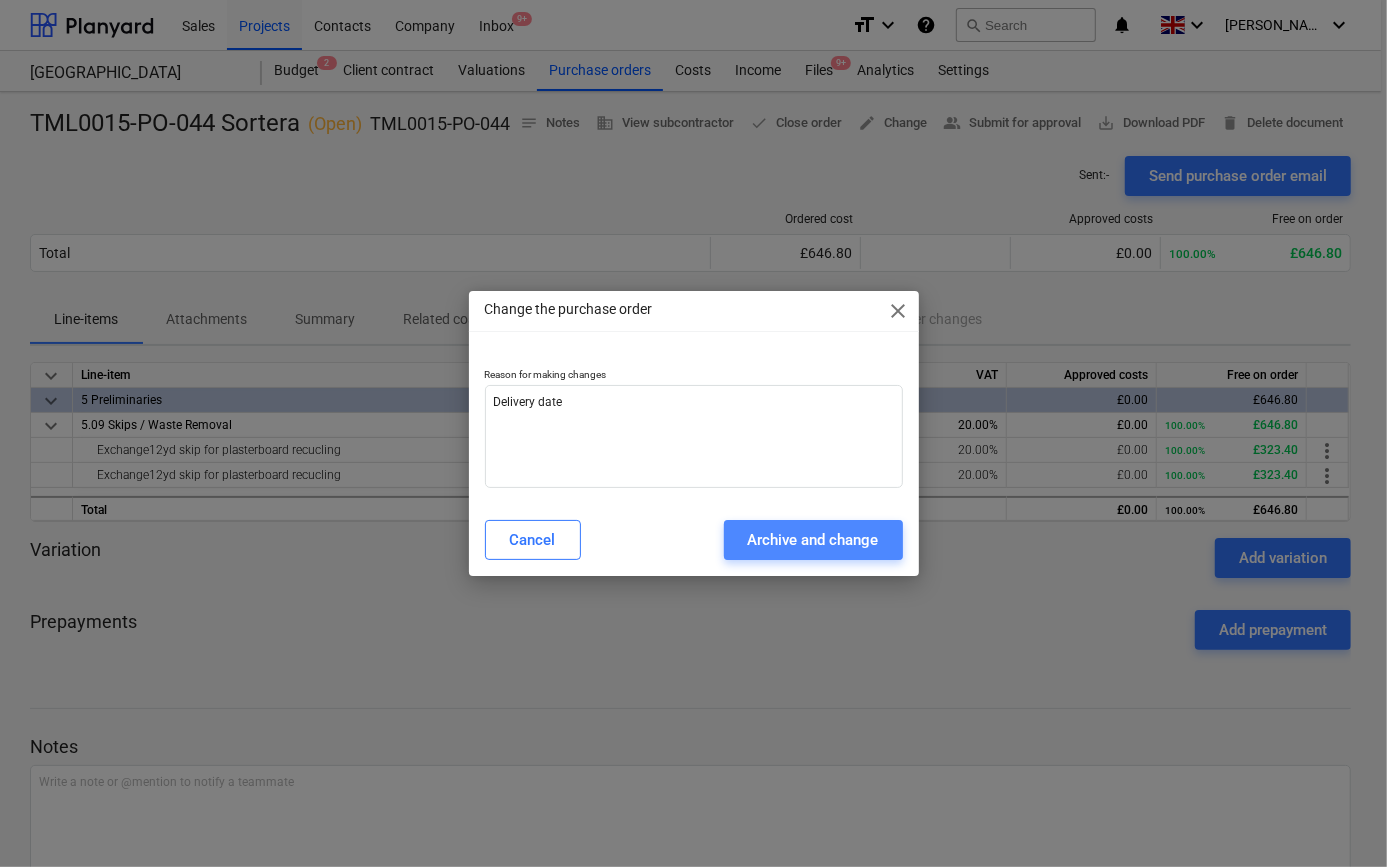 click on "Archive and change" at bounding box center [813, 540] 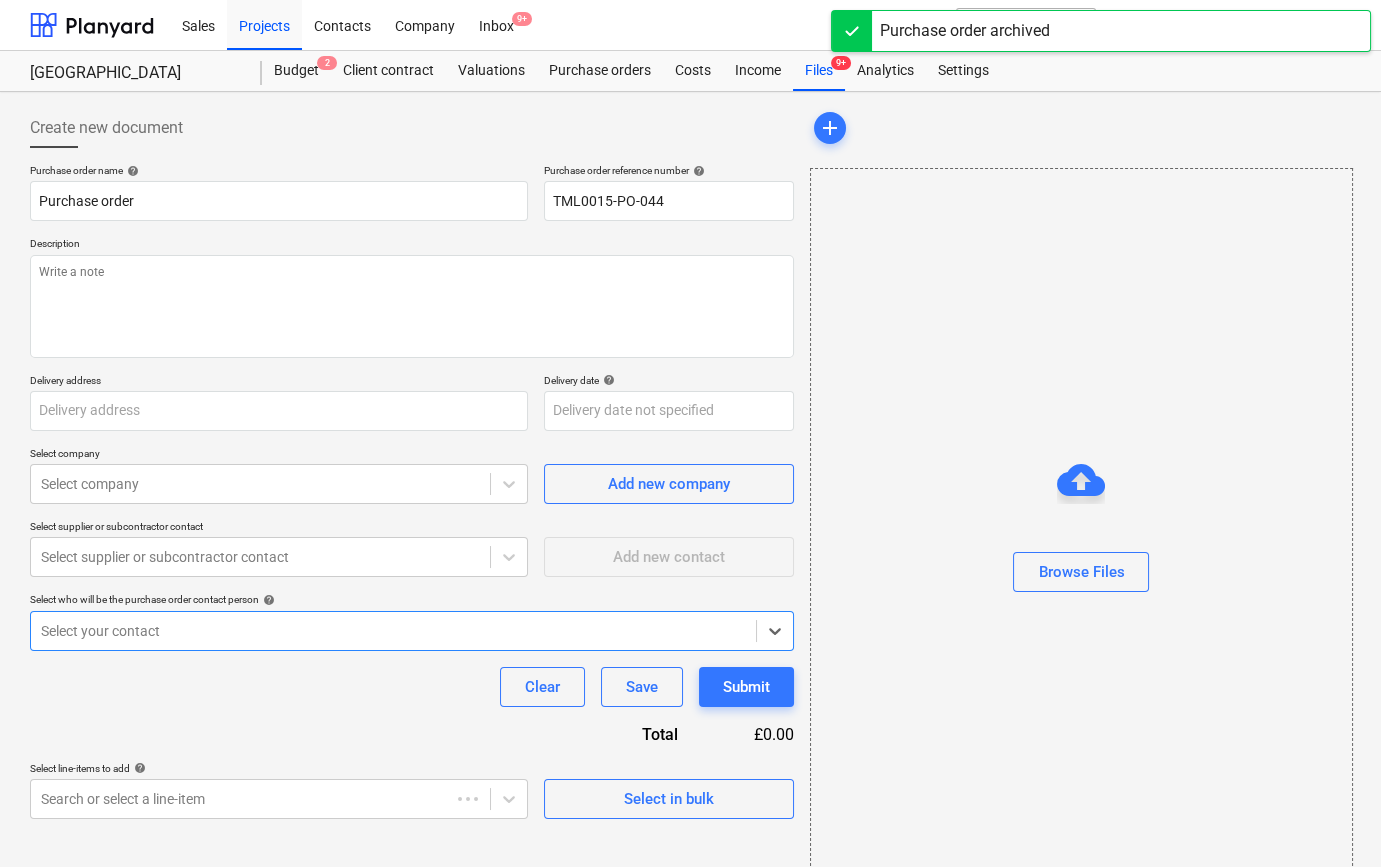 type on "x" 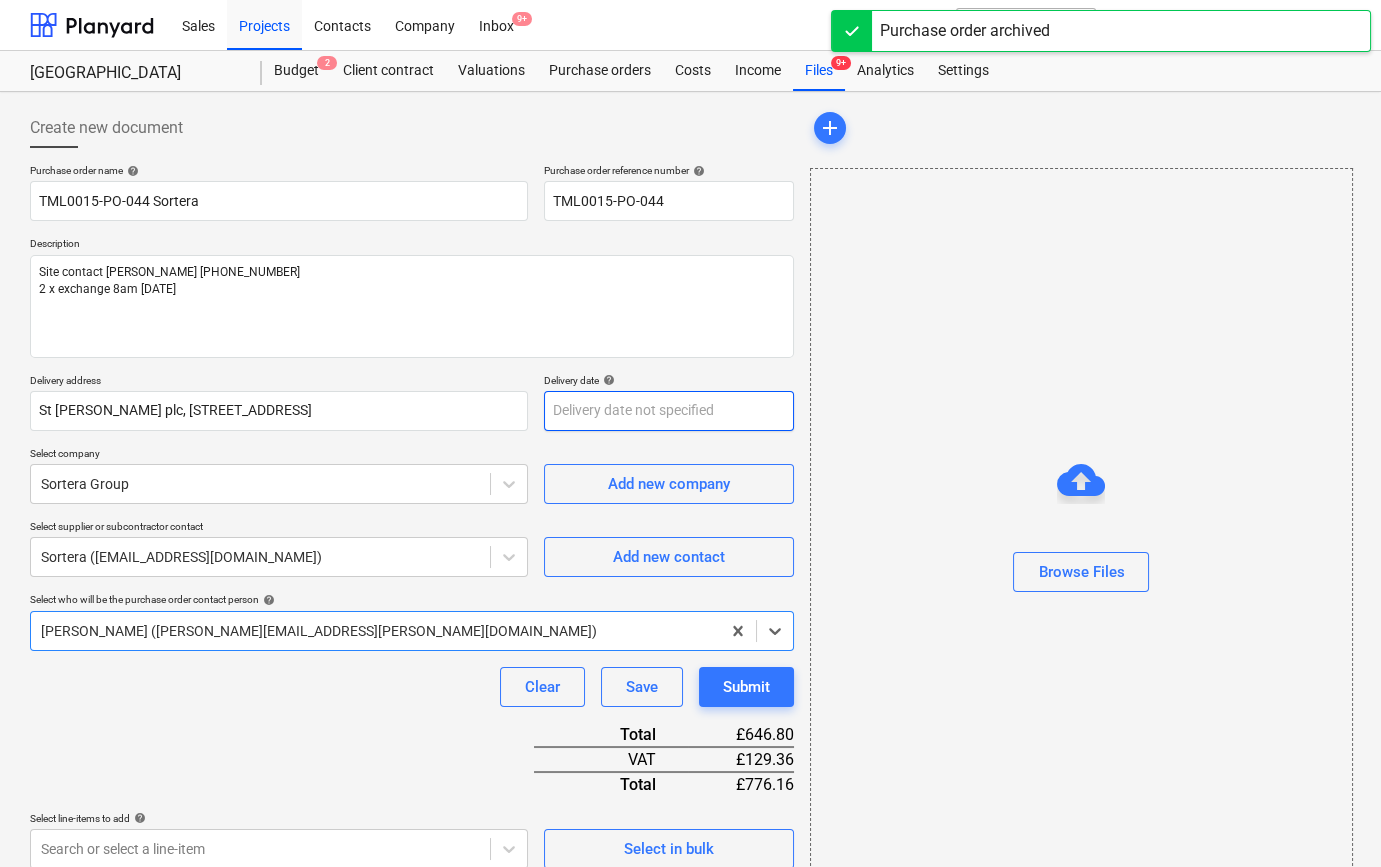 click on "Sales Projects Contacts Company Inbox 9+ format_size keyboard_arrow_down help search Search notifications 0 keyboard_arrow_down [PERSON_NAME] keyboard_arrow_down Camden Goods Yard Budget 2 Client contract Valuations Purchase orders Costs Income Files 9+ Analytics Settings Create new document Purchase order name help TML0015-PO-044 Sortera Purchase order reference number help TML0015-PO-044 Description Site contact Narcis [PHONE_NUMBER]
2 x exchange 8am [DATE] Delivery address [GEOGRAPHIC_DATA][PERSON_NAME] Delivery date help Press the down arrow key to interact with the calendar and
select a date. Press the question mark key to get the keyboard shortcuts for changing dates. Select company Sortera Group   Add new company Select supplier or subcontractor contact Sortera  ([EMAIL_ADDRESS][DOMAIN_NAME]) Add new contact Select who will be the purchase order contact person help   Select is focused ,type to refine list, press Down to open the menu,  Clear Save Submit Total £646.80 VAT x" at bounding box center (690, 433) 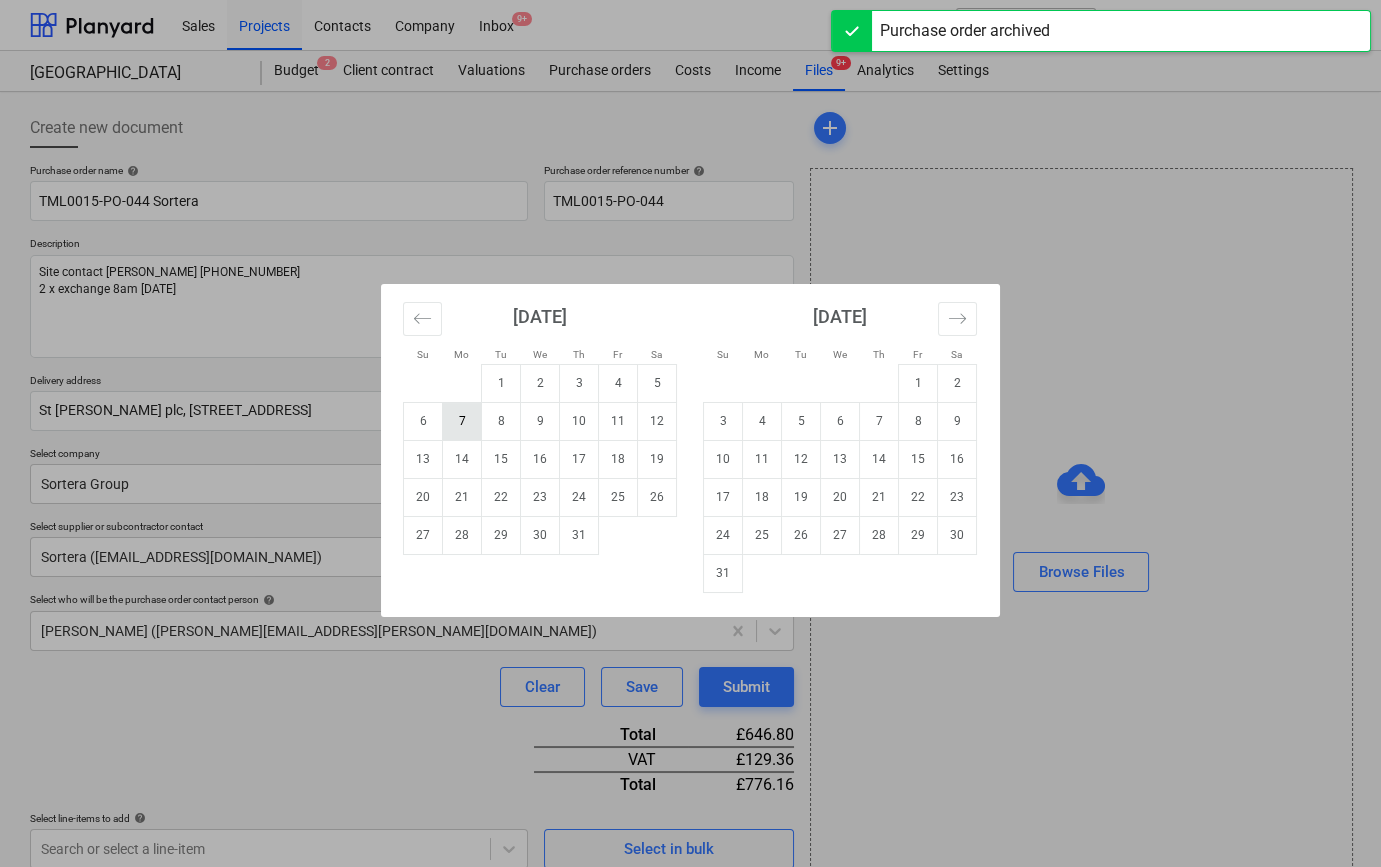 click on "7" at bounding box center [462, 421] 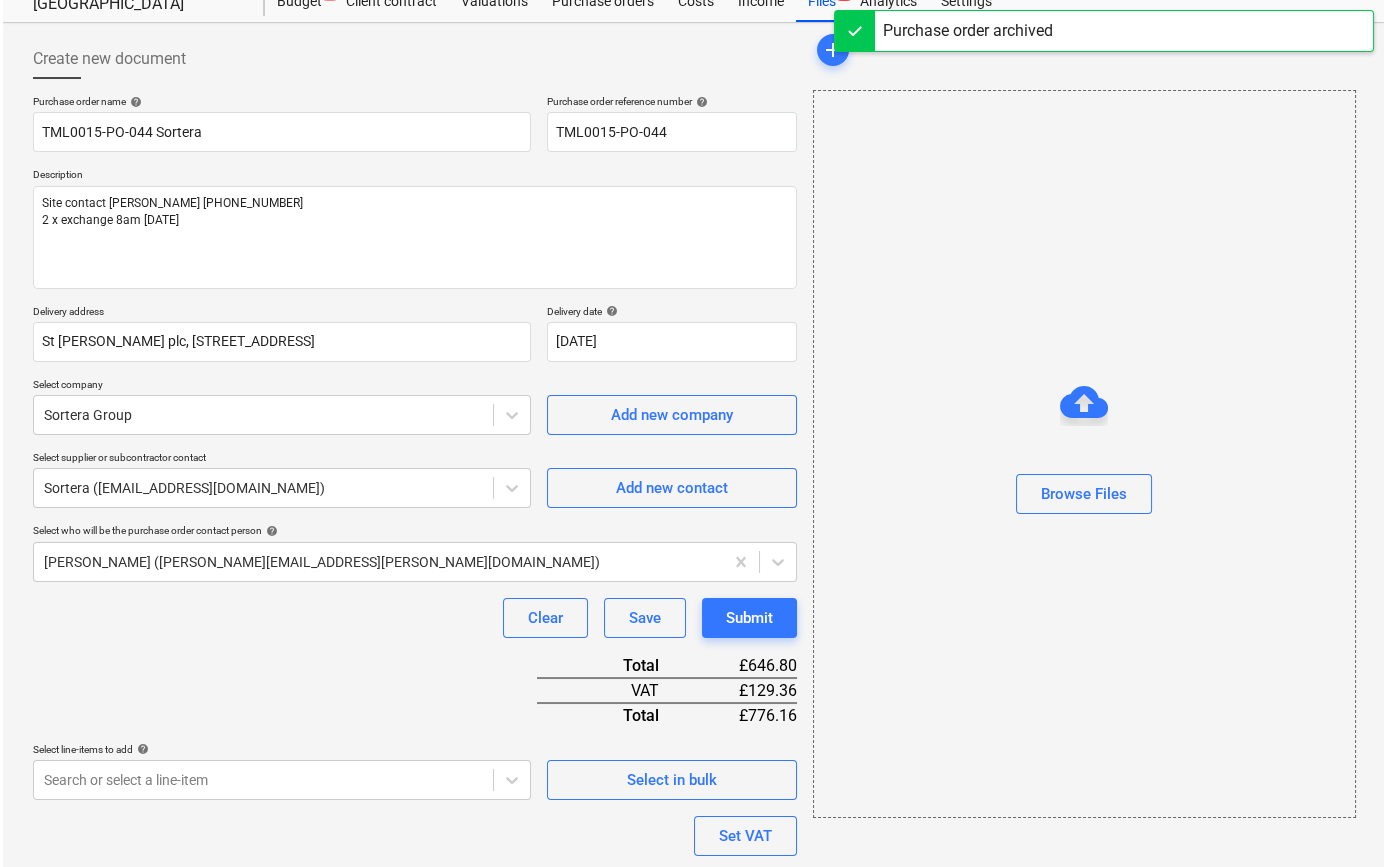 scroll, scrollTop: 255, scrollLeft: 0, axis: vertical 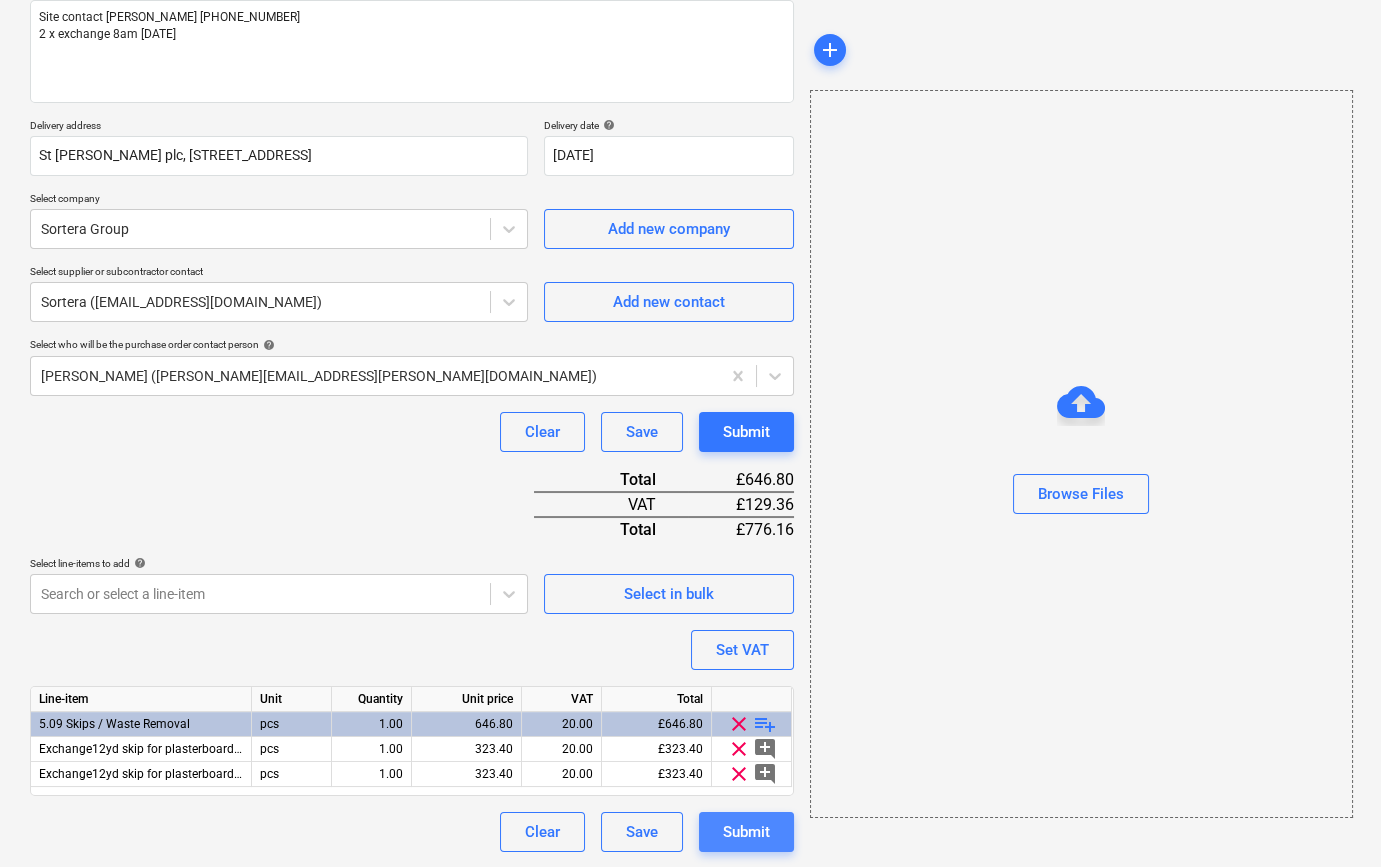 click on "Submit" at bounding box center [746, 832] 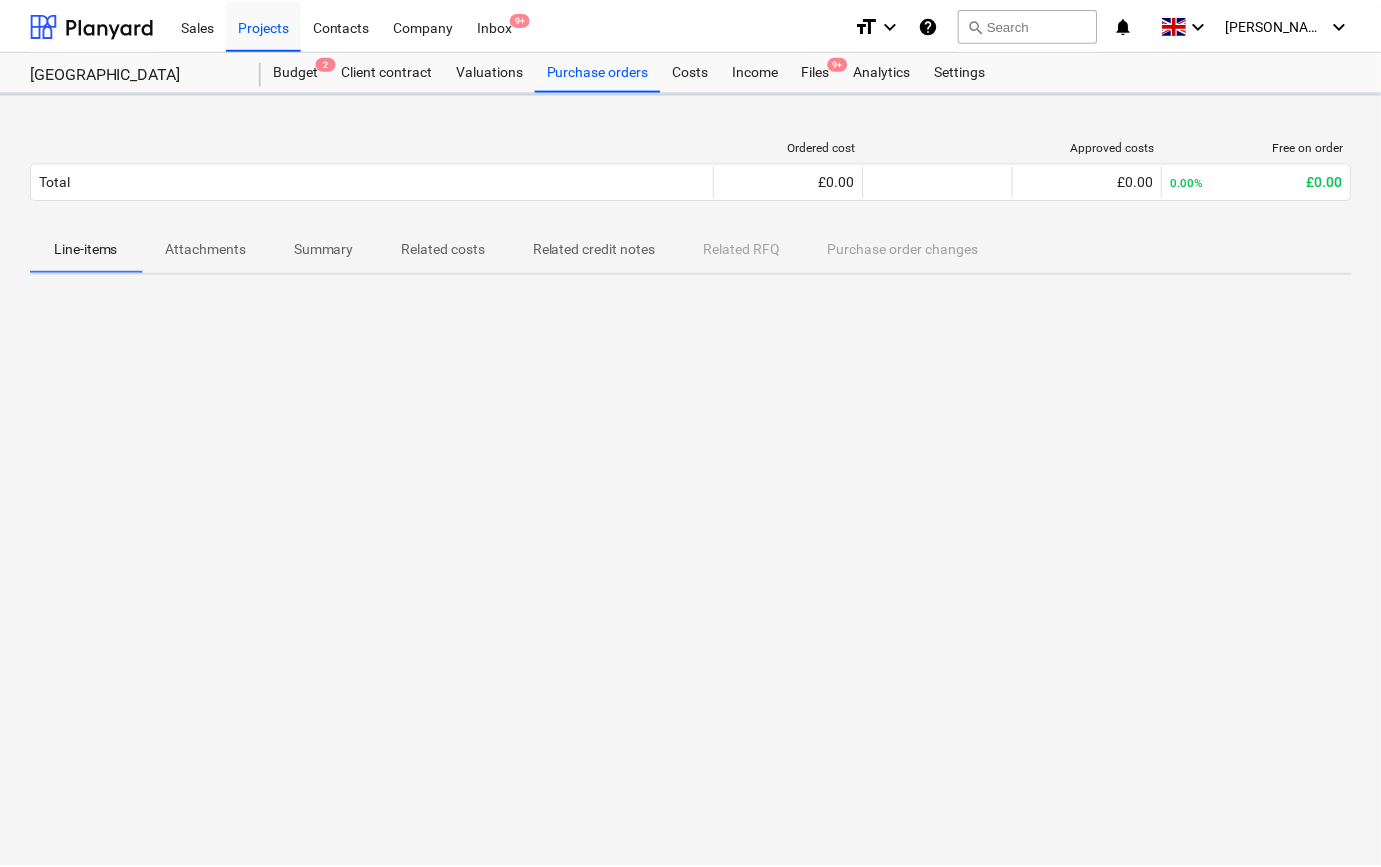 scroll, scrollTop: 0, scrollLeft: 0, axis: both 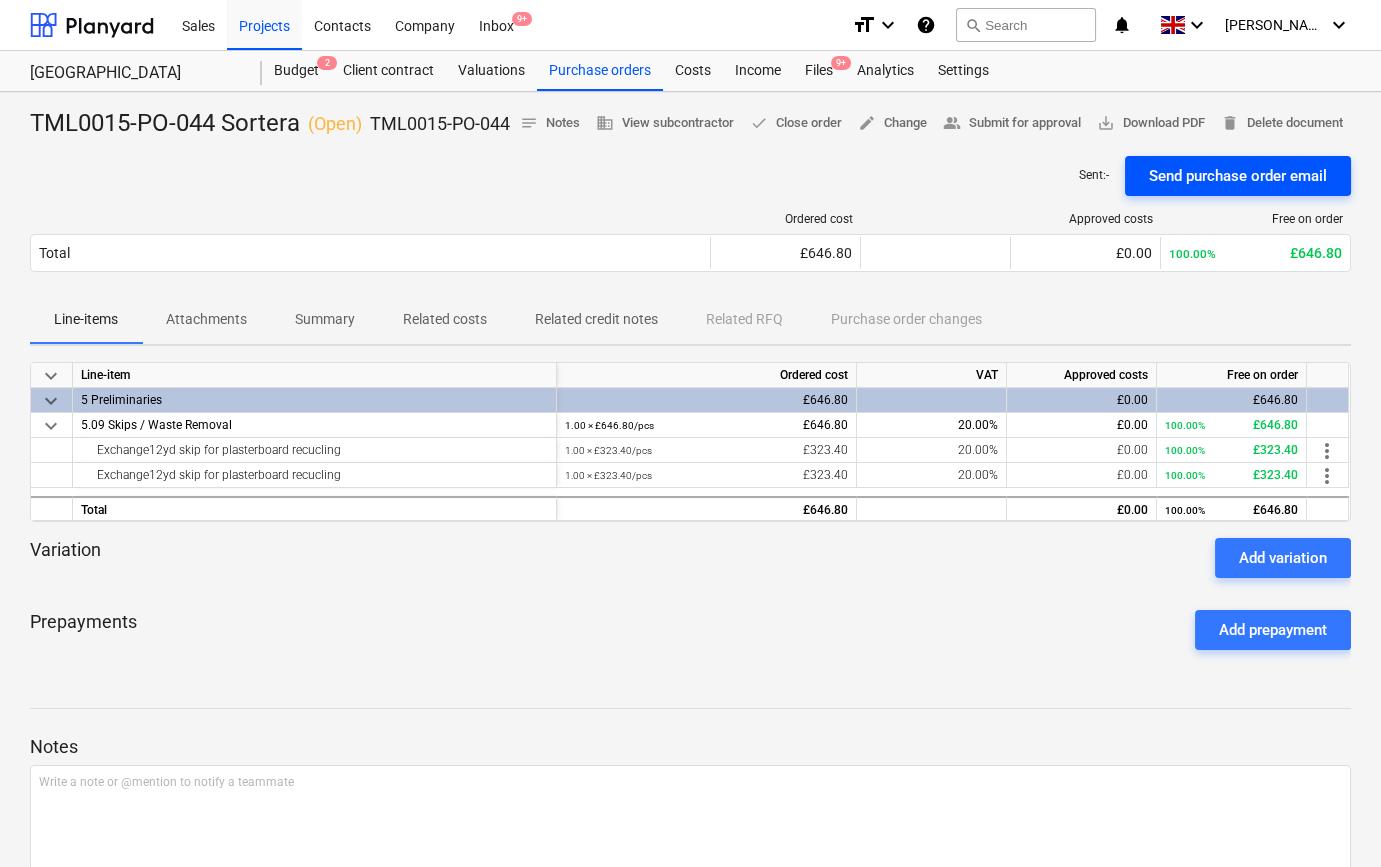 click on "Send purchase order email" at bounding box center [1238, 176] 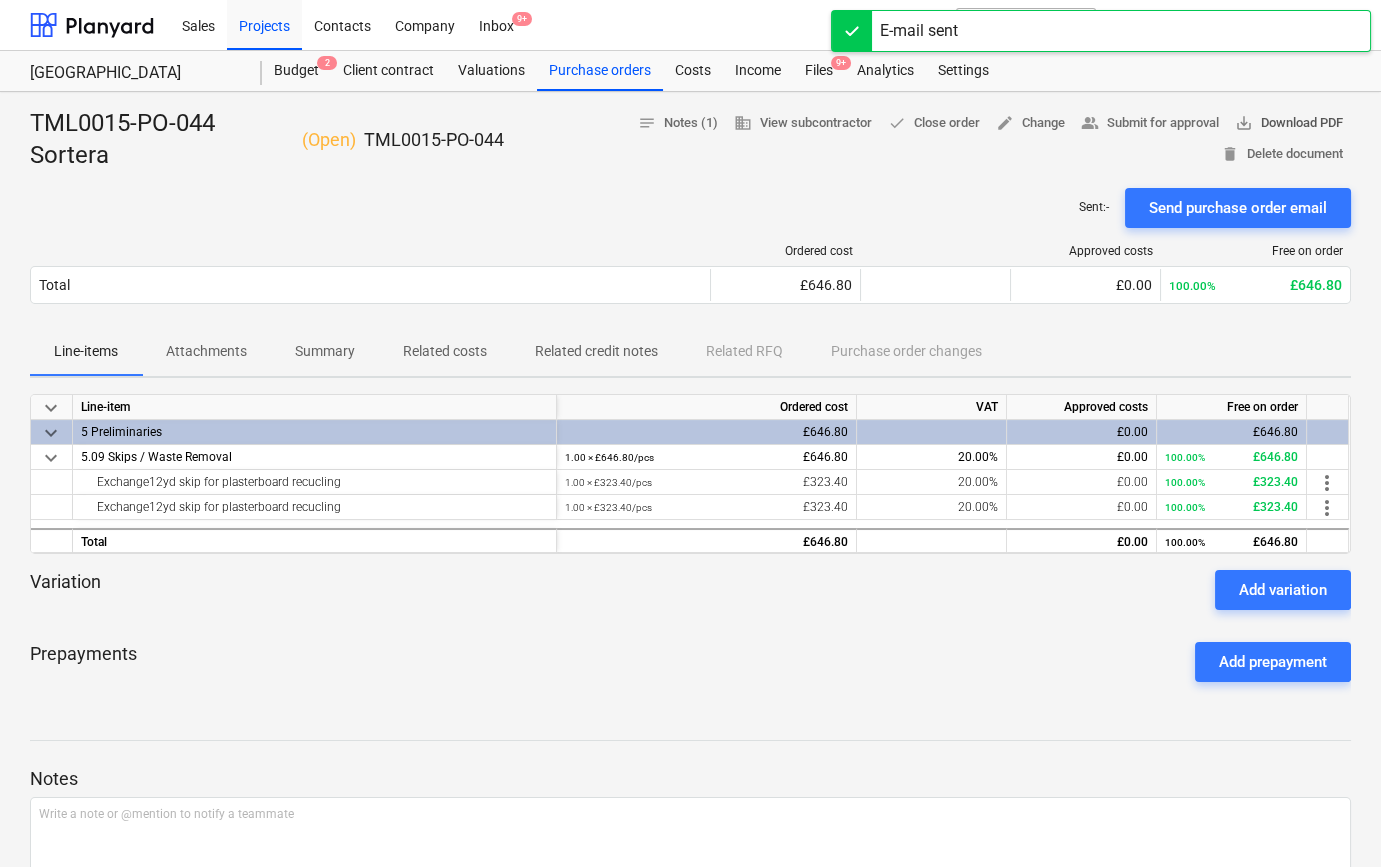 click on "save_alt Download PDF" at bounding box center (1289, 123) 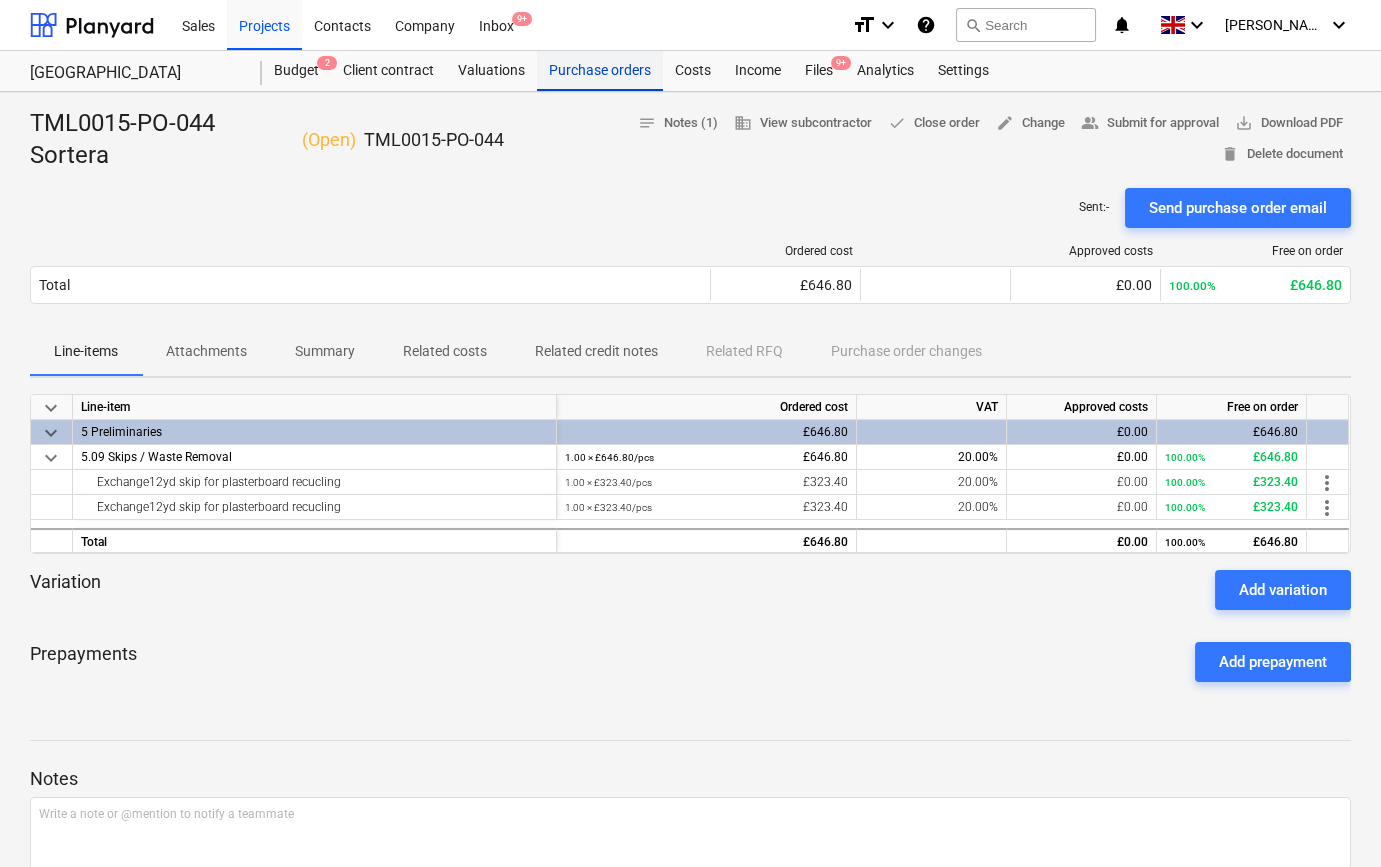 click on "Purchase orders" at bounding box center (600, 71) 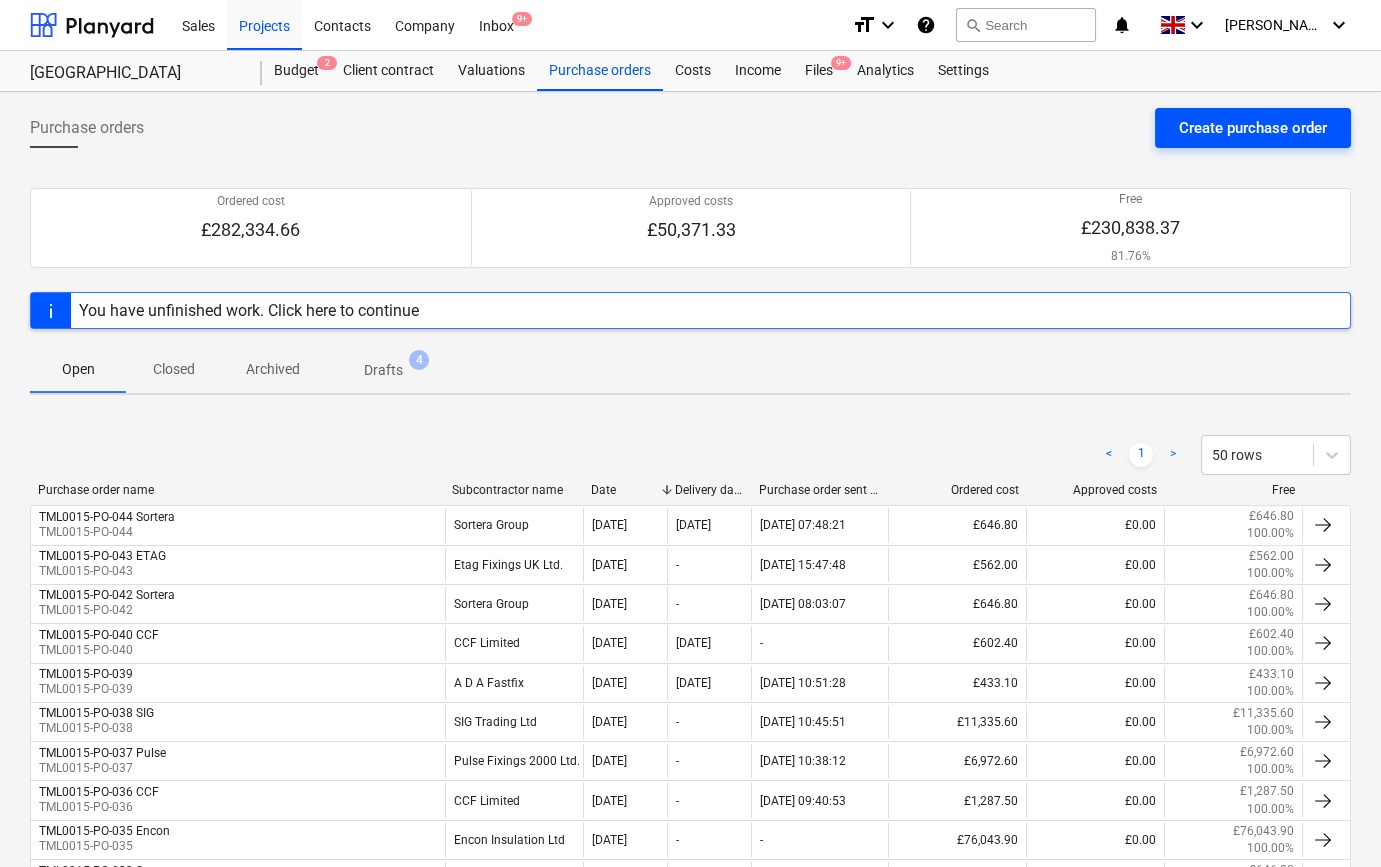 click on "Create purchase order" at bounding box center (1253, 128) 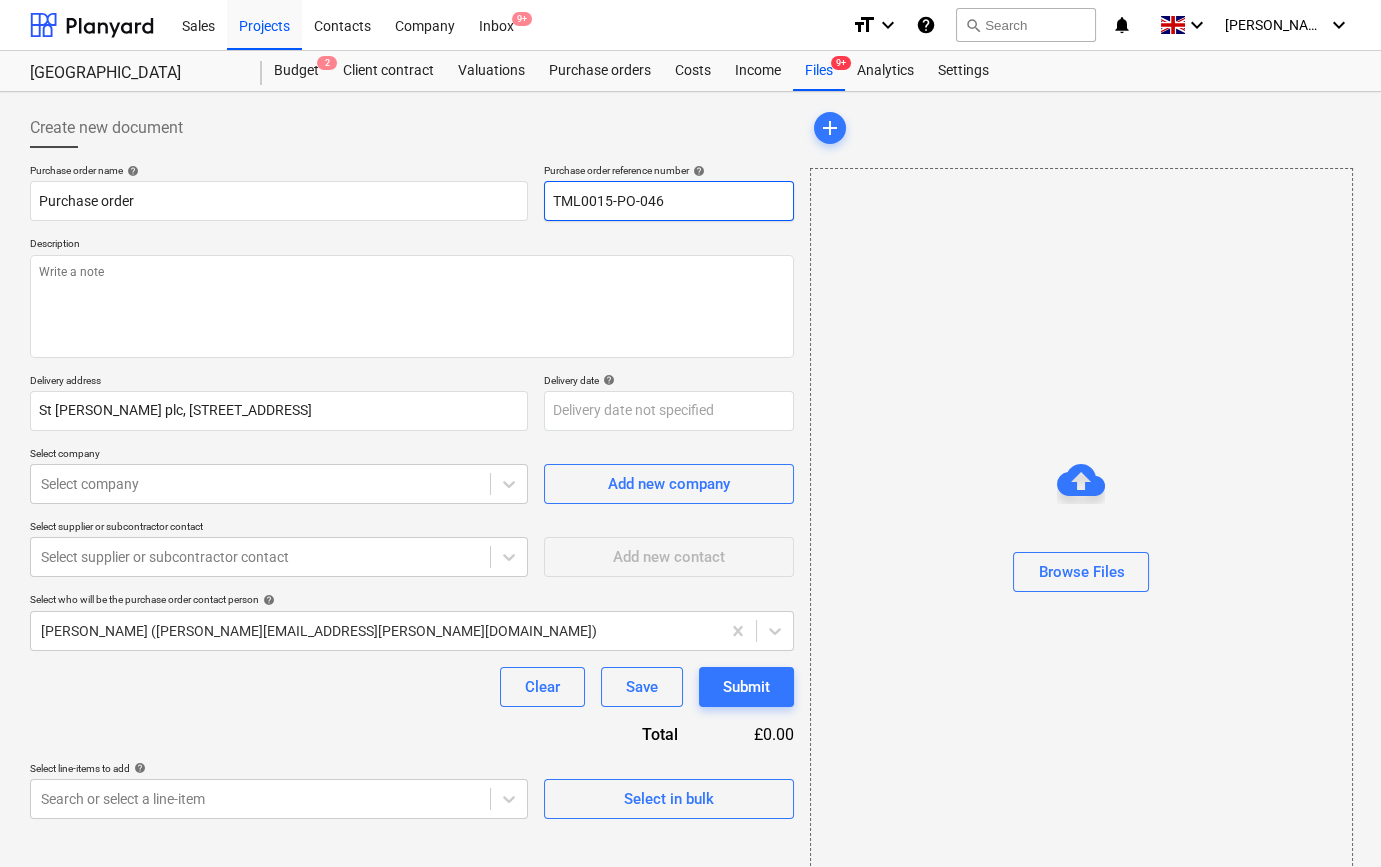 drag, startPoint x: 668, startPoint y: 193, endPoint x: 561, endPoint y: 207, distance: 107.912 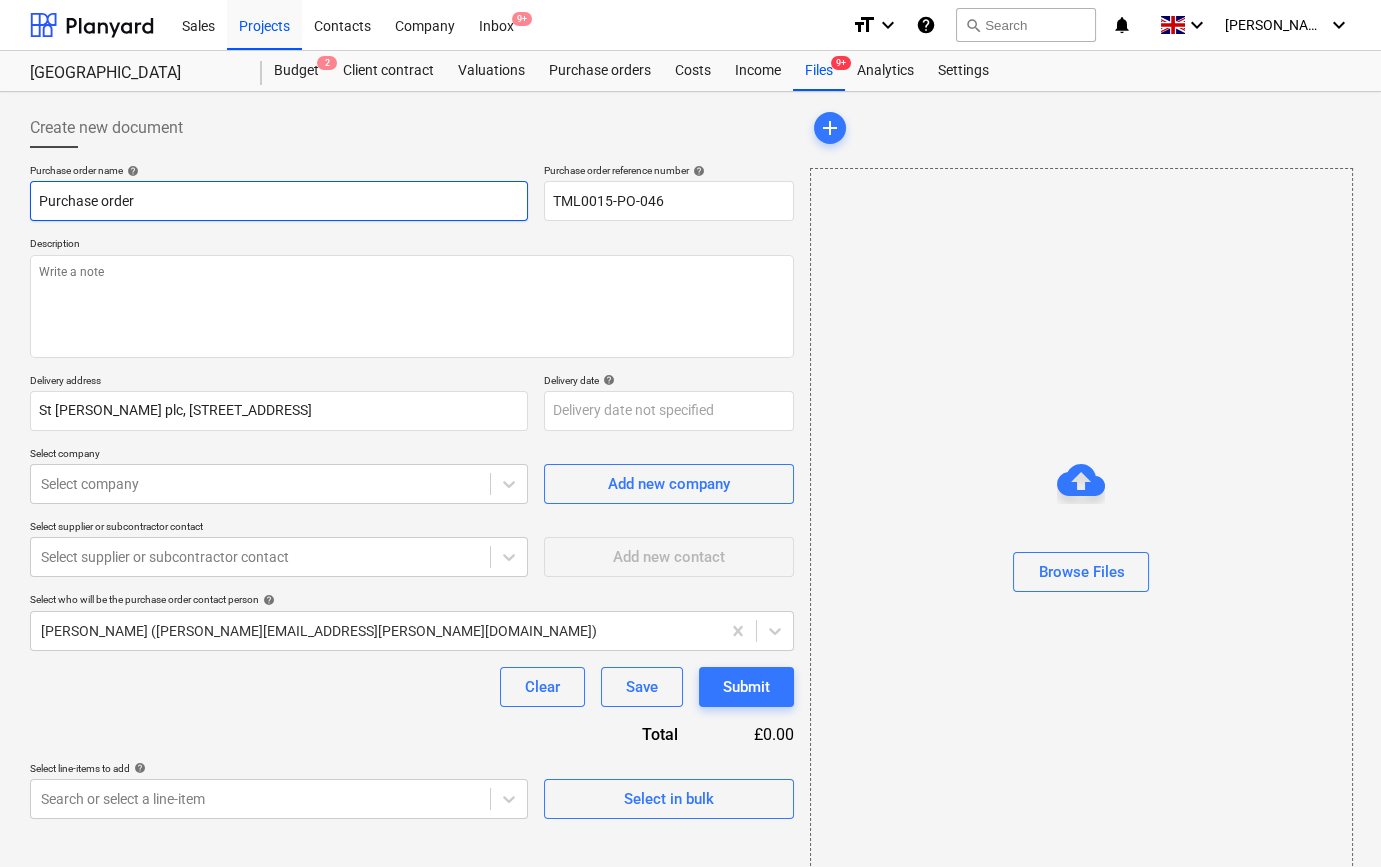 click on "Purchase order" at bounding box center [279, 201] 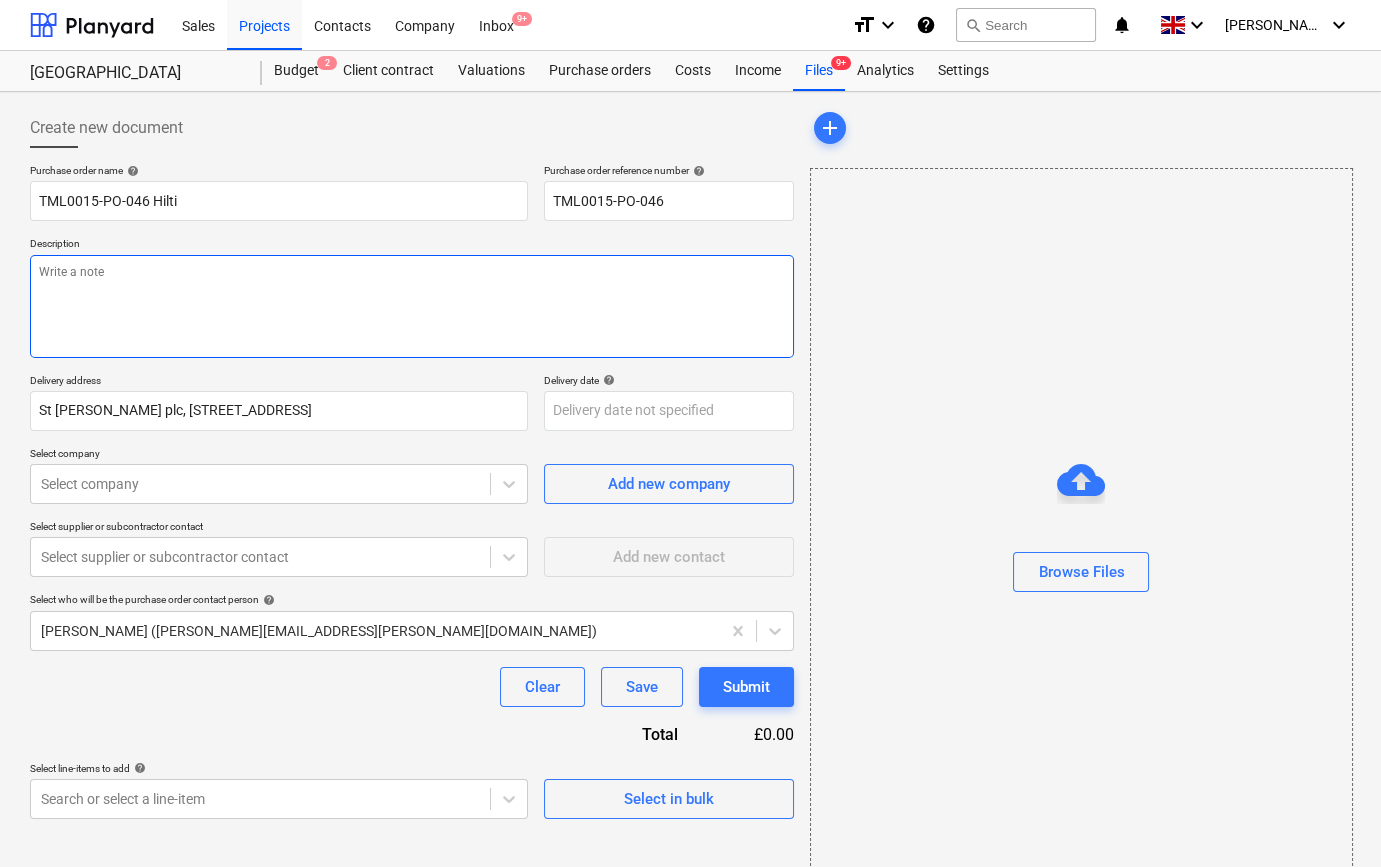 click at bounding box center (412, 306) 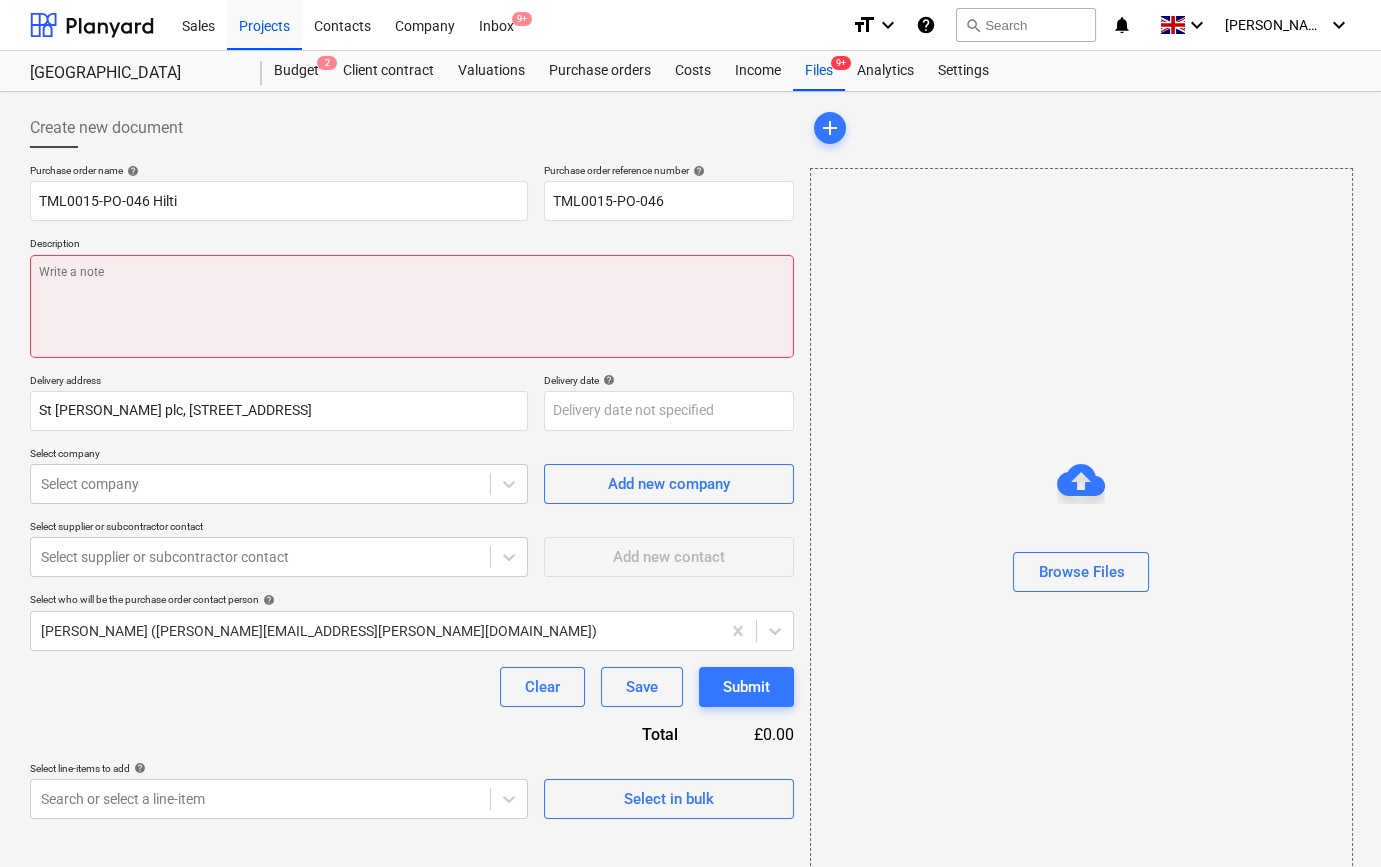 paste on "Site contact [PERSON_NAME] [PHONE_NUMBER]" 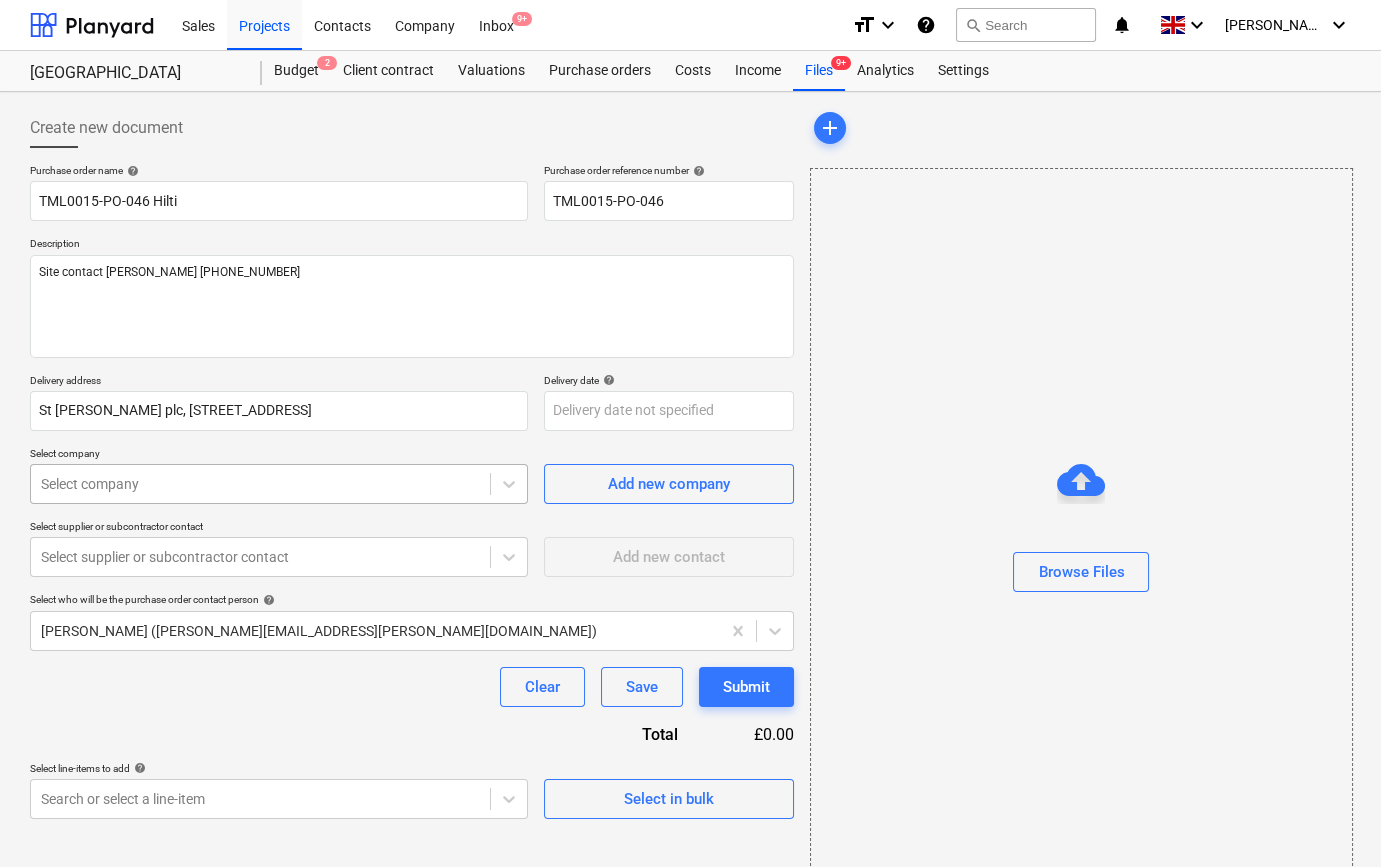 click at bounding box center (260, 484) 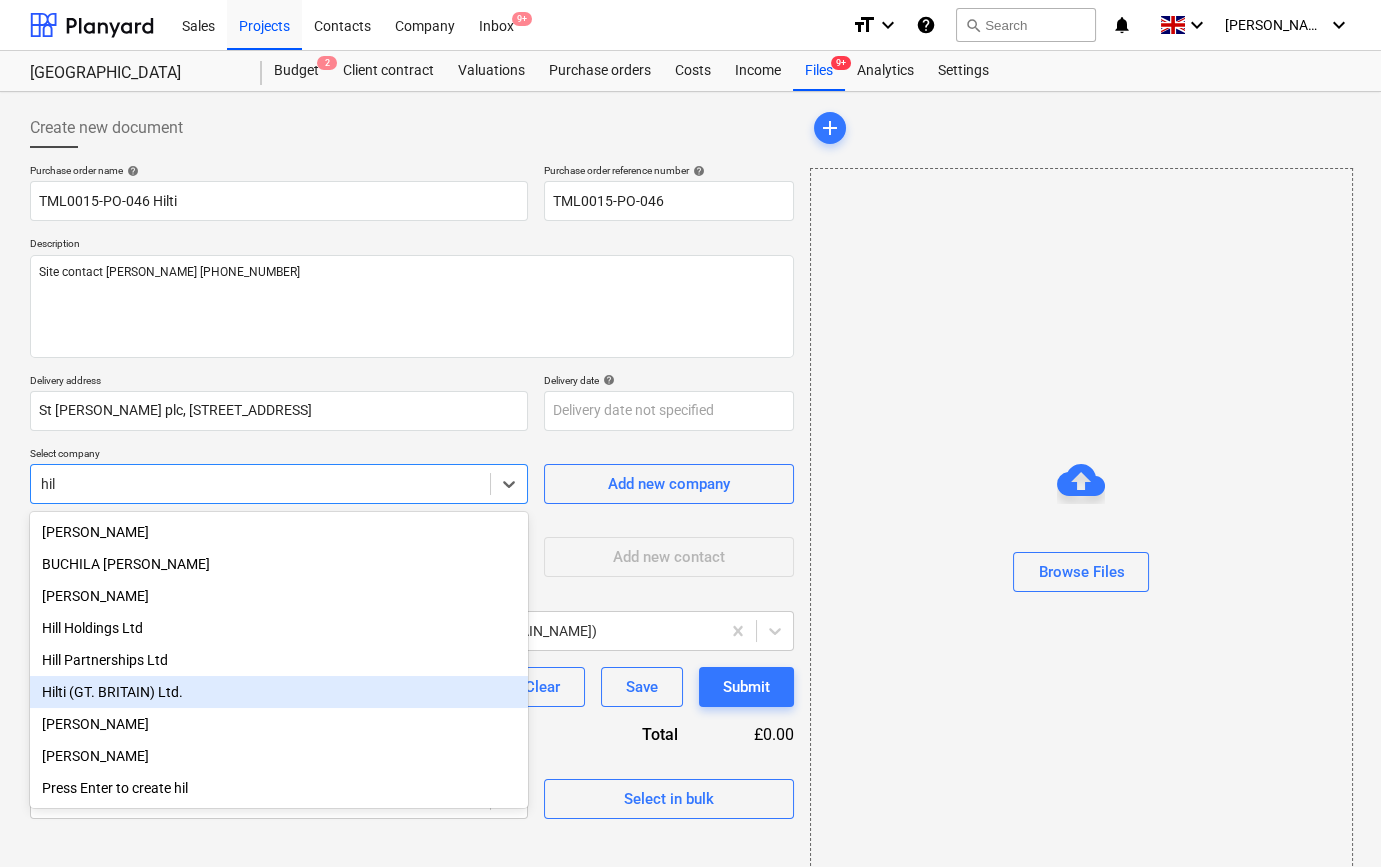 click on "Hilti (GT. BRITAIN) Ltd." at bounding box center (279, 692) 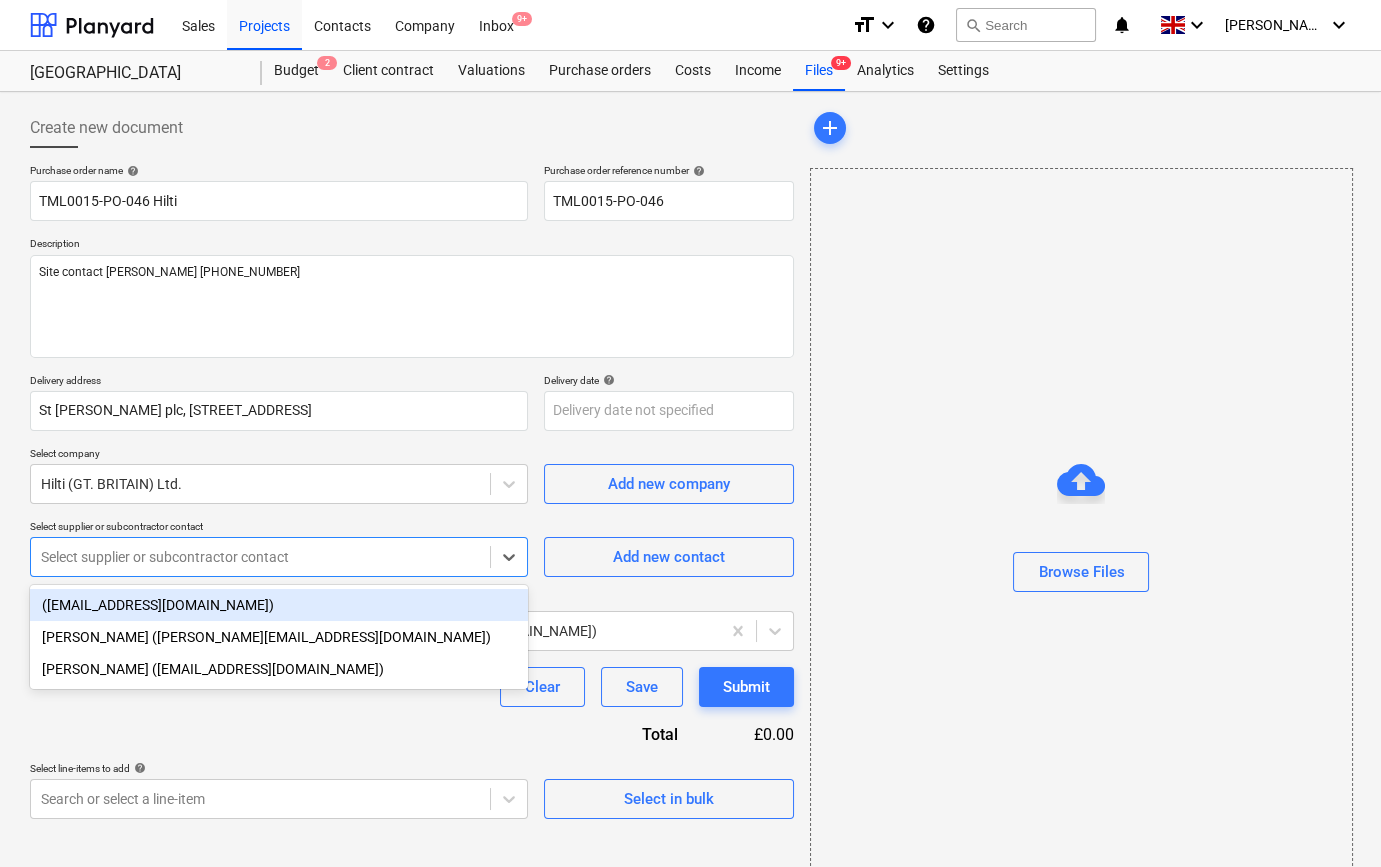 click at bounding box center (260, 557) 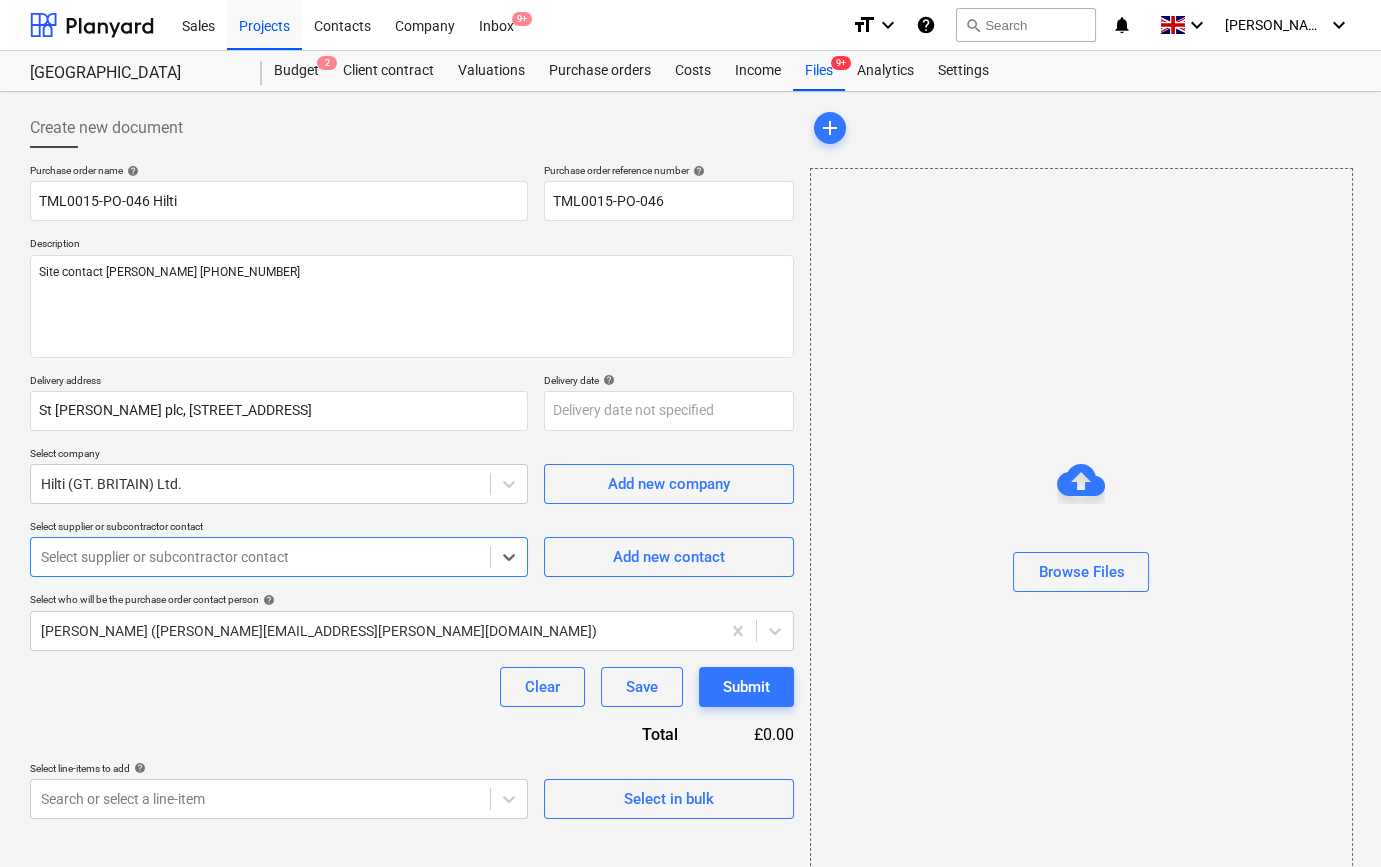 click at bounding box center [260, 557] 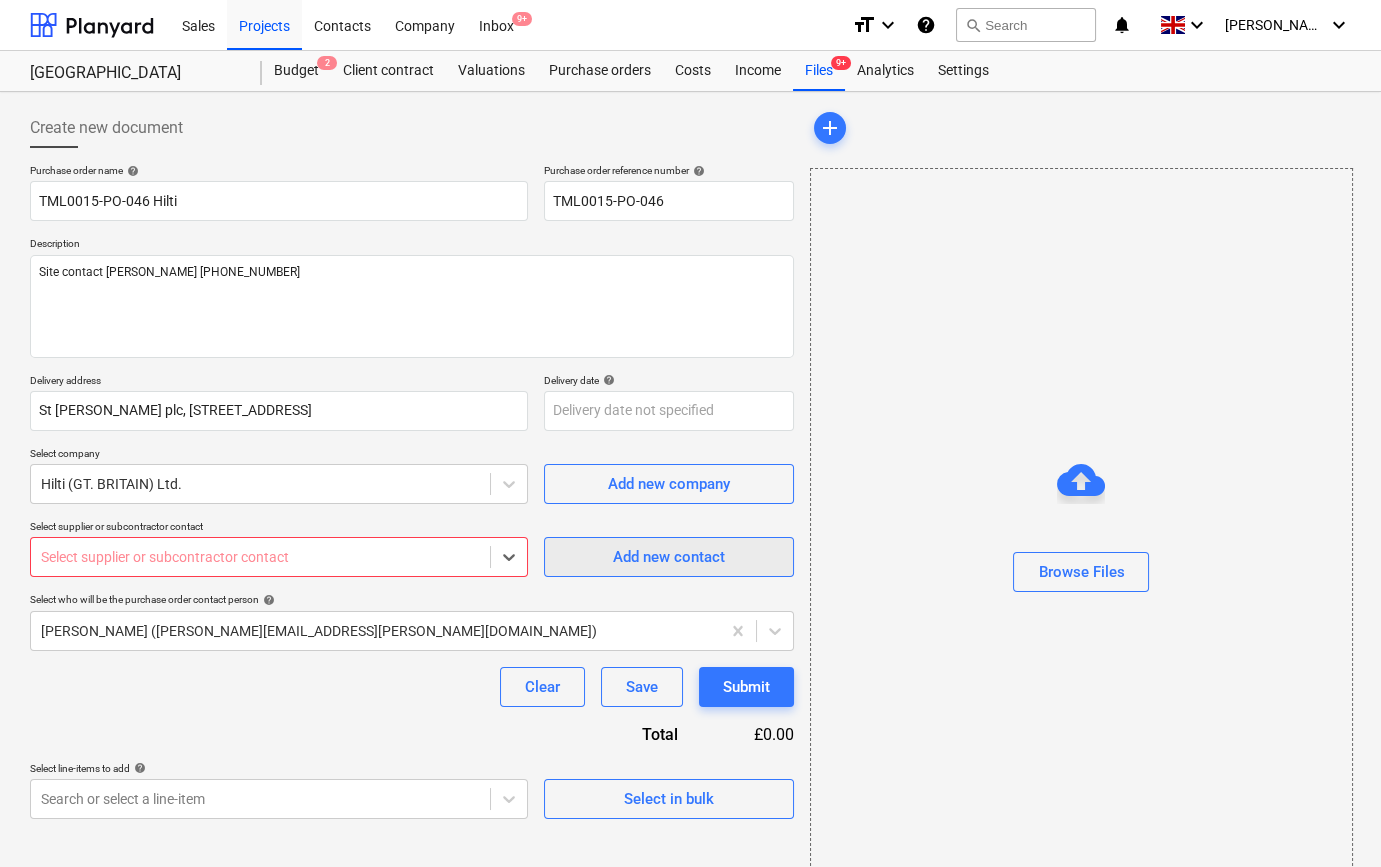 click on "Add new contact" at bounding box center [669, 557] 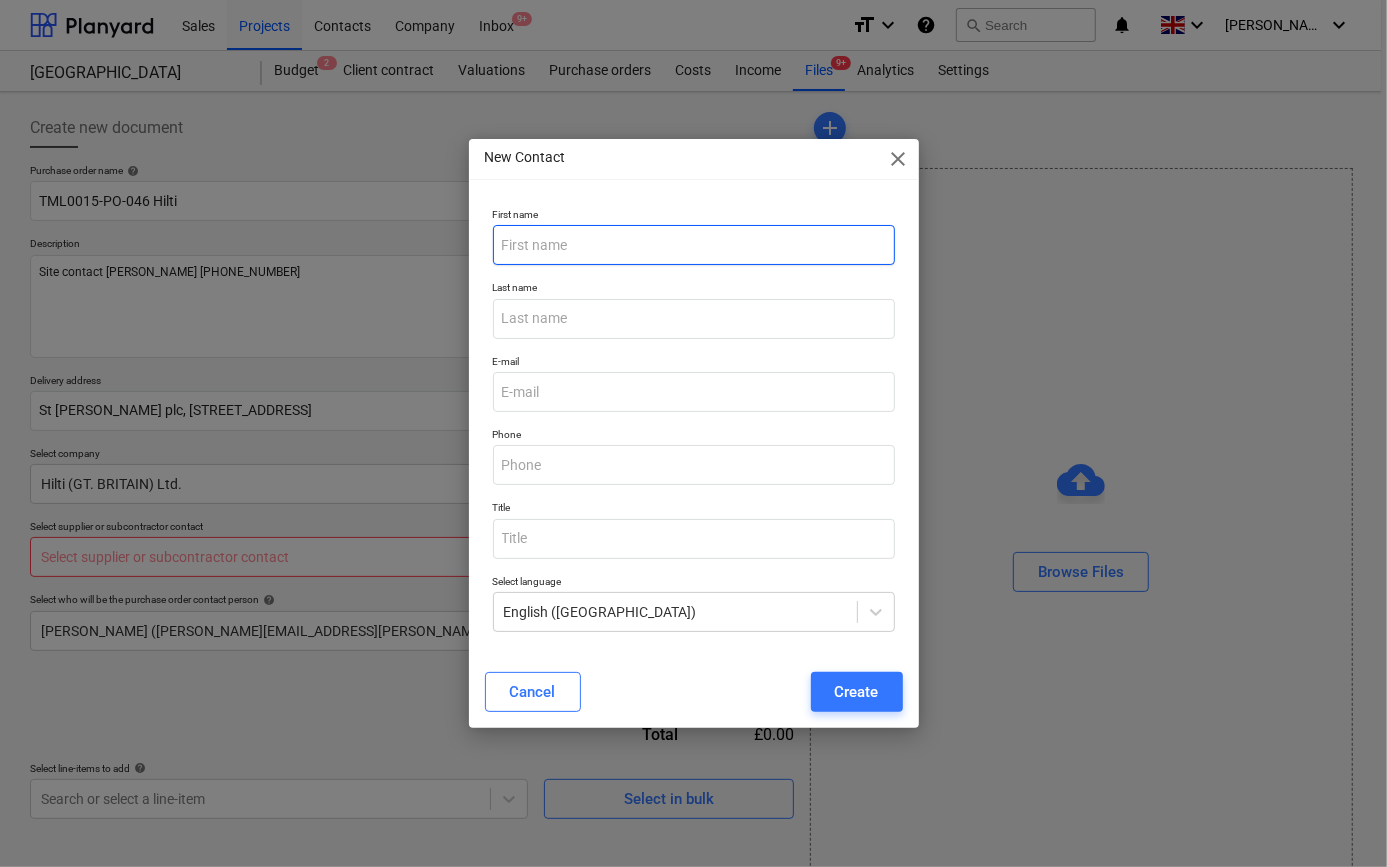 click at bounding box center (694, 245) 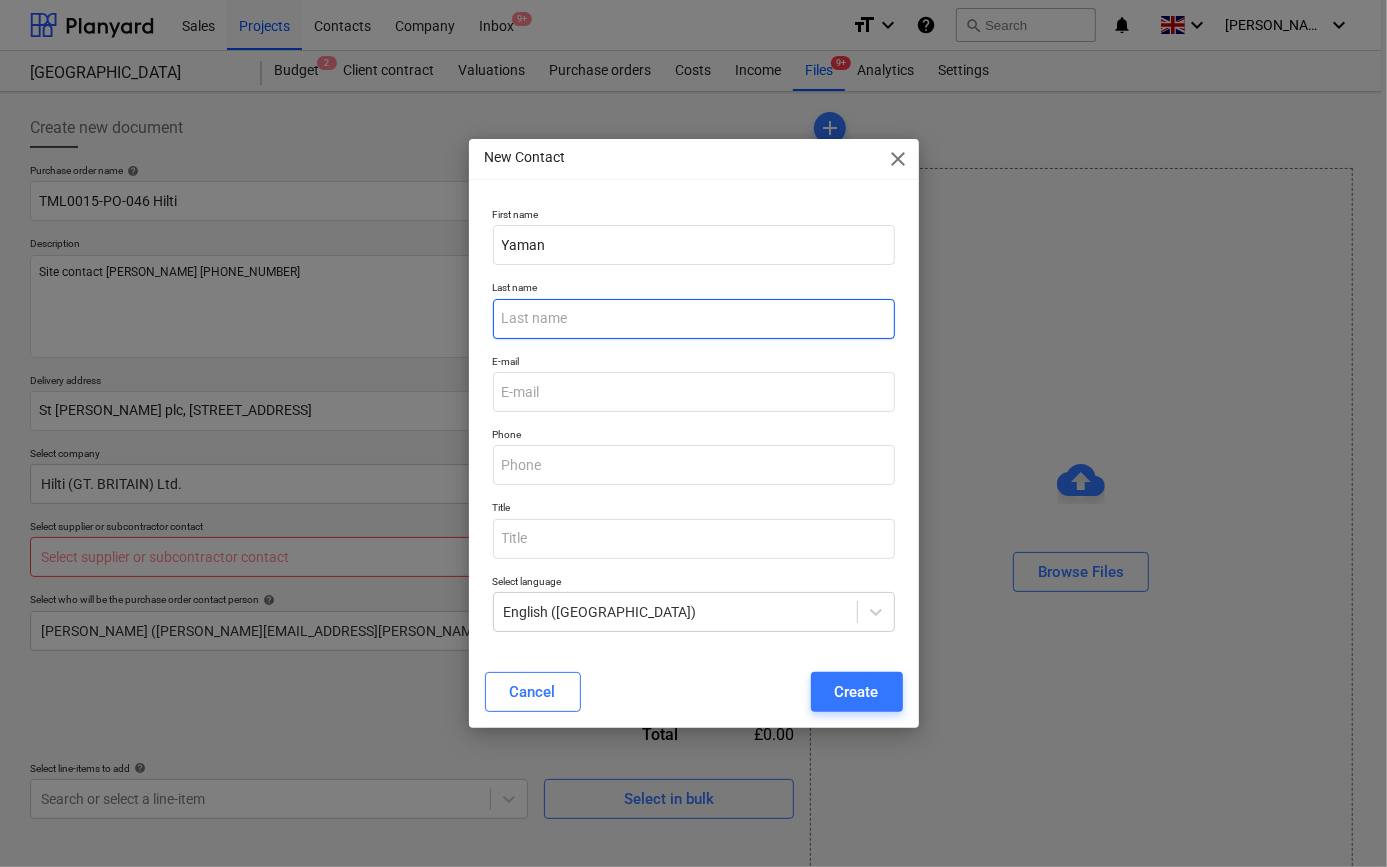 click at bounding box center [694, 319] 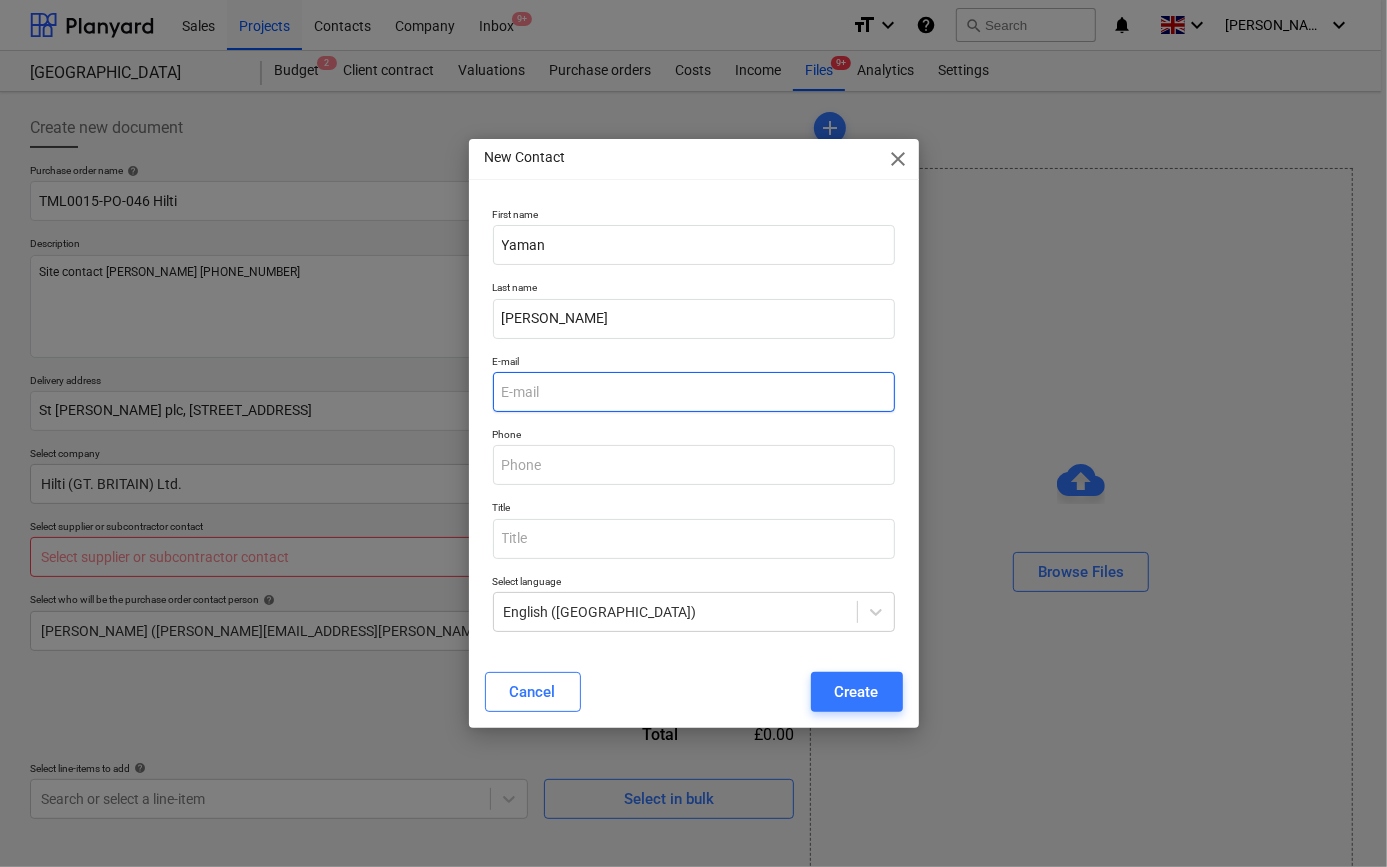 click at bounding box center [694, 392] 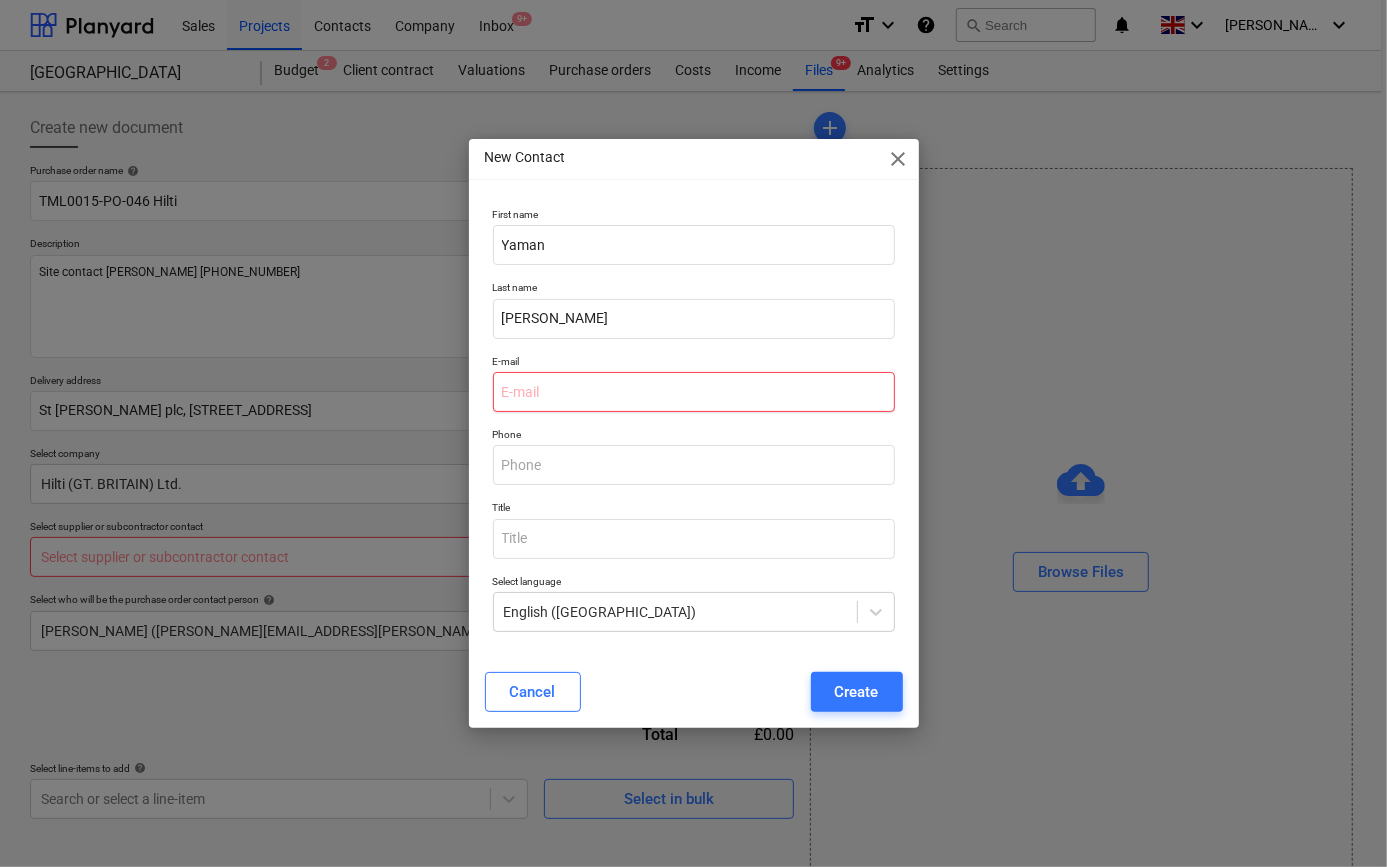 paste on "[PERSON_NAME][EMAIL_ADDRESS][DOMAIN_NAME]" 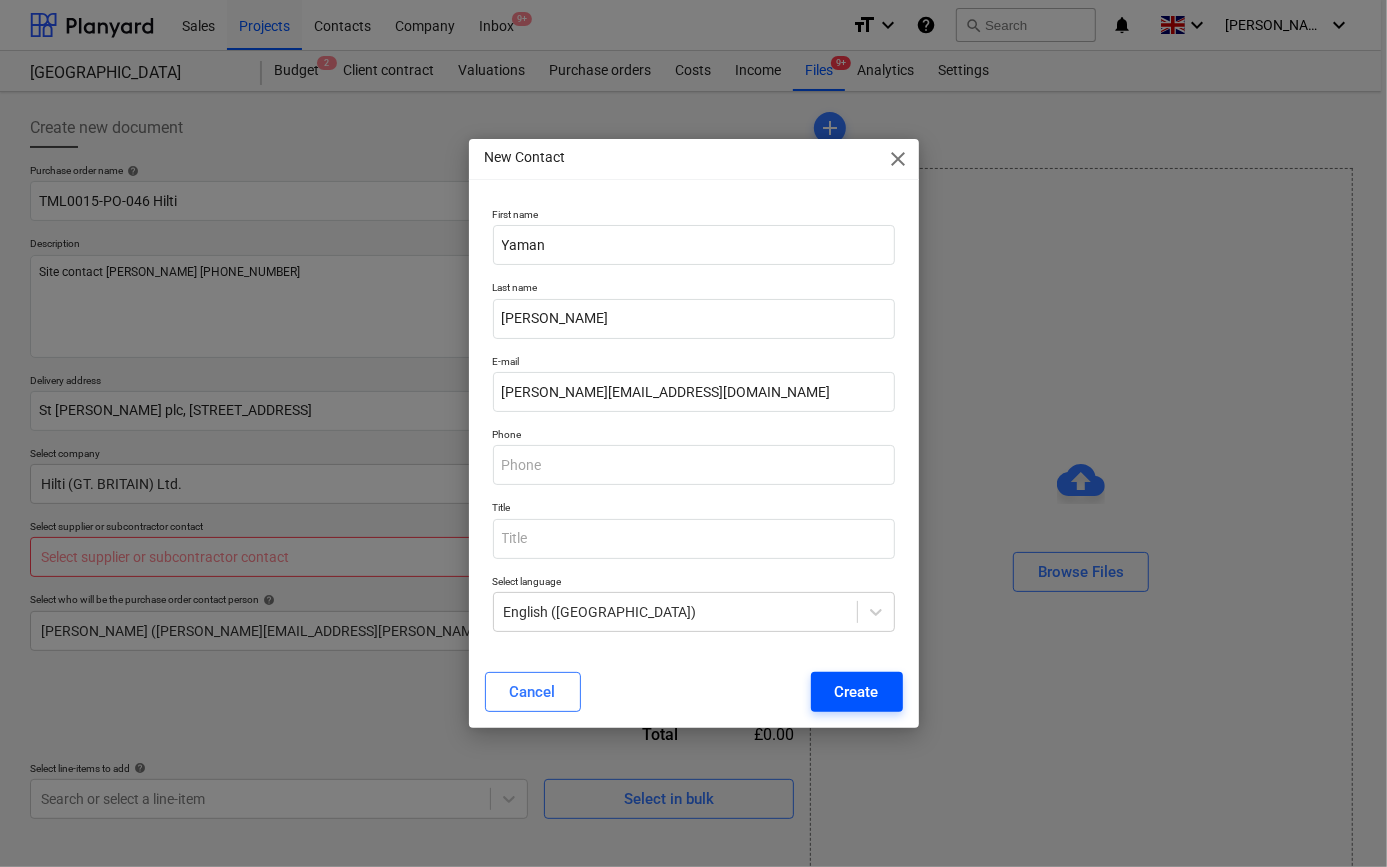 click on "Create" at bounding box center (857, 692) 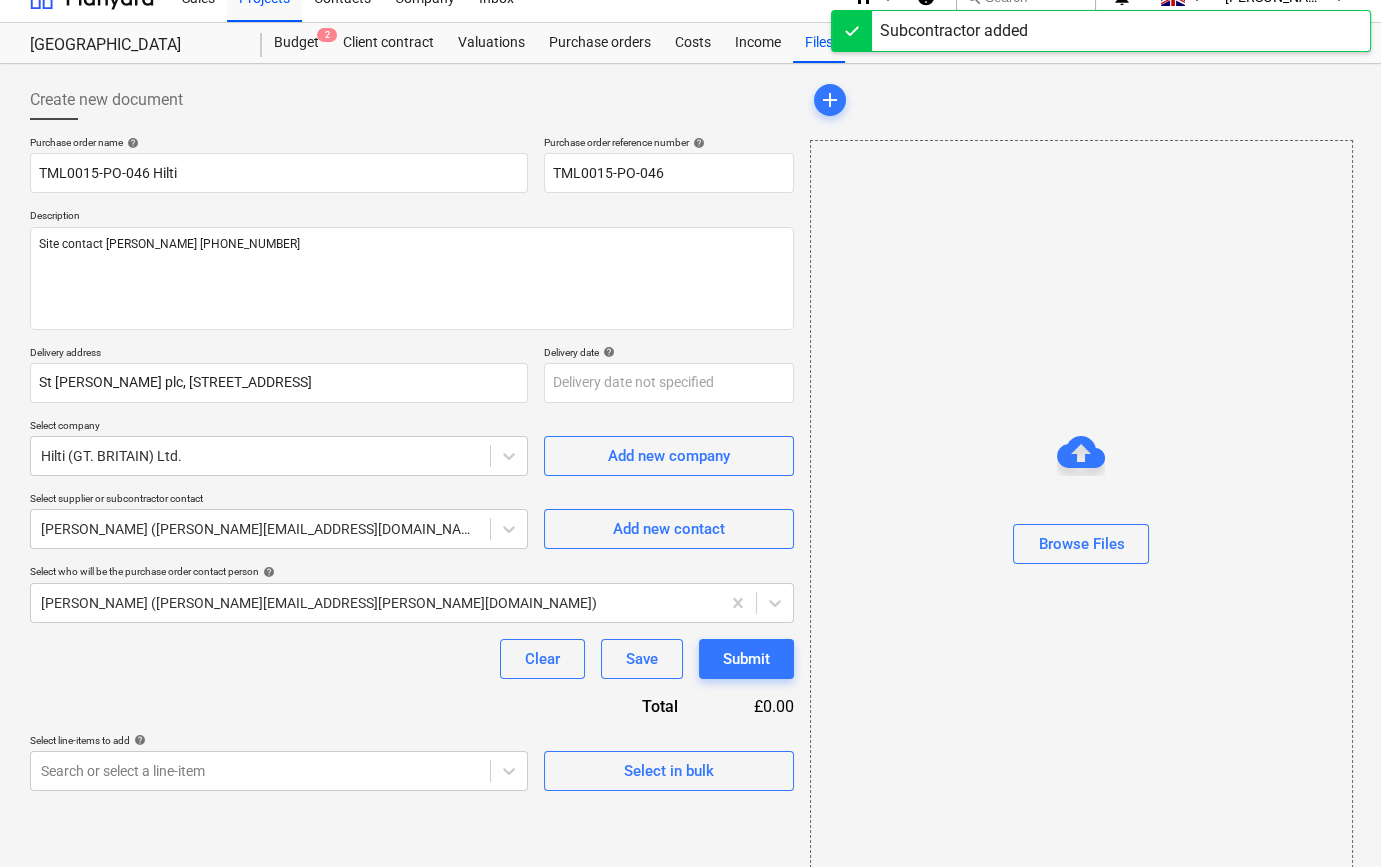 scroll, scrollTop: 43, scrollLeft: 0, axis: vertical 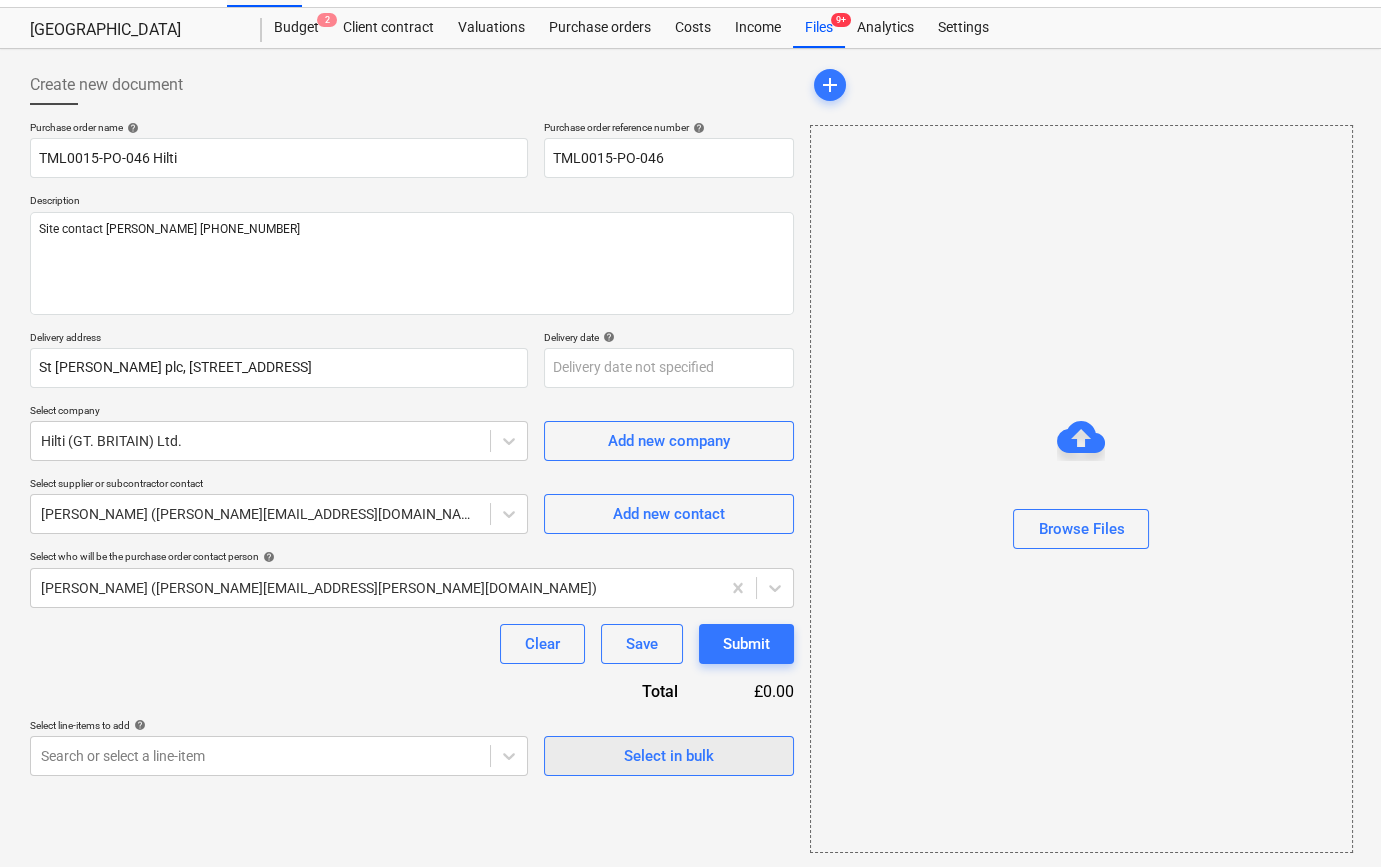click on "Select in bulk" at bounding box center [669, 756] 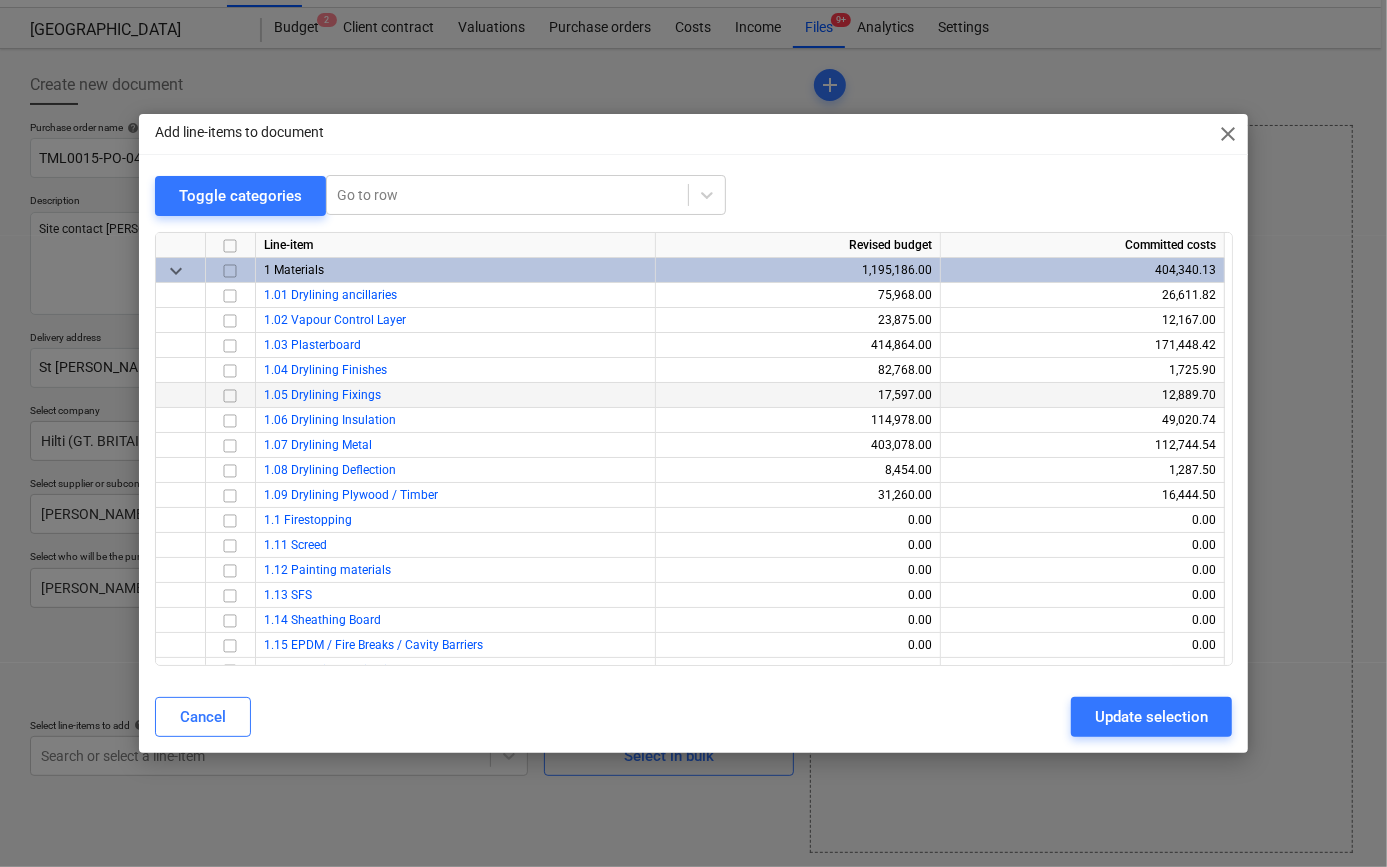 click at bounding box center [230, 395] 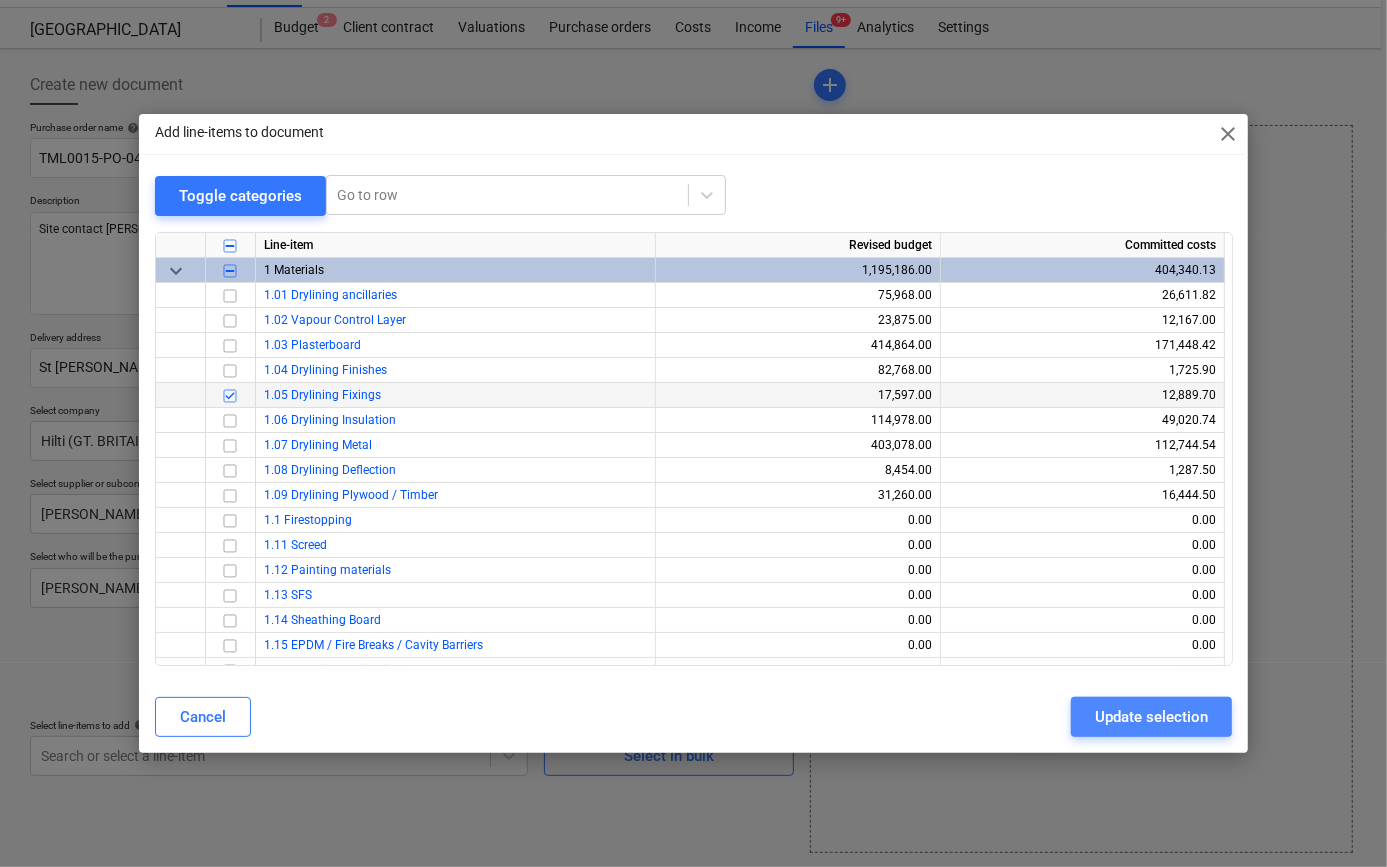 click on "Update selection" at bounding box center (1151, 717) 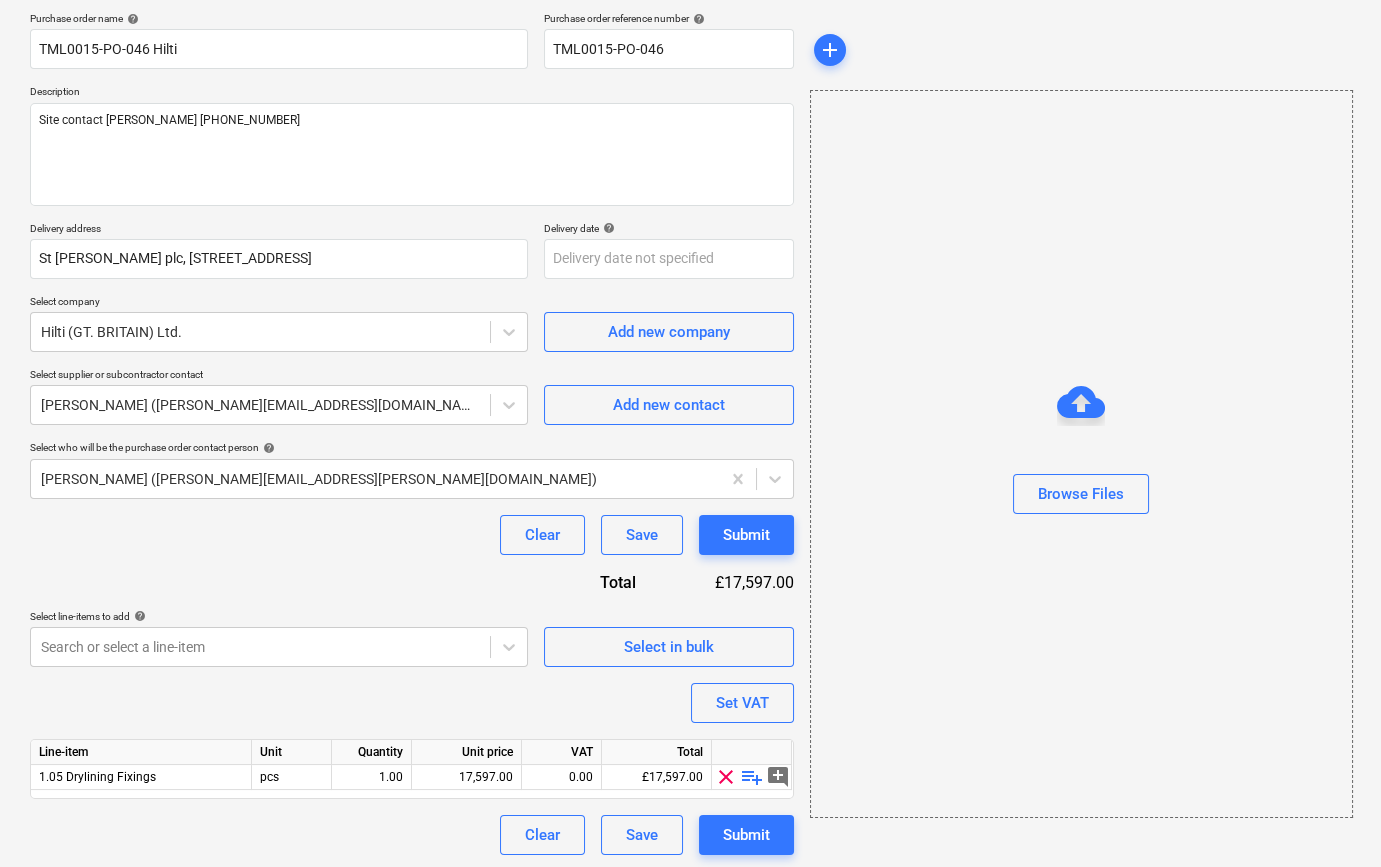 scroll, scrollTop: 155, scrollLeft: 0, axis: vertical 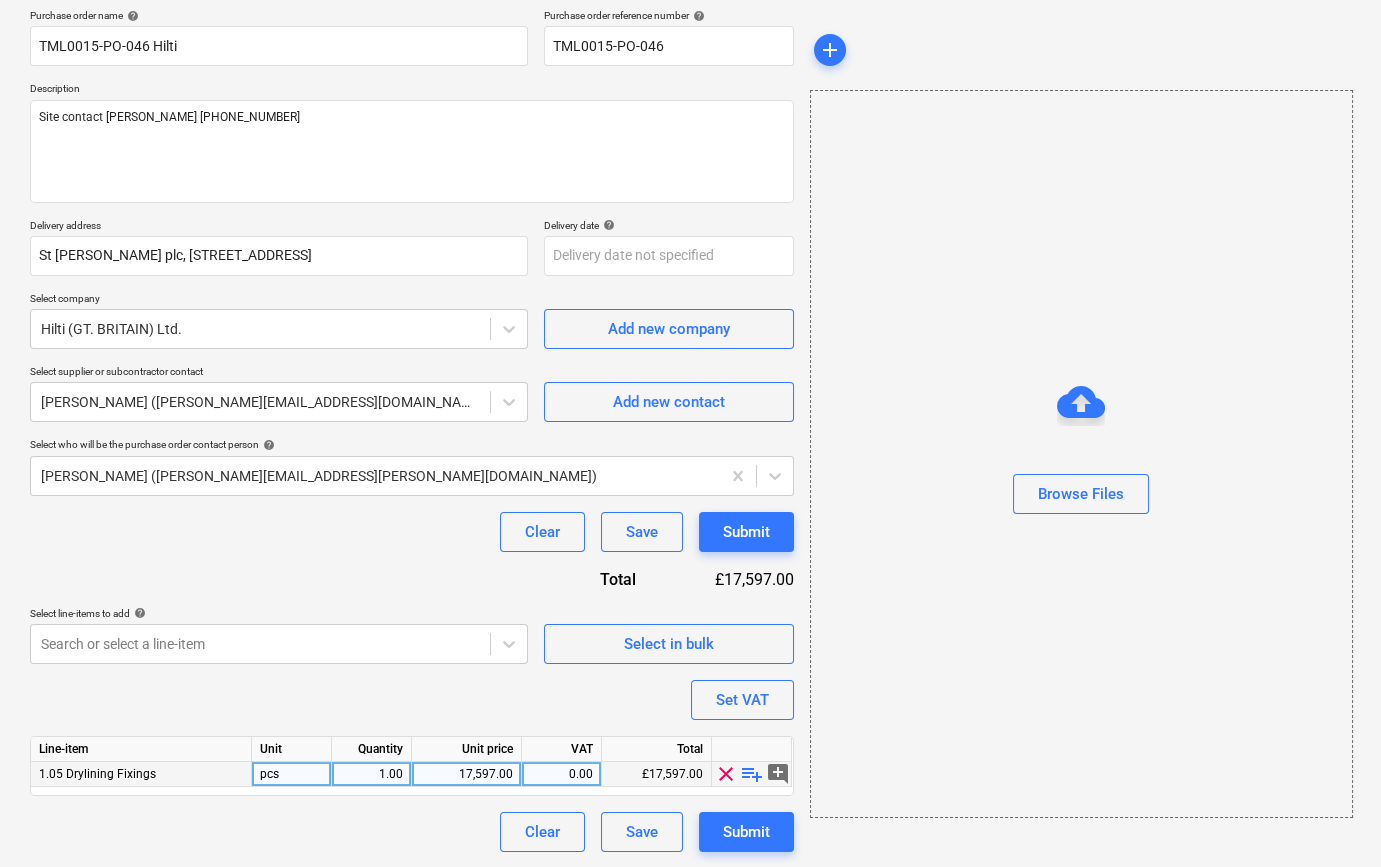 click on "playlist_add" at bounding box center (752, 774) 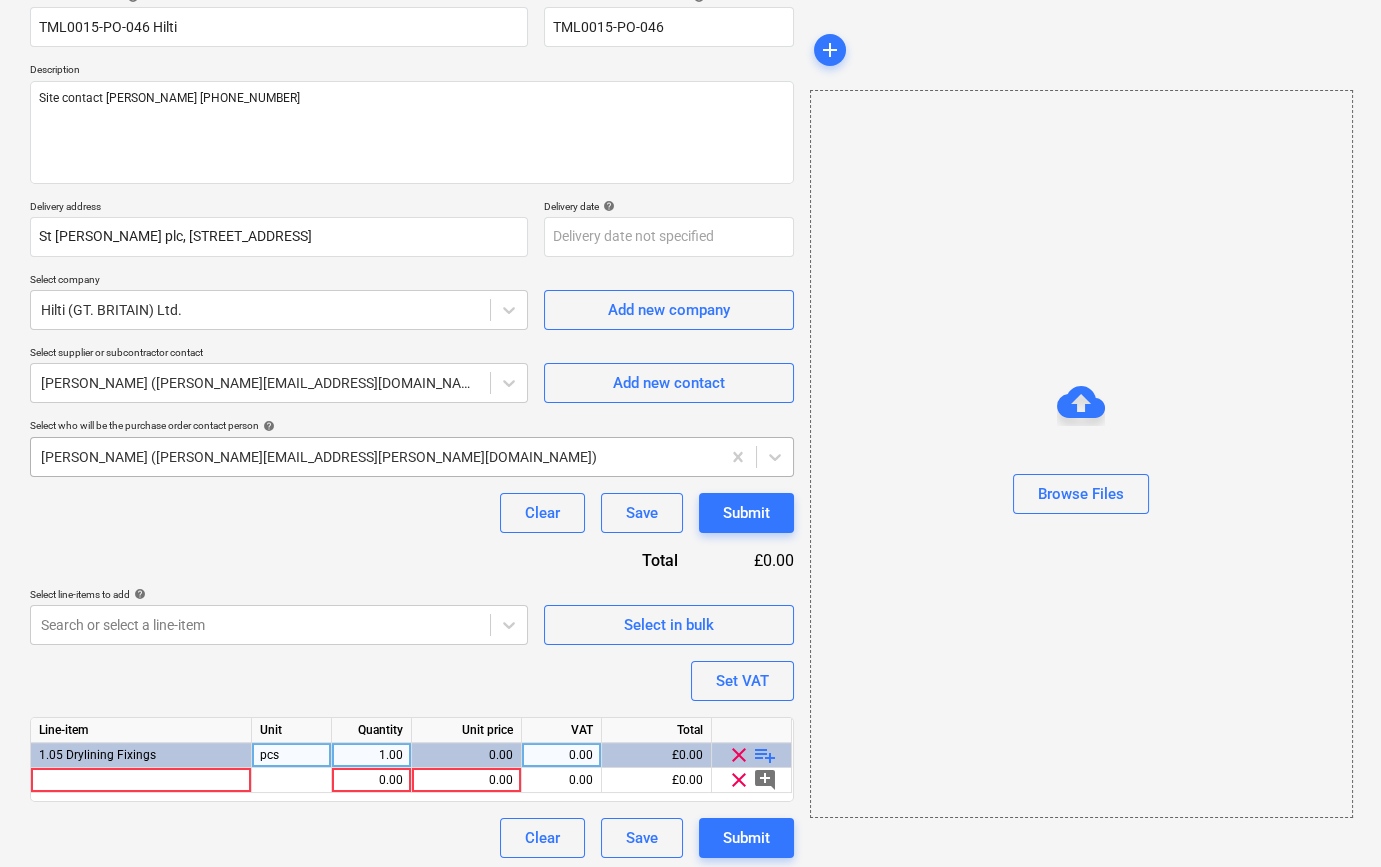 scroll, scrollTop: 180, scrollLeft: 0, axis: vertical 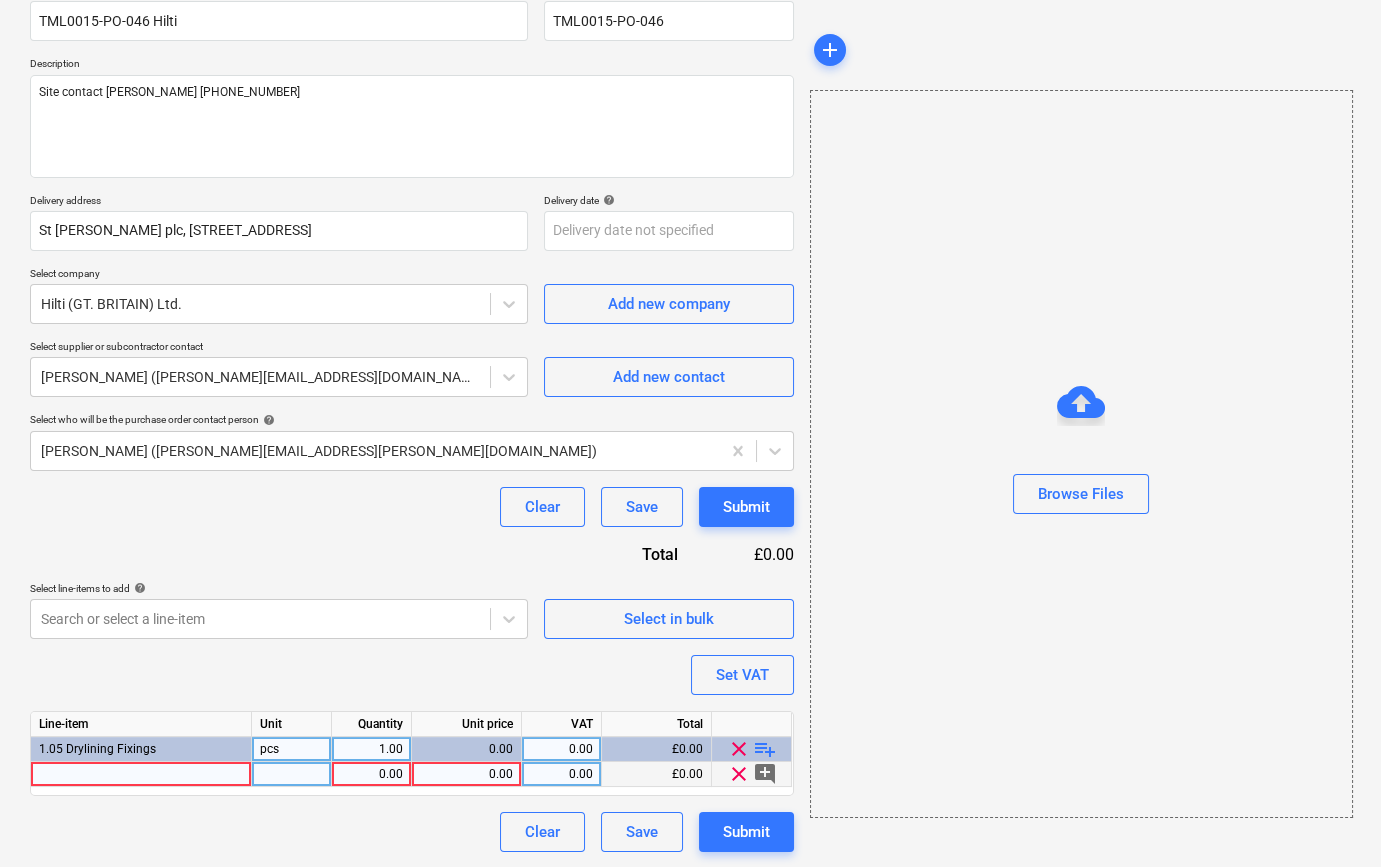 click at bounding box center (141, 774) 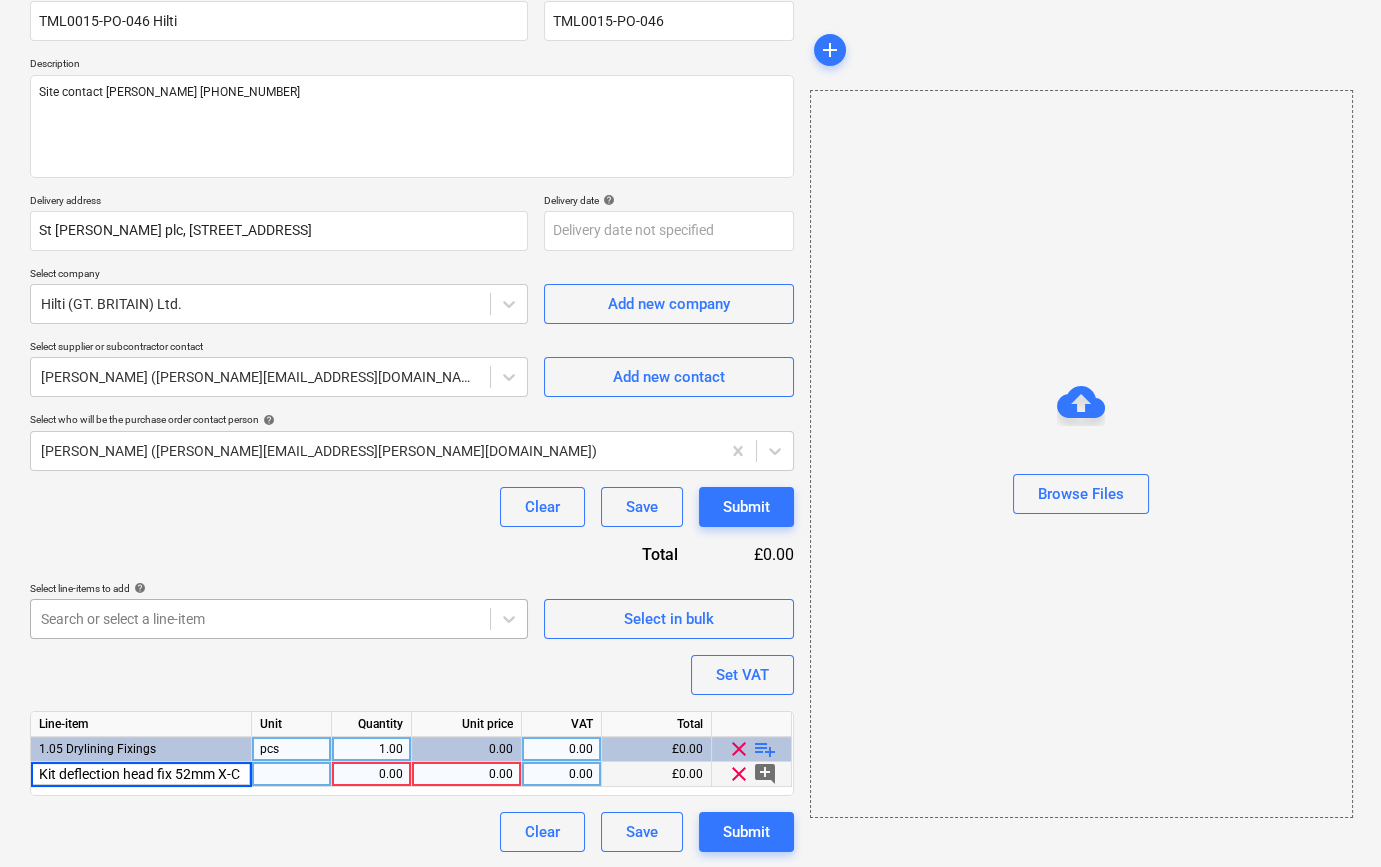 scroll, scrollTop: 0, scrollLeft: 95, axis: horizontal 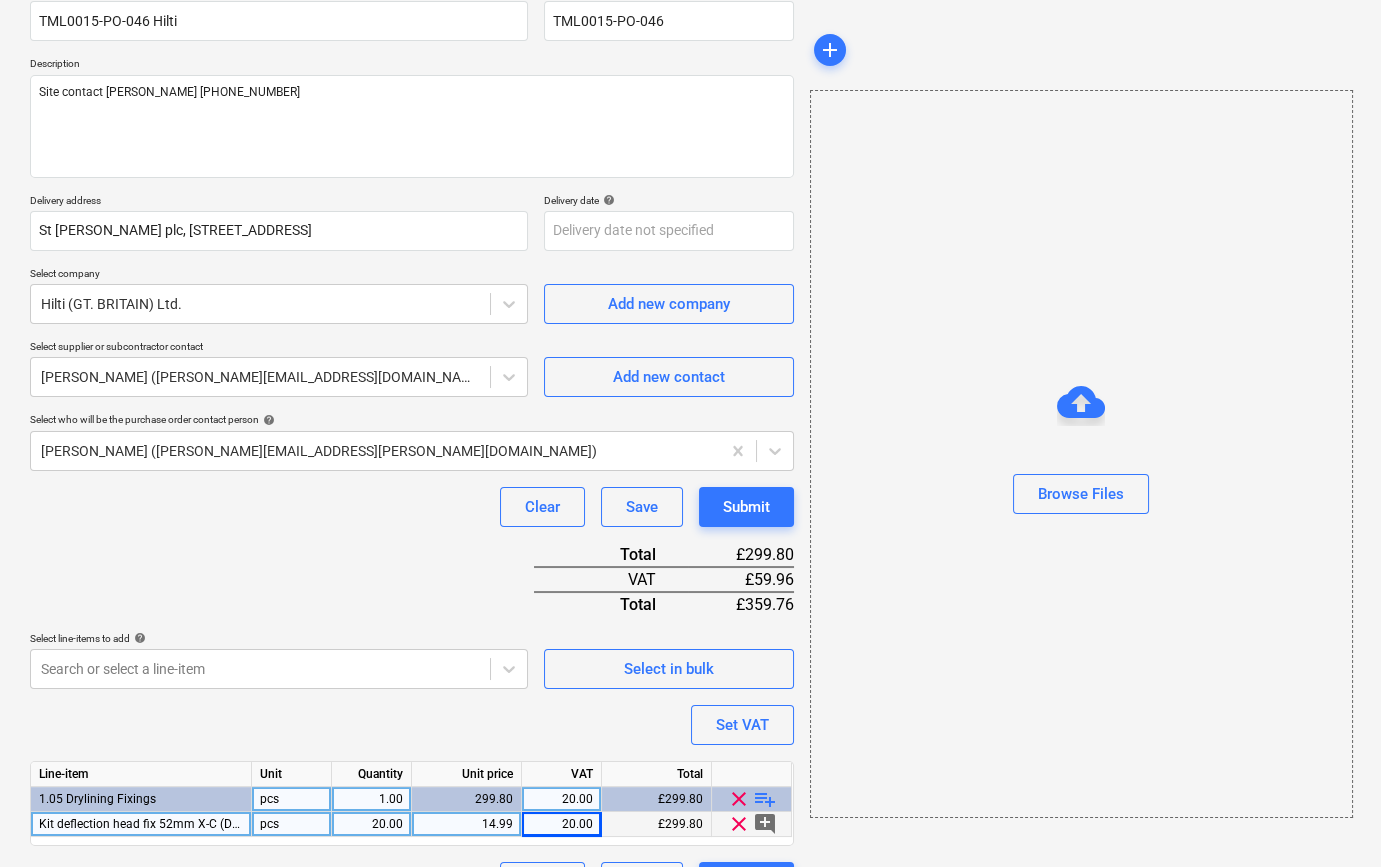 click on "Line-item Unit Quantity Unit price VAT Total 1.05 Drylining Fixings pcs 1.00 299.80 20.00 £299.80 clear playlist_add Kit deflection head fix 52mm X-C (DX6) 3917025 pcs 20.00 14.99 20.00 £299.80 clear add_comment" at bounding box center (412, 803) 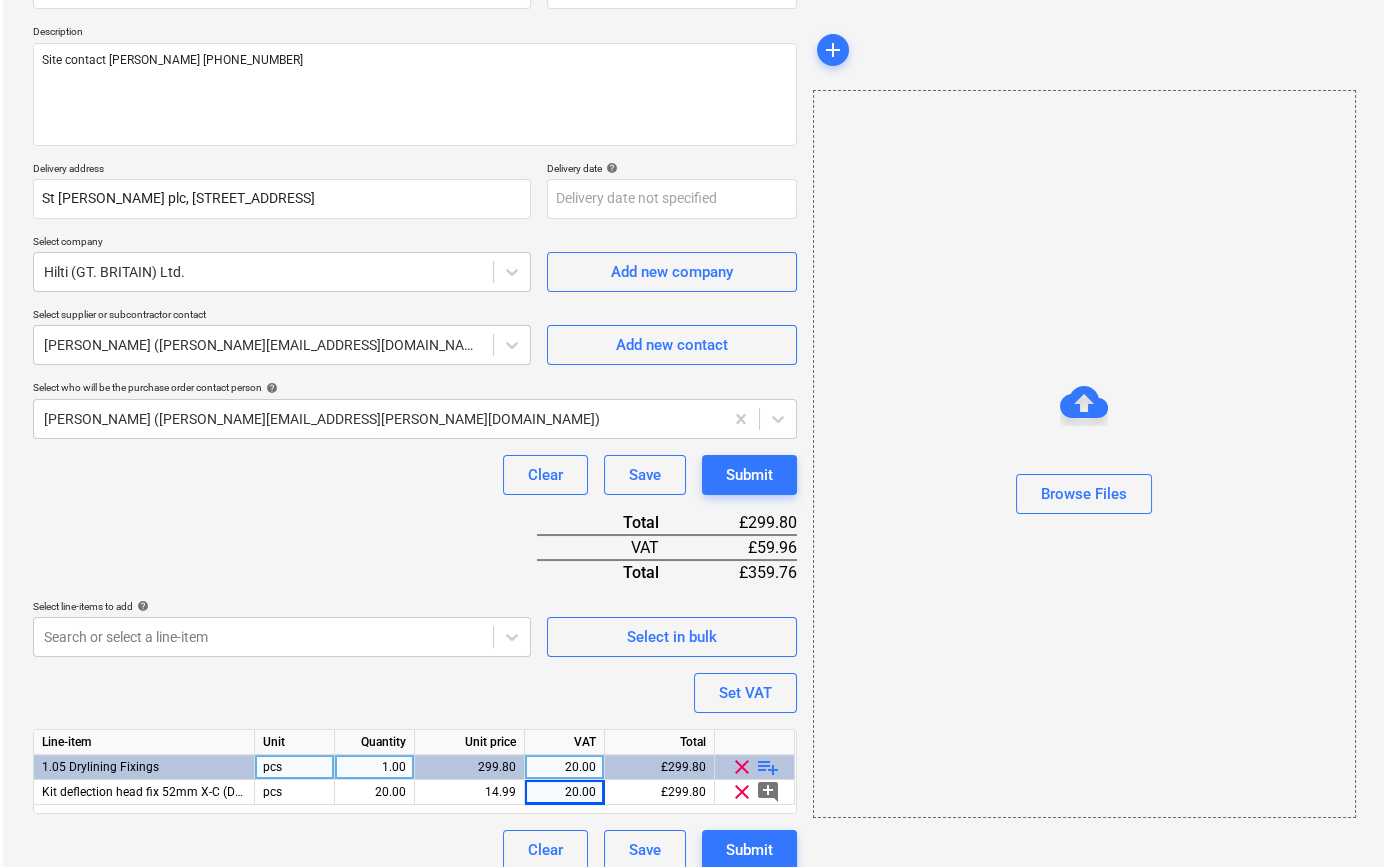 scroll, scrollTop: 230, scrollLeft: 0, axis: vertical 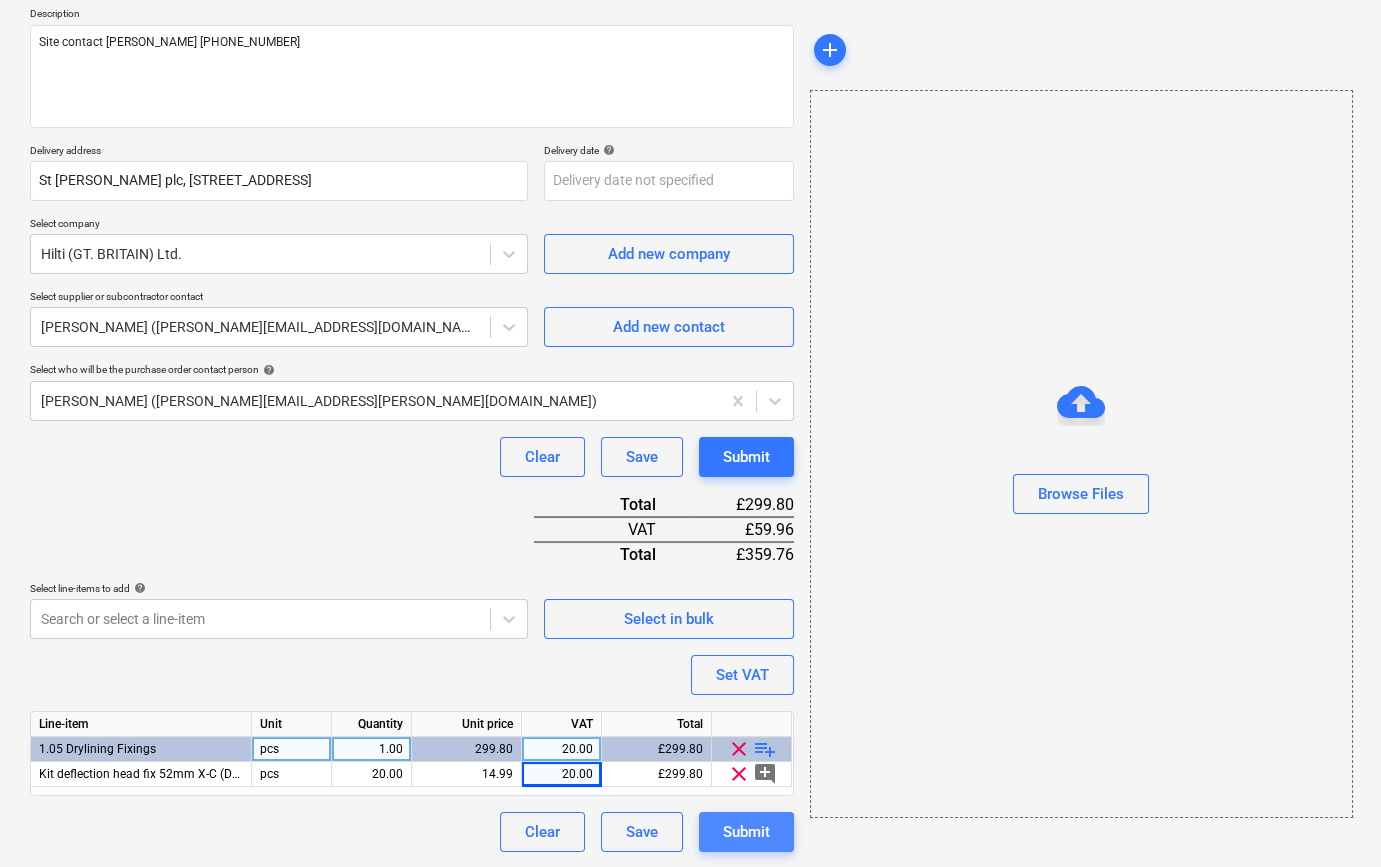 click on "Submit" at bounding box center (746, 832) 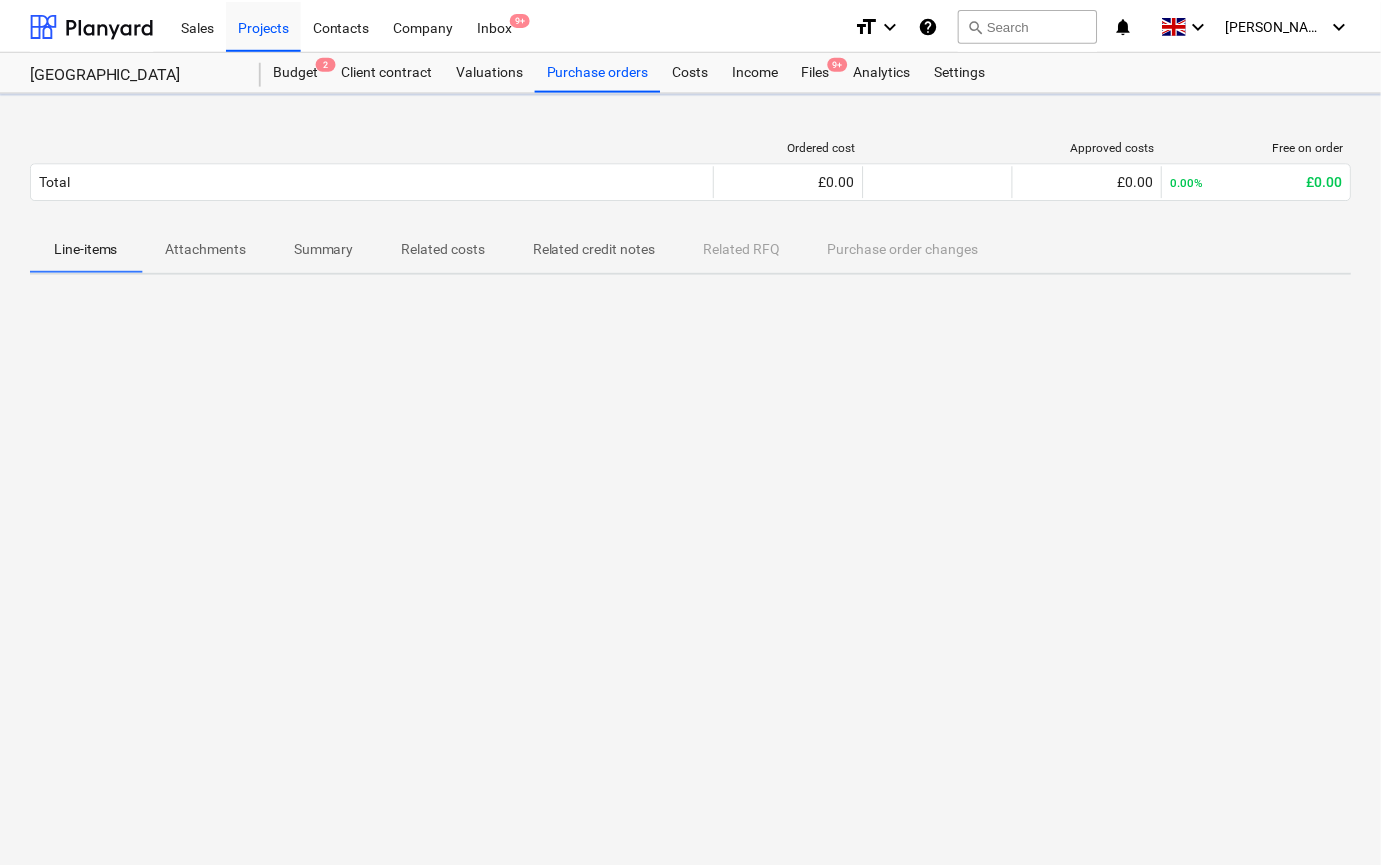 scroll, scrollTop: 0, scrollLeft: 0, axis: both 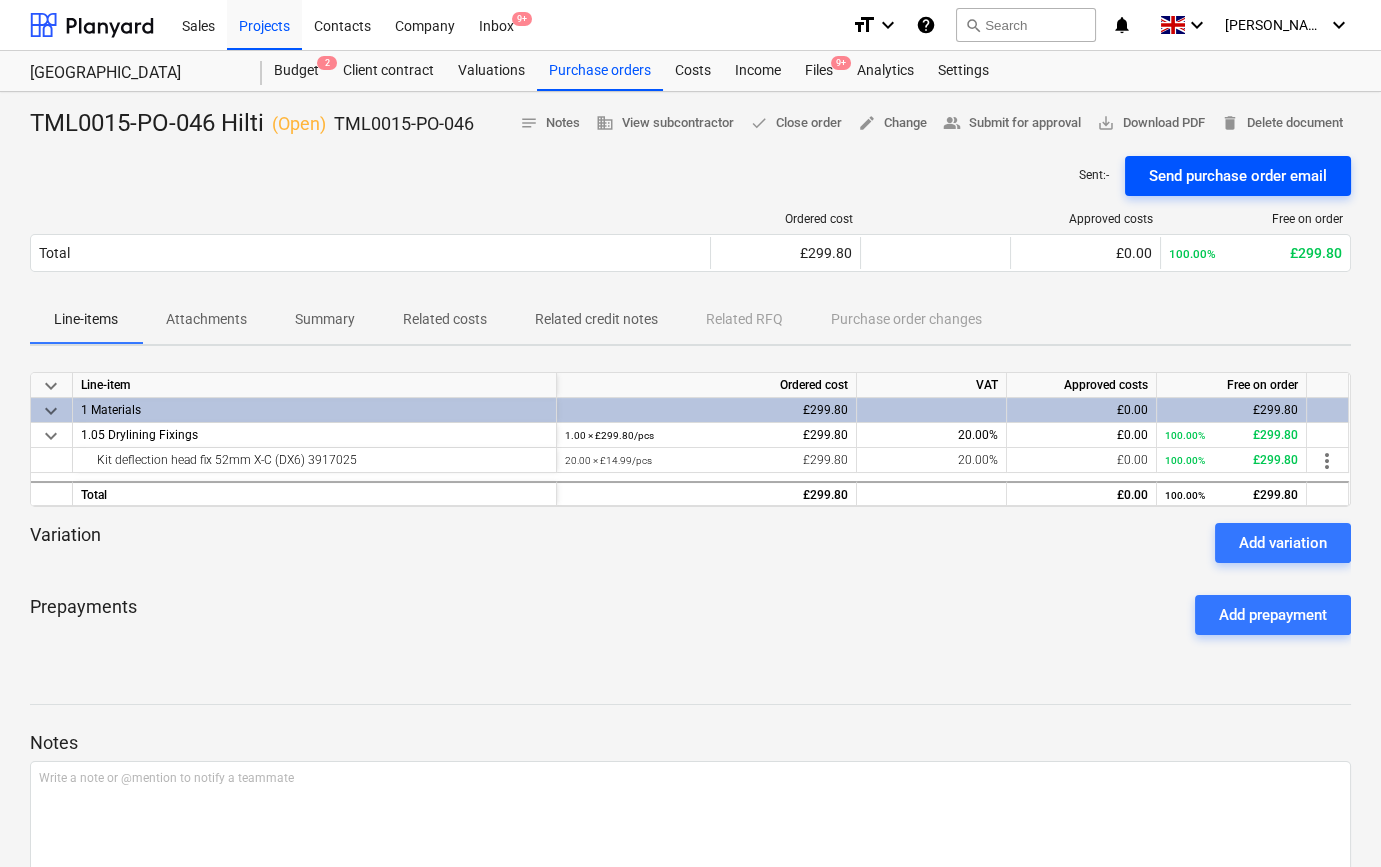 click on "Send purchase order email" at bounding box center (1238, 176) 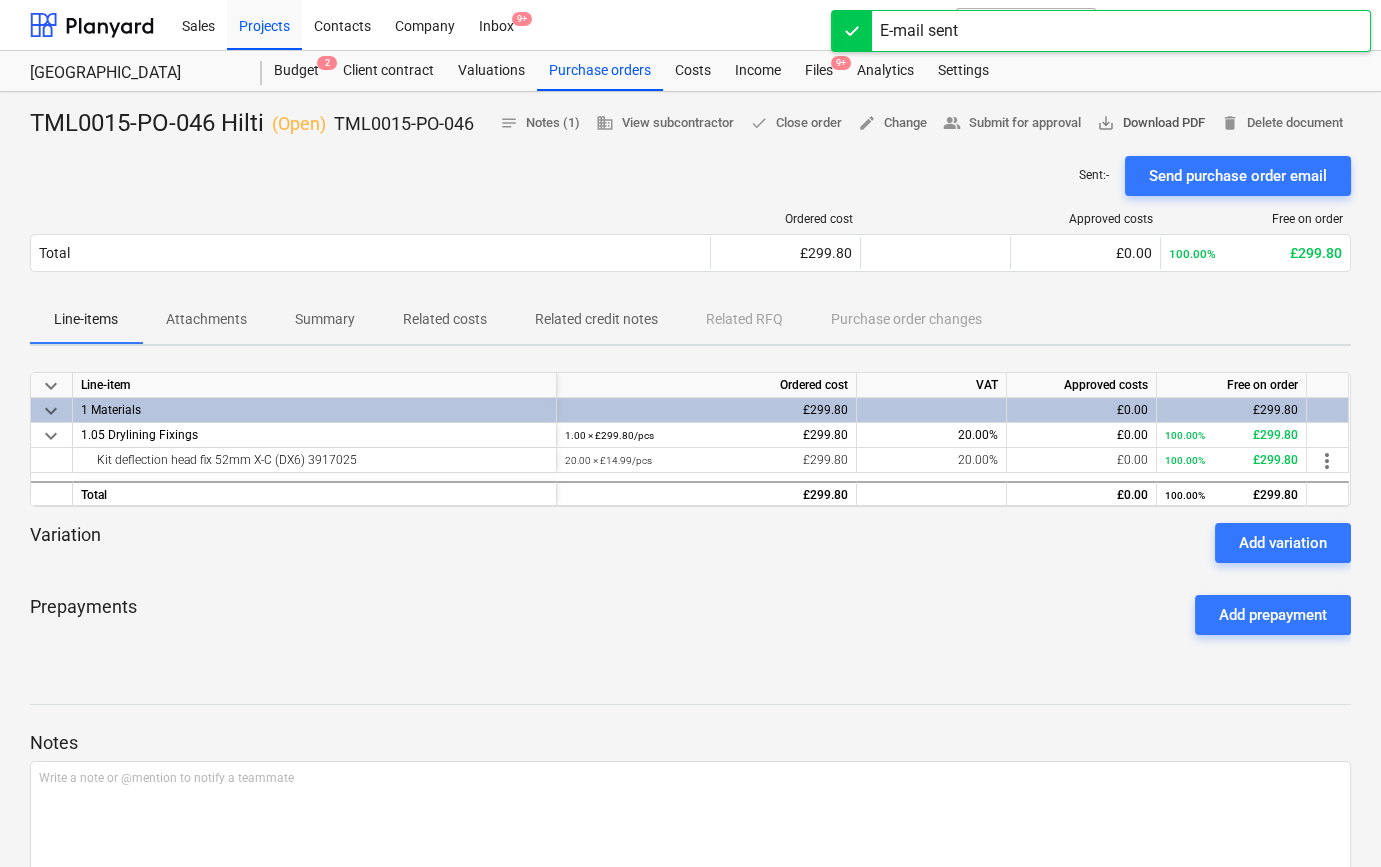 click on "save_alt Download PDF" at bounding box center (1151, 123) 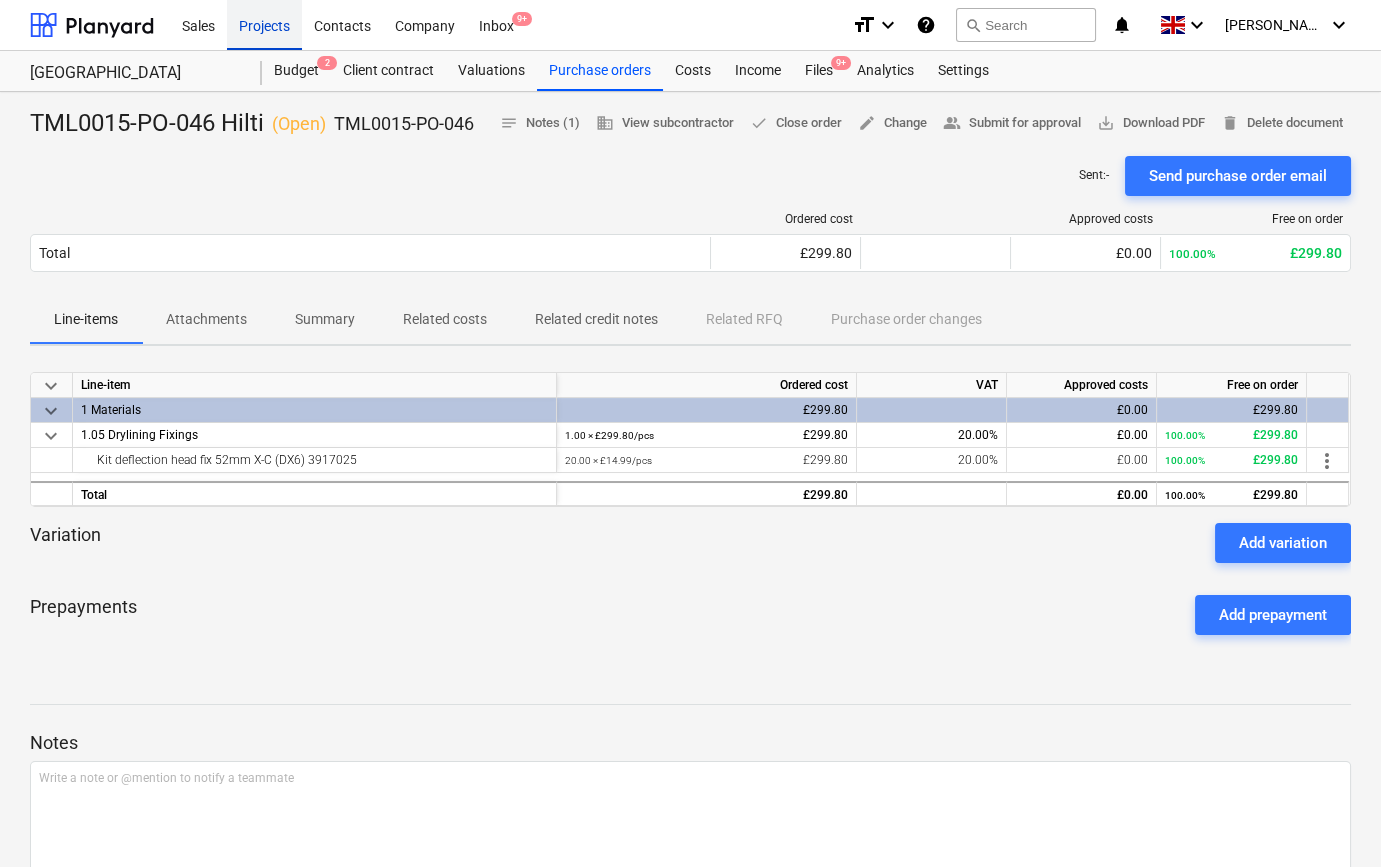 click on "Projects" at bounding box center [264, 24] 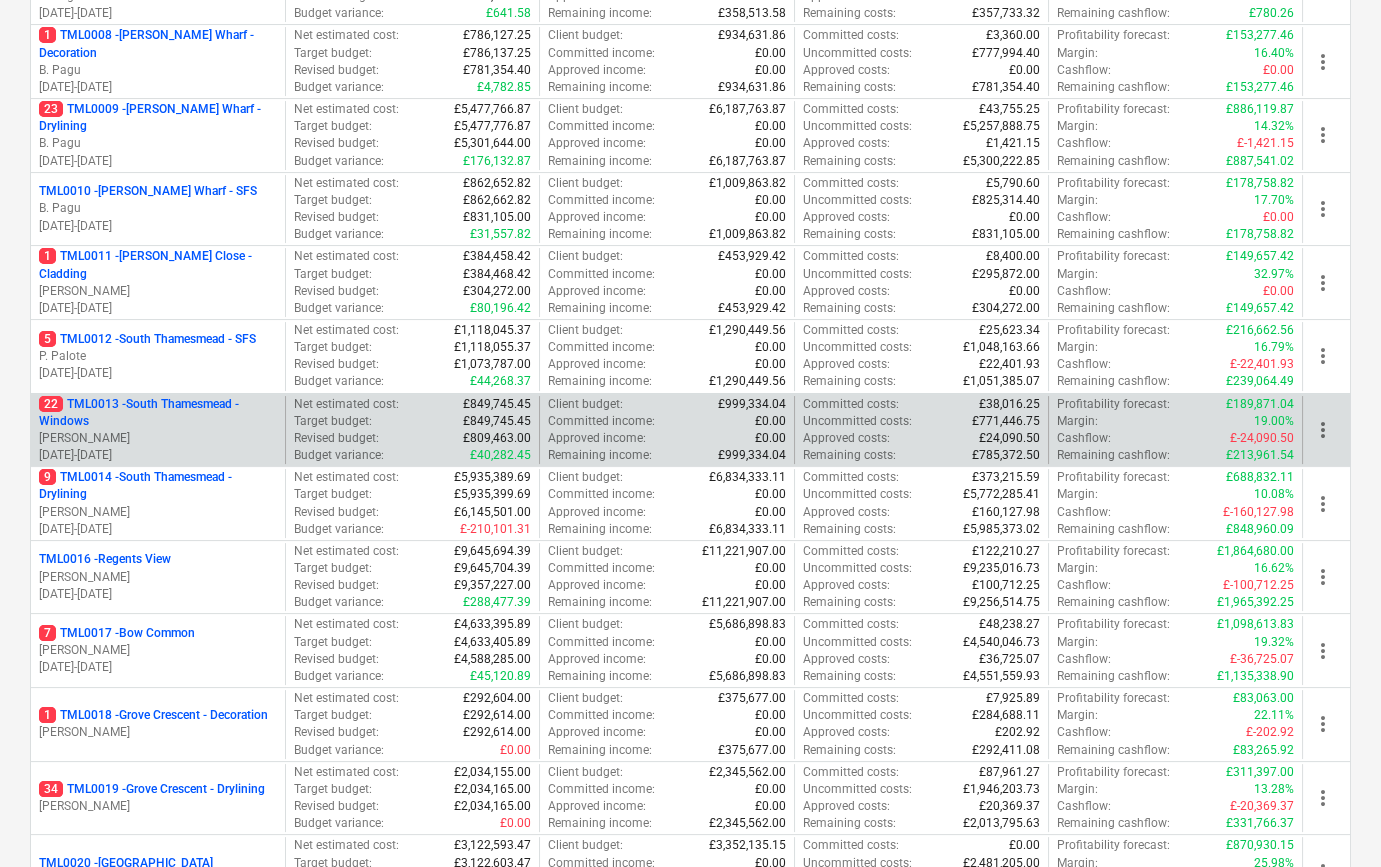scroll, scrollTop: 909, scrollLeft: 0, axis: vertical 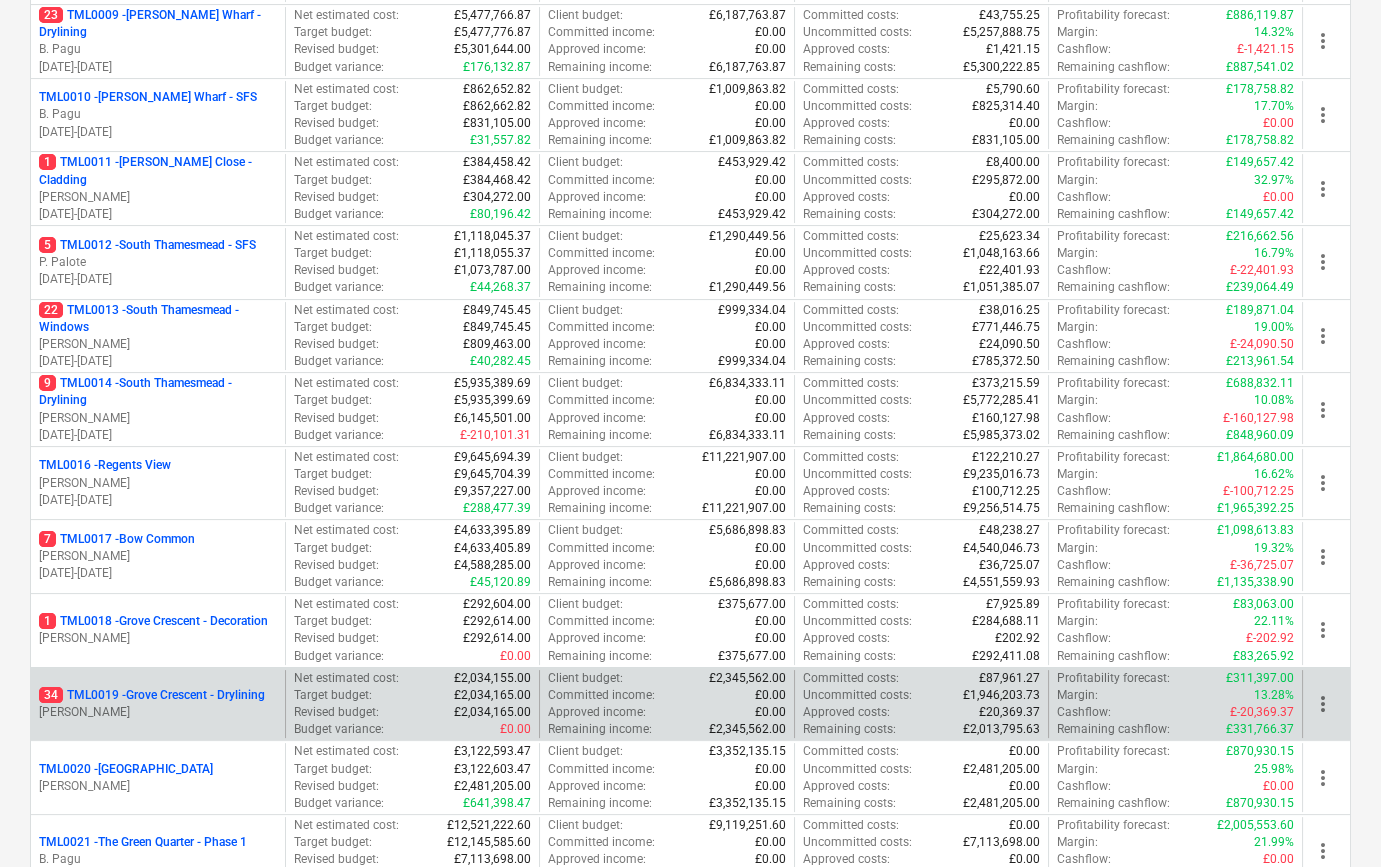 click on "34  TML0019 -  [GEOGRAPHIC_DATA] - Drylining" at bounding box center (152, 695) 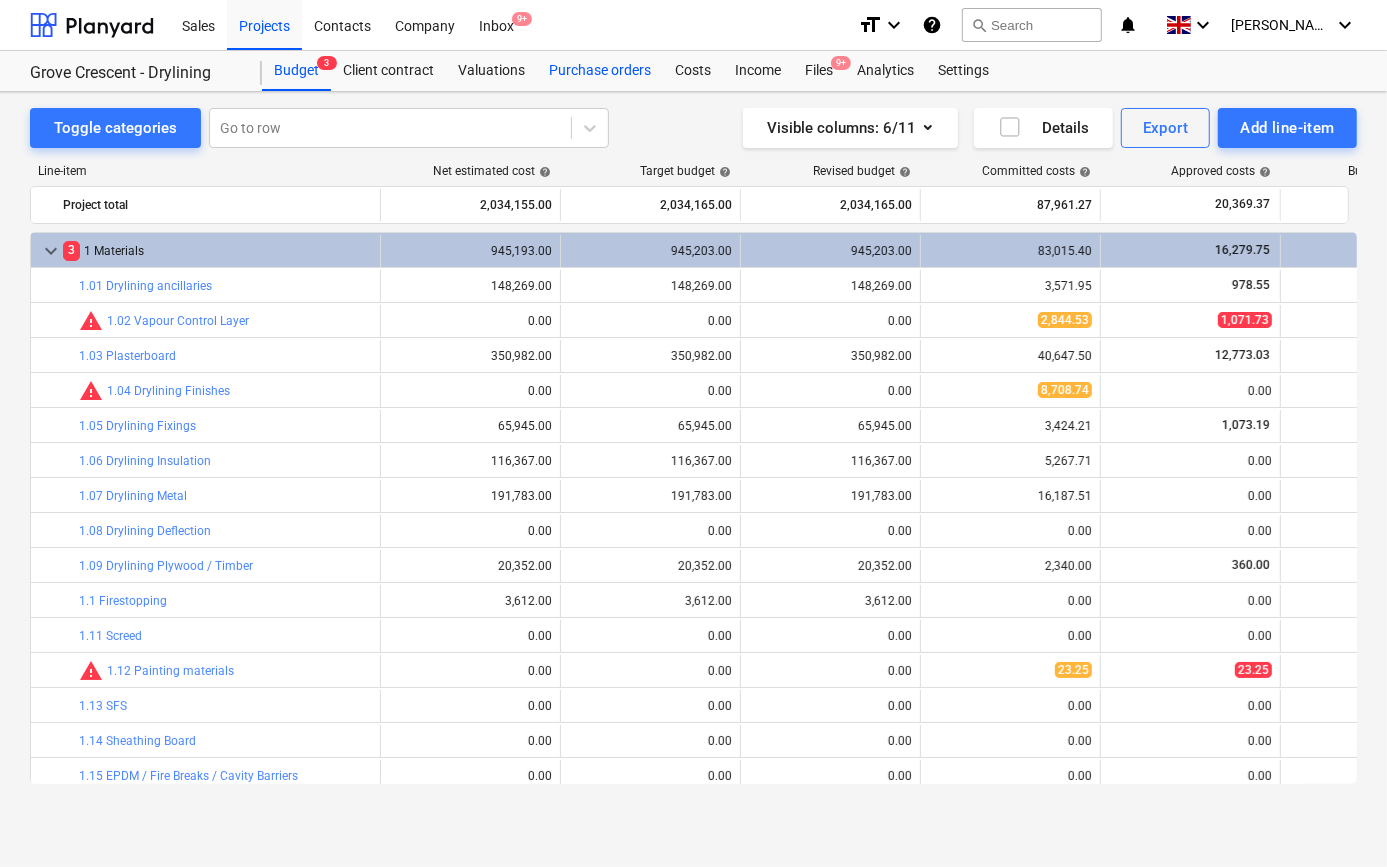 click on "Purchase orders" at bounding box center (600, 71) 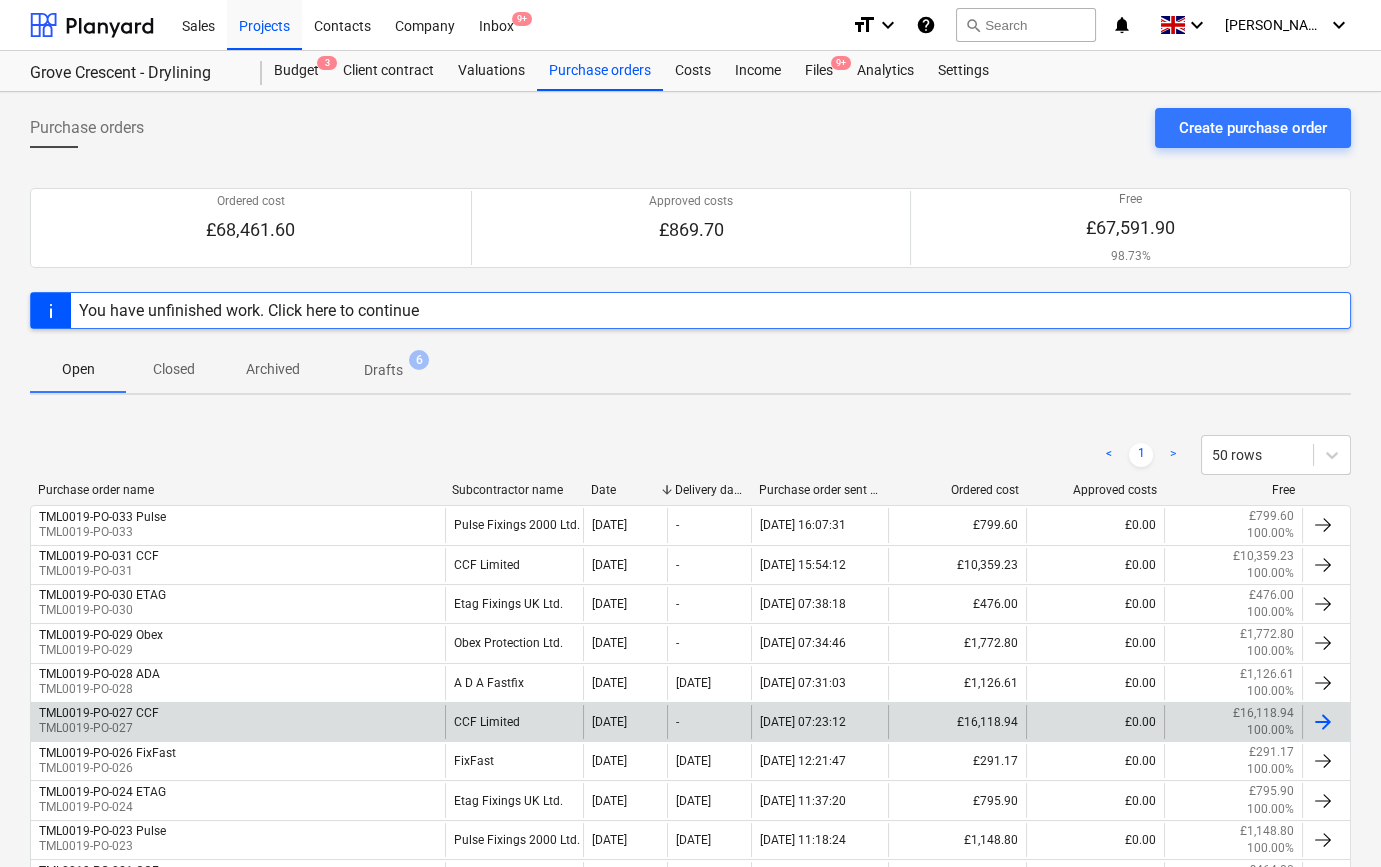 click at bounding box center [1323, 722] 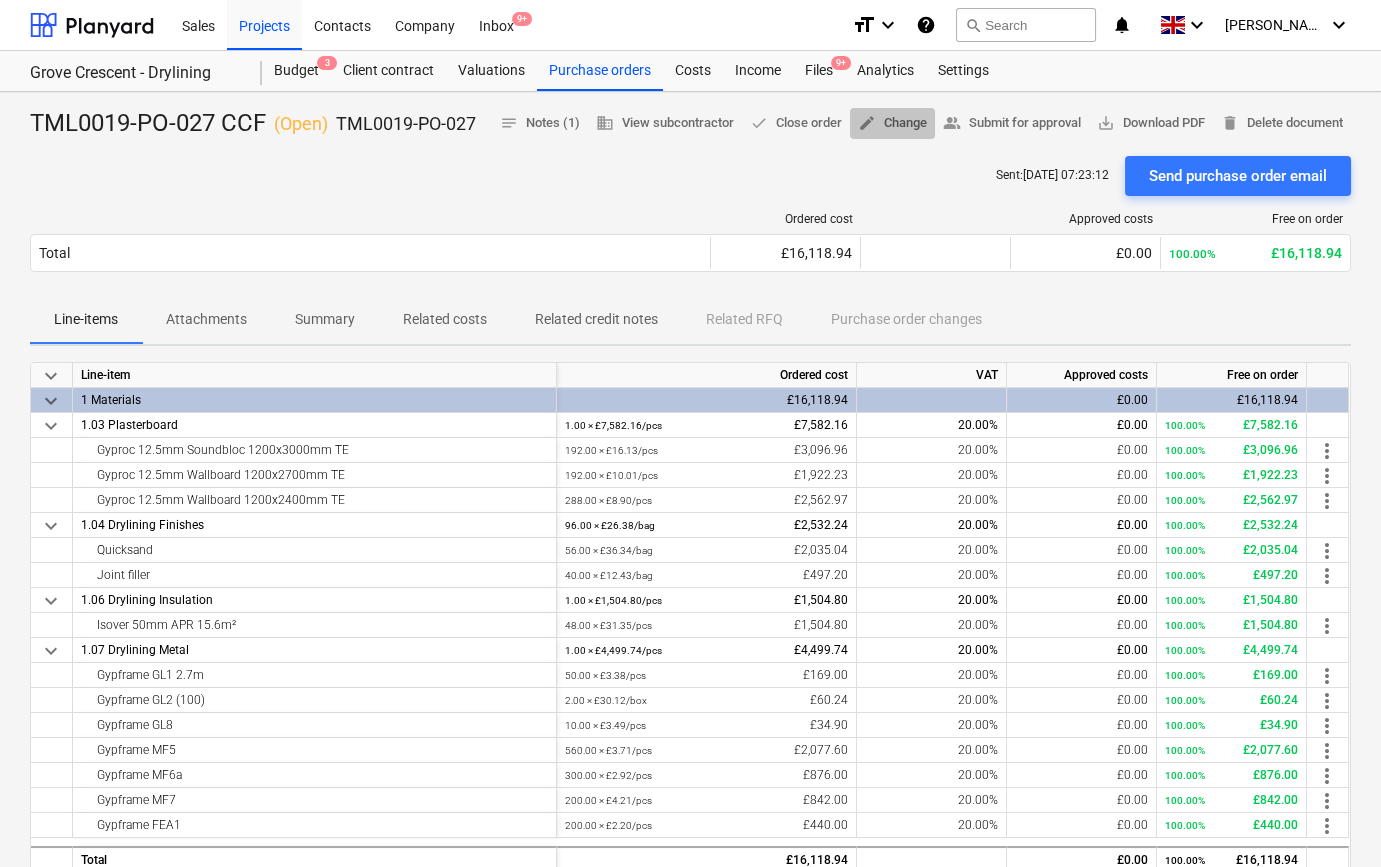 click on "edit Change" at bounding box center (892, 123) 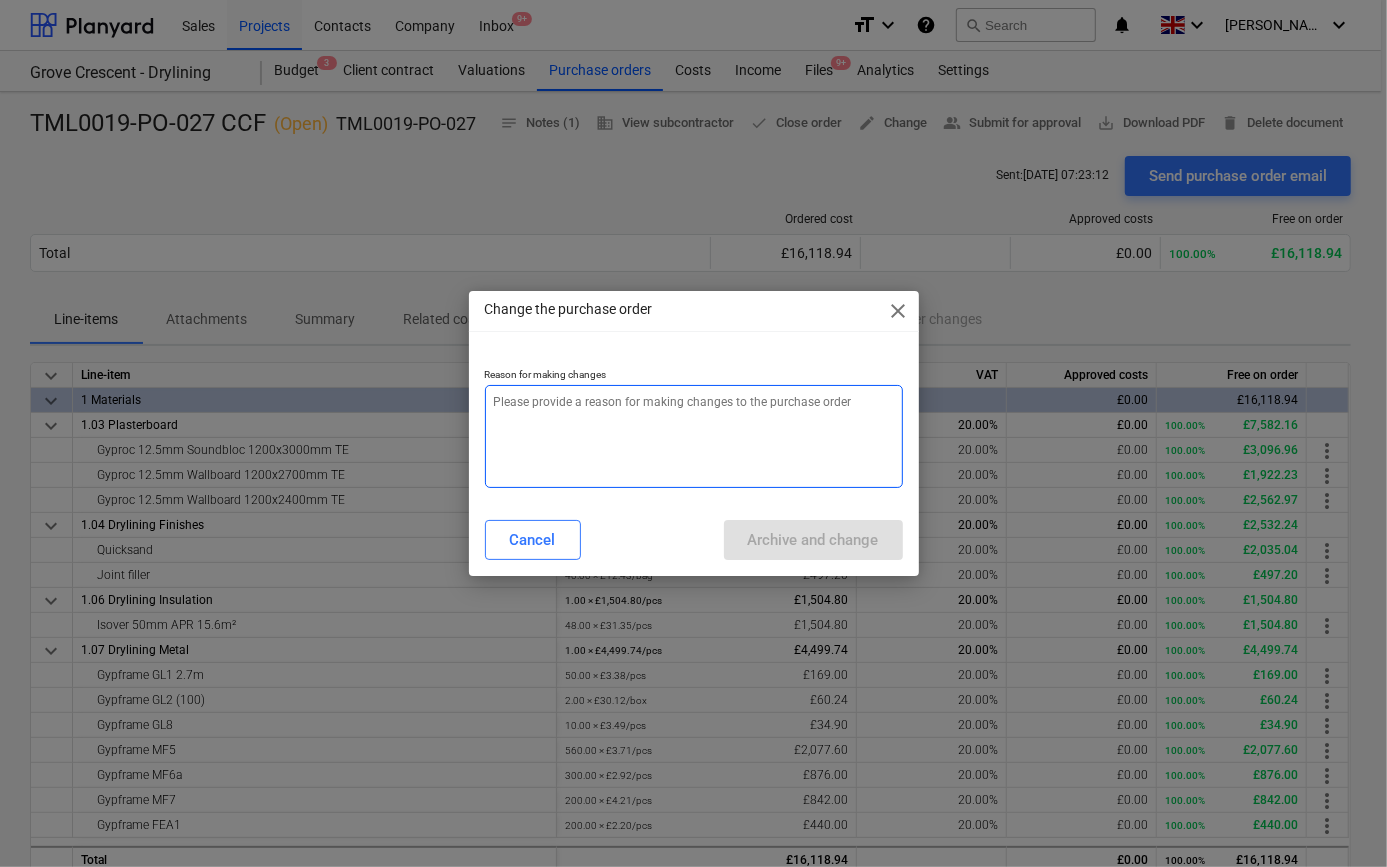 click at bounding box center [694, 436] 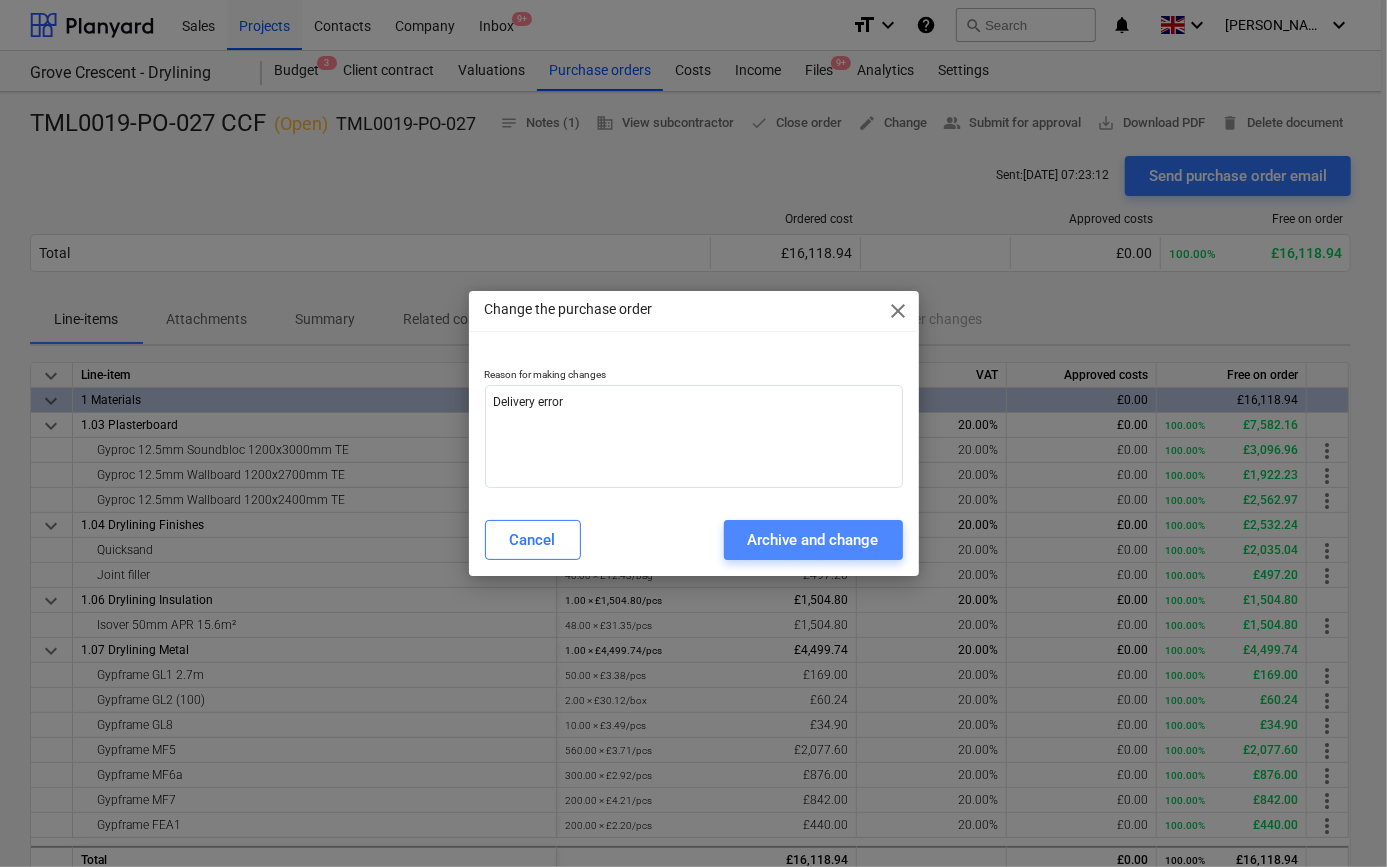 click on "Archive and change" at bounding box center (813, 540) 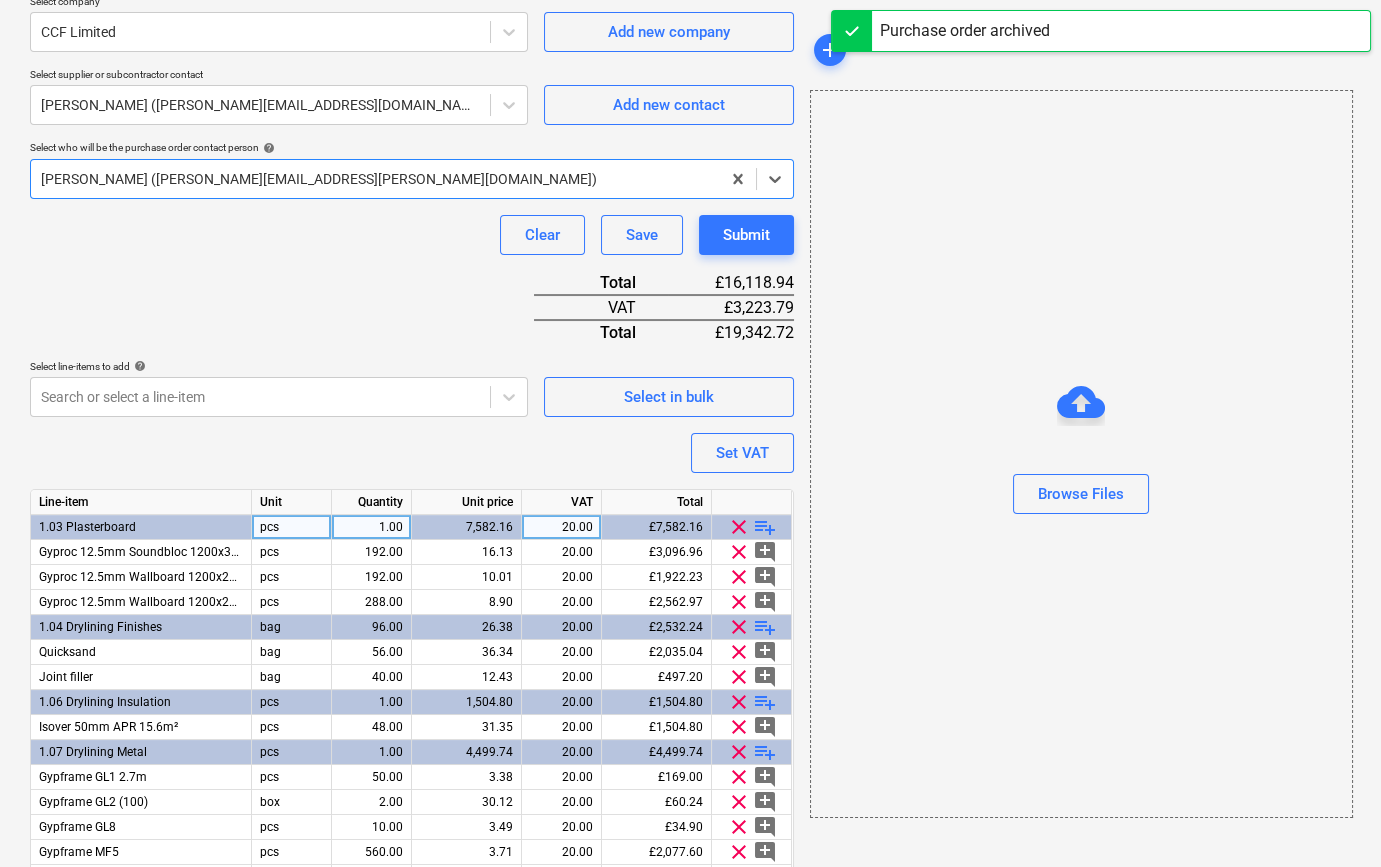 scroll, scrollTop: 454, scrollLeft: 0, axis: vertical 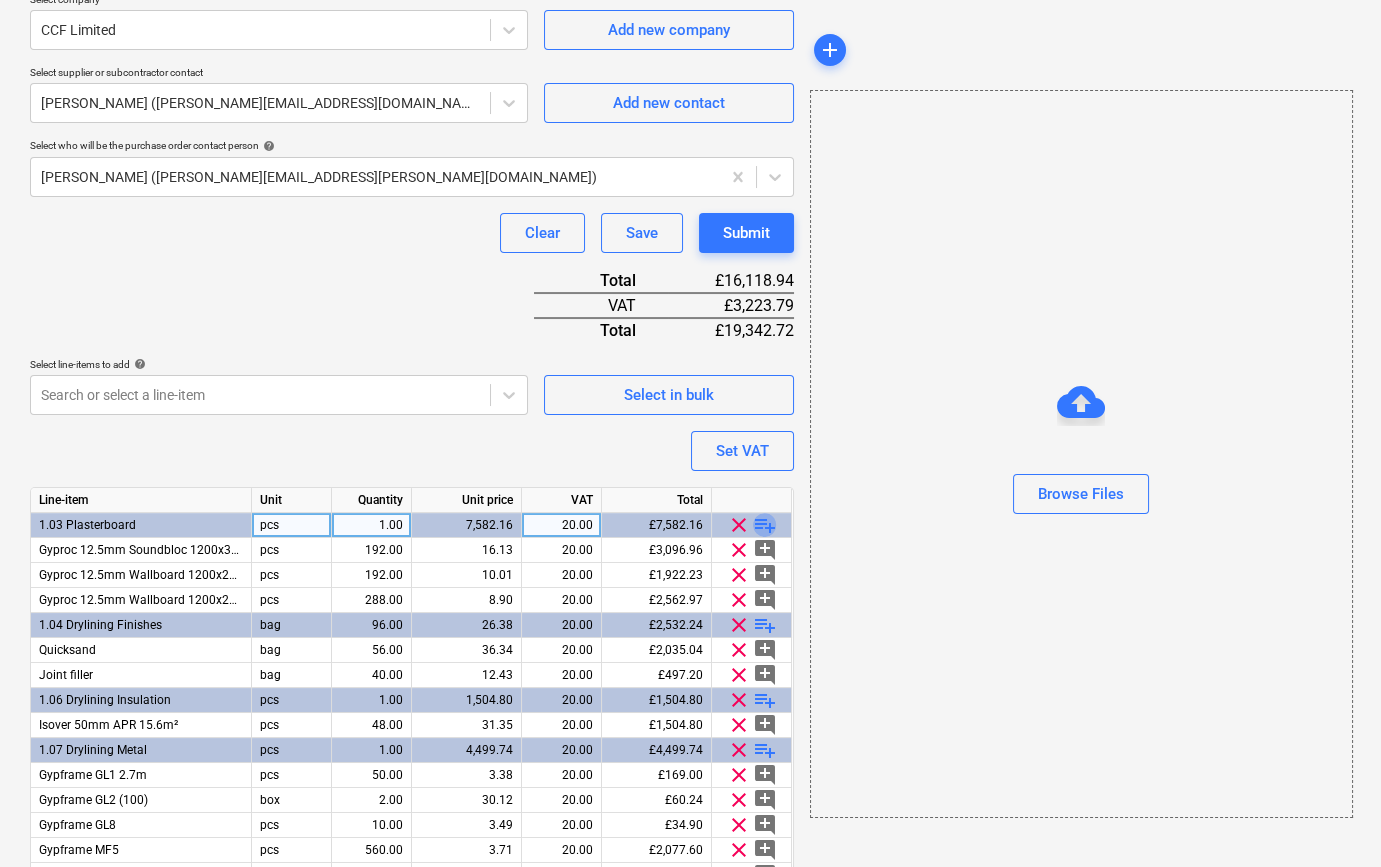 click on "playlist_add" at bounding box center [765, 525] 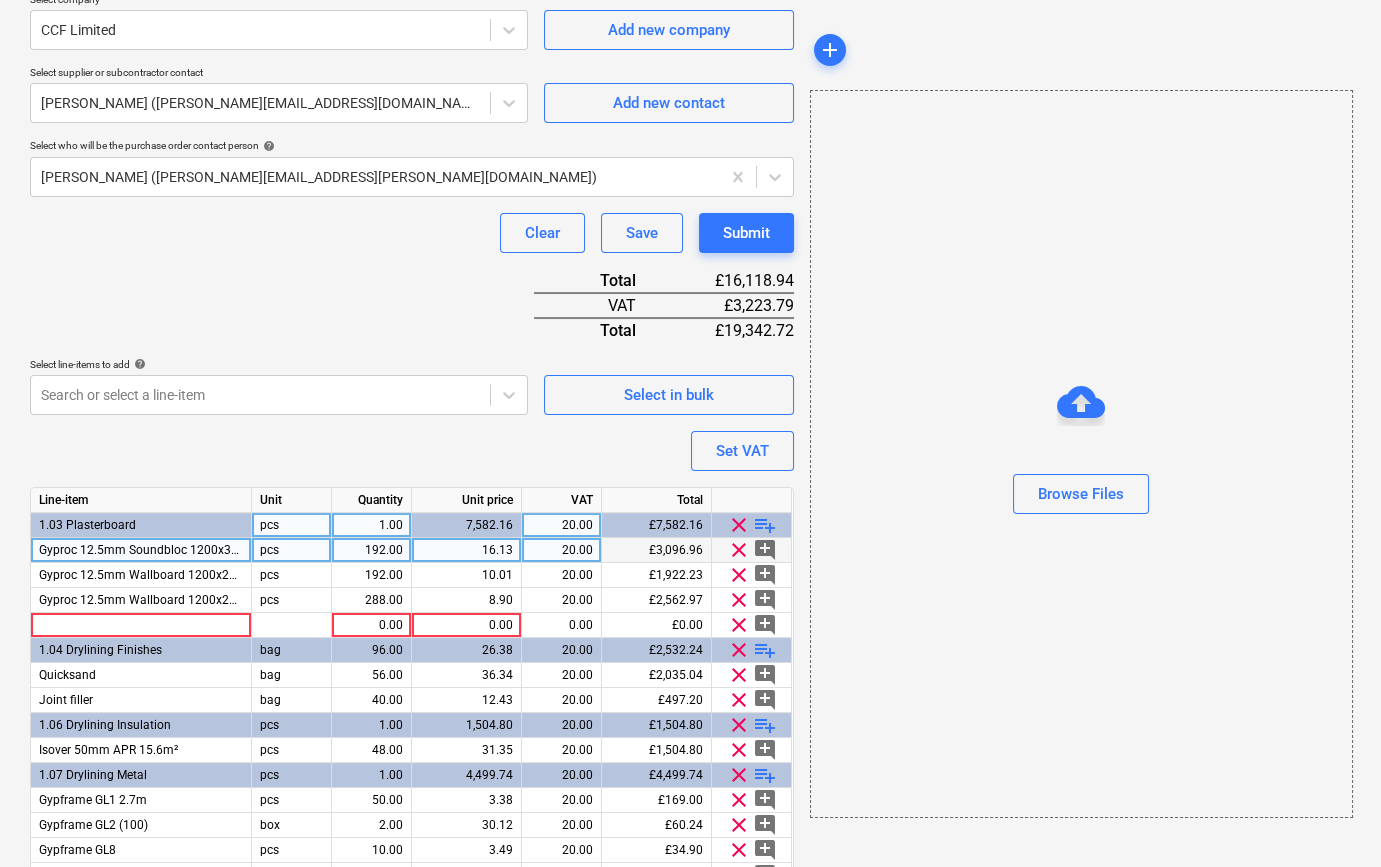 click on "Gyproc 12.5mm Soundbloc 1200x3000mm TE" at bounding box center (165, 550) 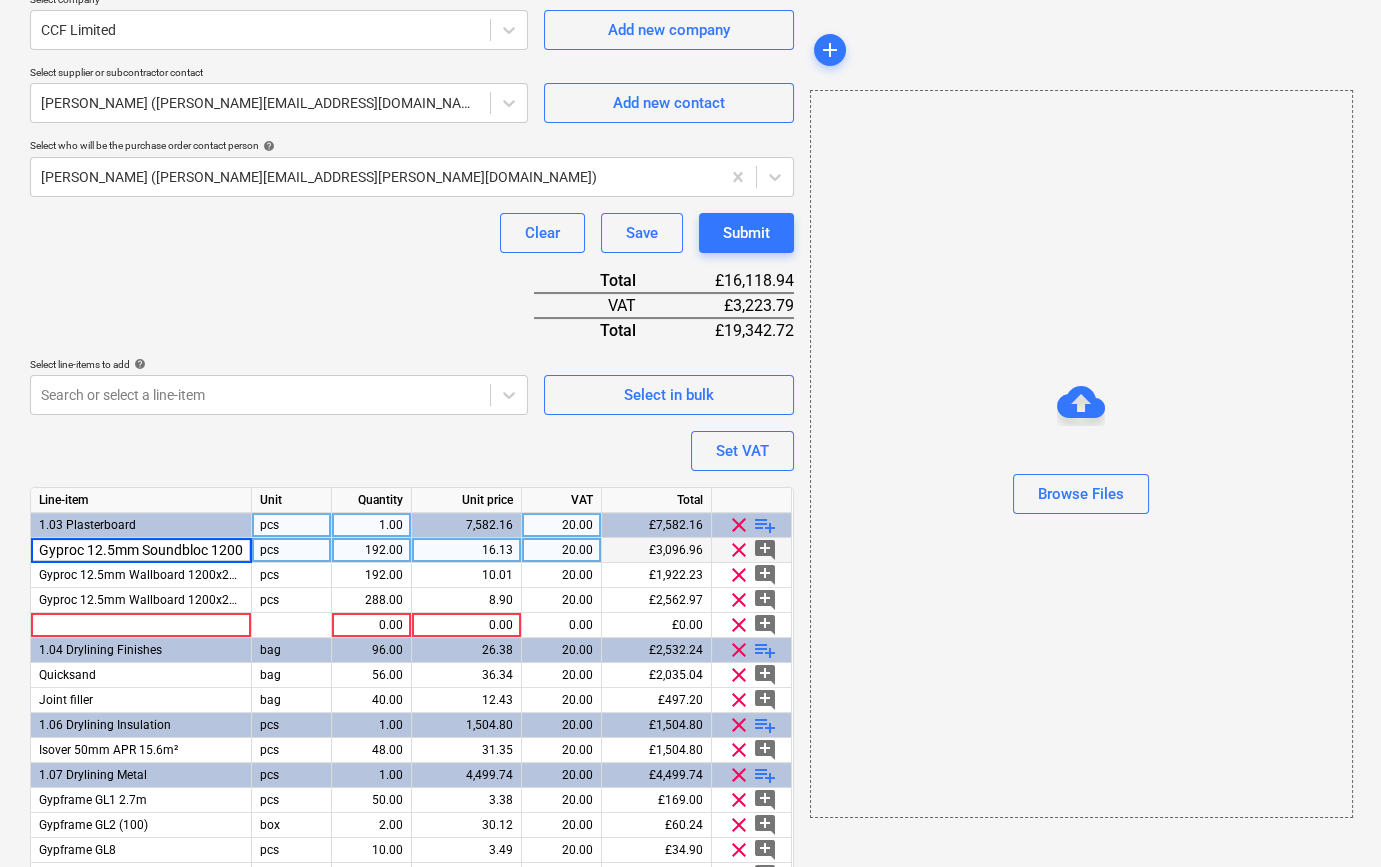 scroll, scrollTop: 0, scrollLeft: 81, axis: horizontal 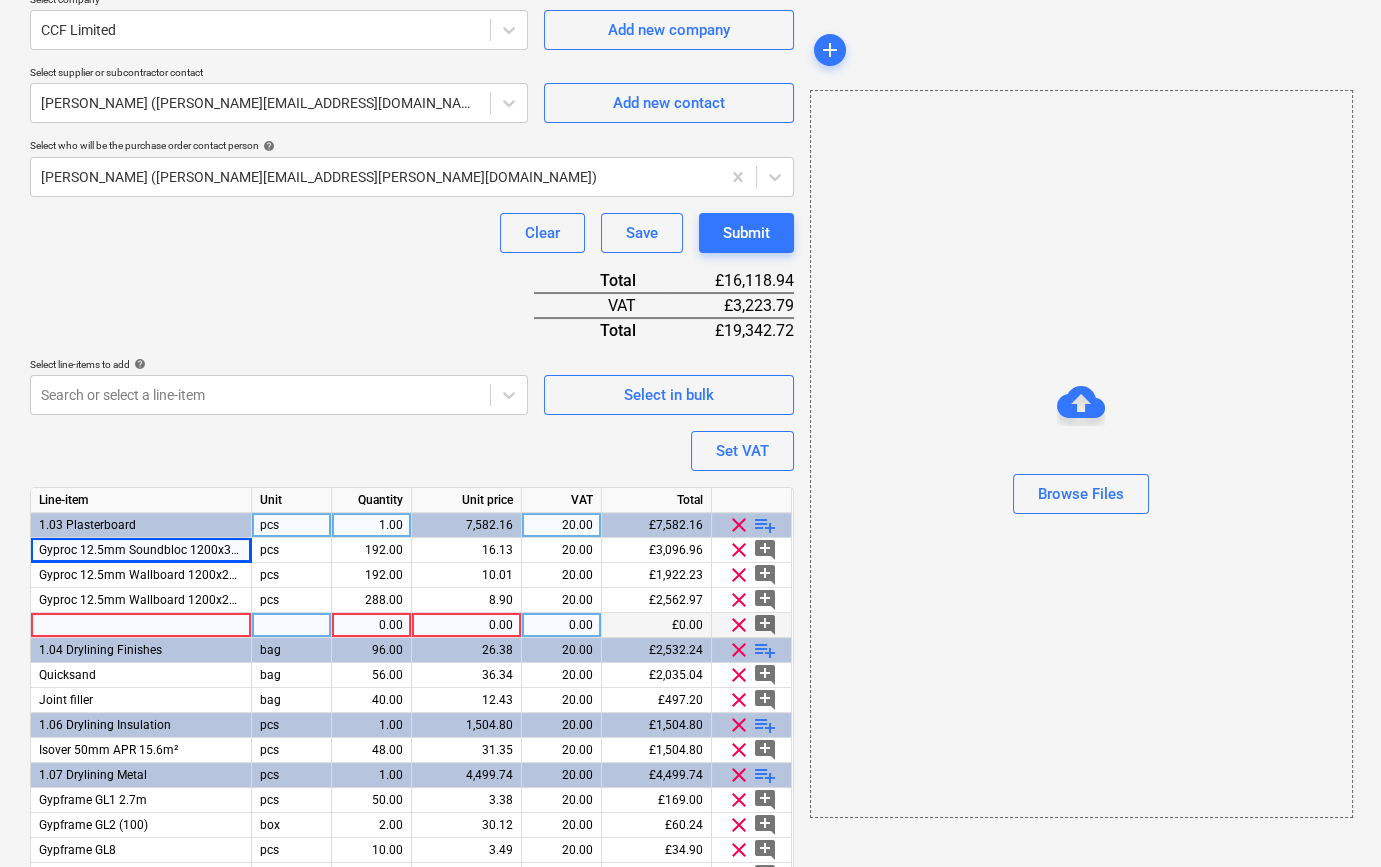 click at bounding box center (141, 625) 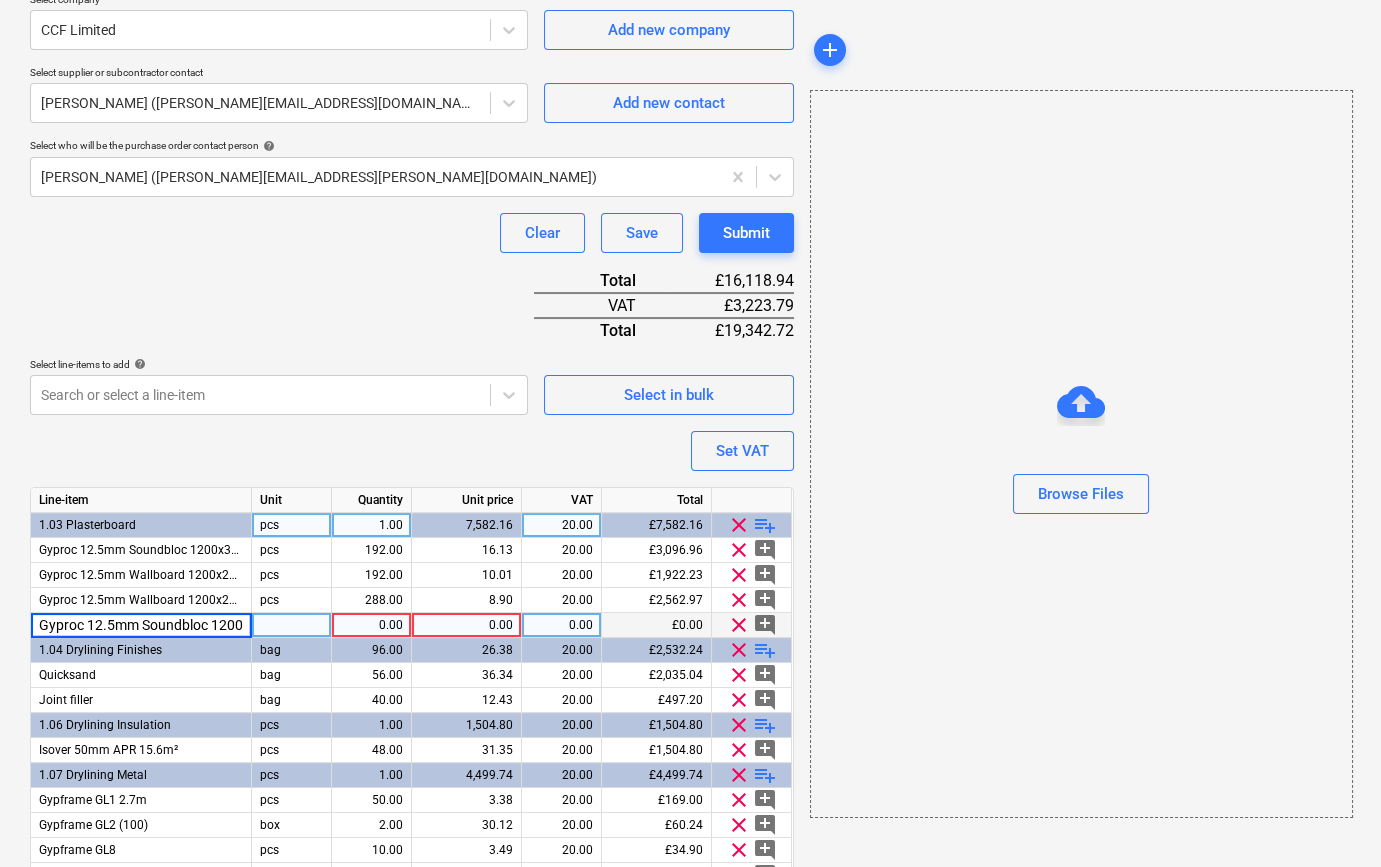 scroll, scrollTop: 0, scrollLeft: 81, axis: horizontal 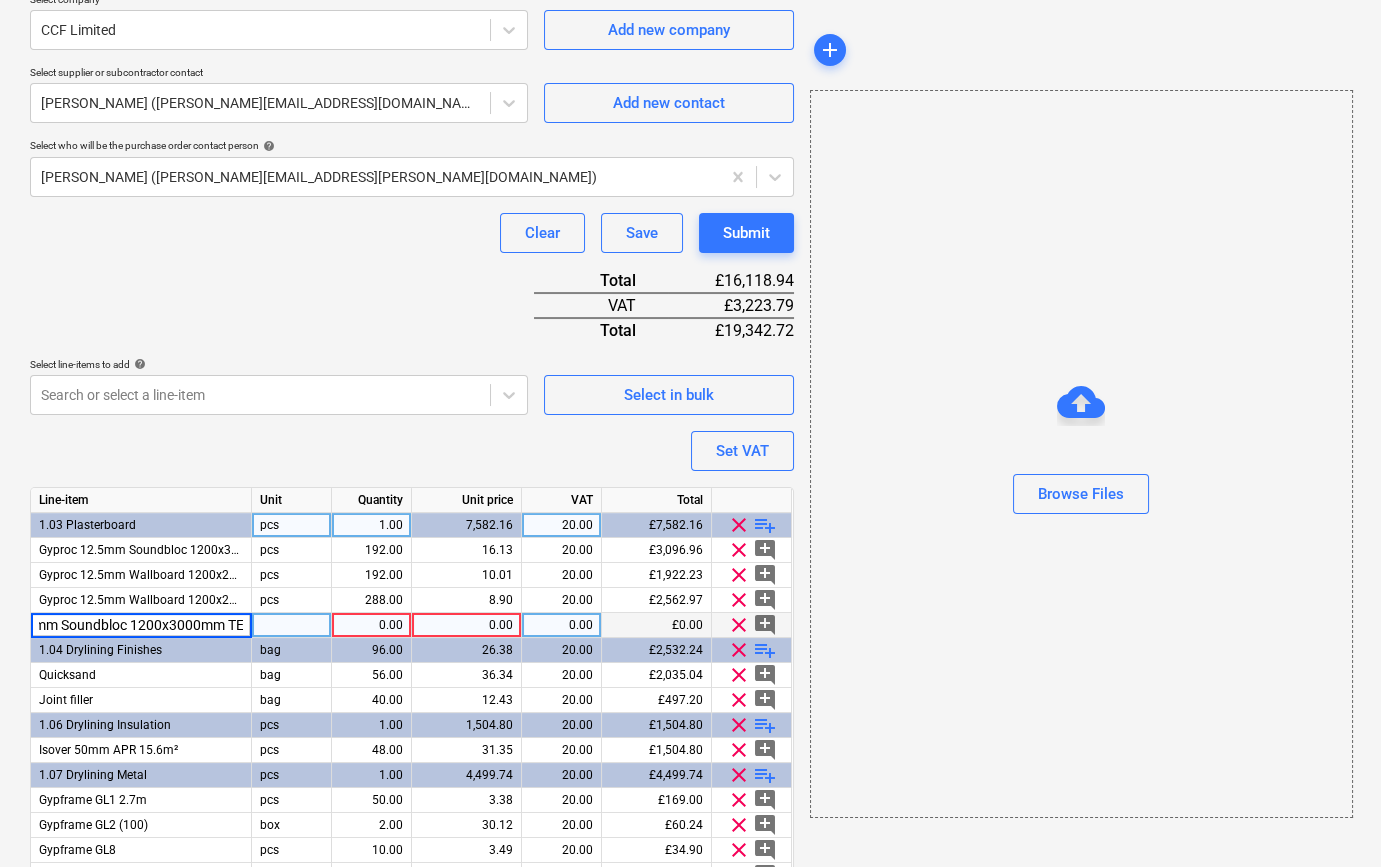 click on "Gyproc 12.5mm Soundbloc 1200x3000mm TE" at bounding box center [141, 625] 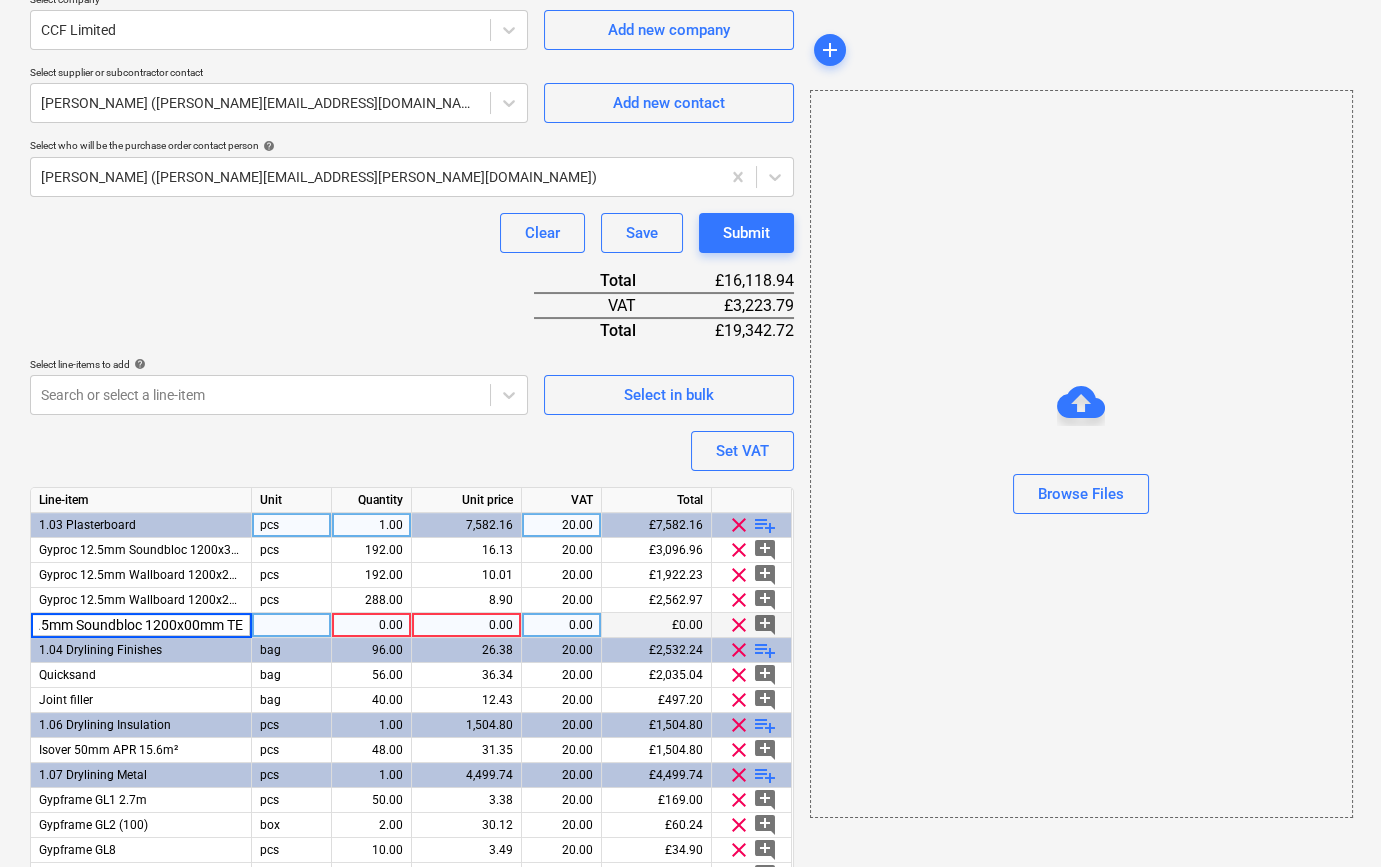 scroll, scrollTop: 0, scrollLeft: 66, axis: horizontal 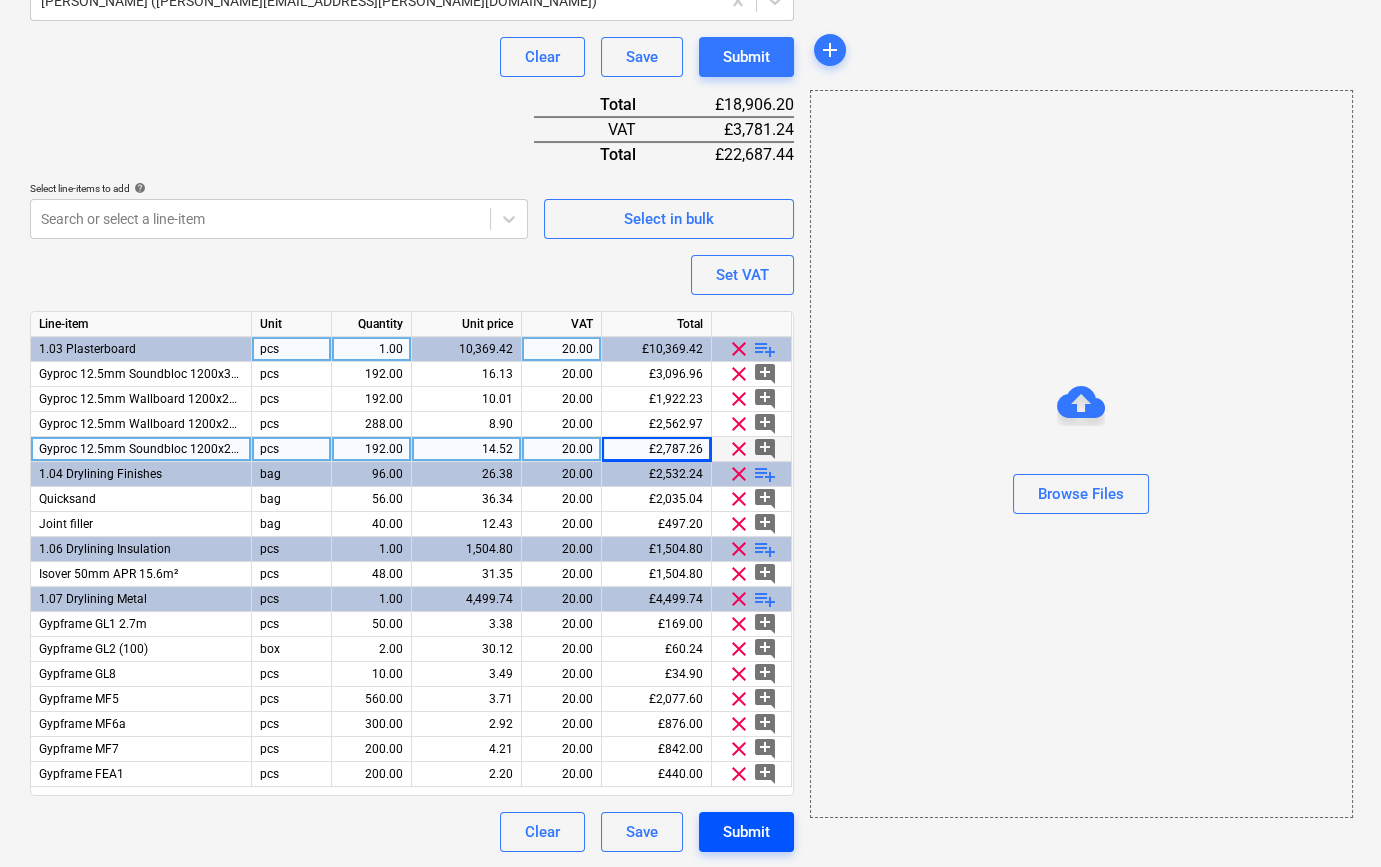 click on "Submit" at bounding box center (746, 832) 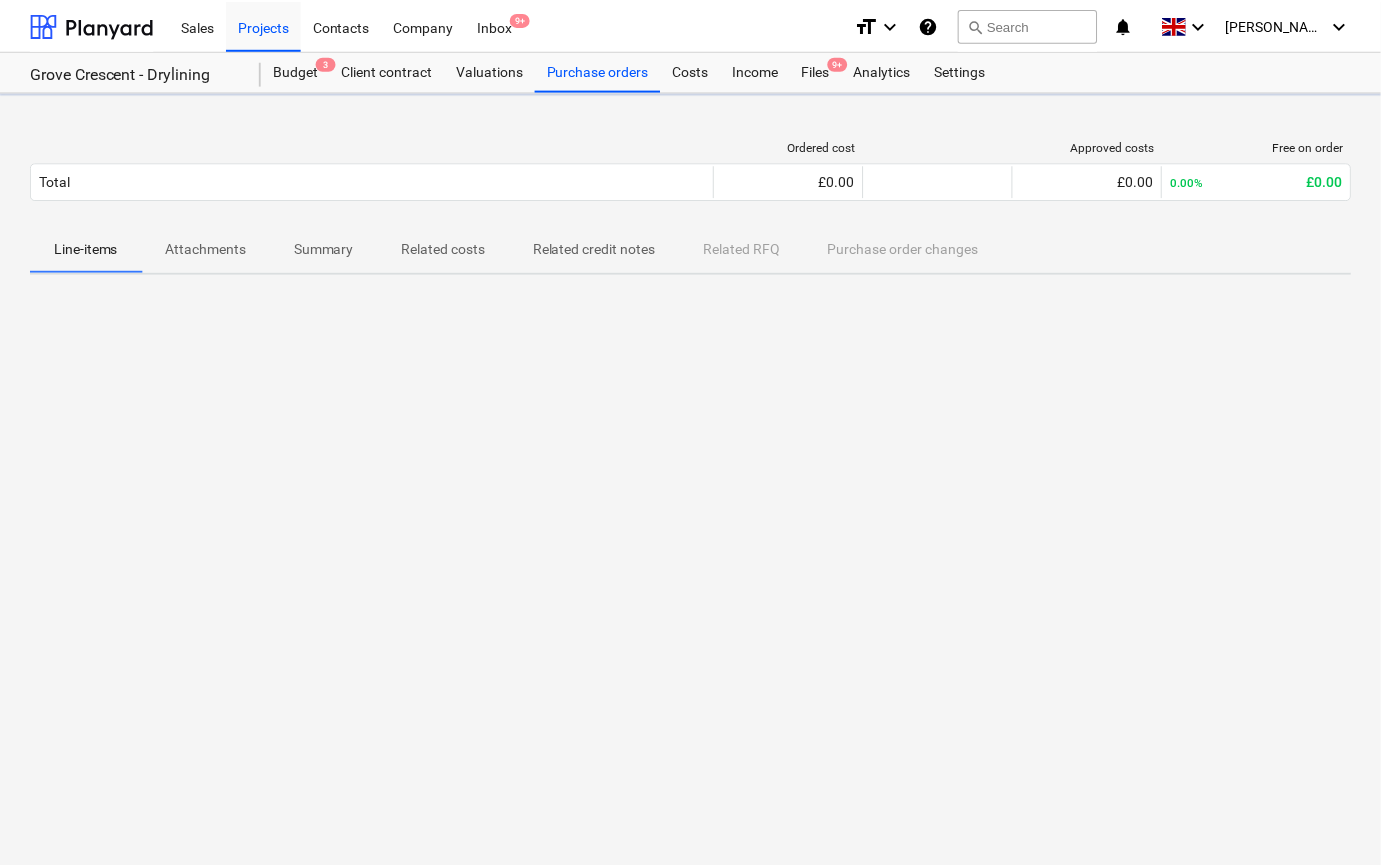 scroll, scrollTop: 0, scrollLeft: 0, axis: both 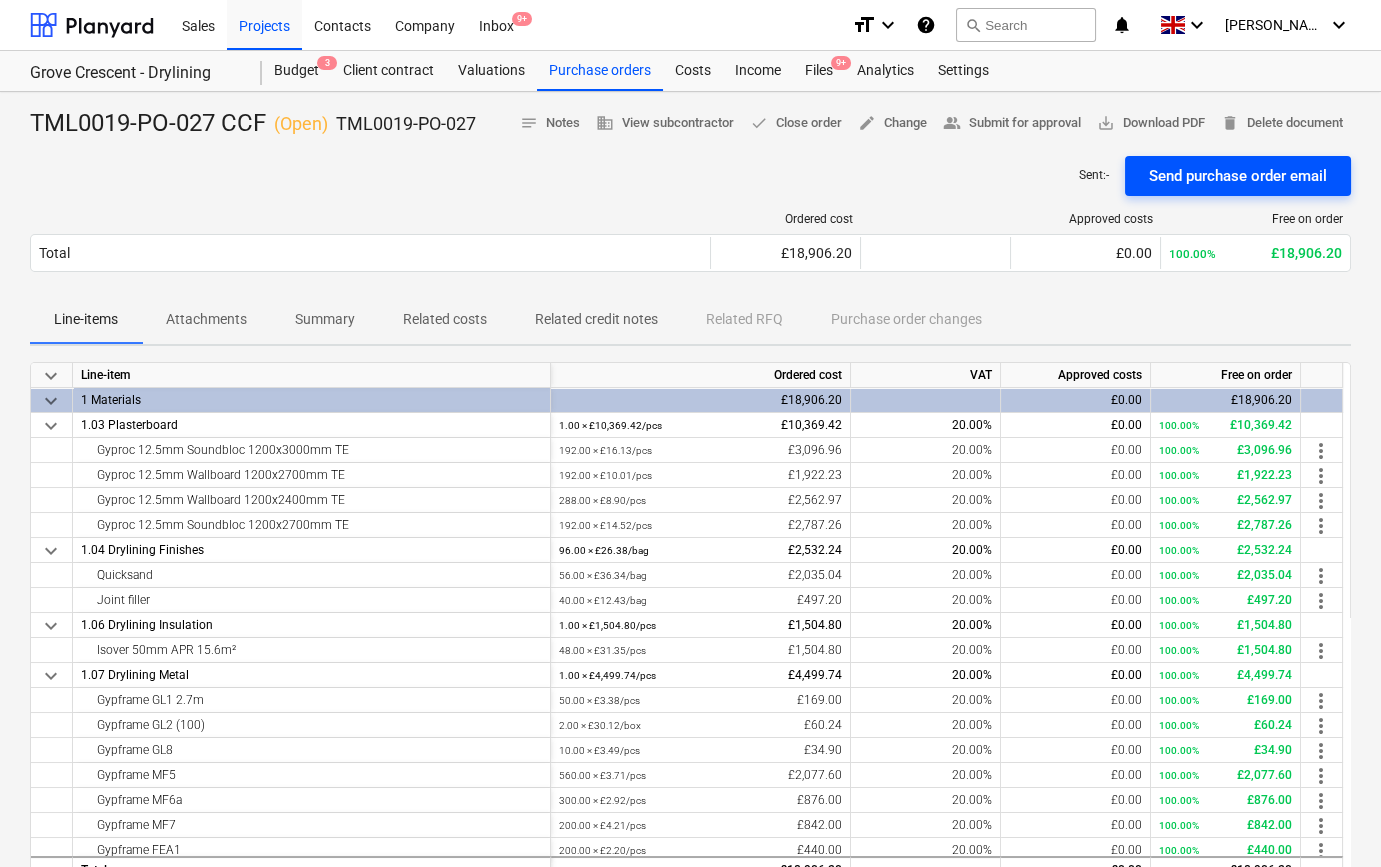 click on "Send purchase order email" at bounding box center (1238, 176) 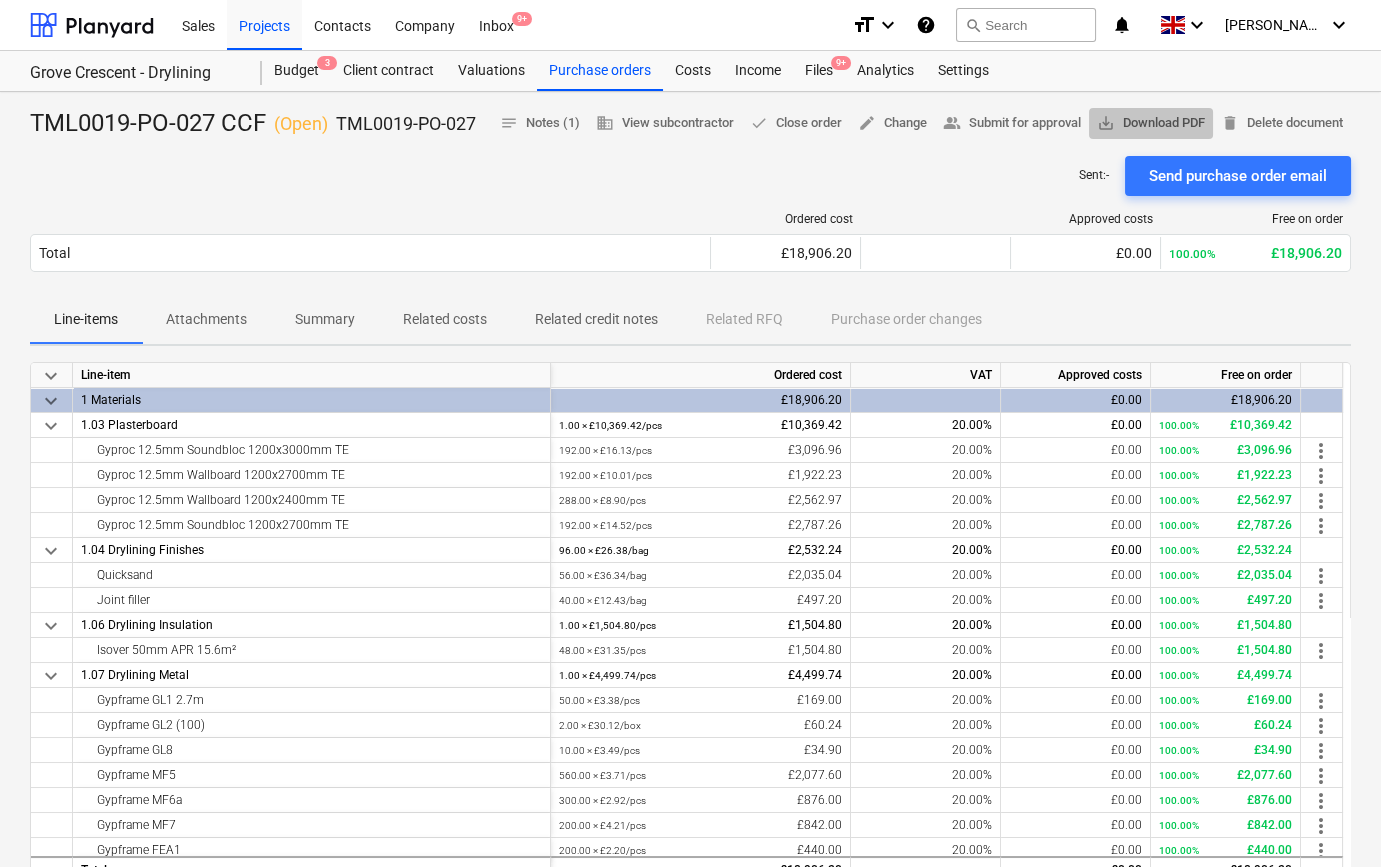 click on "save_alt Download PDF" at bounding box center (1151, 123) 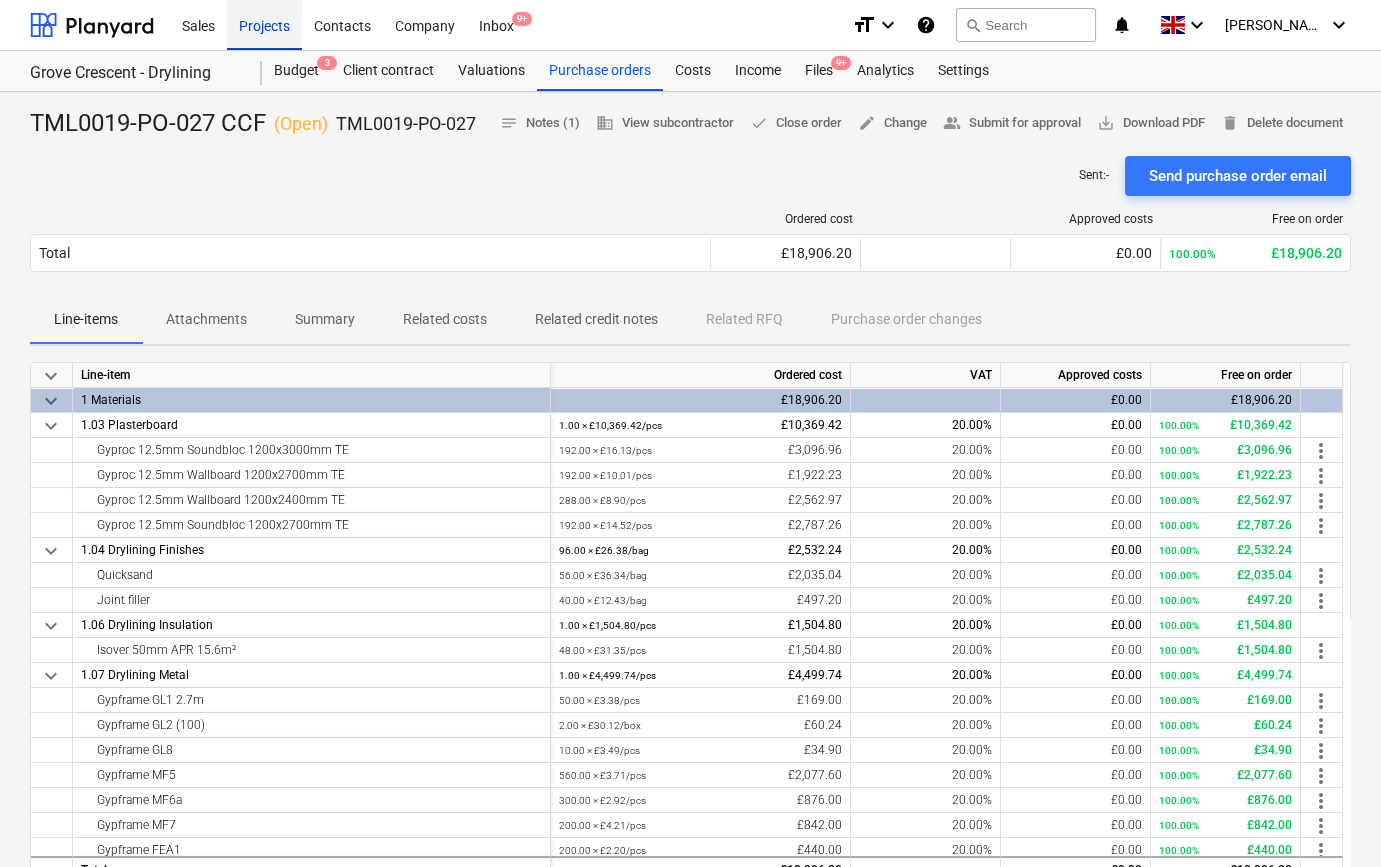 click on "Projects" at bounding box center (264, 24) 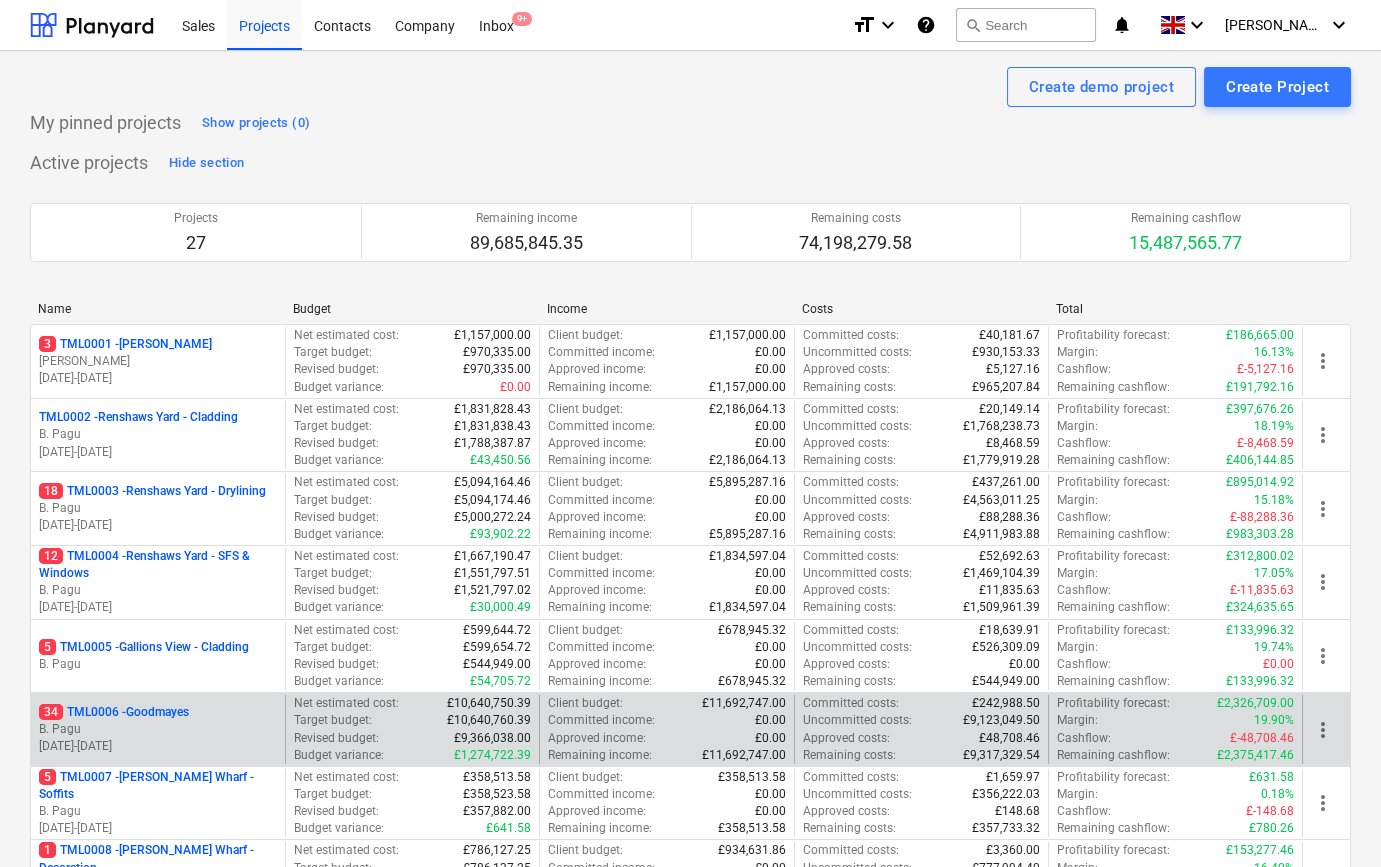 click on "B. Pagu" at bounding box center [158, 729] 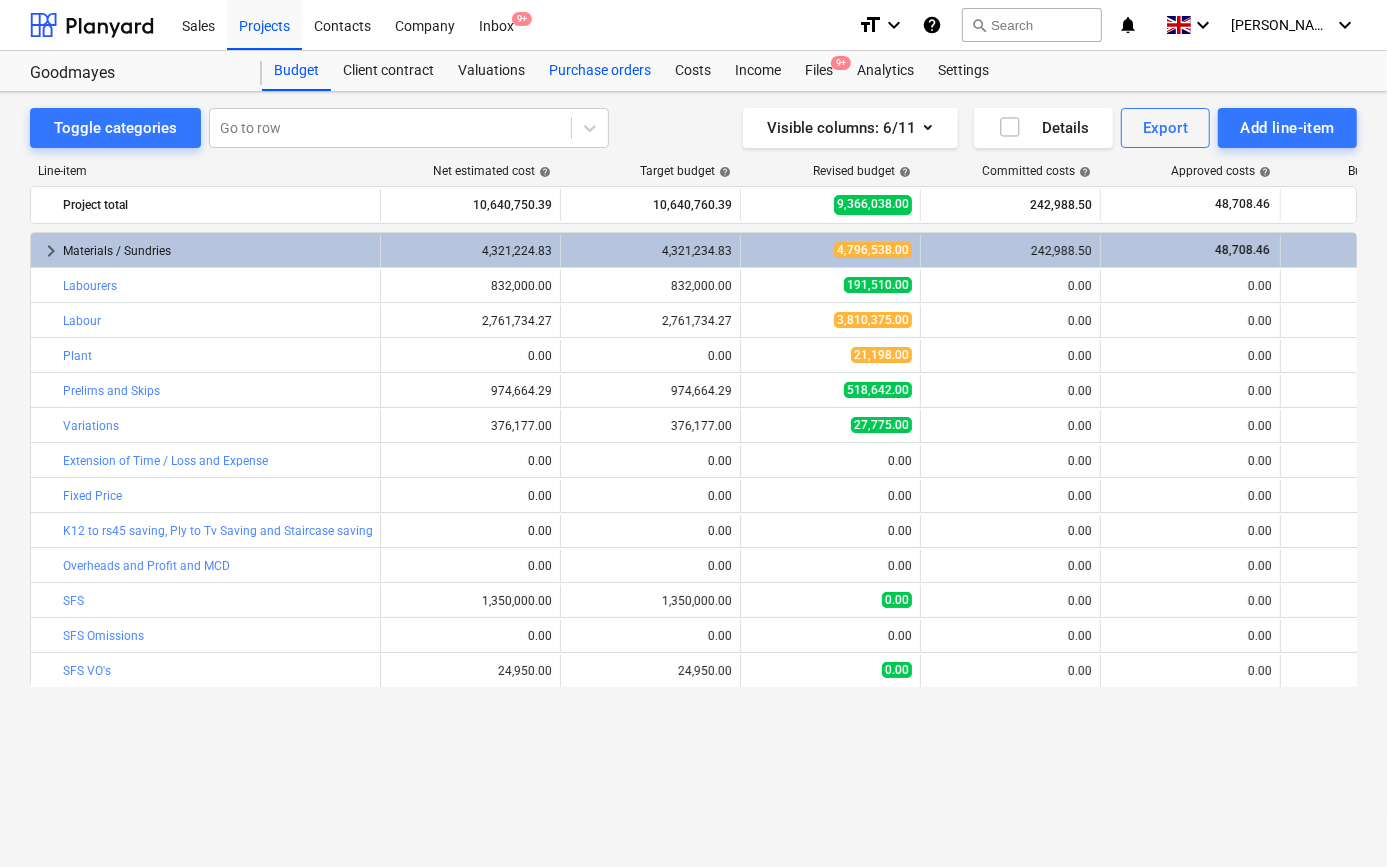 click on "Purchase orders" at bounding box center (600, 71) 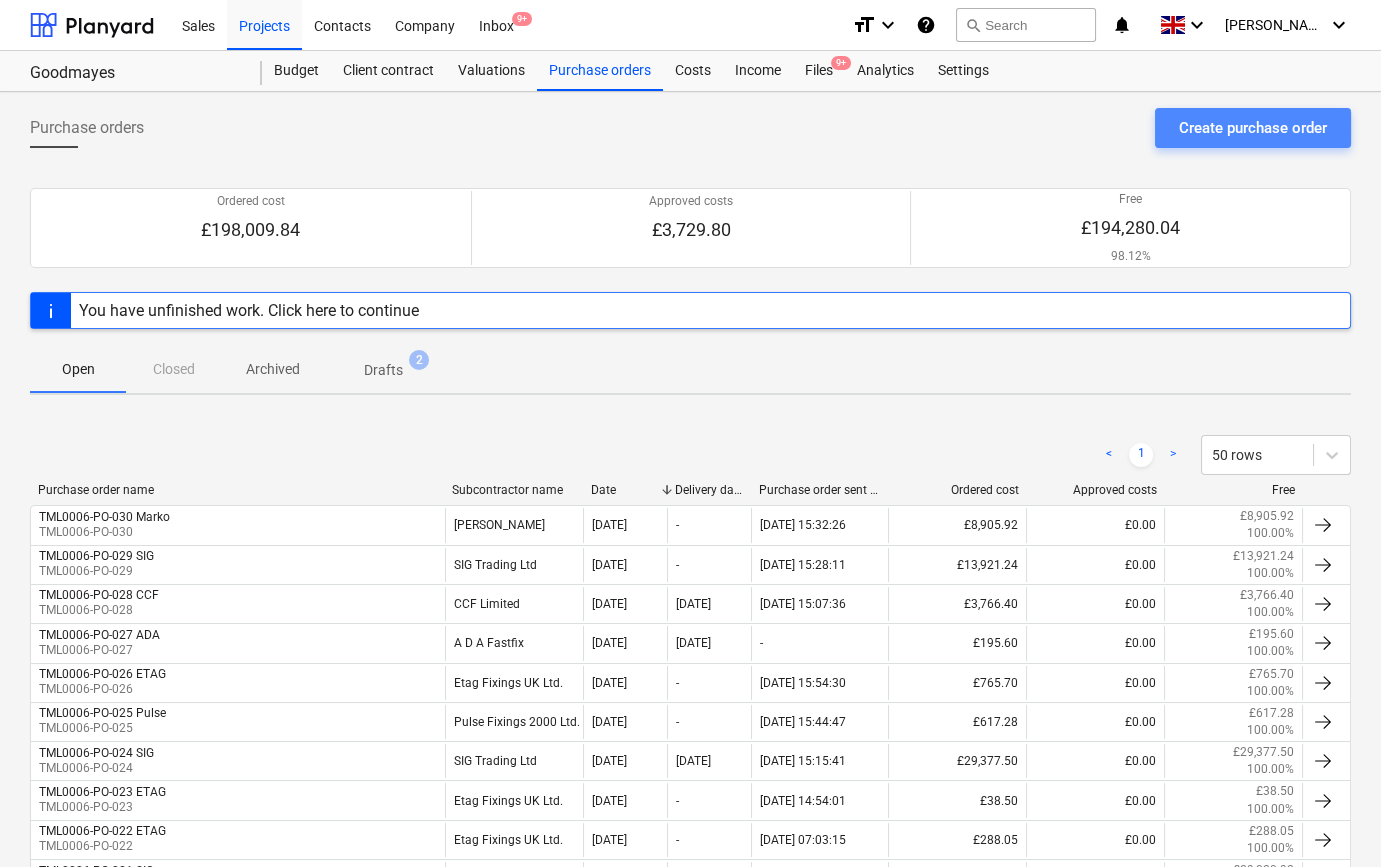 click on "Create purchase order" at bounding box center (1253, 128) 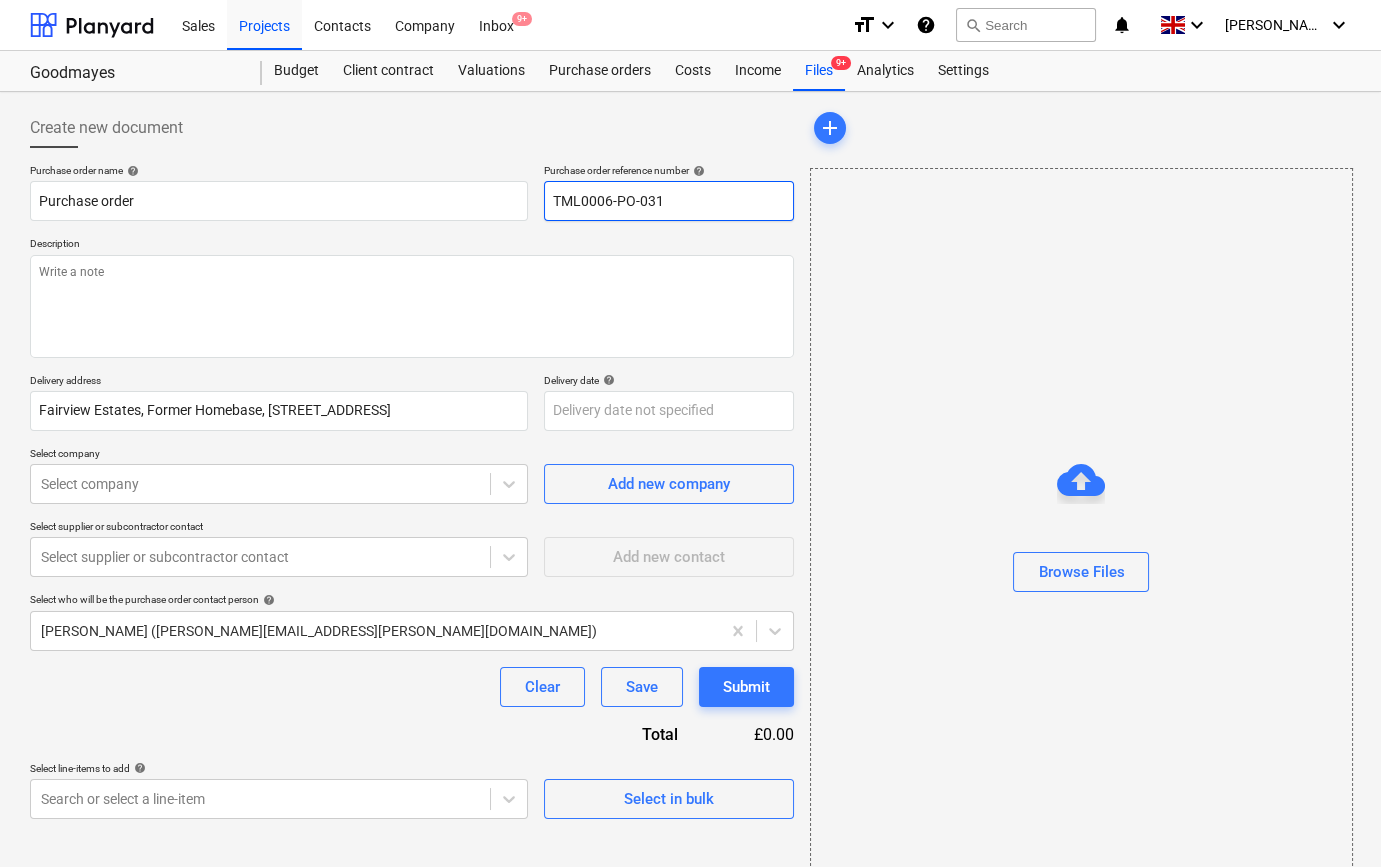drag, startPoint x: 662, startPoint y: 199, endPoint x: 544, endPoint y: 202, distance: 118.03813 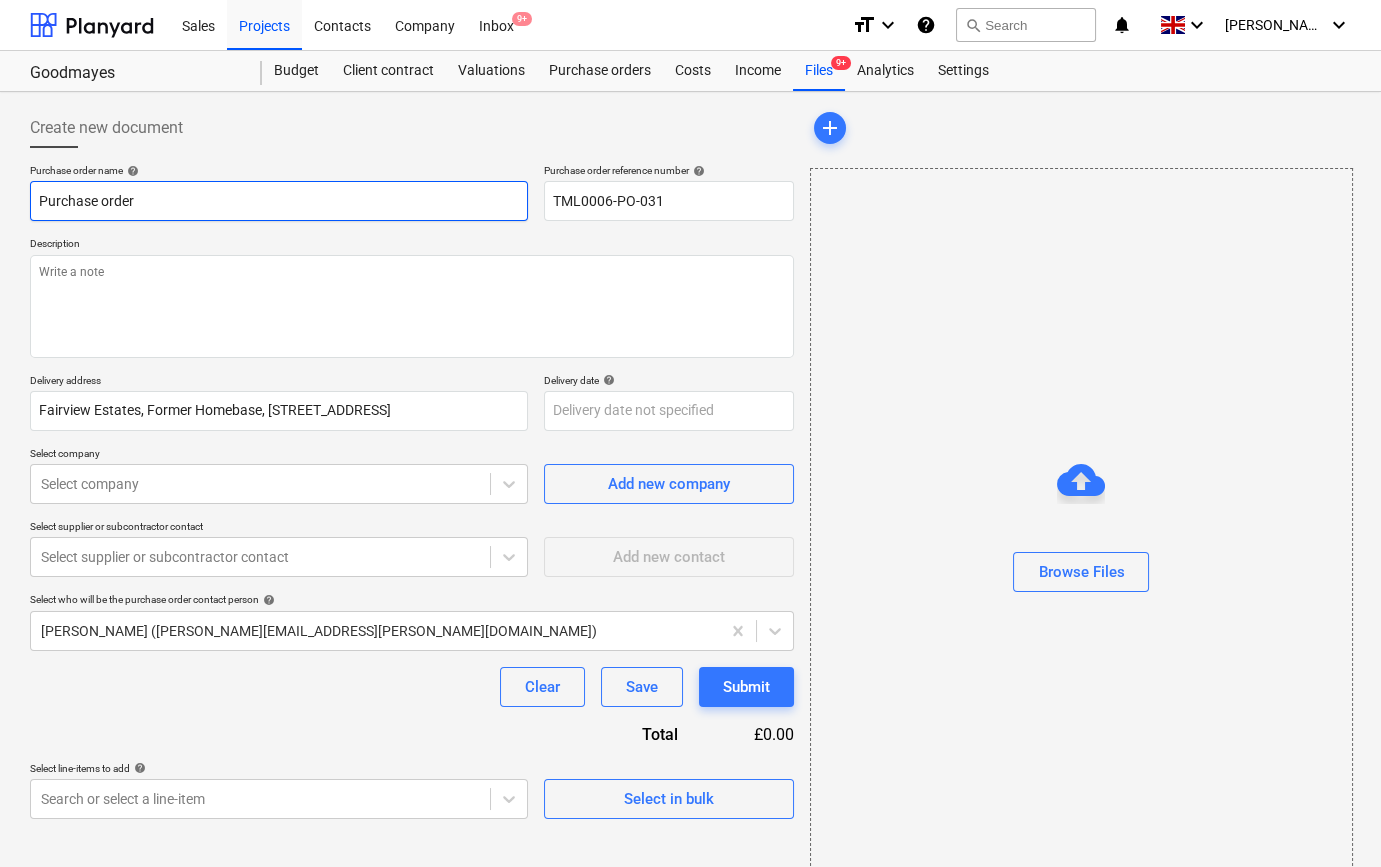 click on "Purchase order" at bounding box center [279, 201] 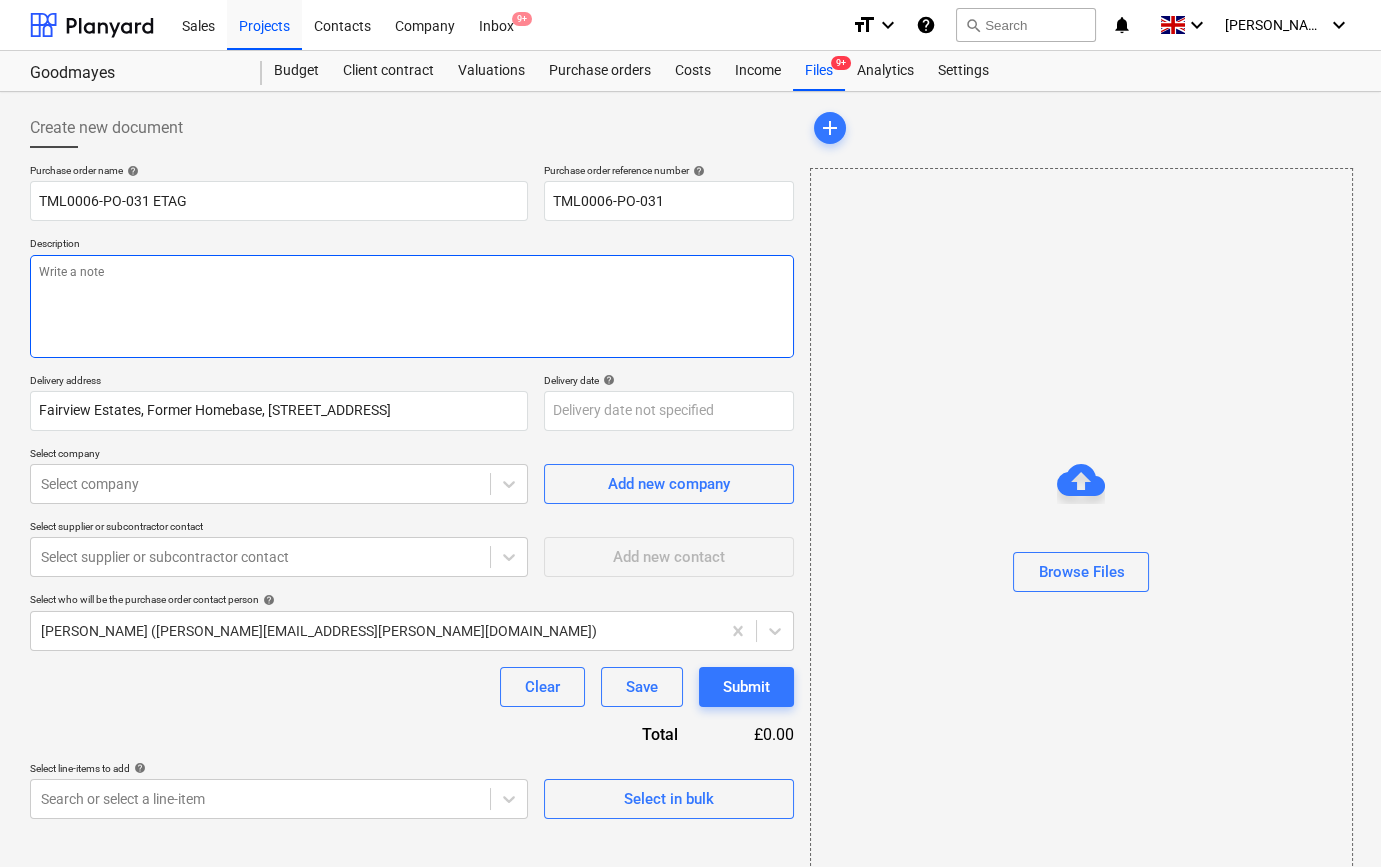 click at bounding box center [412, 306] 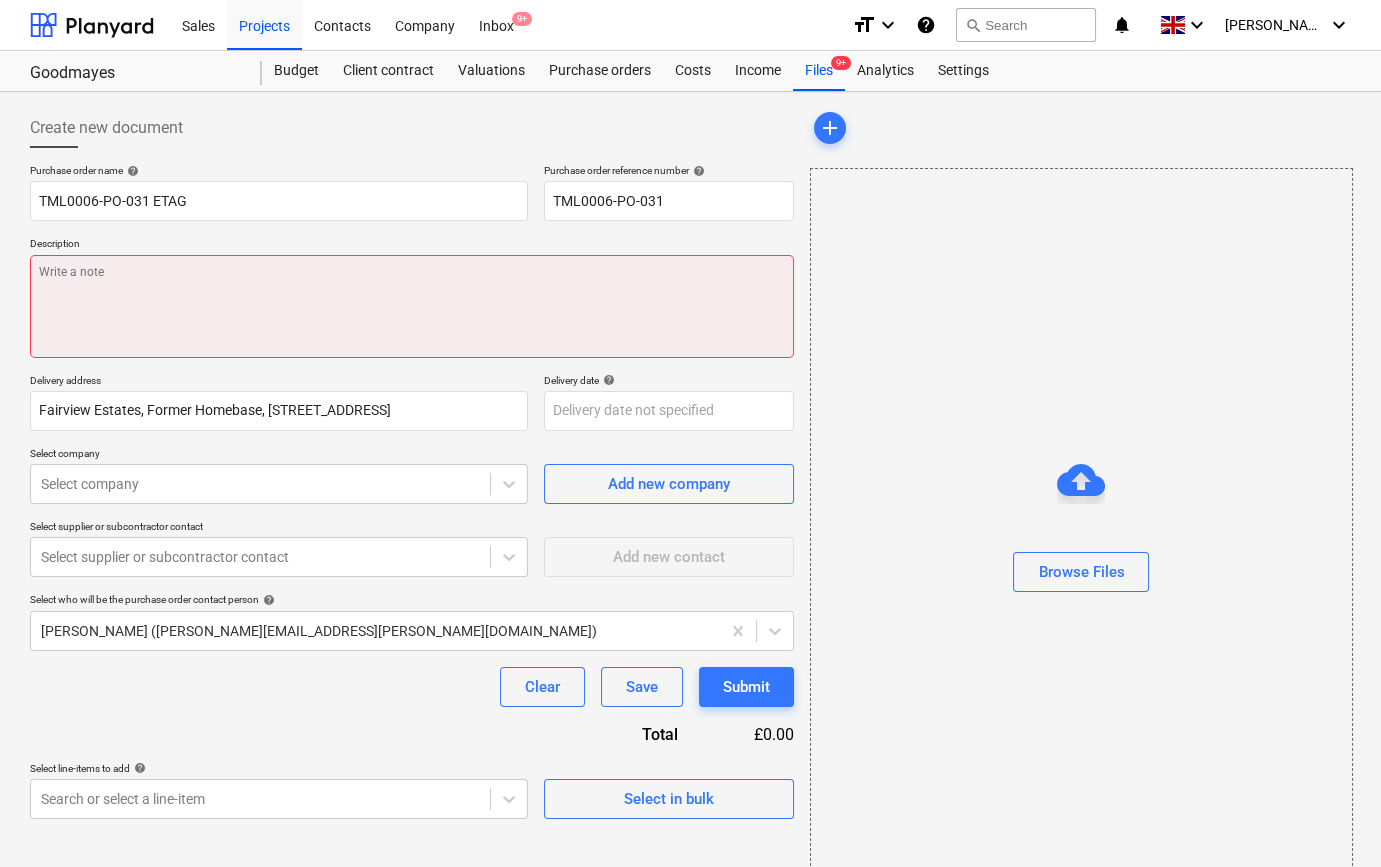 paste on "Site contact [PERSON_NAME] [PHONE_NUMBER]" 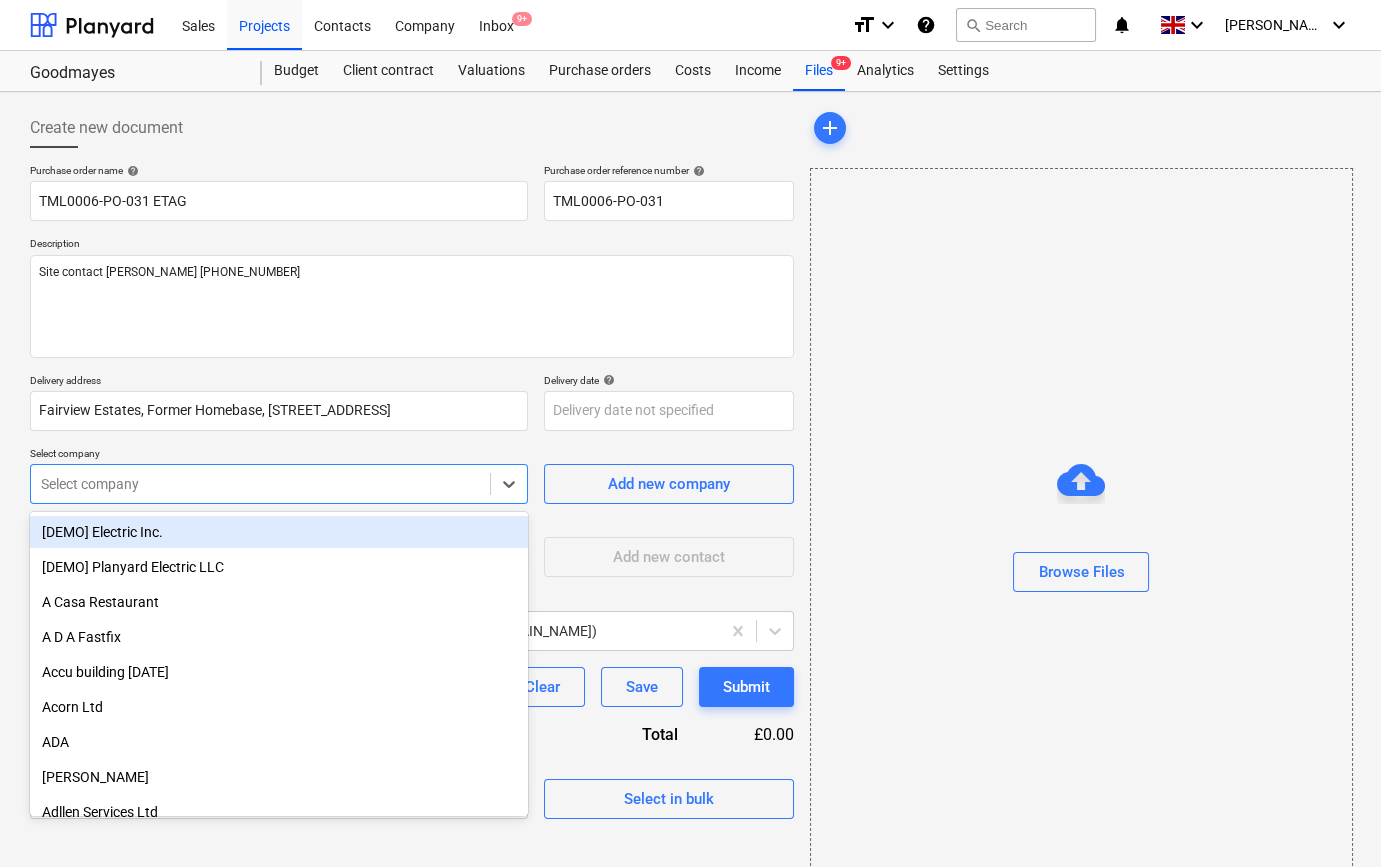 click on "Select company" at bounding box center [279, 484] 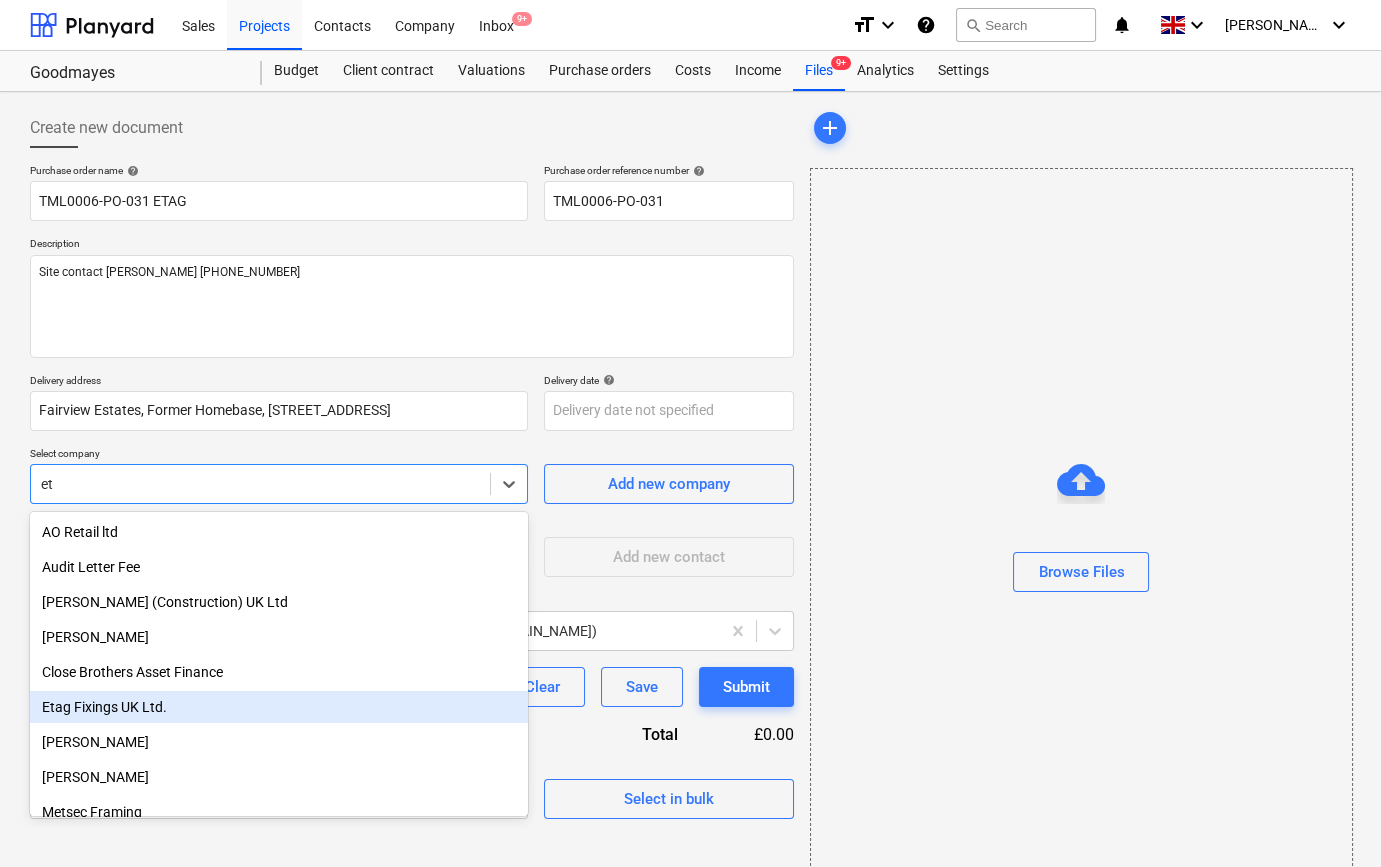 click on "Etag Fixings UK Ltd." at bounding box center [279, 707] 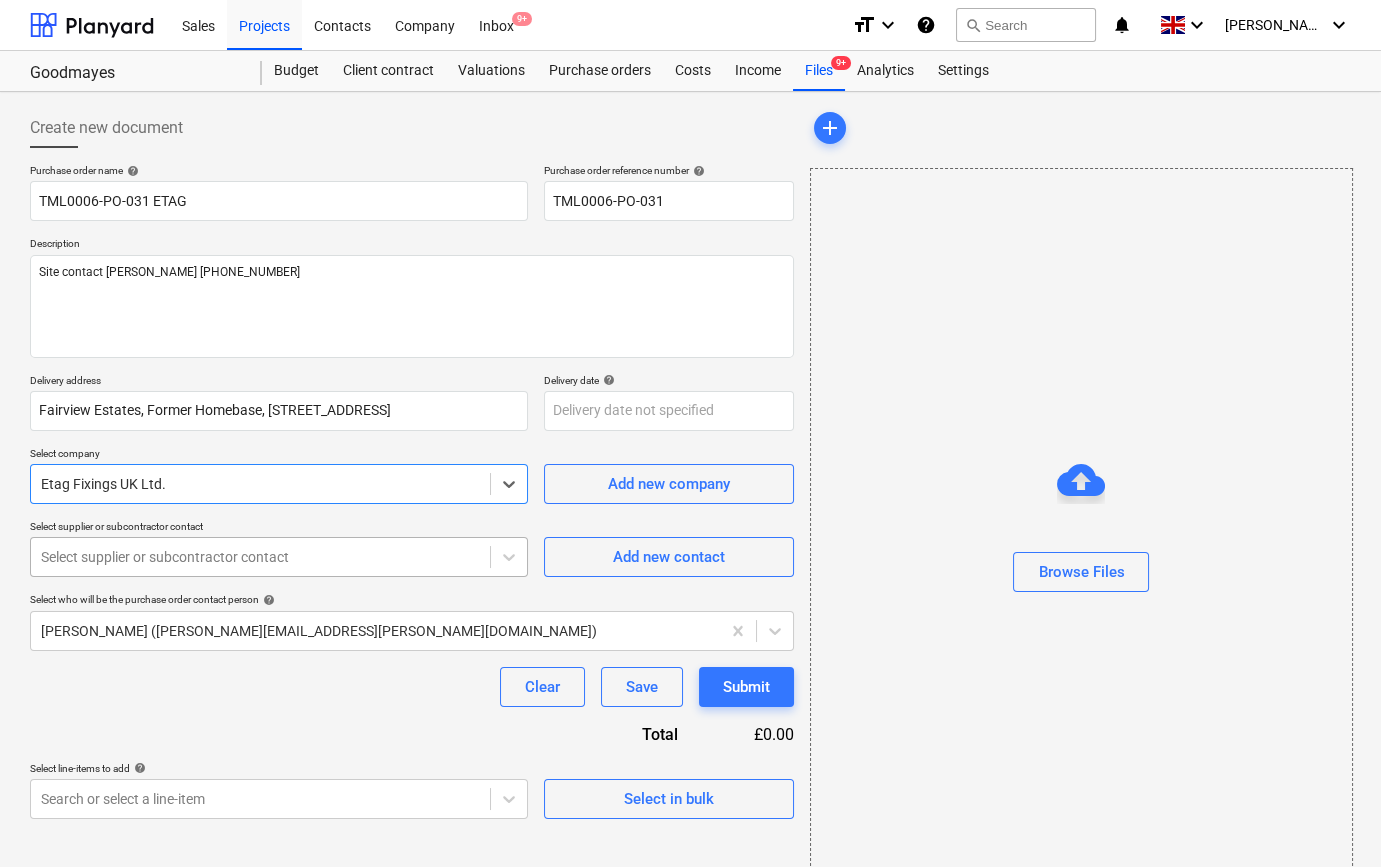 click at bounding box center (260, 557) 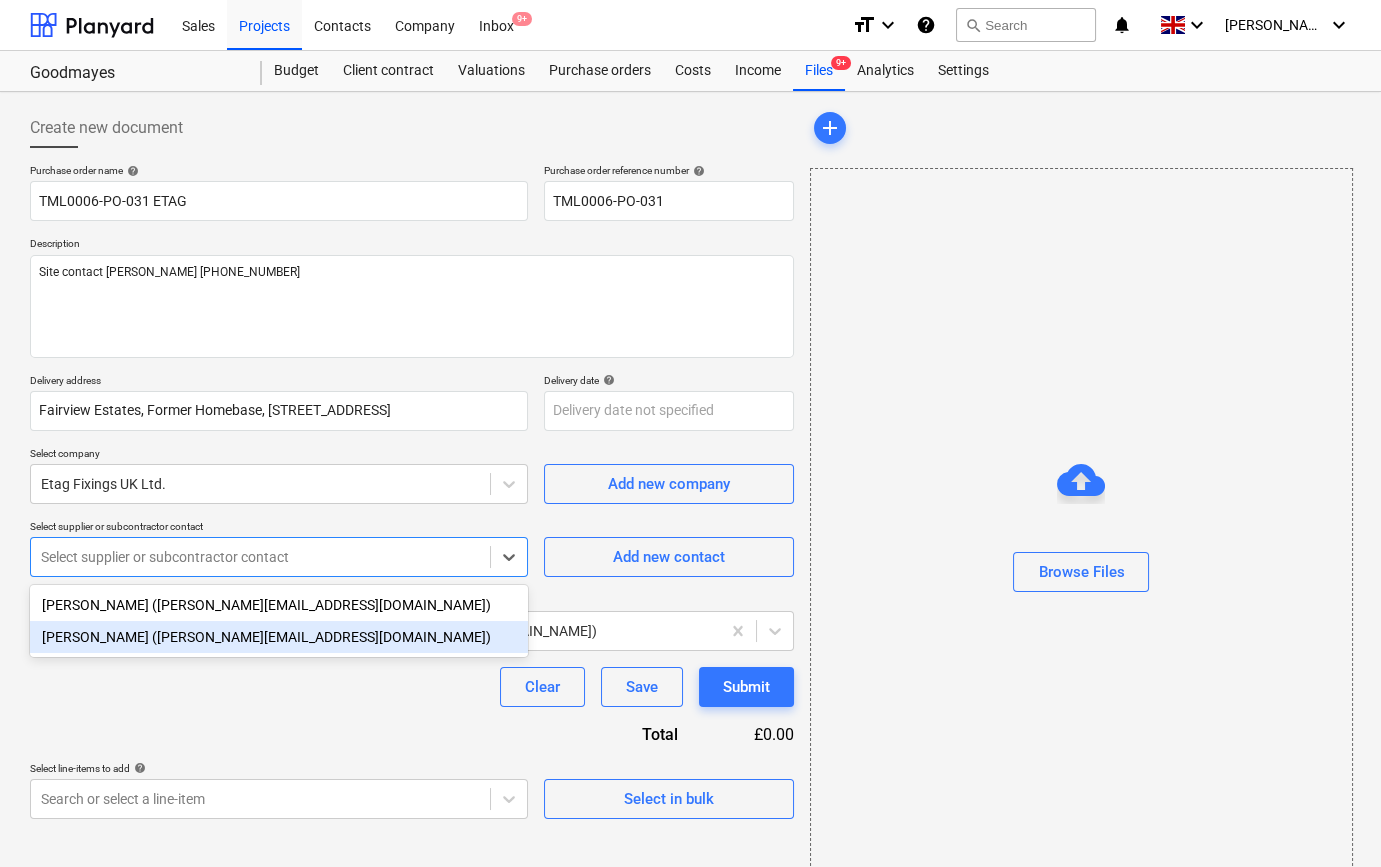 click on "[PERSON_NAME] ([PERSON_NAME][EMAIL_ADDRESS][DOMAIN_NAME])" at bounding box center (279, 637) 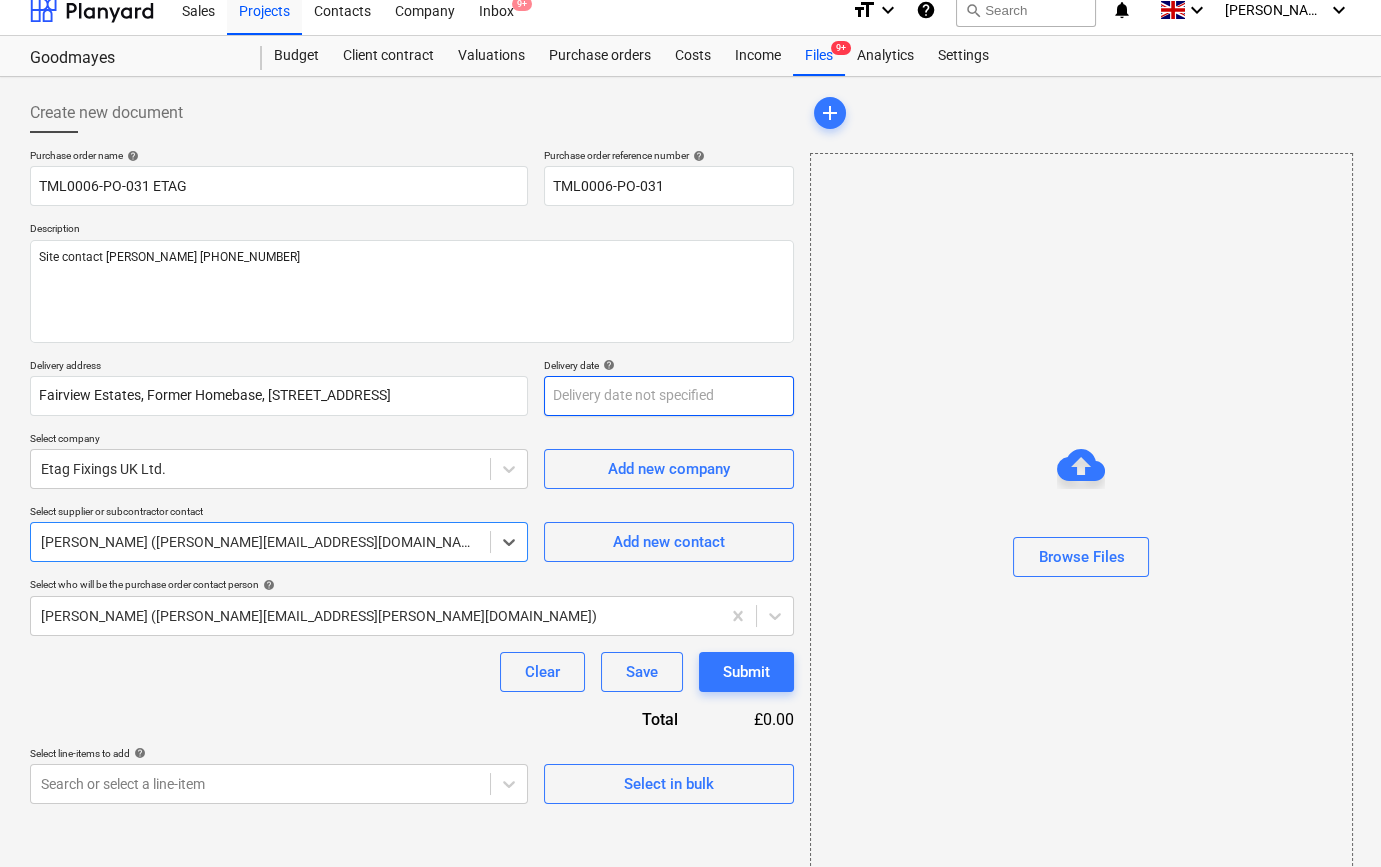 scroll, scrollTop: 0, scrollLeft: 0, axis: both 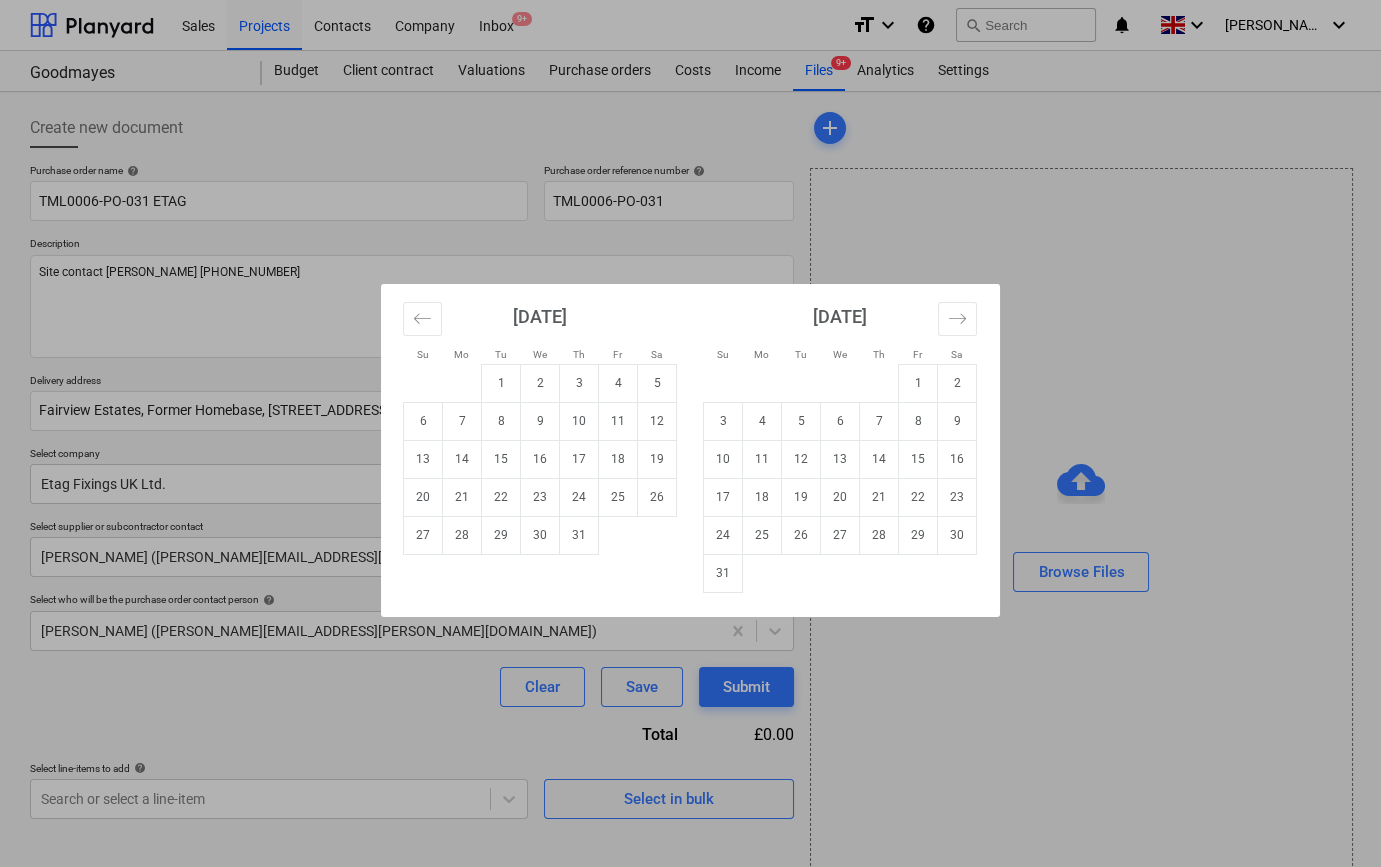 click on "Sales Projects Contacts Company Inbox 9+ format_size keyboard_arrow_down help search Search notifications 0 keyboard_arrow_down [PERSON_NAME] keyboard_arrow_down Goodmayes Budget Client contract Valuations Purchase orders Costs Income Files 9+ Analytics Settings Create new document Purchase order name help TML0006-PO-031 ETAG Purchase order reference number help TML0006-PO-031 Description  Site contact [PERSON_NAME] [PHONE_NUMBER] Delivery address Fairview Estates, Former Homebase, [STREET_ADDRESS] Delivery date help Press the down arrow key to interact with the calendar and
select a date. Press the question mark key to get the keyboard shortcuts for changing dates. Select company Etag Fixings UK Ltd.   Add new company Select supplier or subcontractor contact [PERSON_NAME] ([PERSON_NAME][EMAIL_ADDRESS][DOMAIN_NAME]) Add new contact Select who will be the purchase order contact person help [PERSON_NAME] ([PERSON_NAME][EMAIL_ADDRESS][PERSON_NAME][DOMAIN_NAME]) Clear Save Submit Total £0.00 Select line-items to add help Select in bulk x" at bounding box center [690, 433] 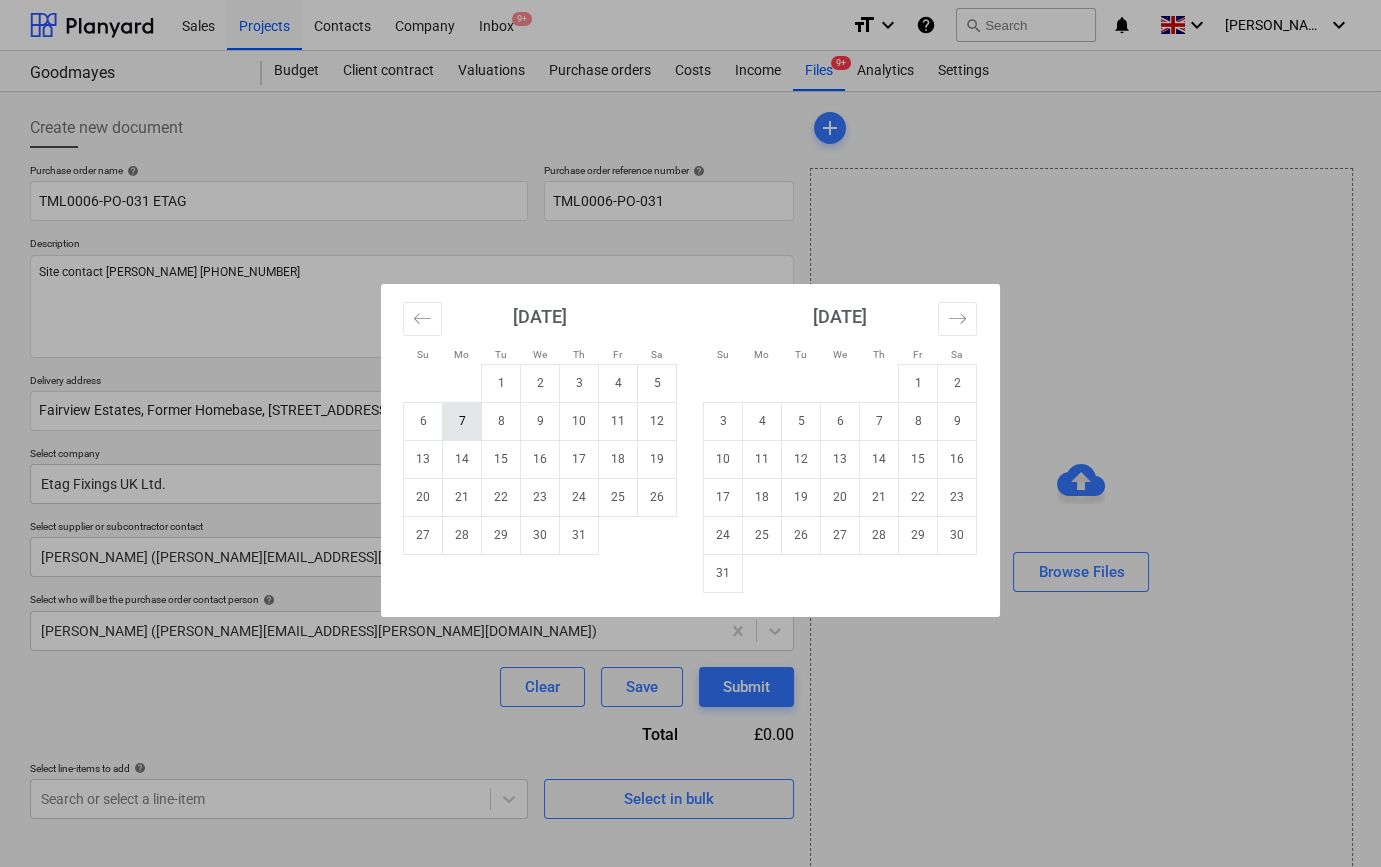 click on "7" at bounding box center [462, 421] 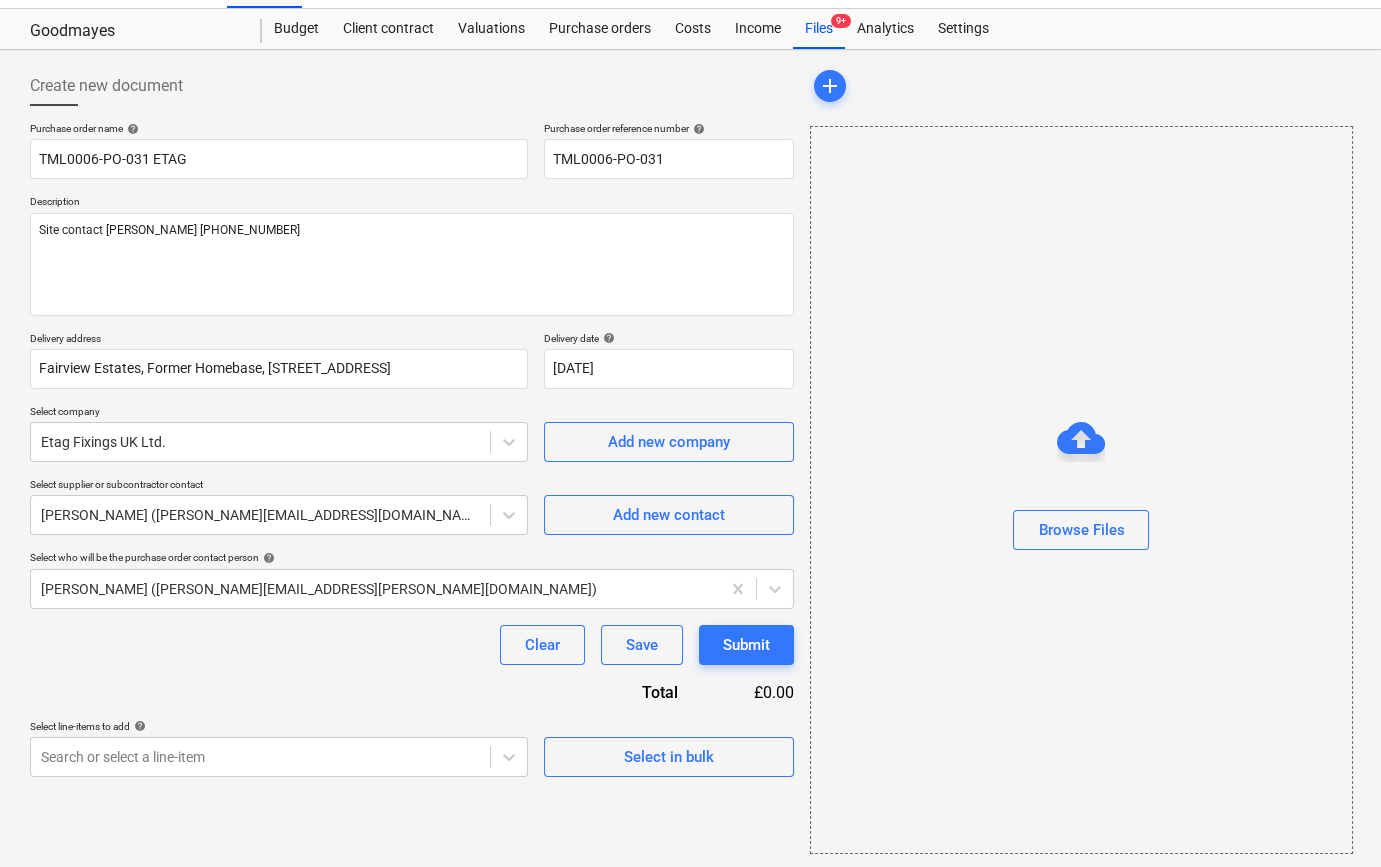 scroll, scrollTop: 43, scrollLeft: 0, axis: vertical 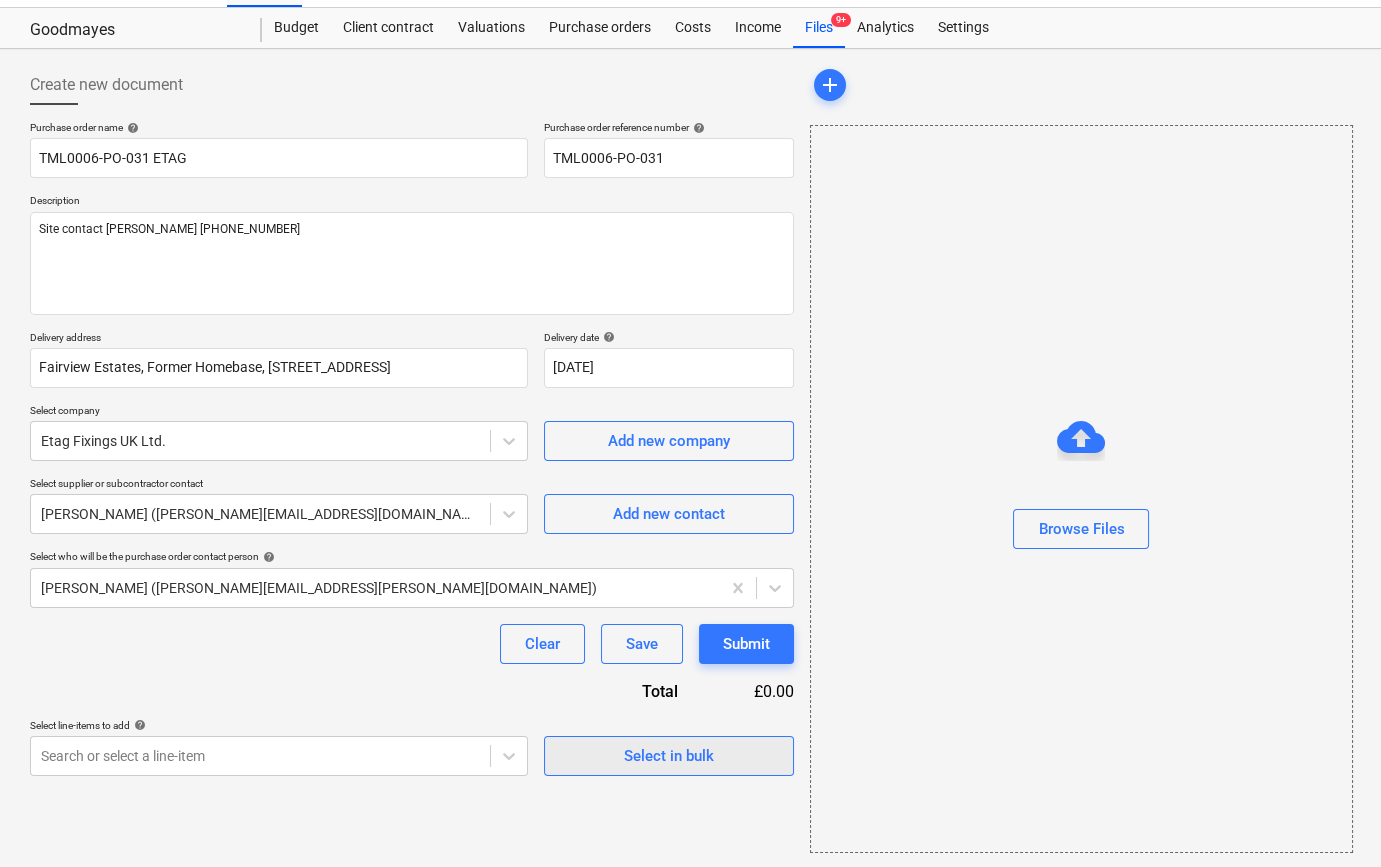 click on "Select in bulk" at bounding box center [669, 756] 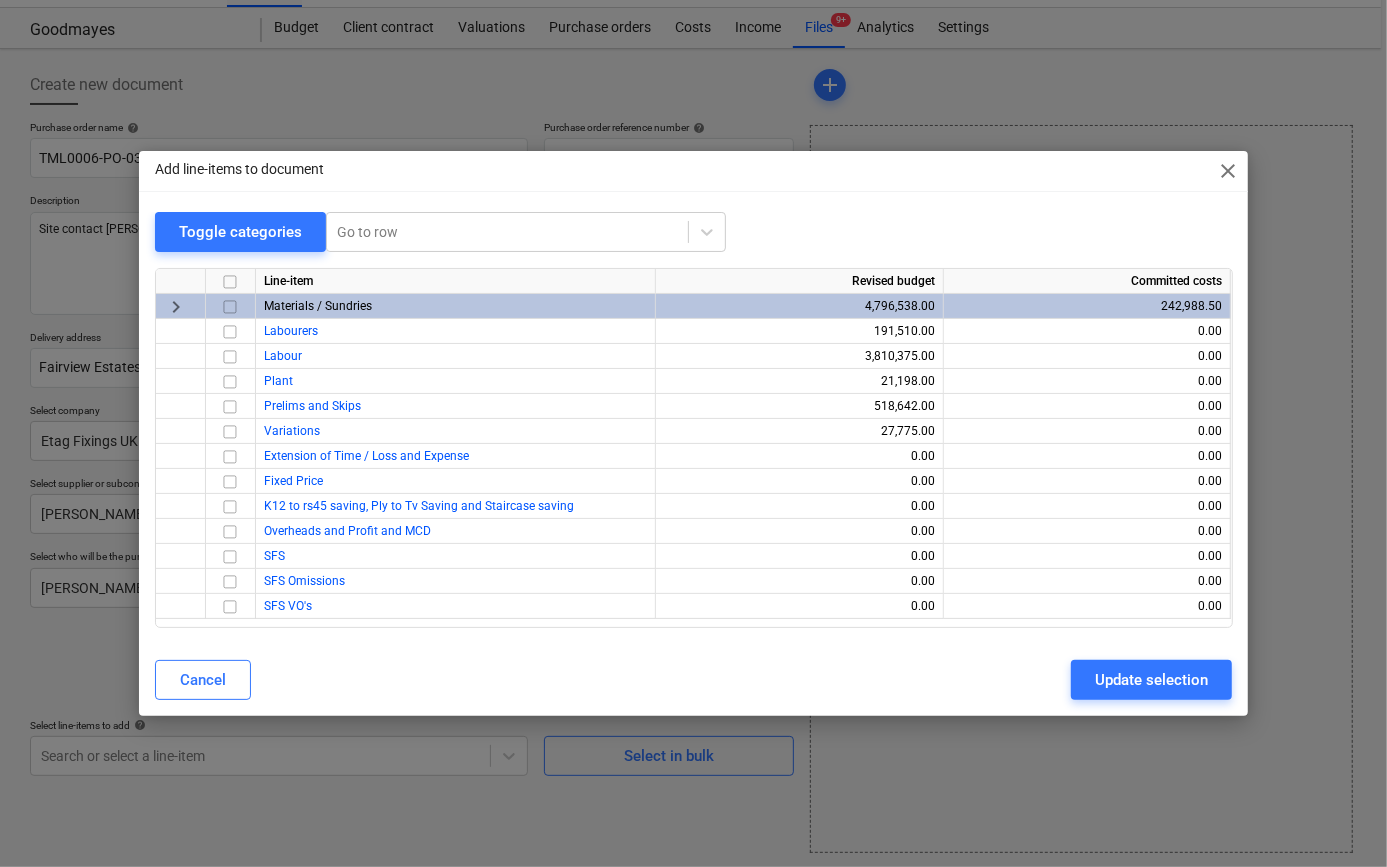 click at bounding box center (230, 307) 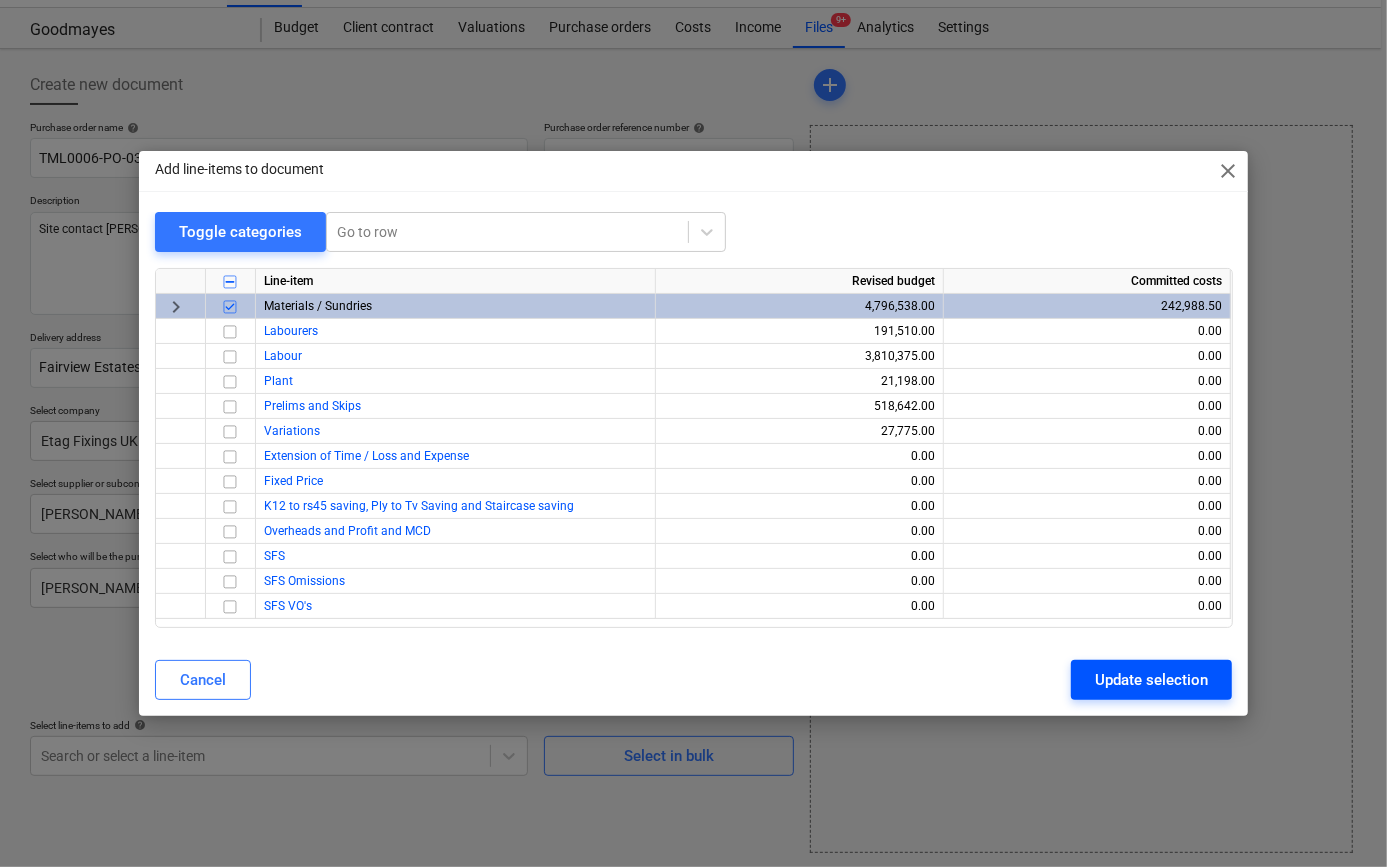click on "Update selection" at bounding box center (1151, 680) 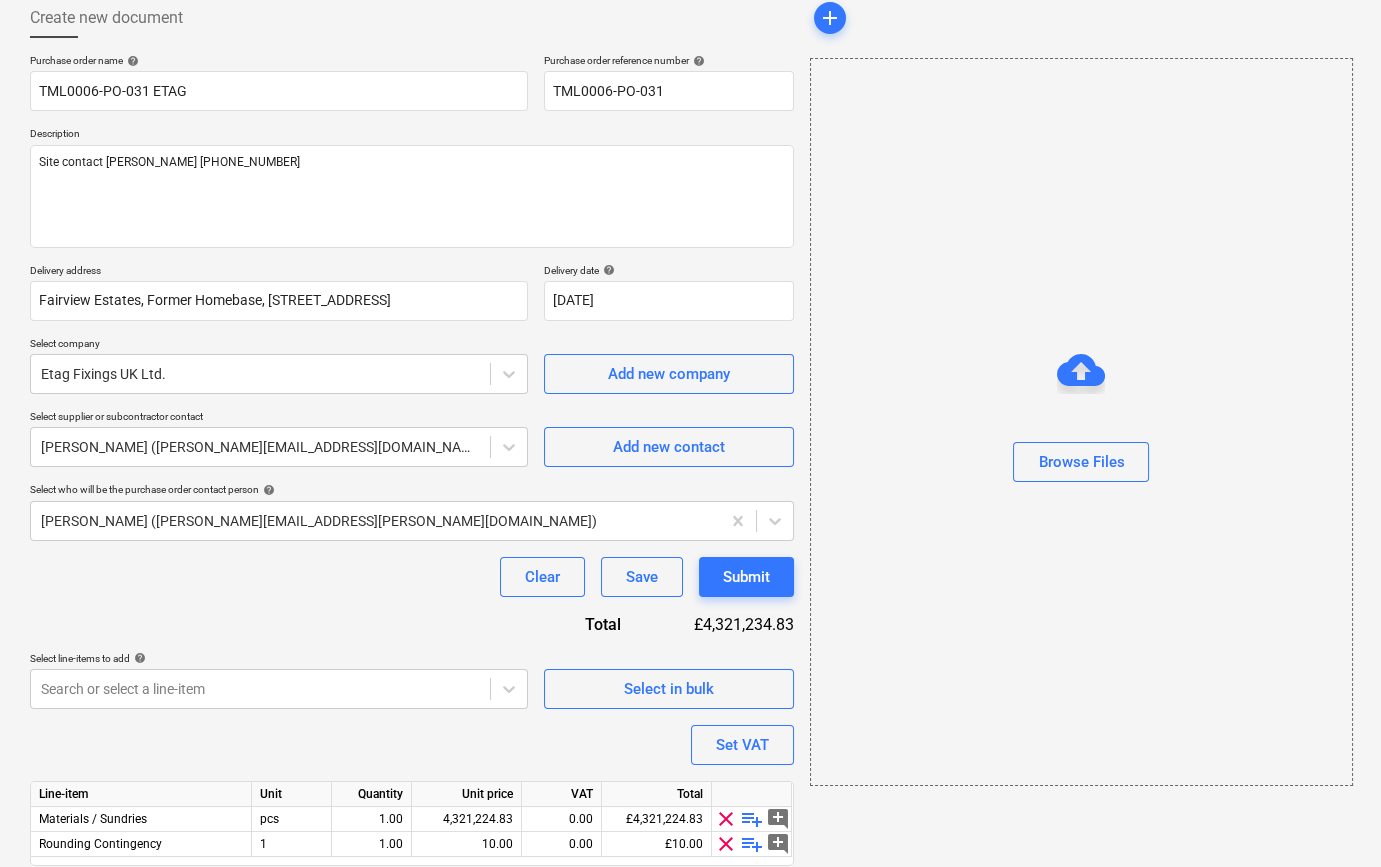 scroll, scrollTop: 180, scrollLeft: 0, axis: vertical 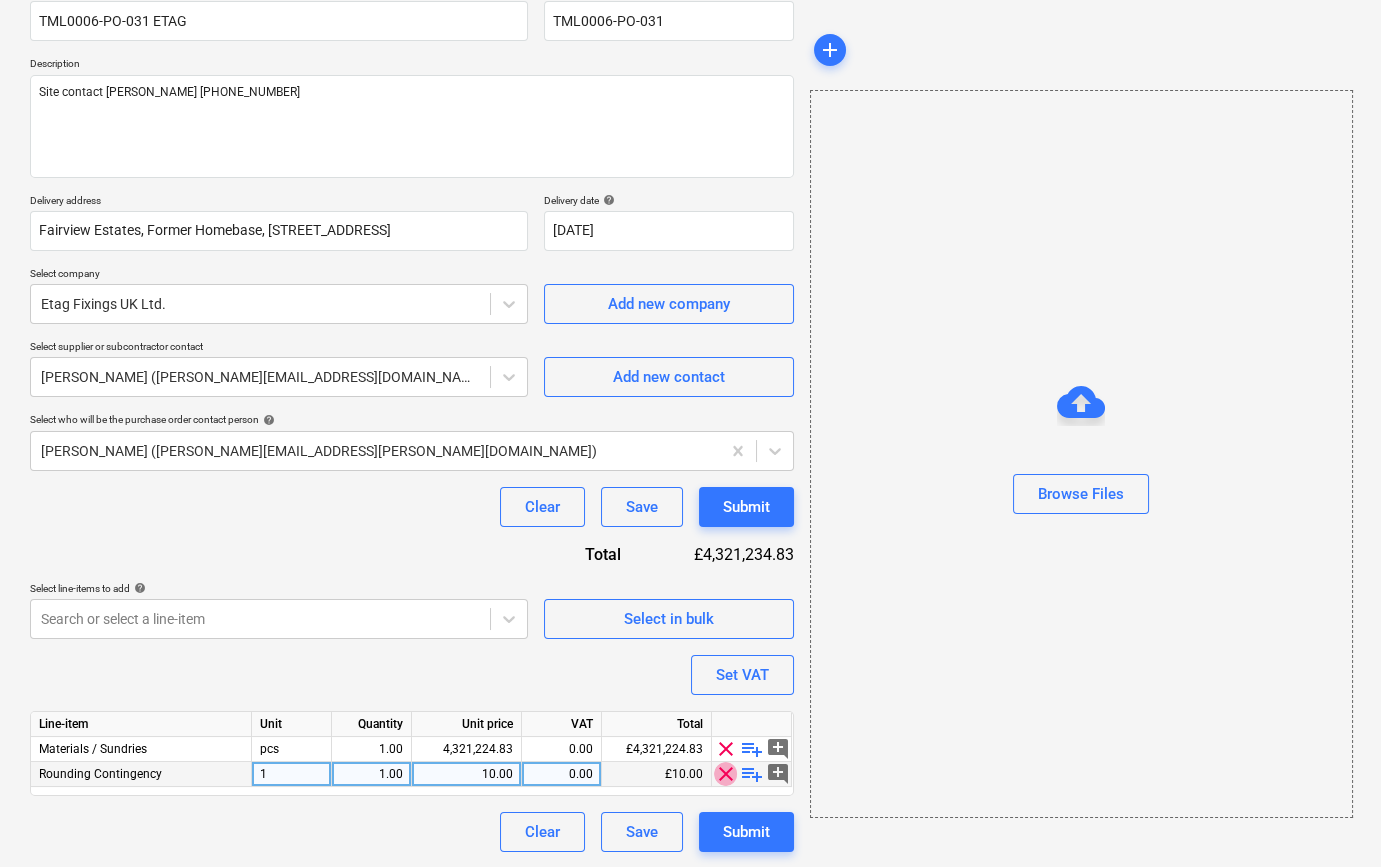 click on "clear" at bounding box center (726, 774) 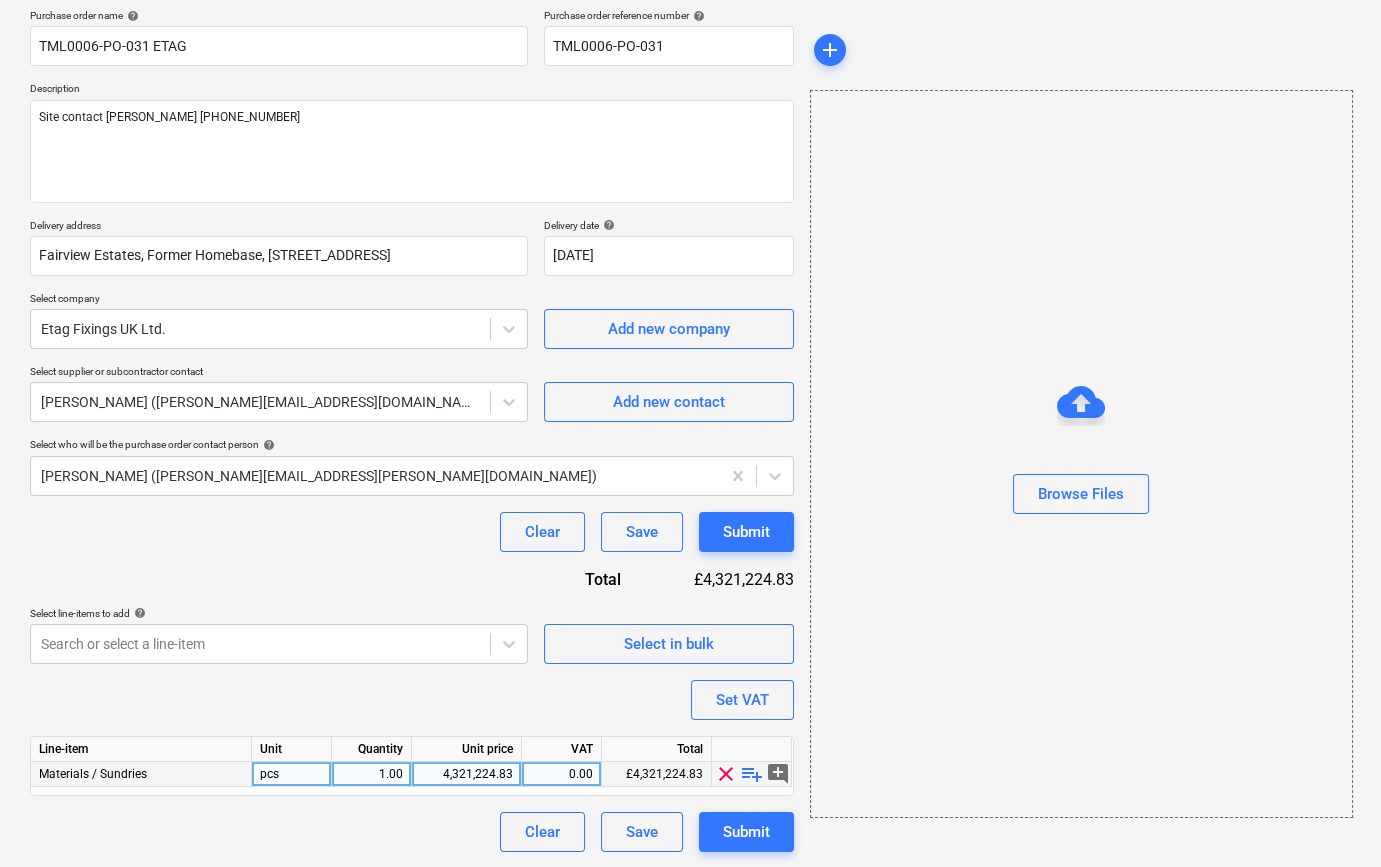 click on "playlist_add" at bounding box center (752, 774) 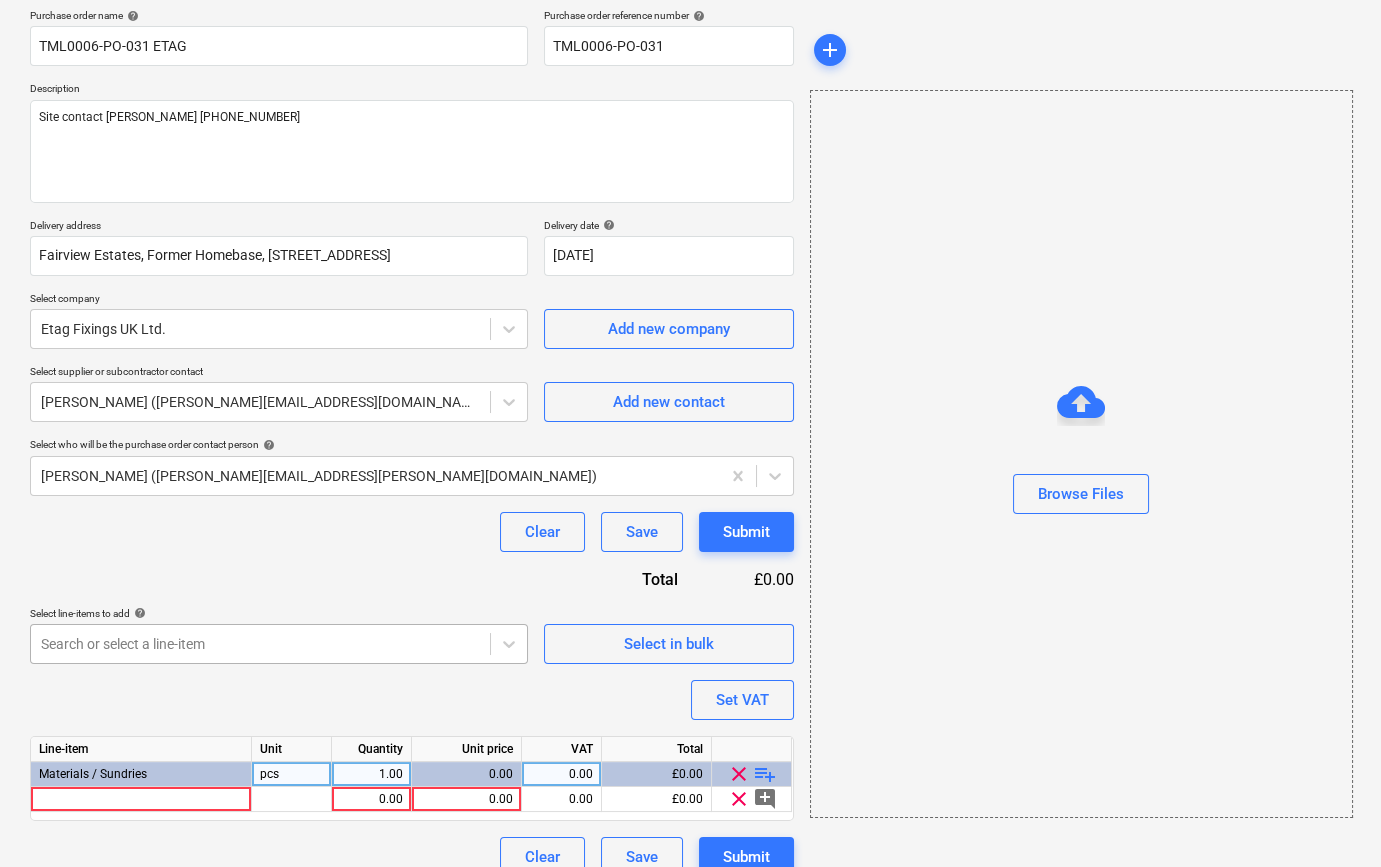 scroll, scrollTop: 180, scrollLeft: 0, axis: vertical 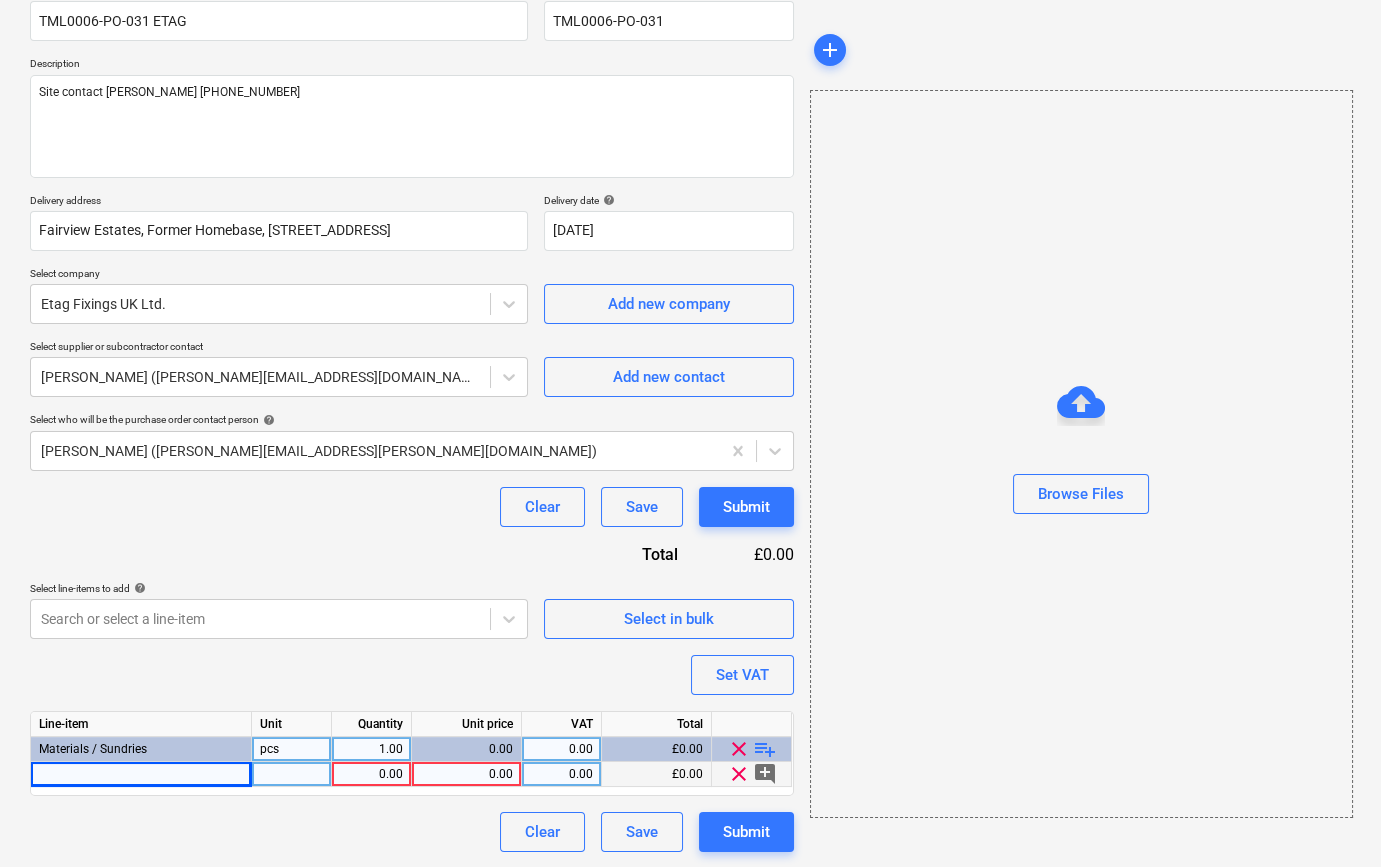 click at bounding box center (141, 774) 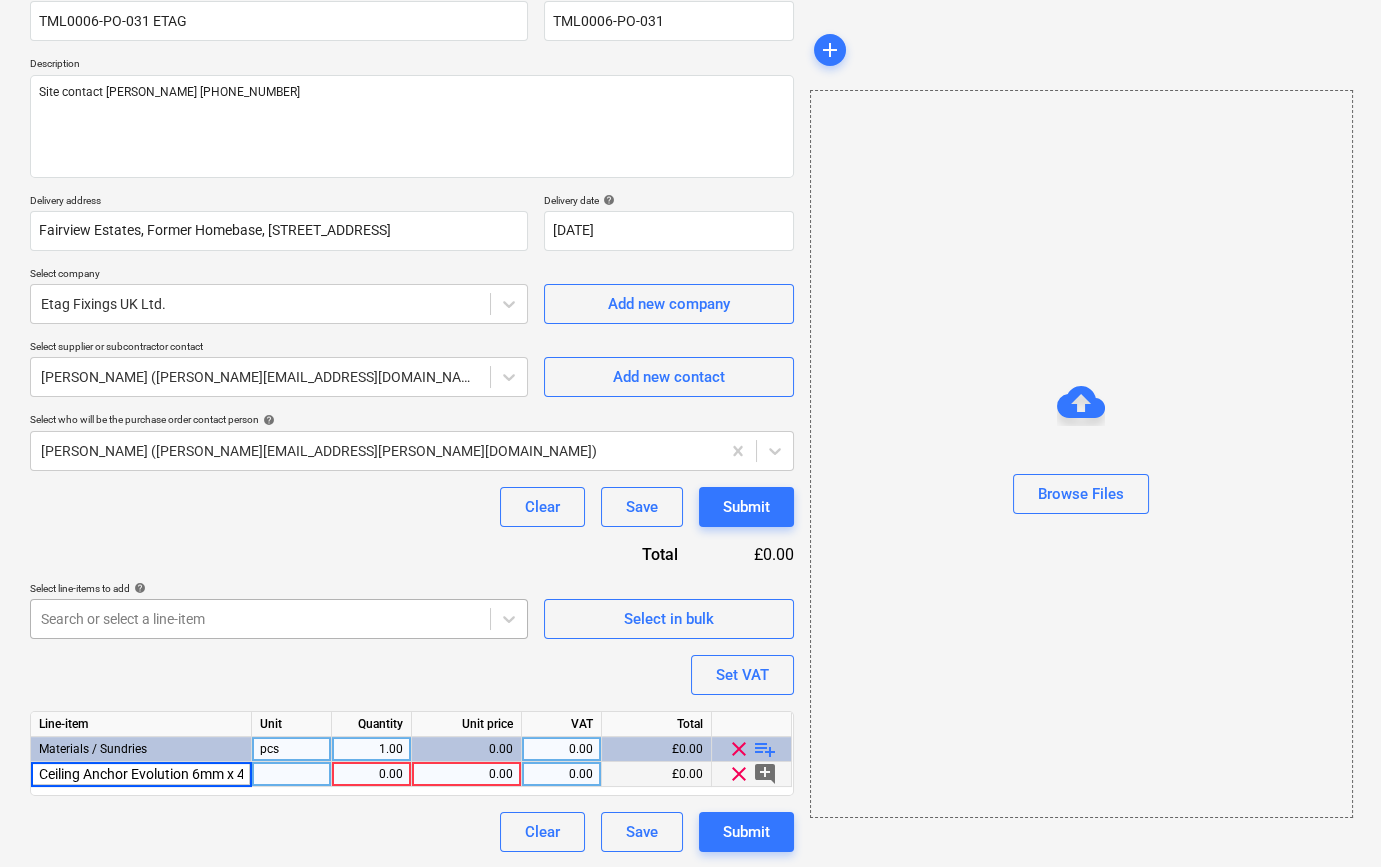 scroll, scrollTop: 0, scrollLeft: 36, axis: horizontal 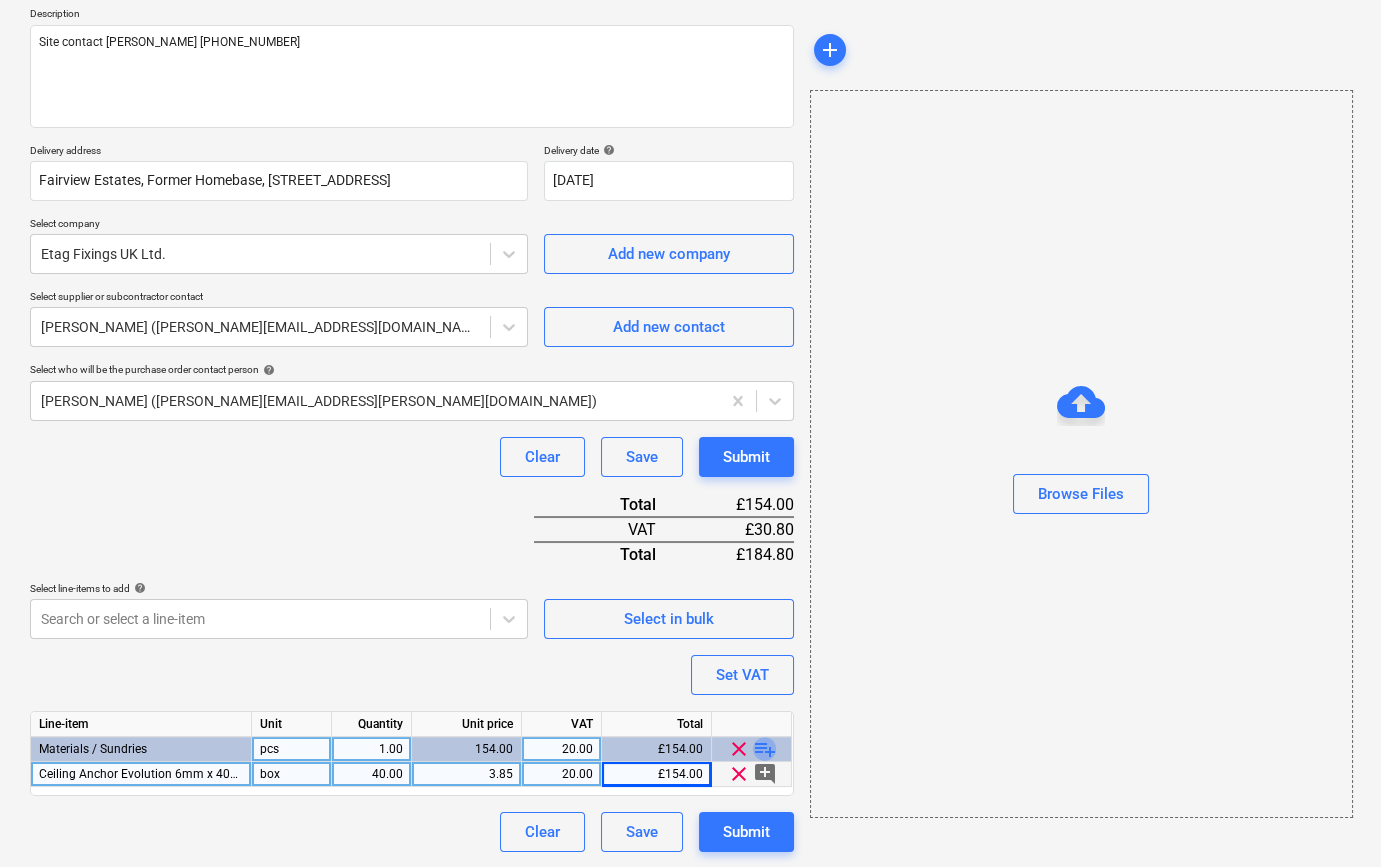 click on "playlist_add" at bounding box center (765, 749) 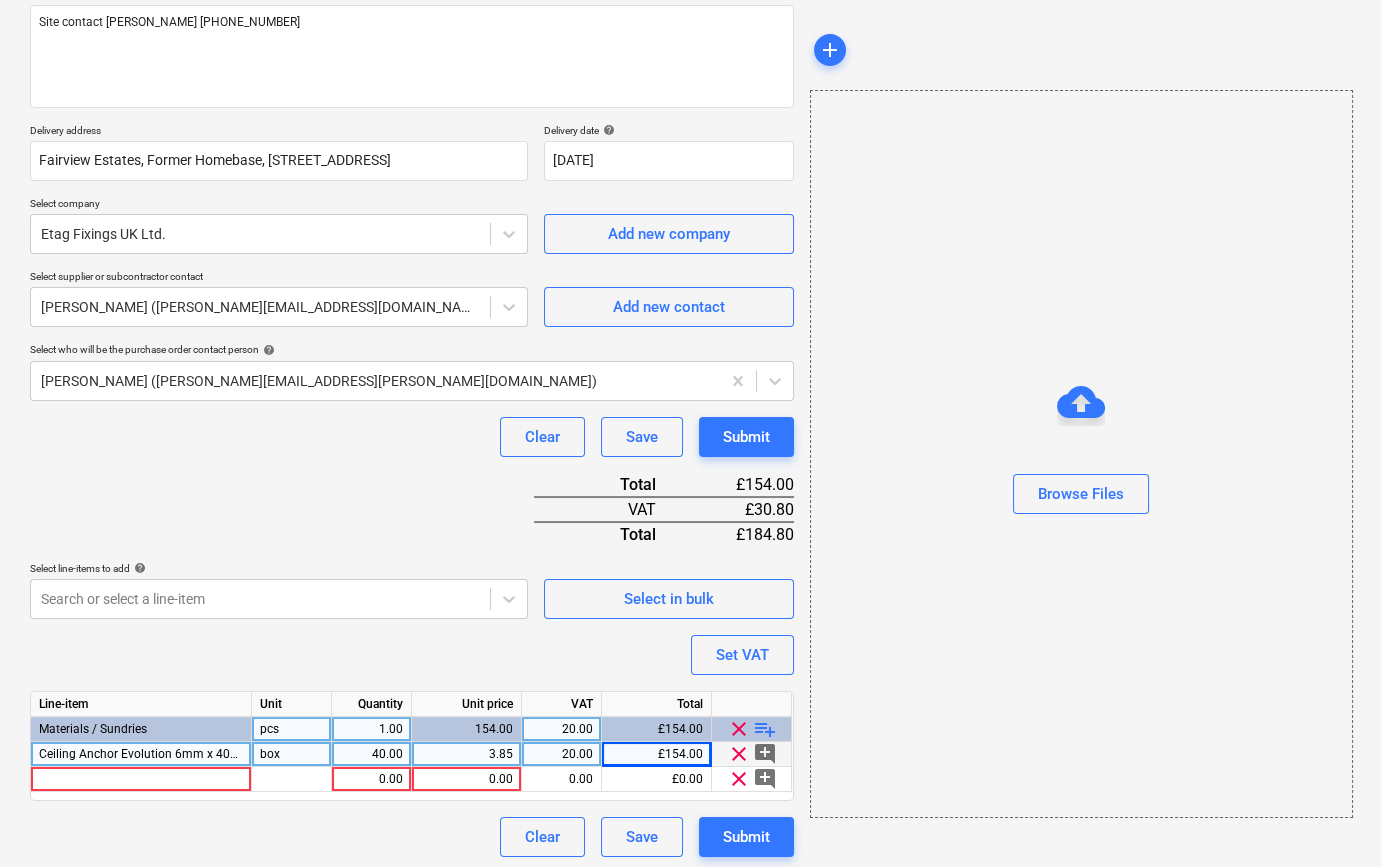 scroll, scrollTop: 255, scrollLeft: 0, axis: vertical 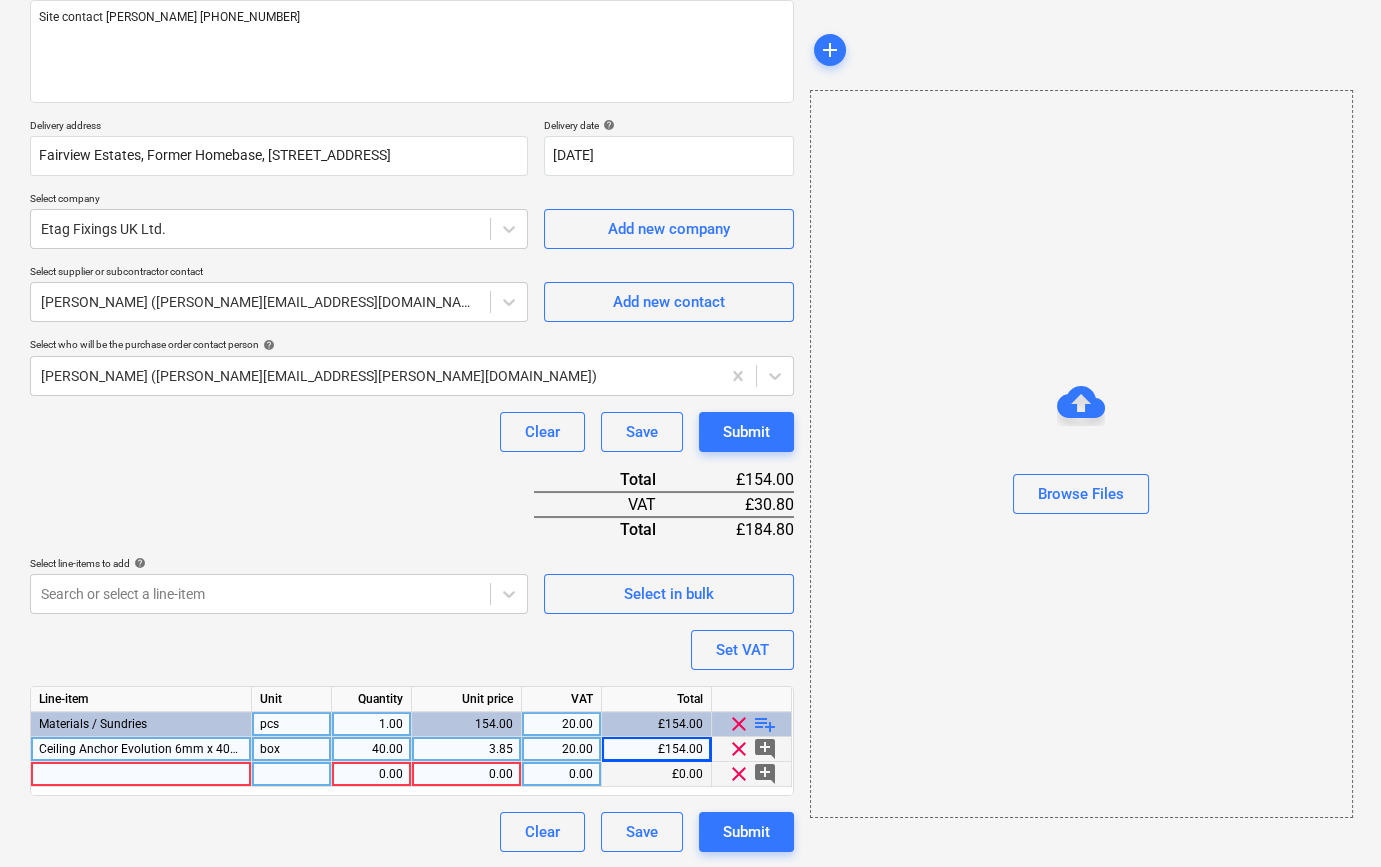 click at bounding box center [141, 774] 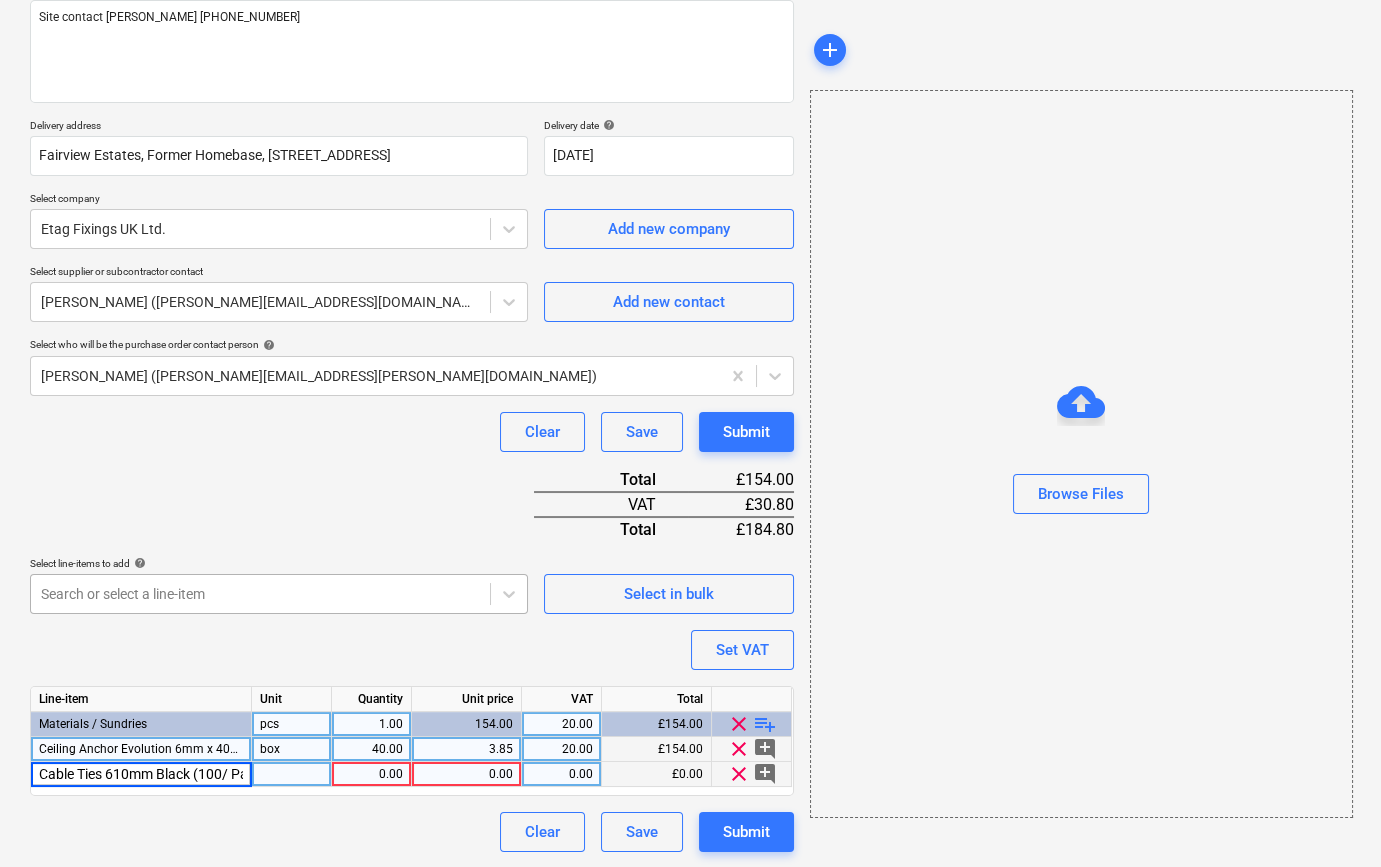 scroll, scrollTop: 0, scrollLeft: 26, axis: horizontal 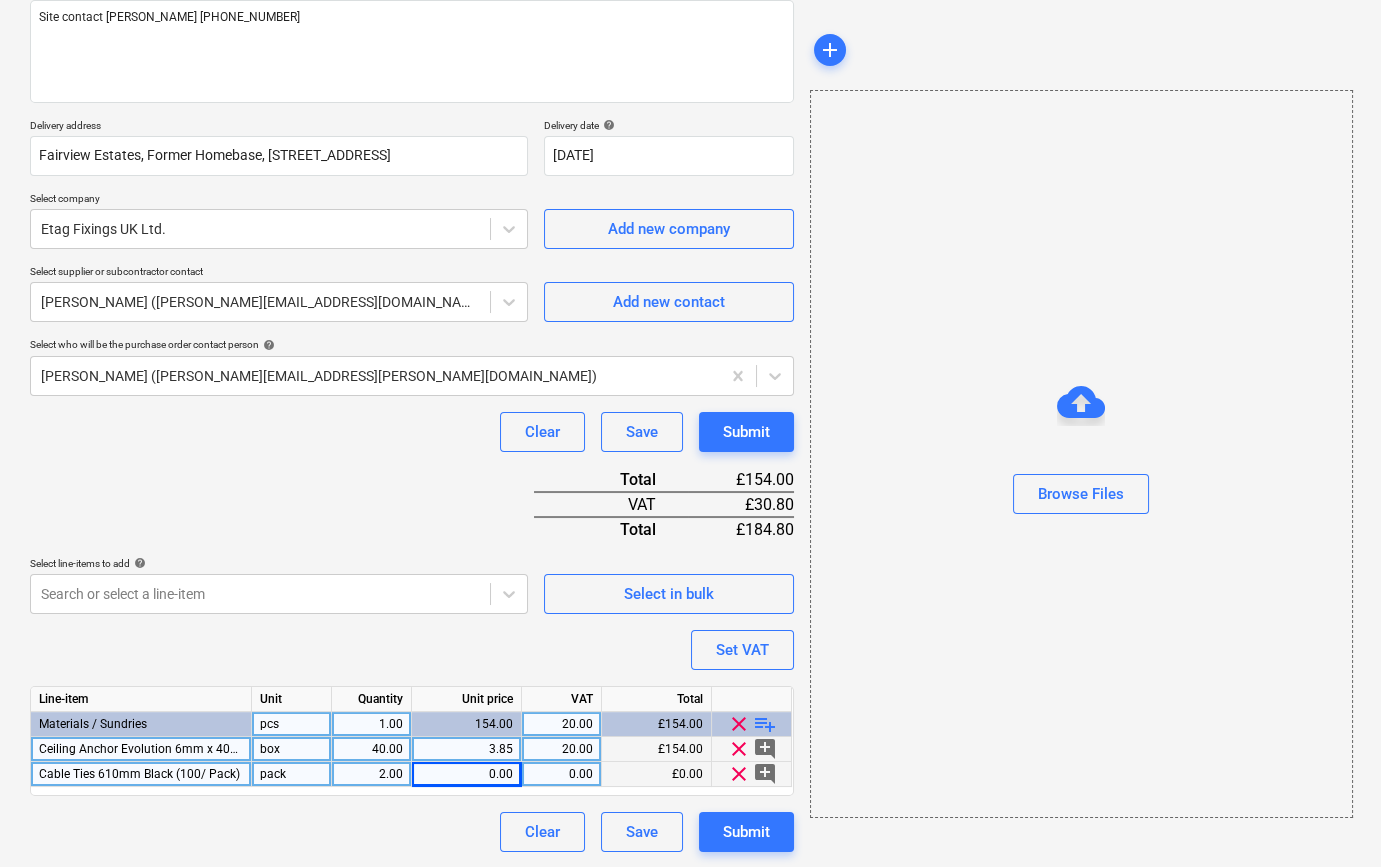 click on "2.00" at bounding box center [371, 774] 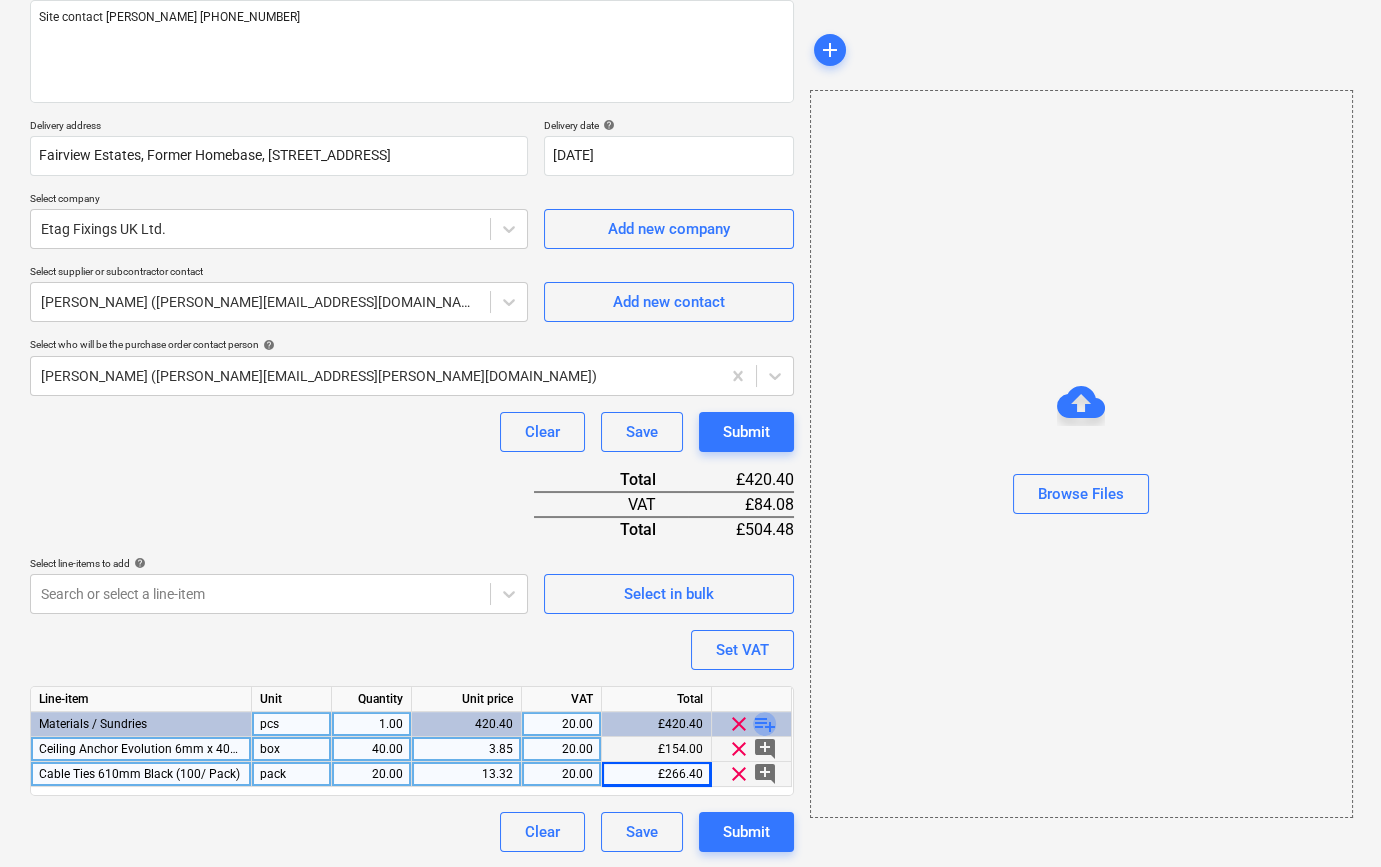 click on "playlist_add" at bounding box center [765, 724] 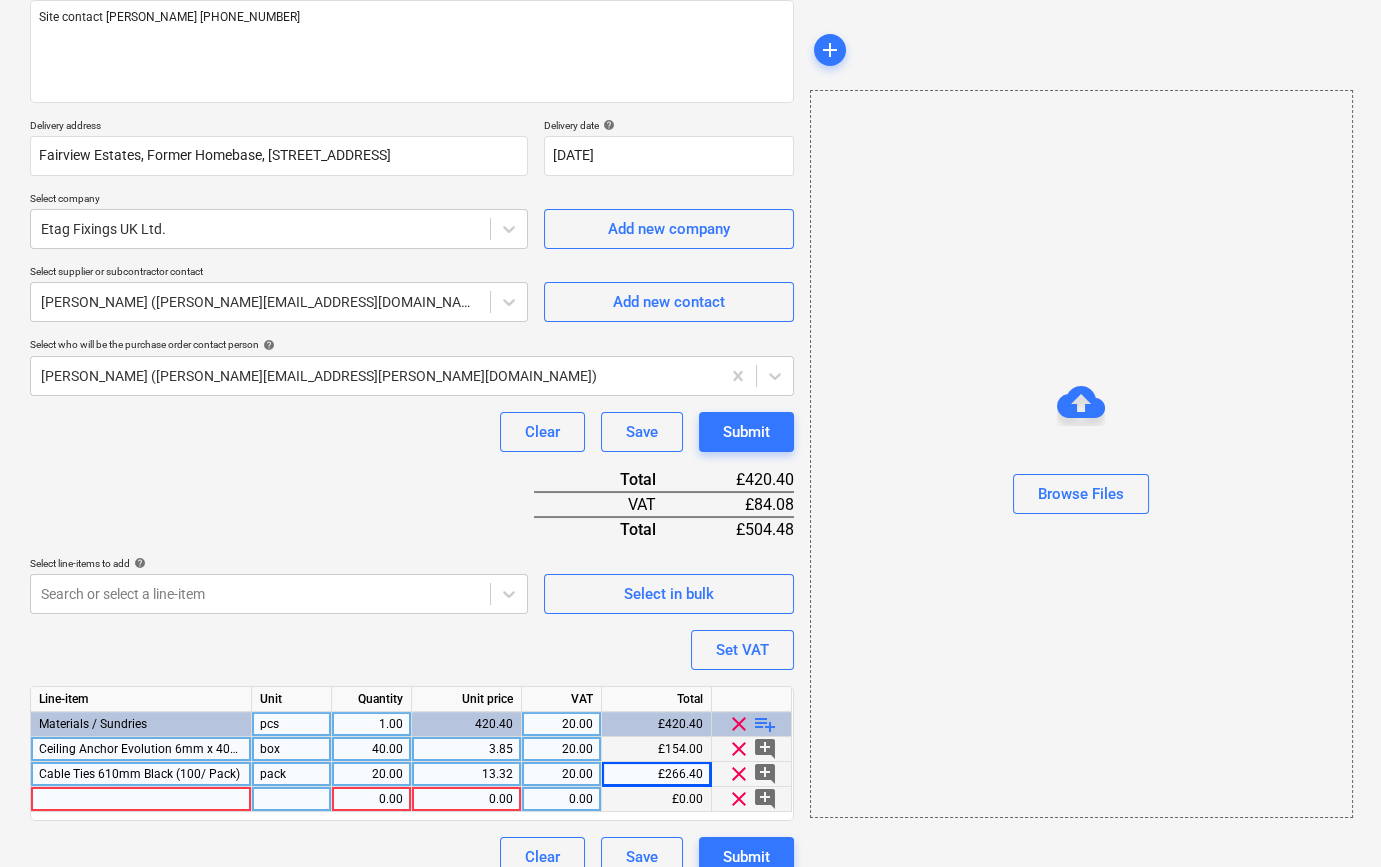 click at bounding box center [141, 799] 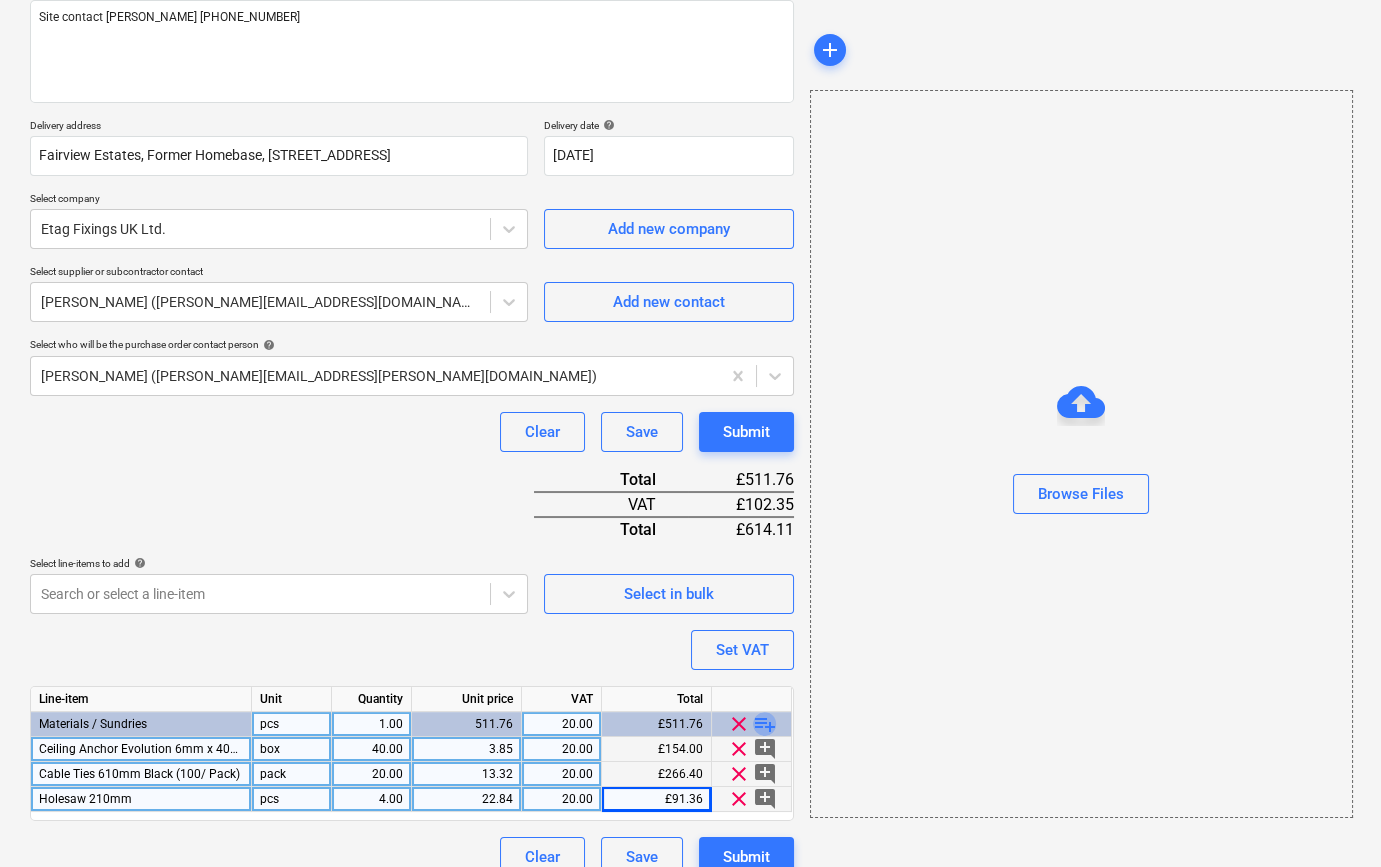 click on "playlist_add" at bounding box center [765, 724] 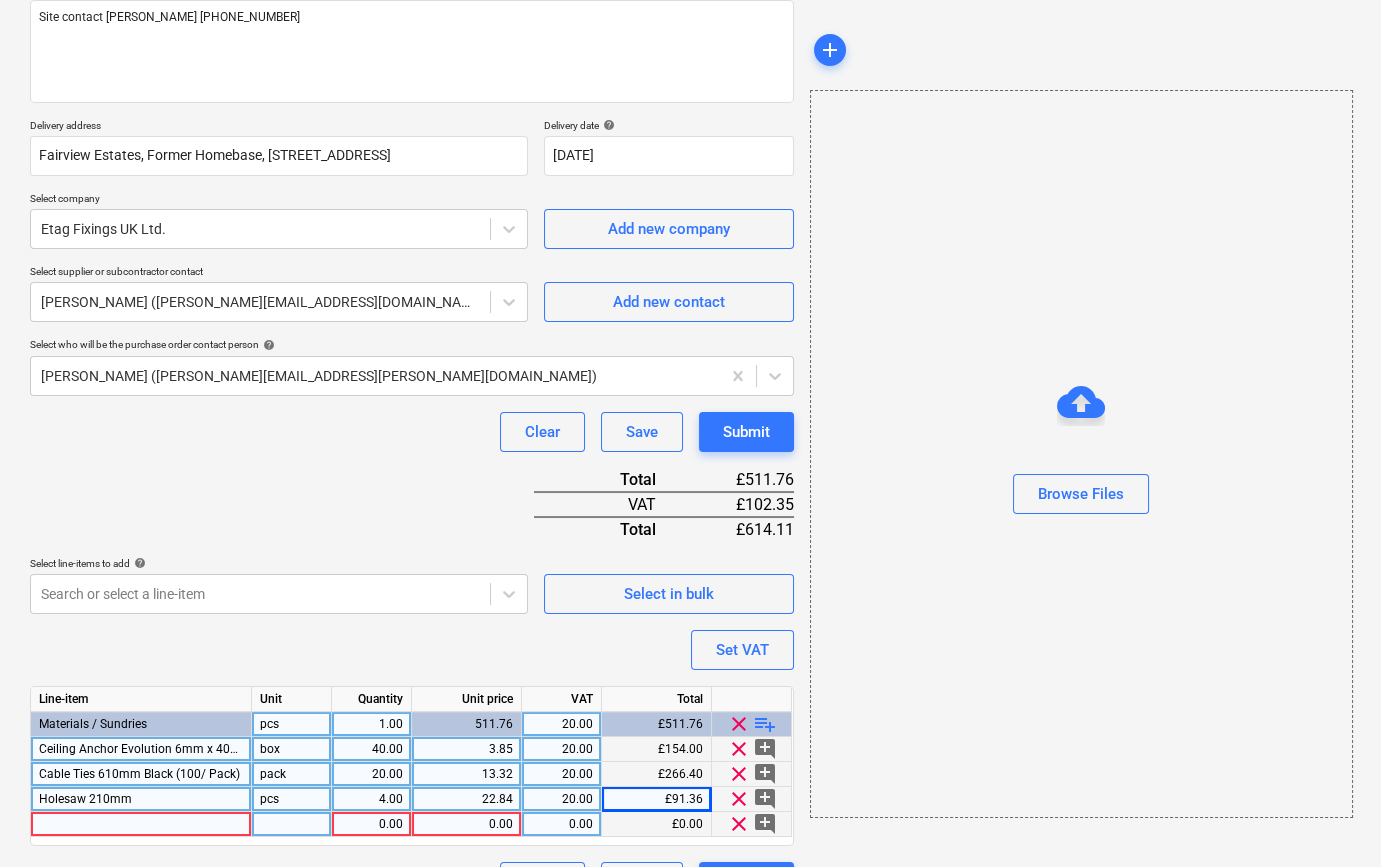 click at bounding box center [141, 824] 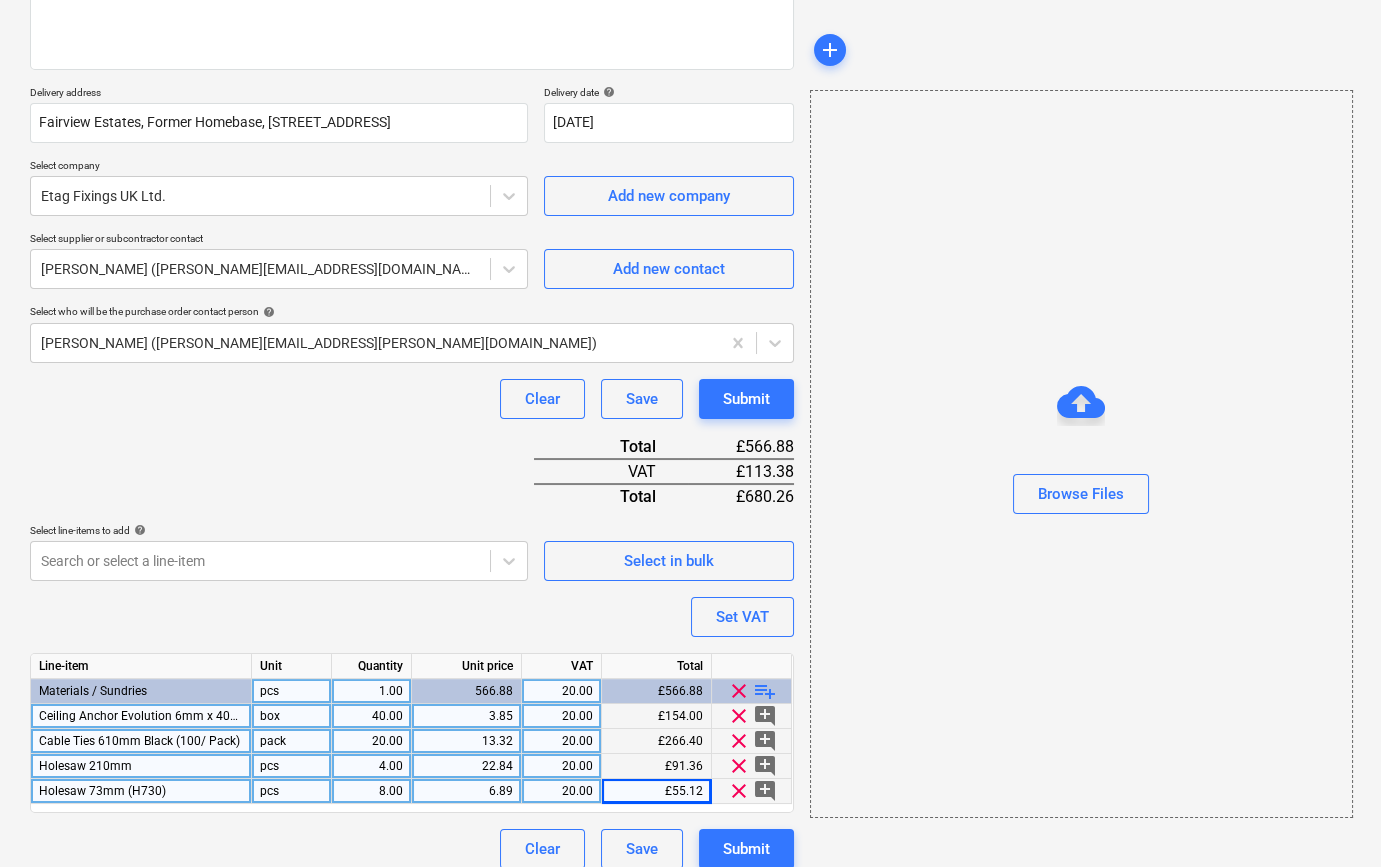 scroll, scrollTop: 305, scrollLeft: 0, axis: vertical 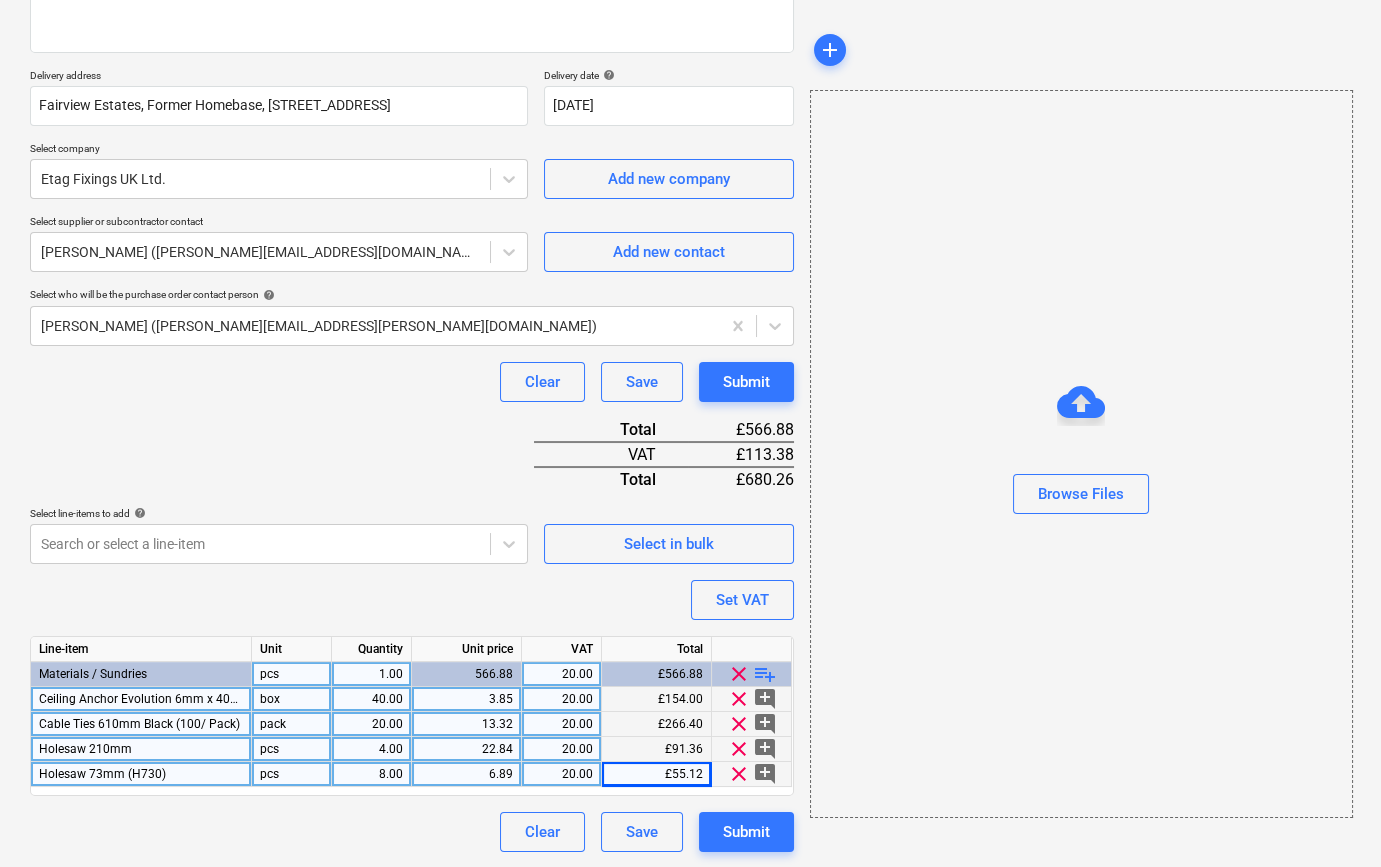 click on "playlist_add" at bounding box center (765, 674) 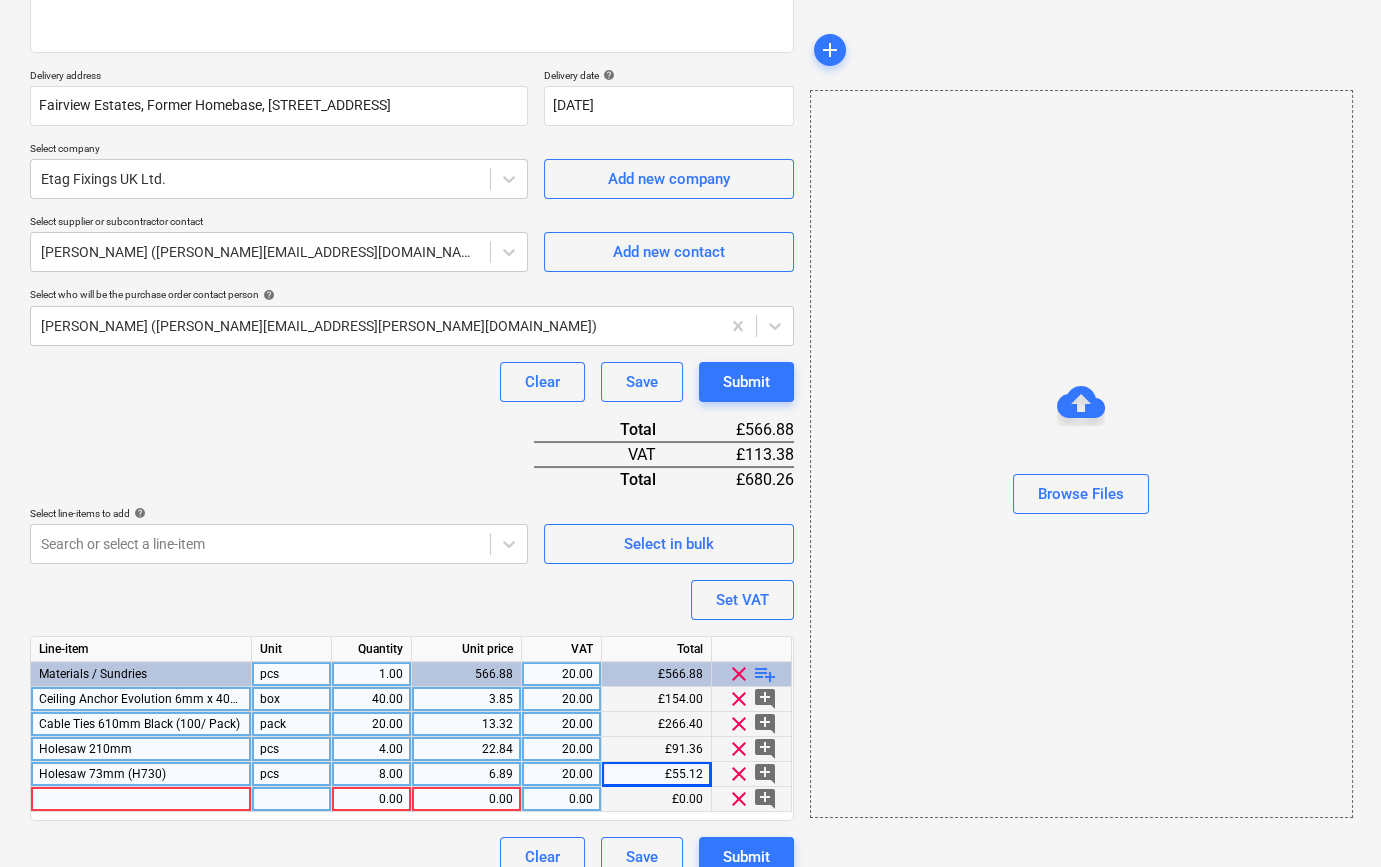 click at bounding box center [141, 799] 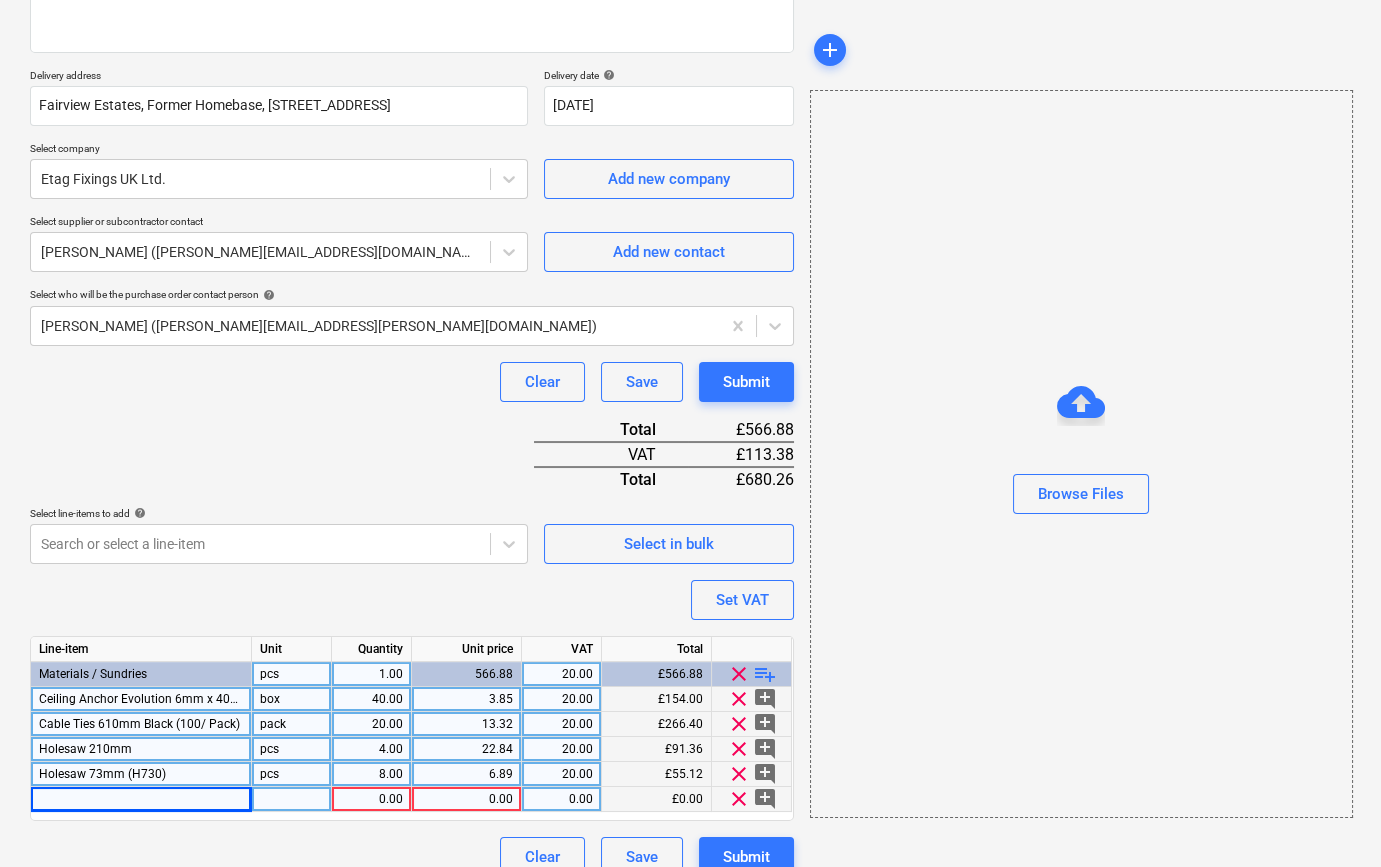 click at bounding box center (141, 799) 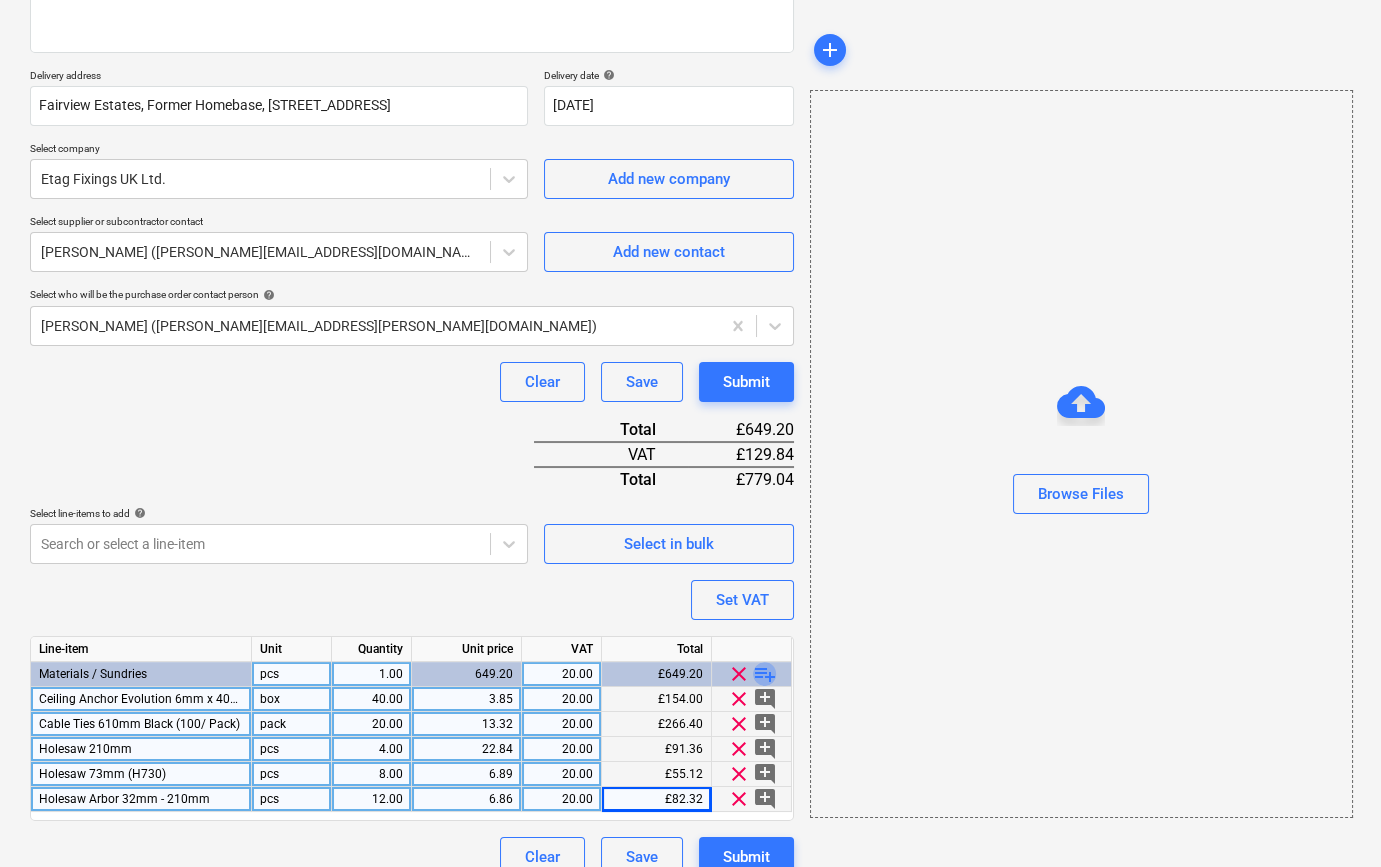 click on "playlist_add" at bounding box center (765, 674) 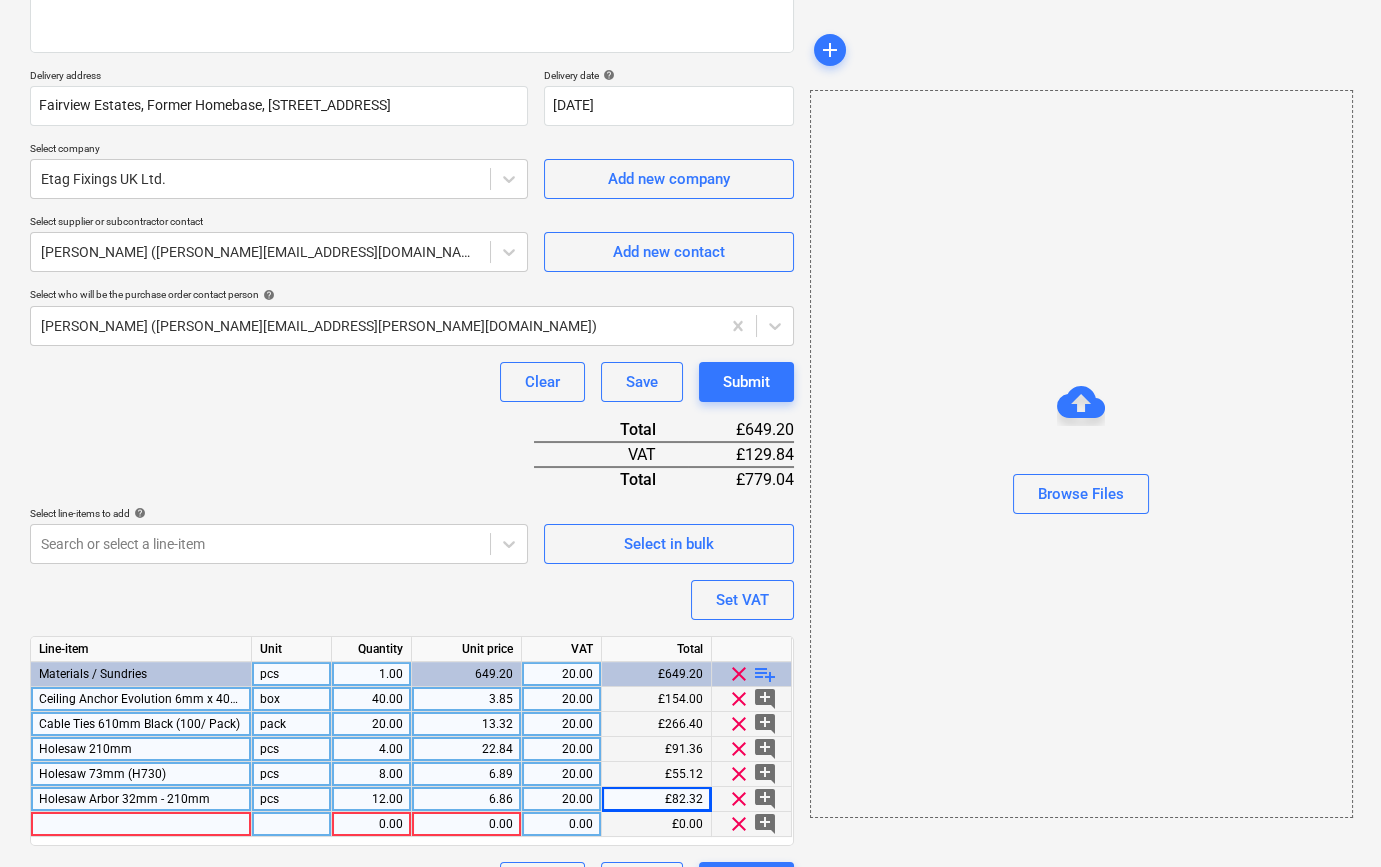 click at bounding box center [141, 824] 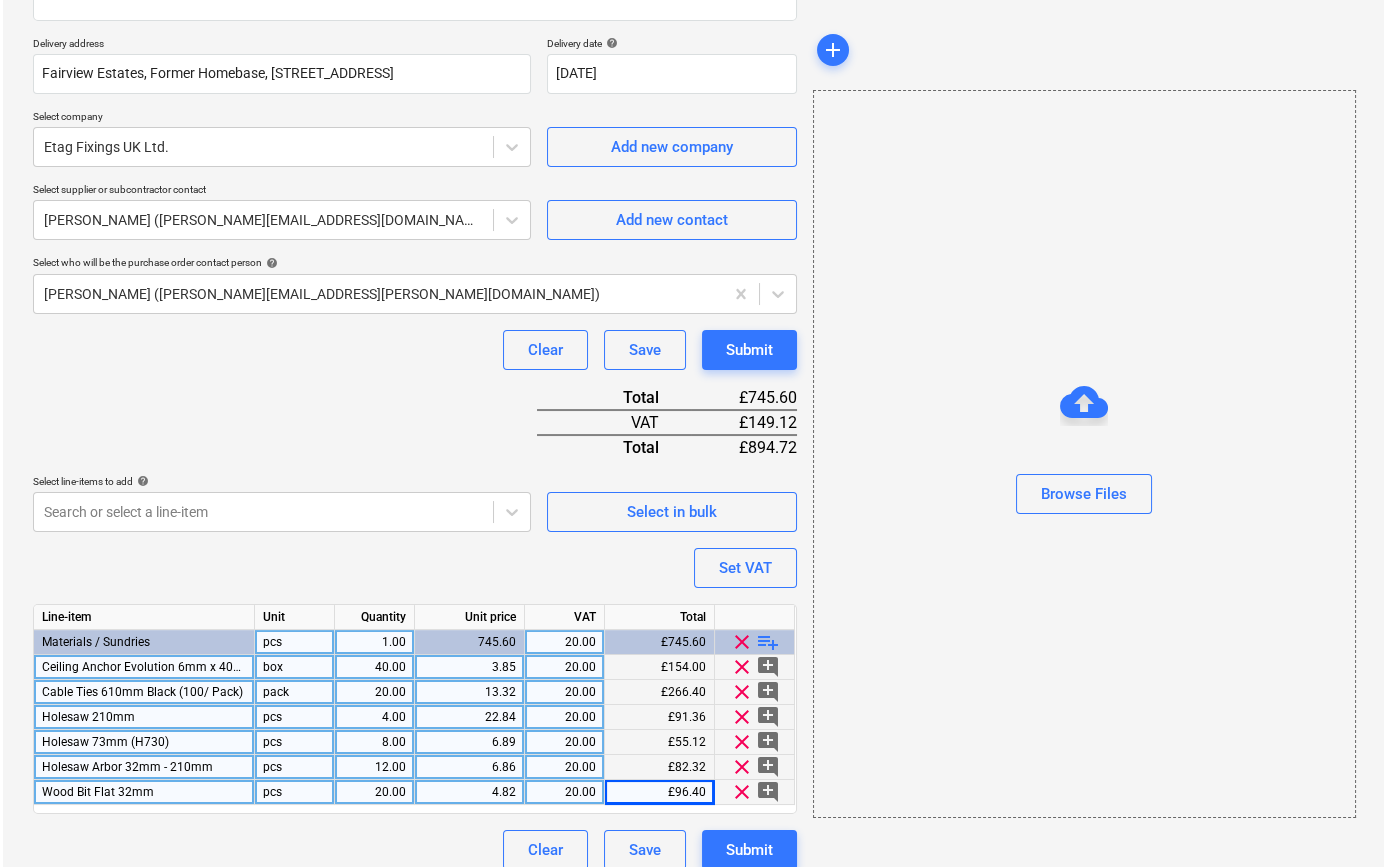 scroll, scrollTop: 355, scrollLeft: 0, axis: vertical 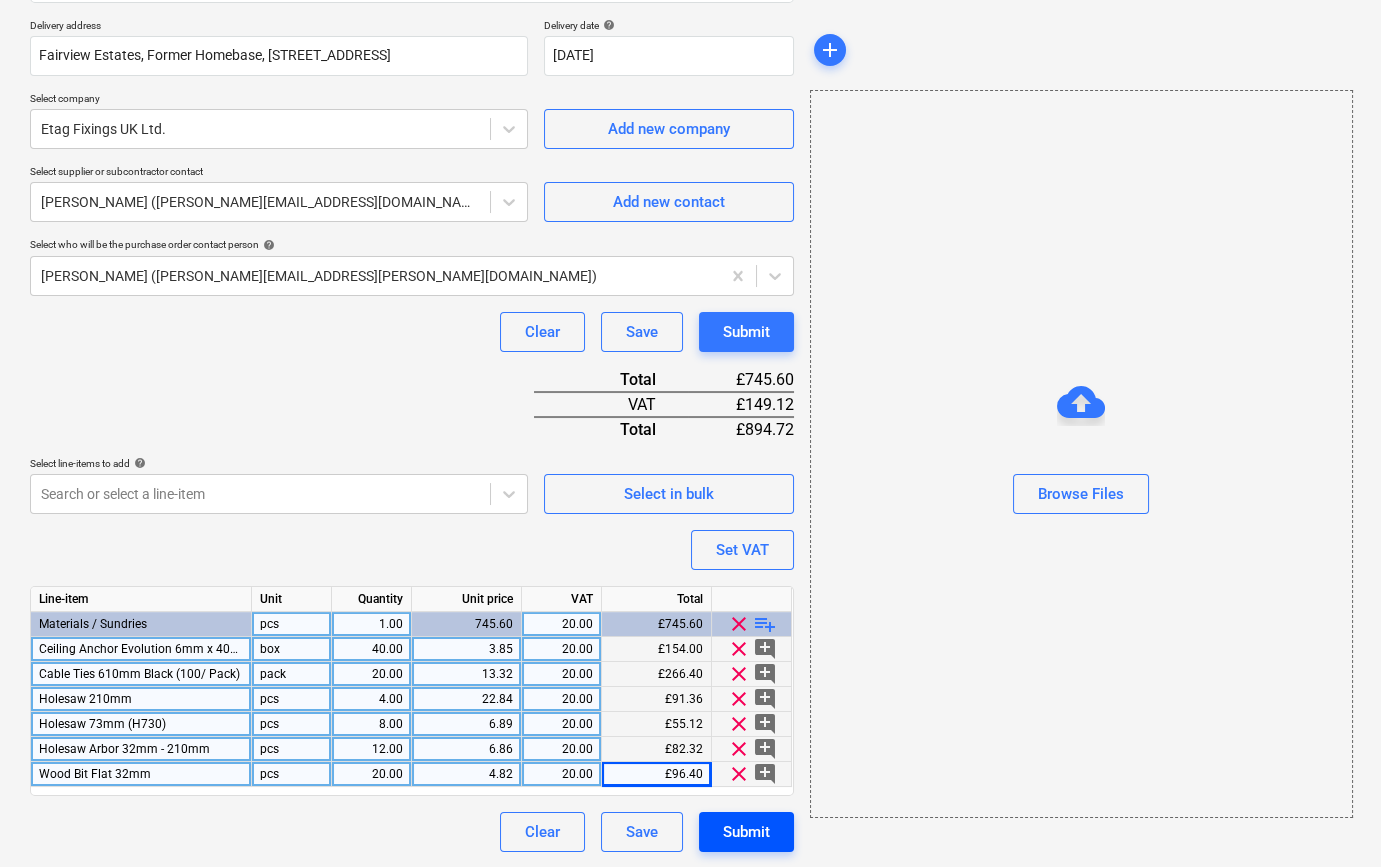 click on "Submit" at bounding box center (746, 832) 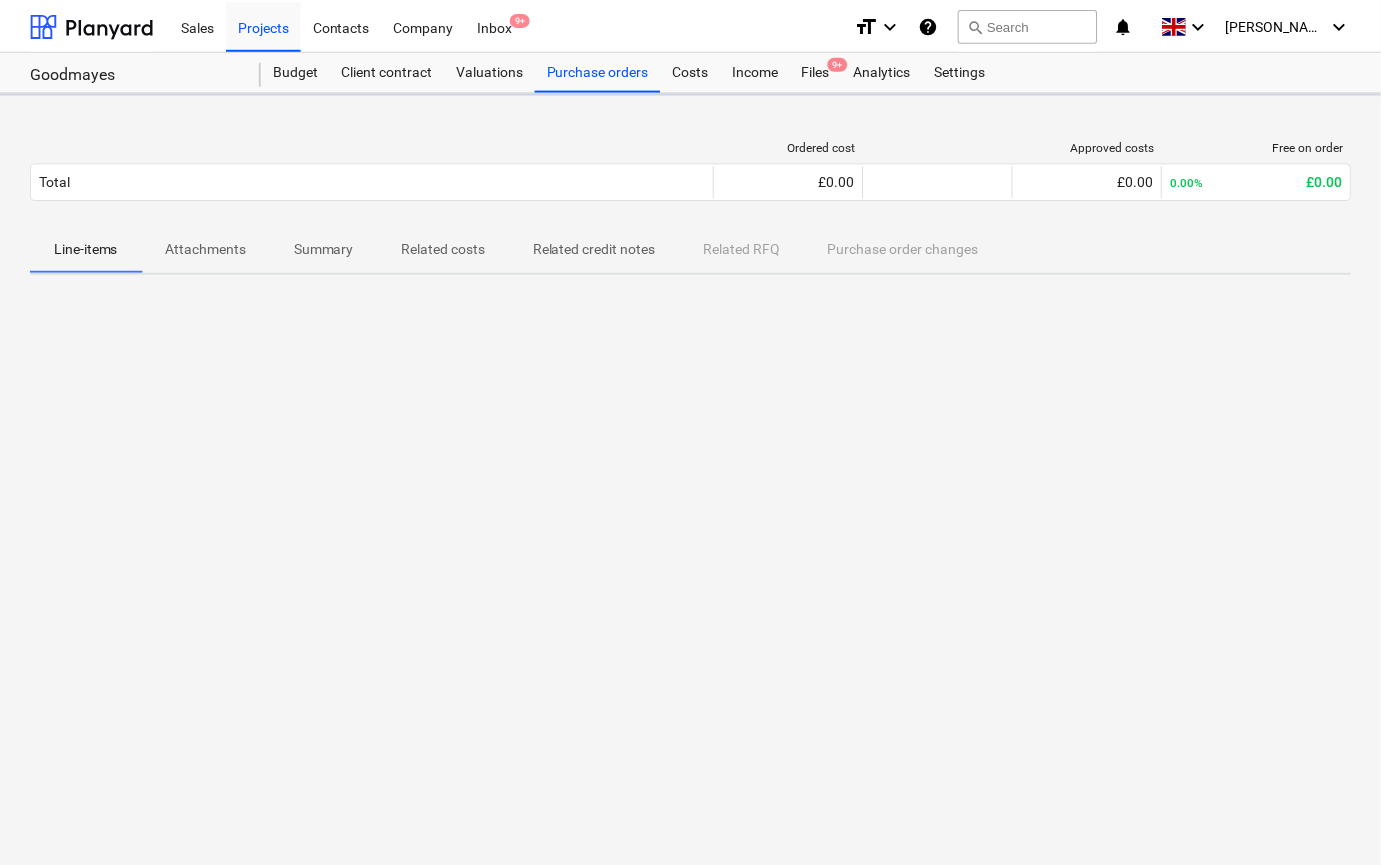 scroll, scrollTop: 0, scrollLeft: 0, axis: both 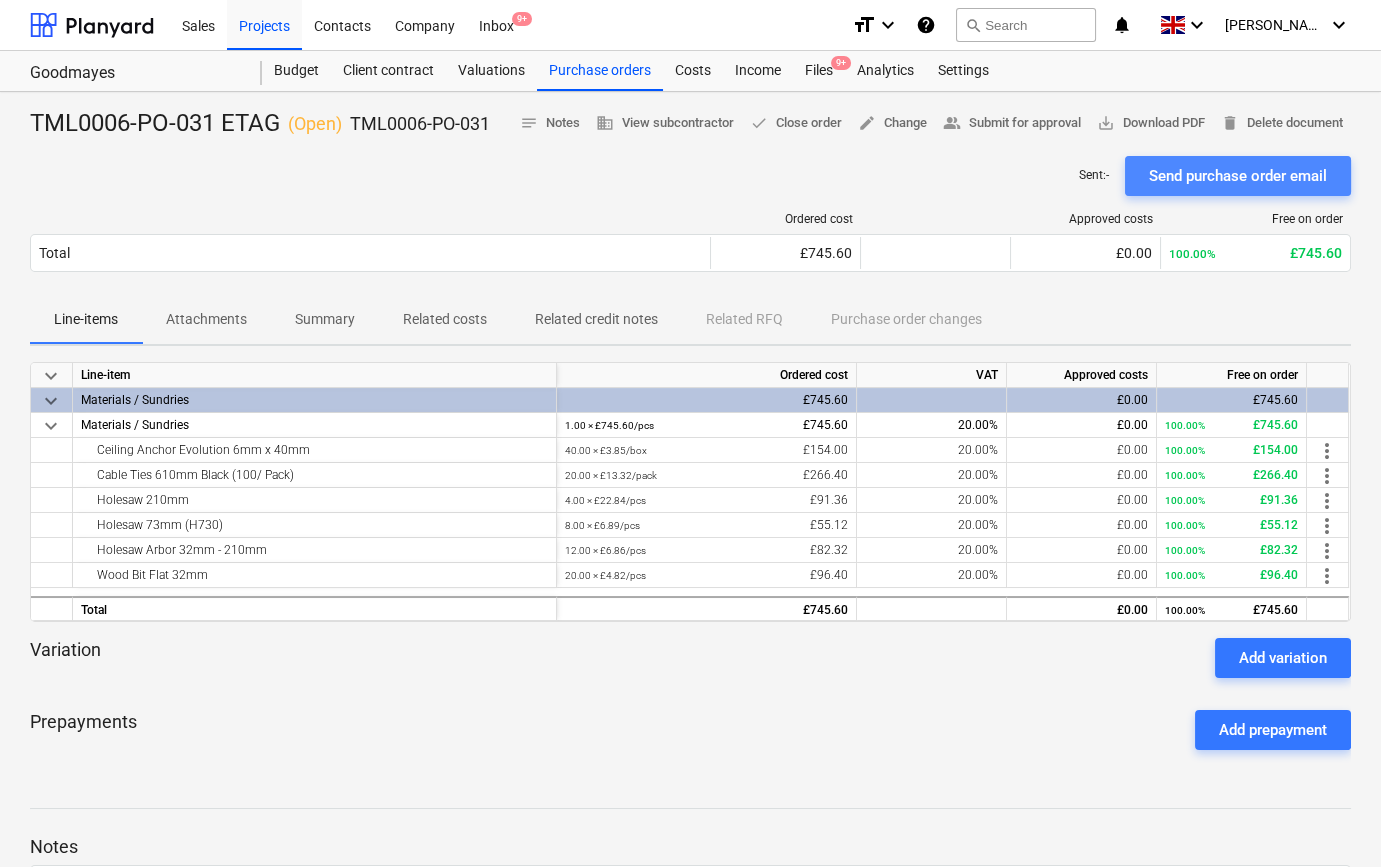 click on "Send purchase order email" at bounding box center [1238, 176] 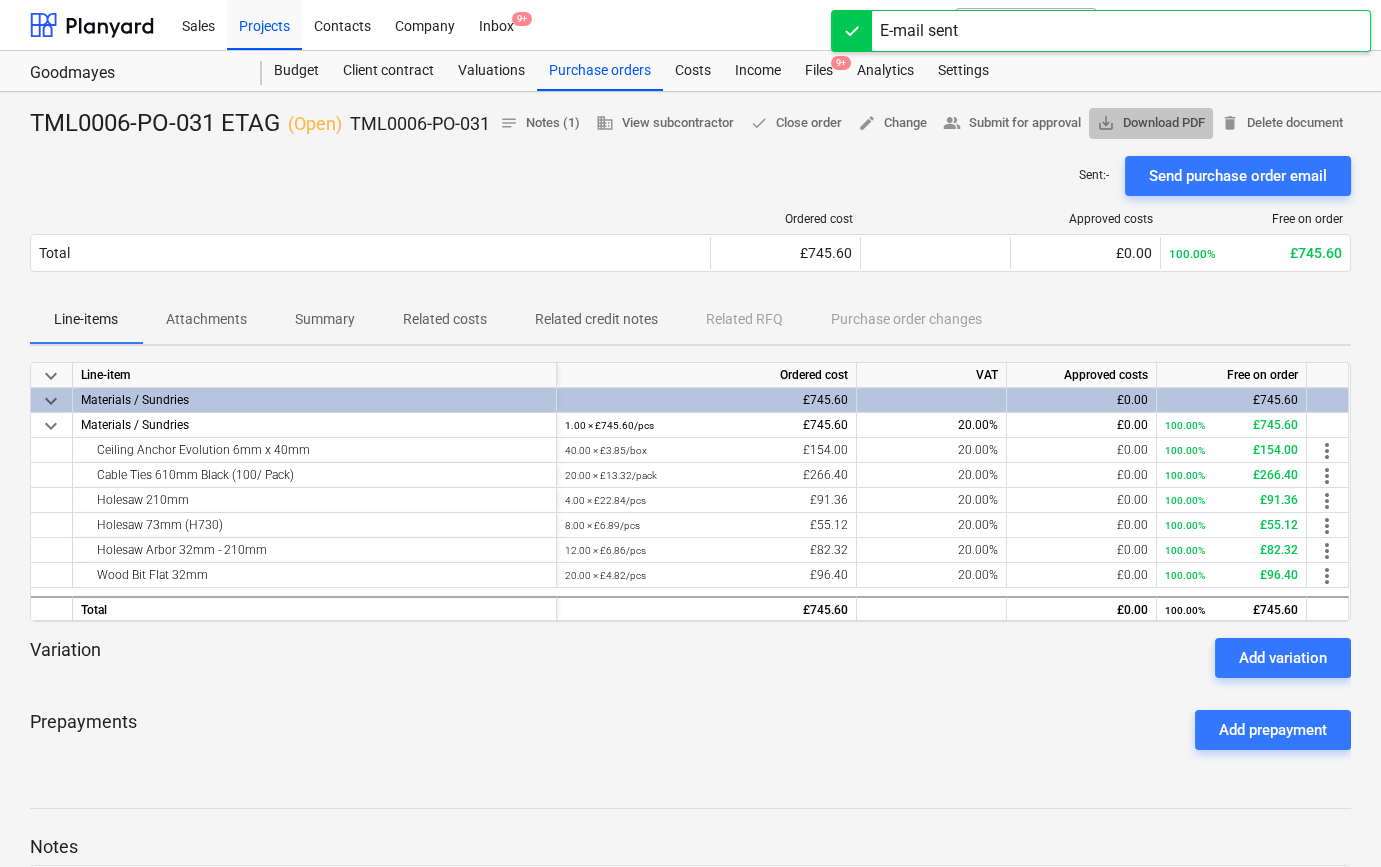 click on "save_alt Download PDF" at bounding box center (1151, 123) 